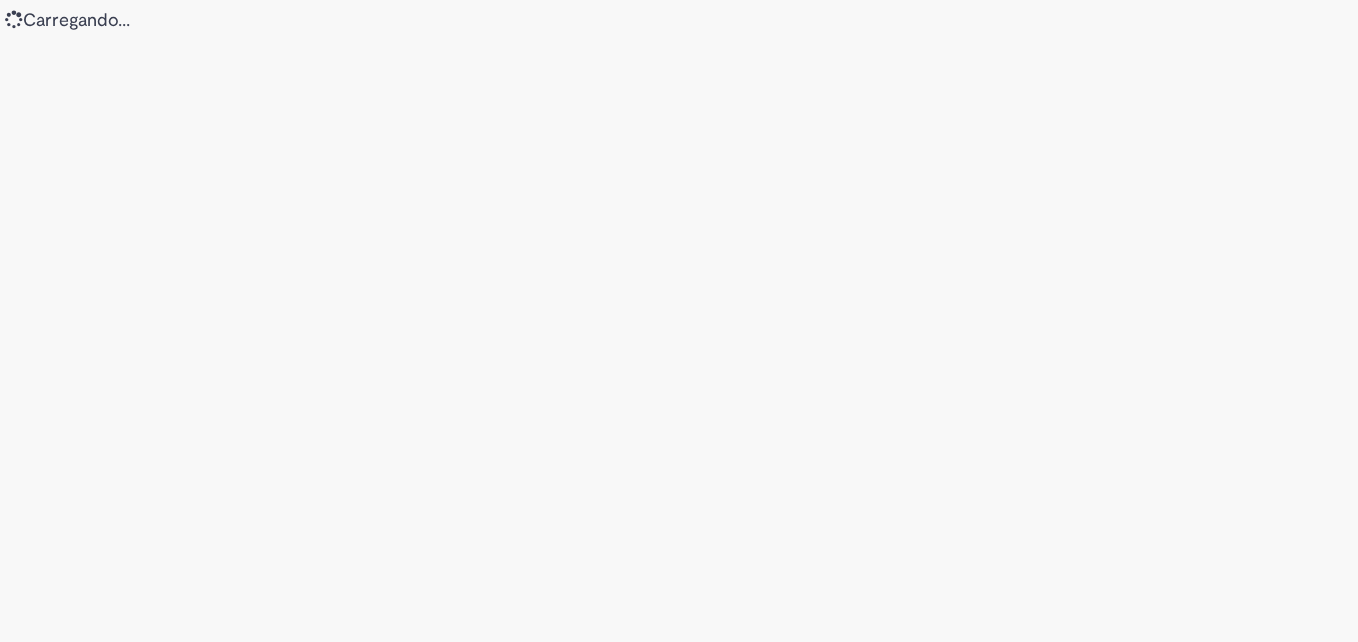 scroll, scrollTop: 0, scrollLeft: 0, axis: both 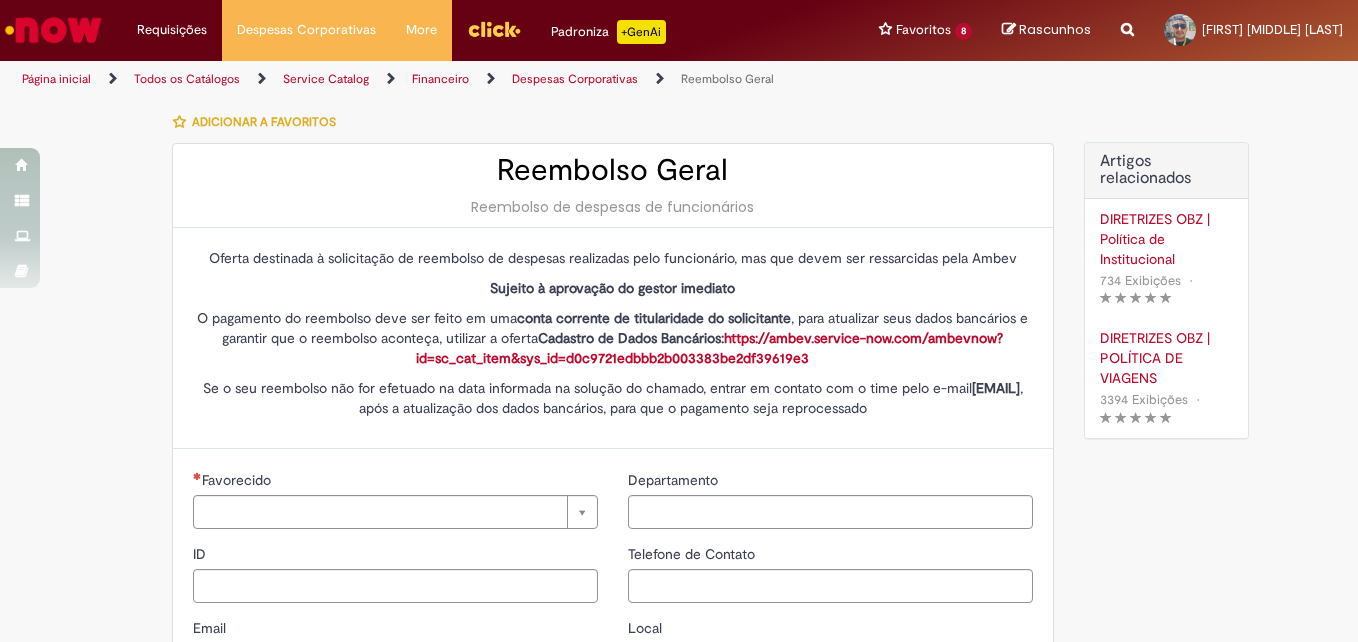 type on "********" 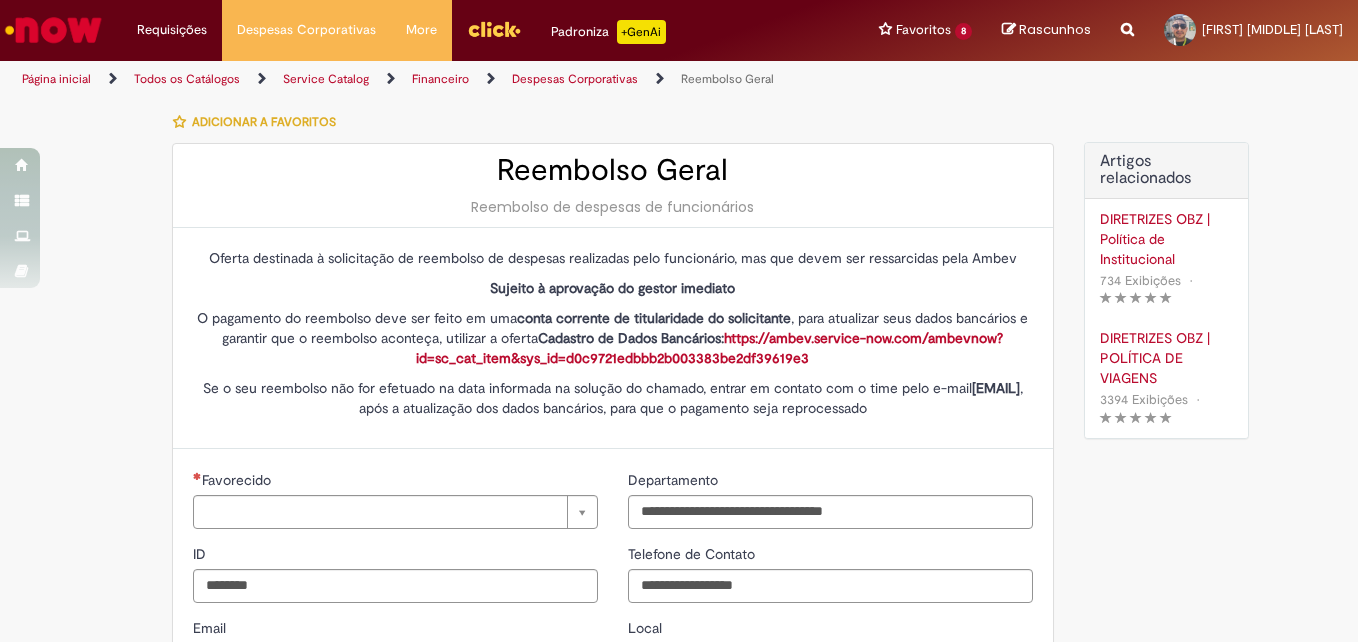 type on "****" 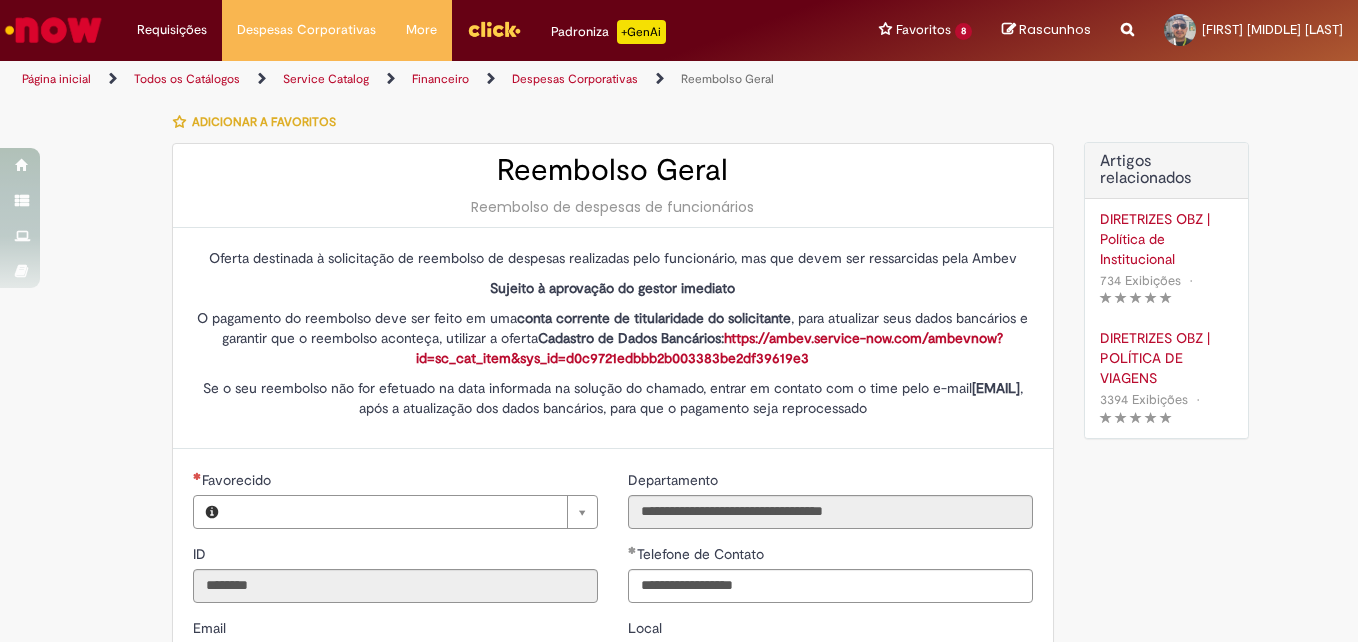type on "**********" 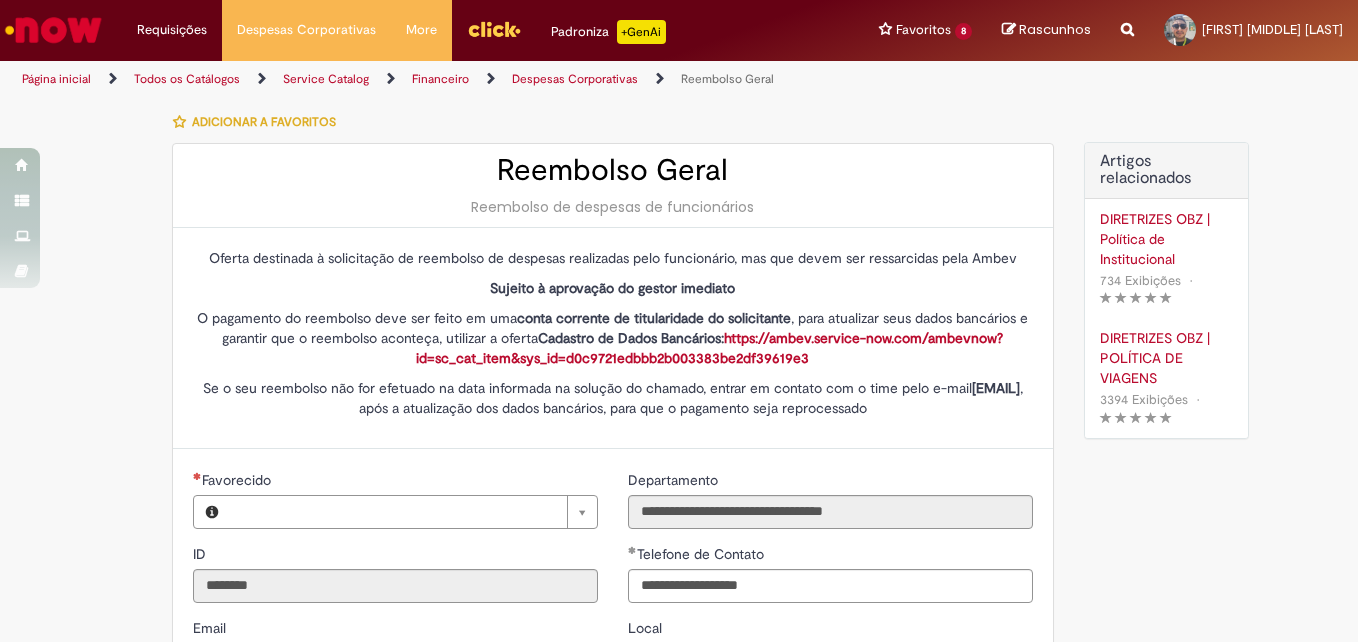 type on "**********" 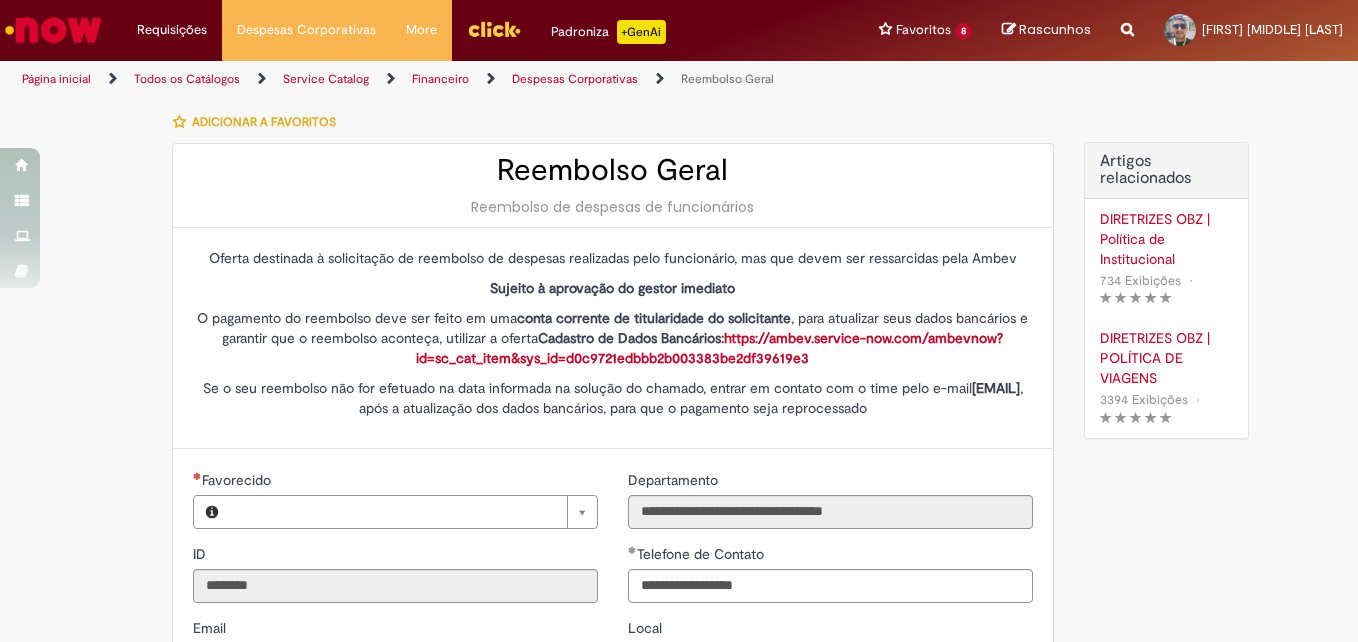 type on "**********" 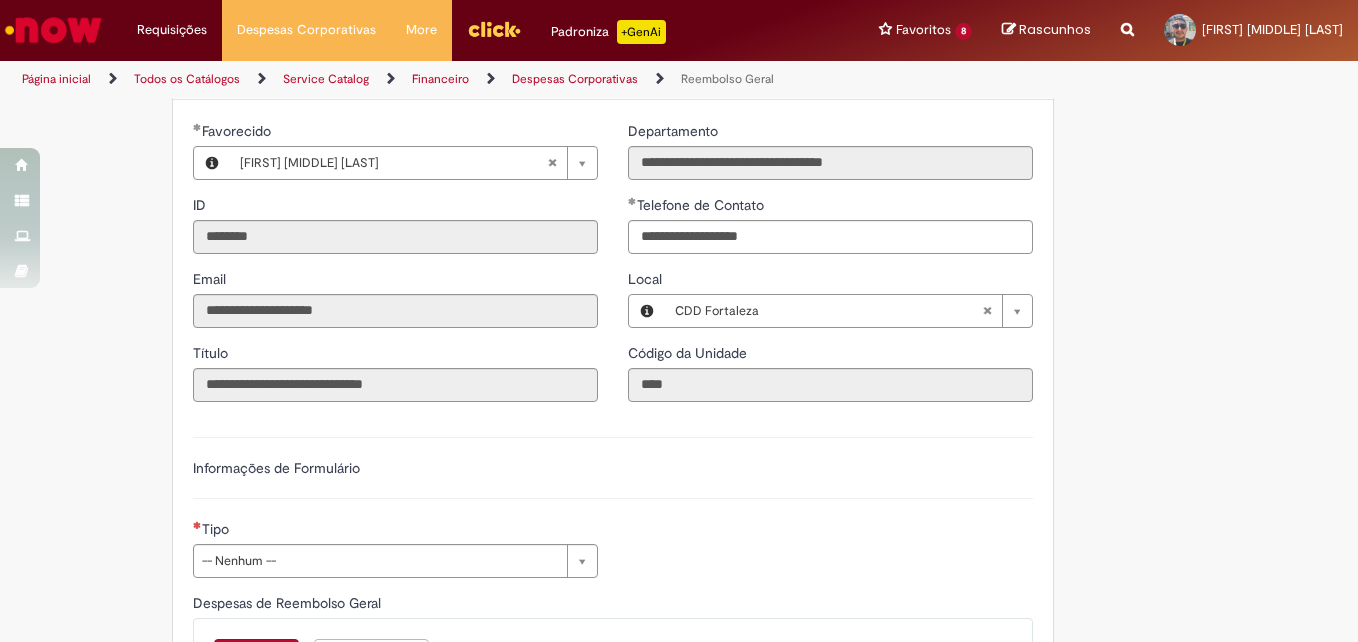 scroll, scrollTop: 352, scrollLeft: 0, axis: vertical 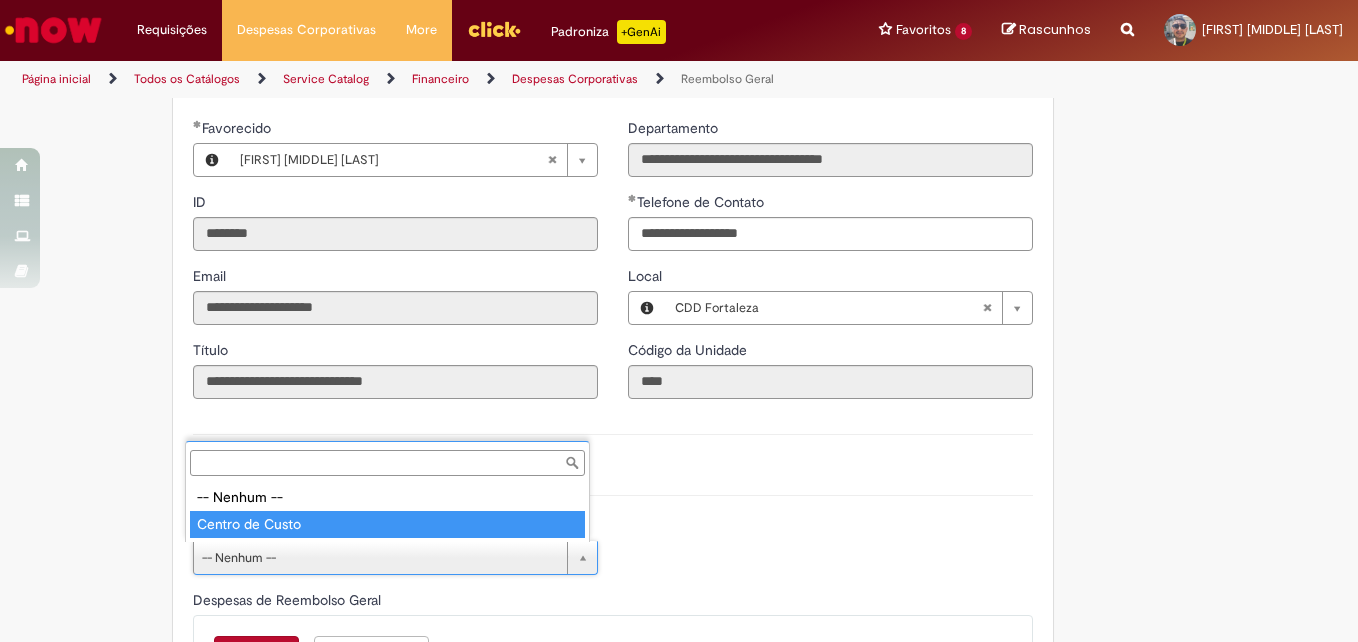 type on "**********" 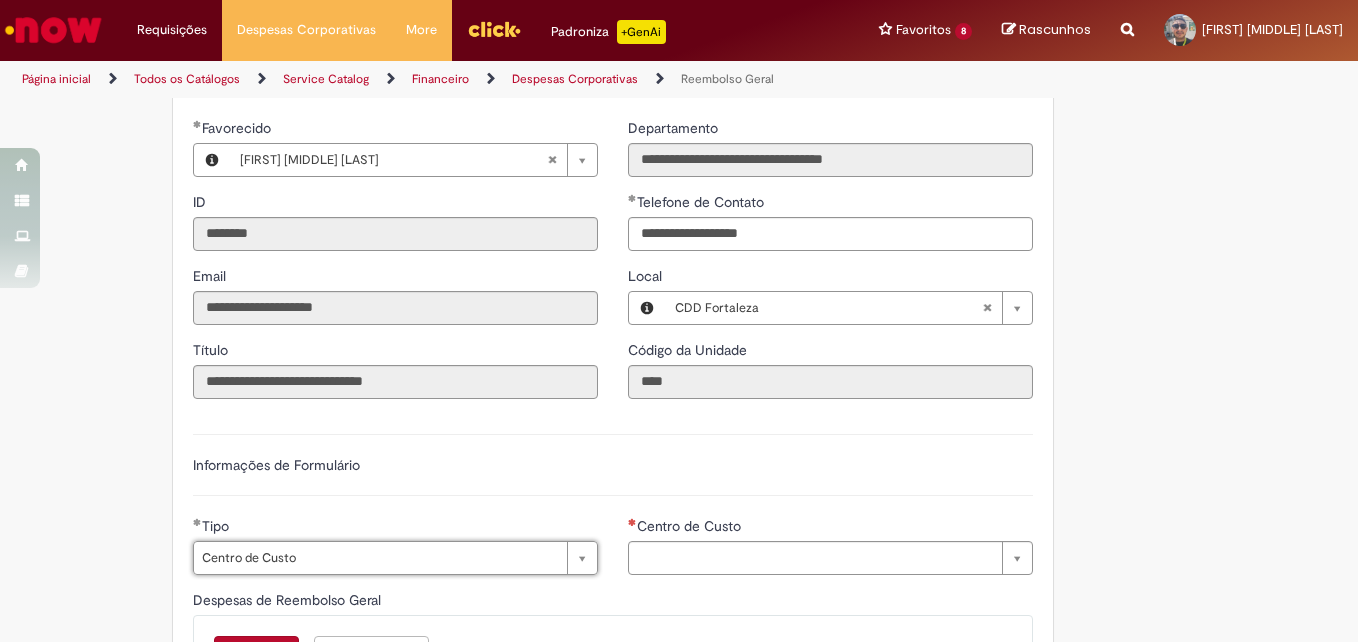 type on "**********" 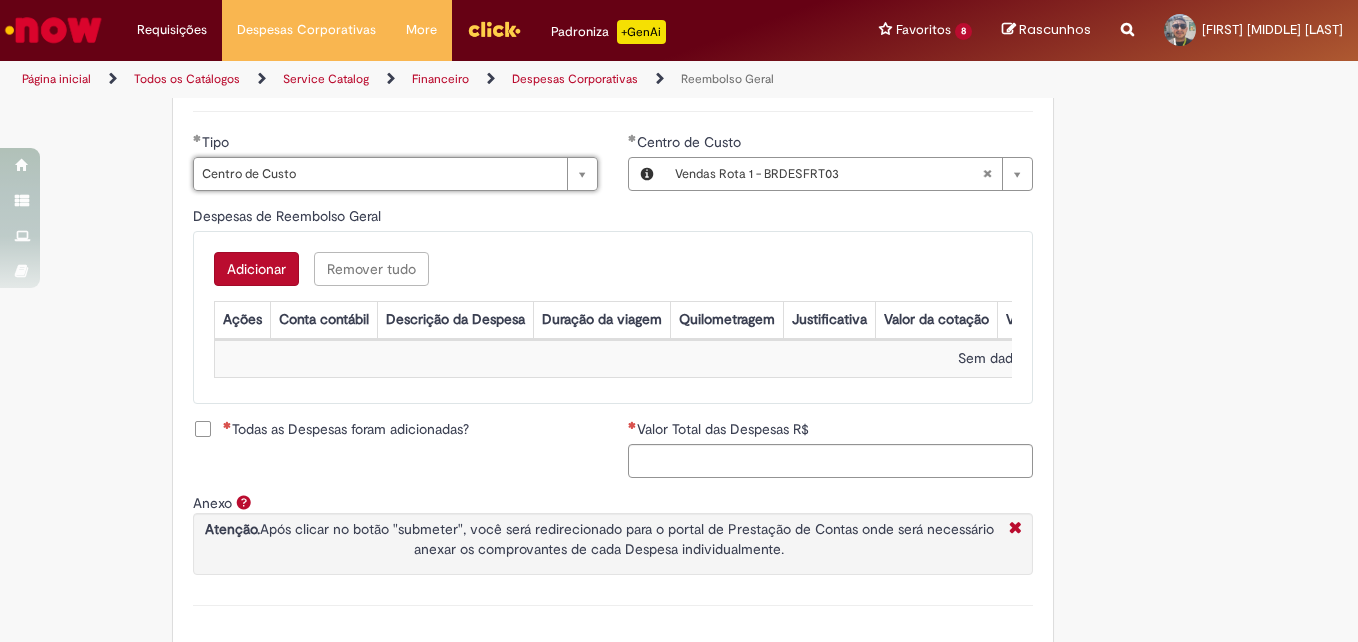 scroll, scrollTop: 737, scrollLeft: 0, axis: vertical 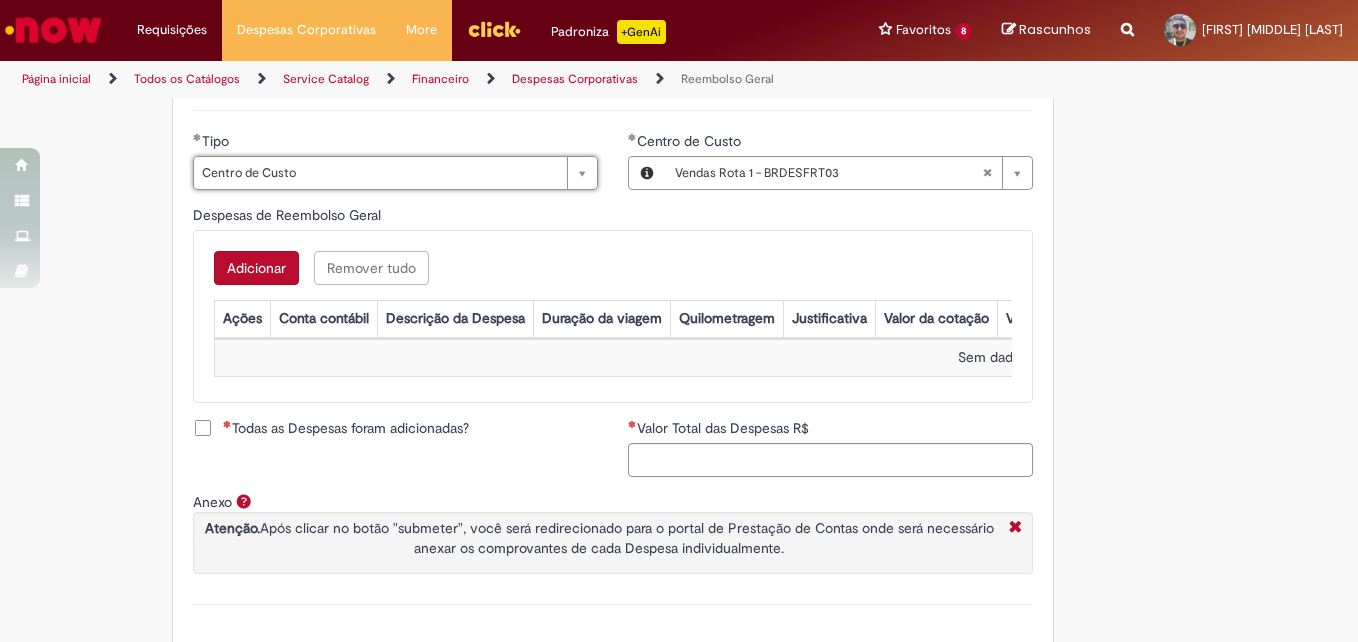 click on "Adicionar" at bounding box center [256, 268] 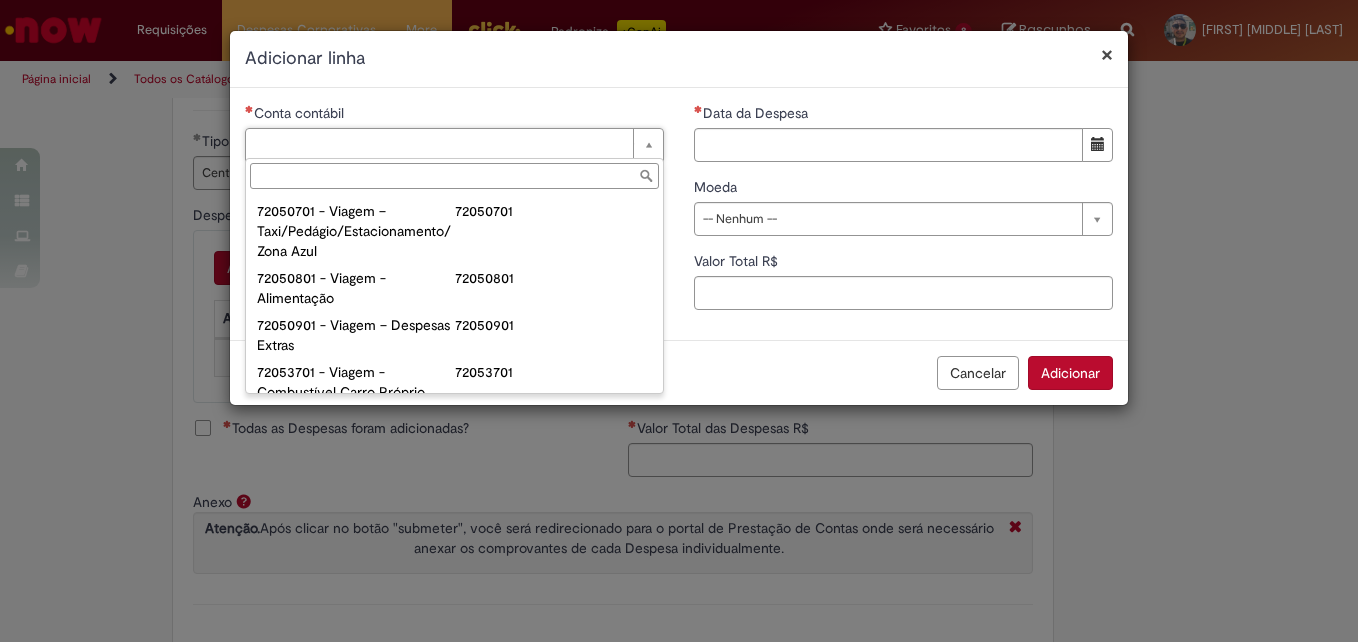 scroll, scrollTop: 1174, scrollLeft: 0, axis: vertical 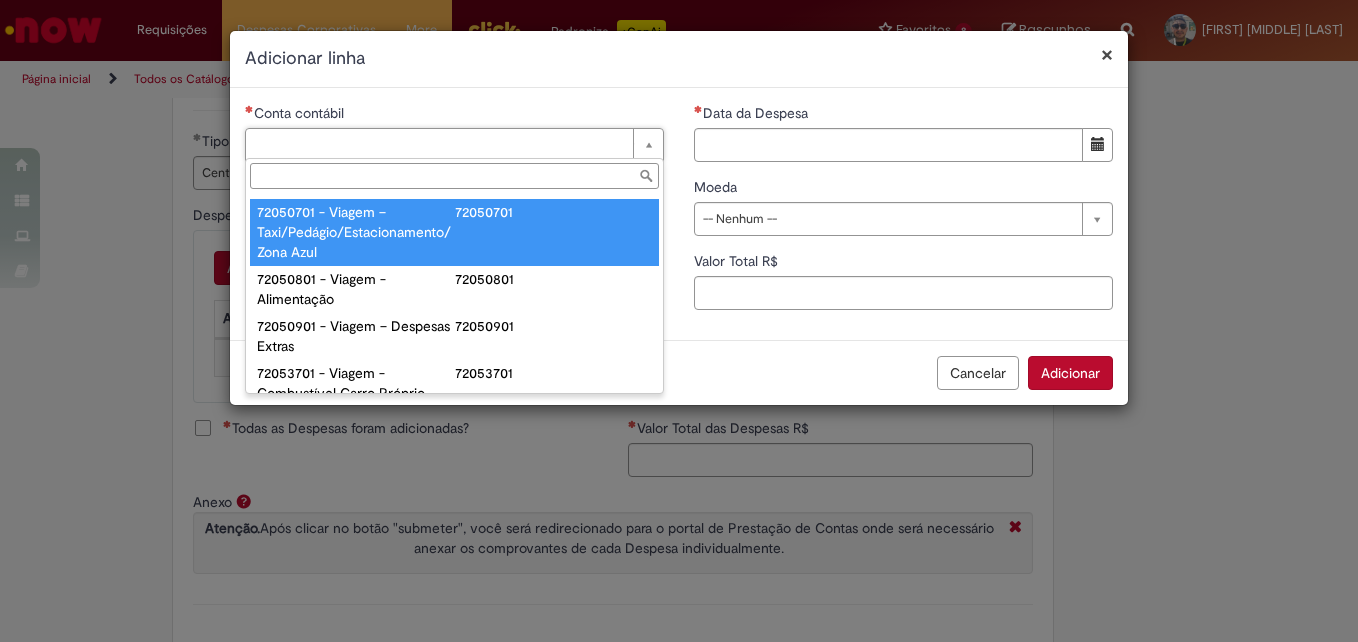 type on "**********" 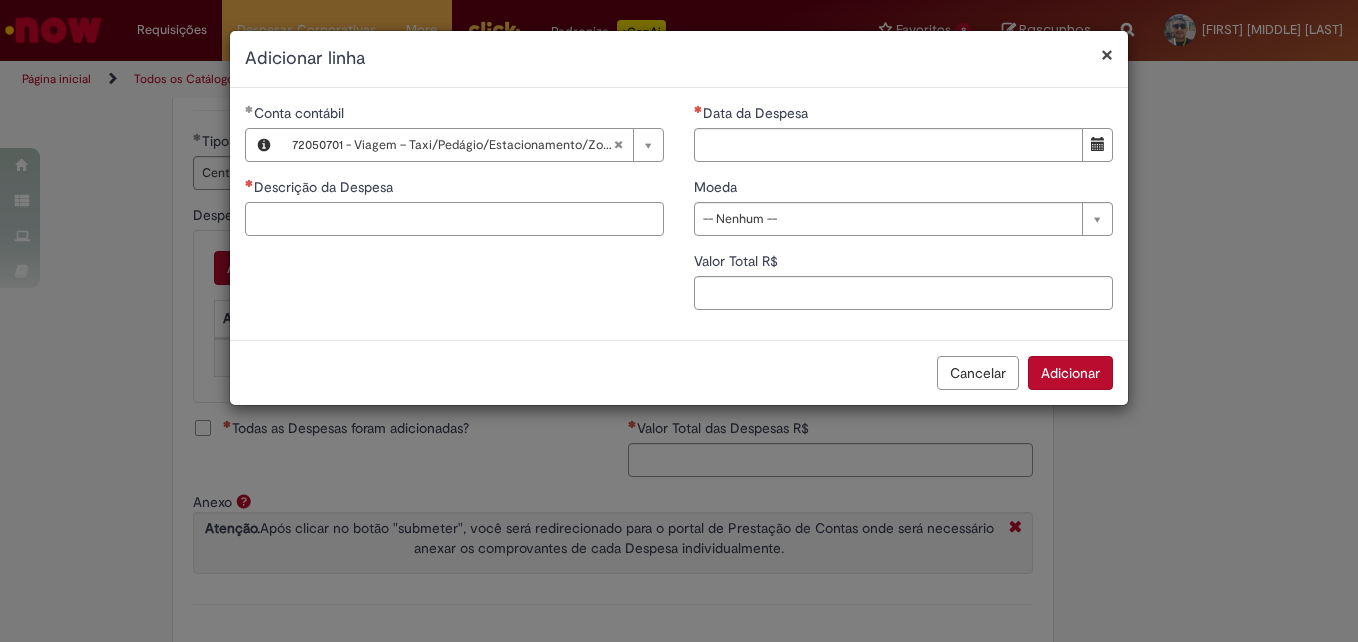 click on "Descrição da Despesa" at bounding box center [454, 219] 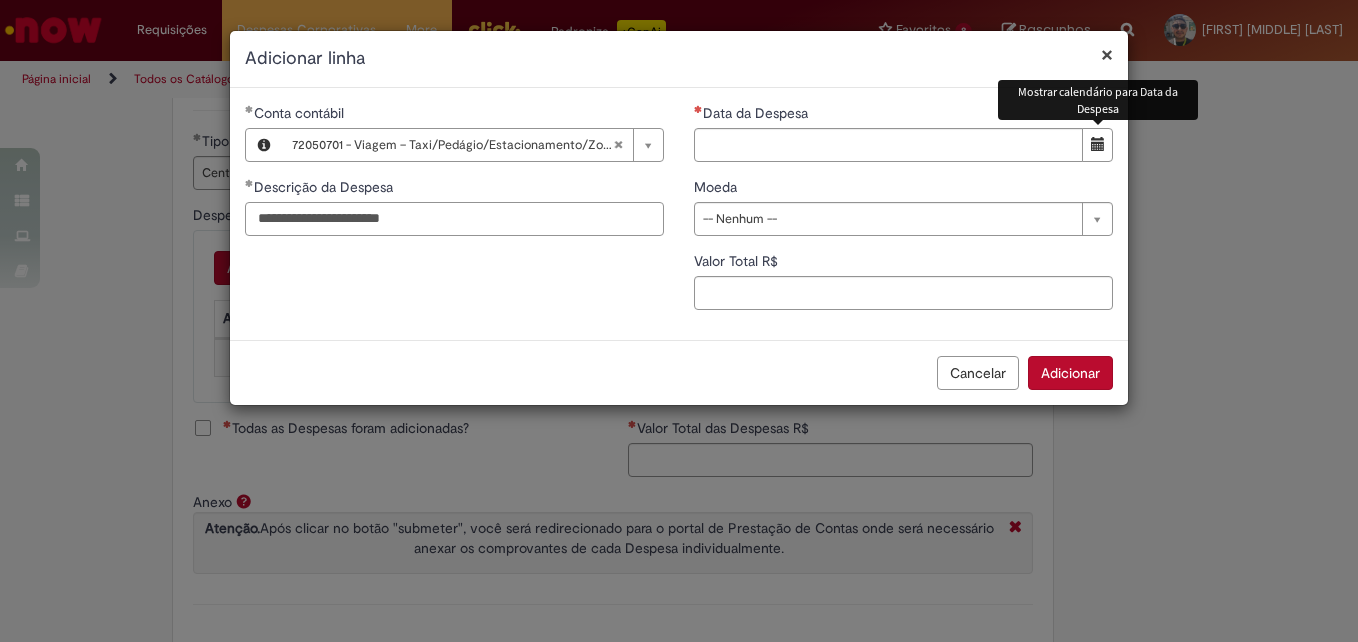 type on "**********" 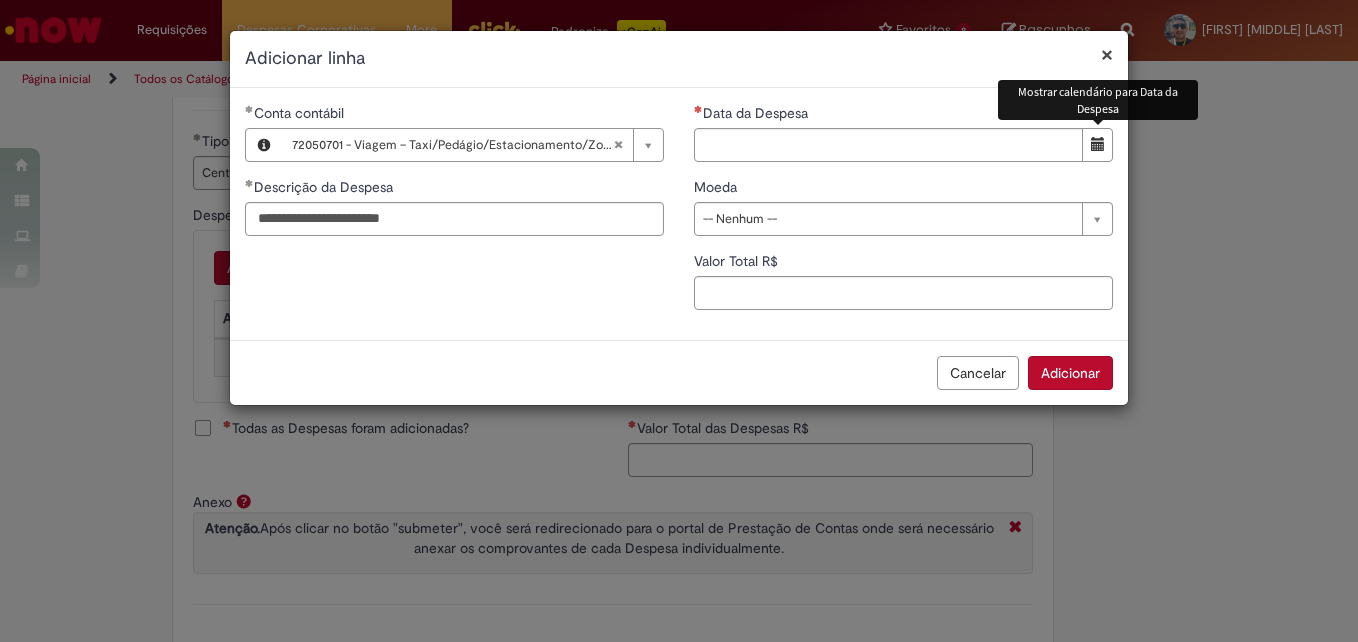 click at bounding box center (1098, 144) 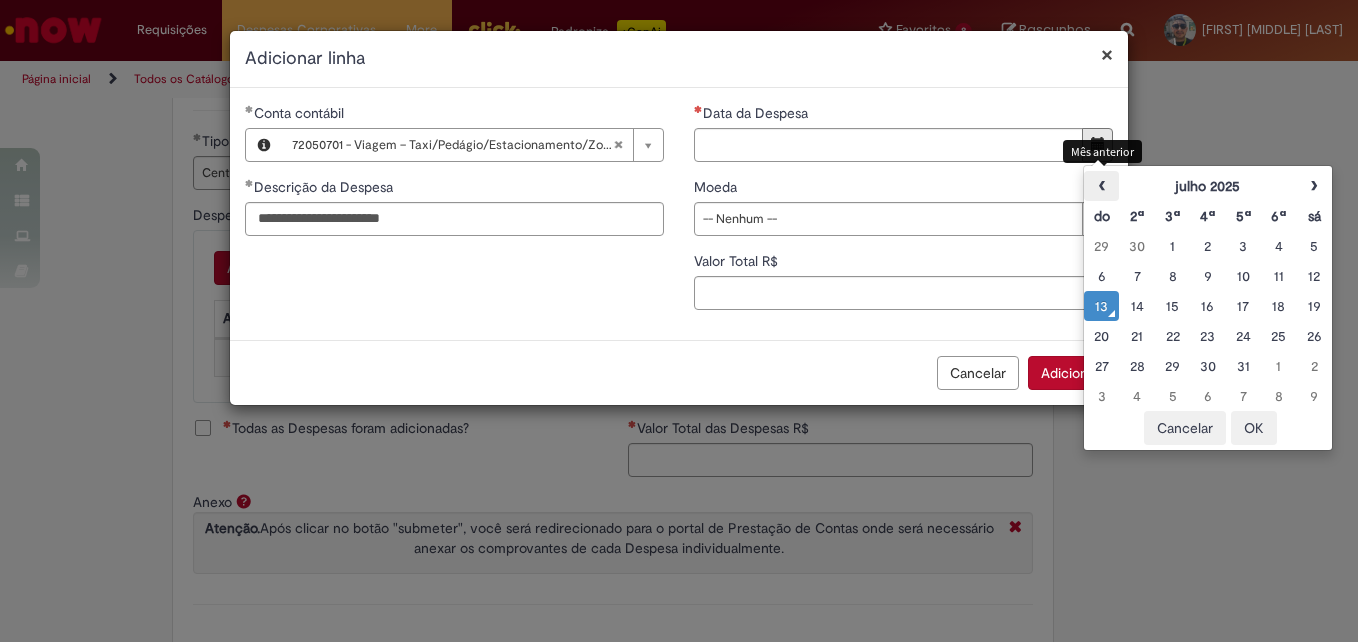 click on "‹" at bounding box center [1101, 186] 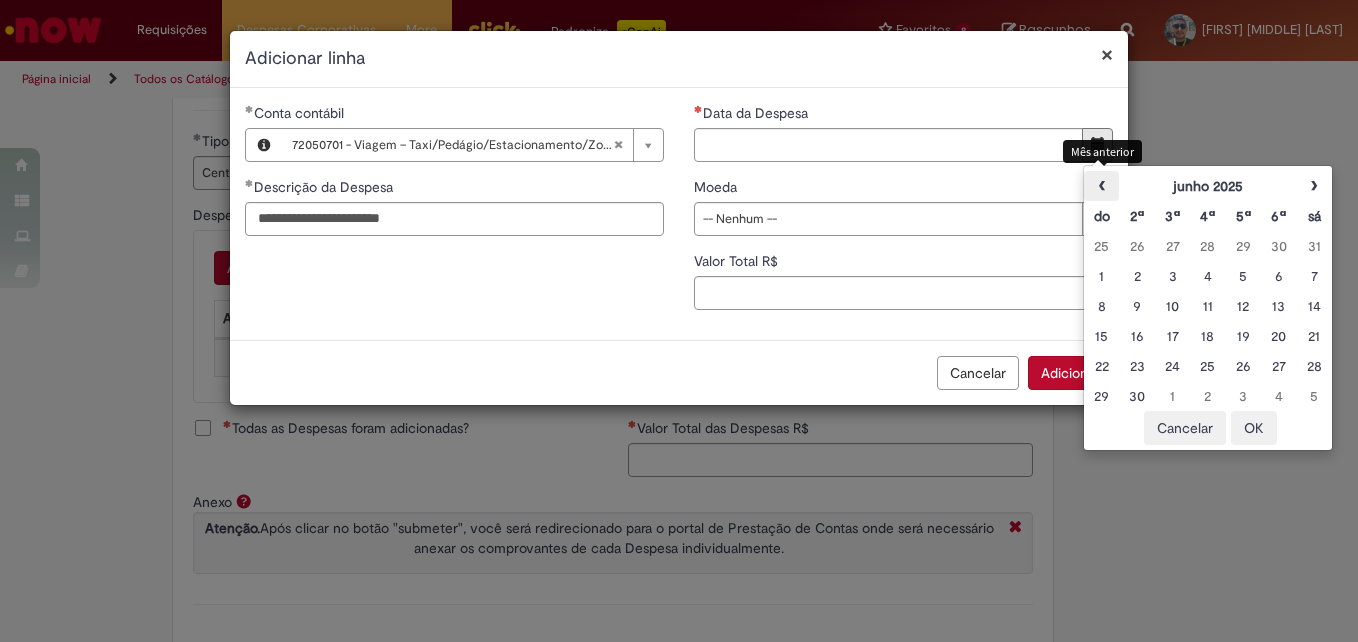 click on "‹" at bounding box center (1101, 186) 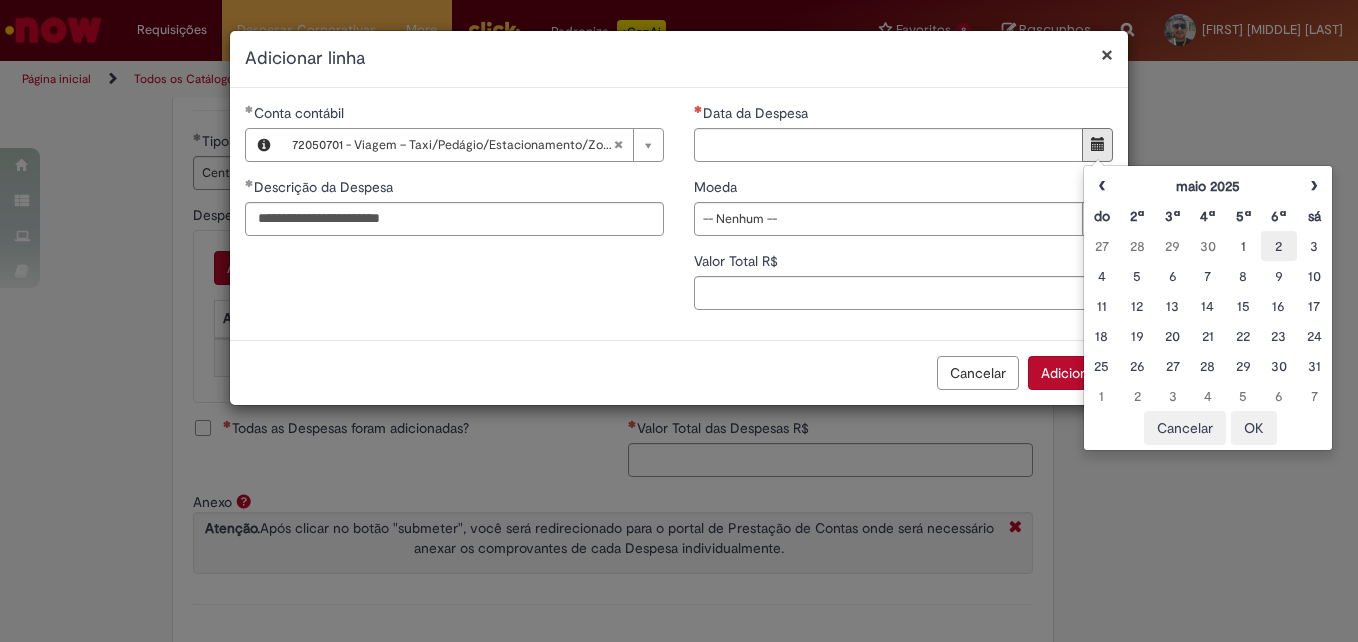 click on "2" at bounding box center [1278, 246] 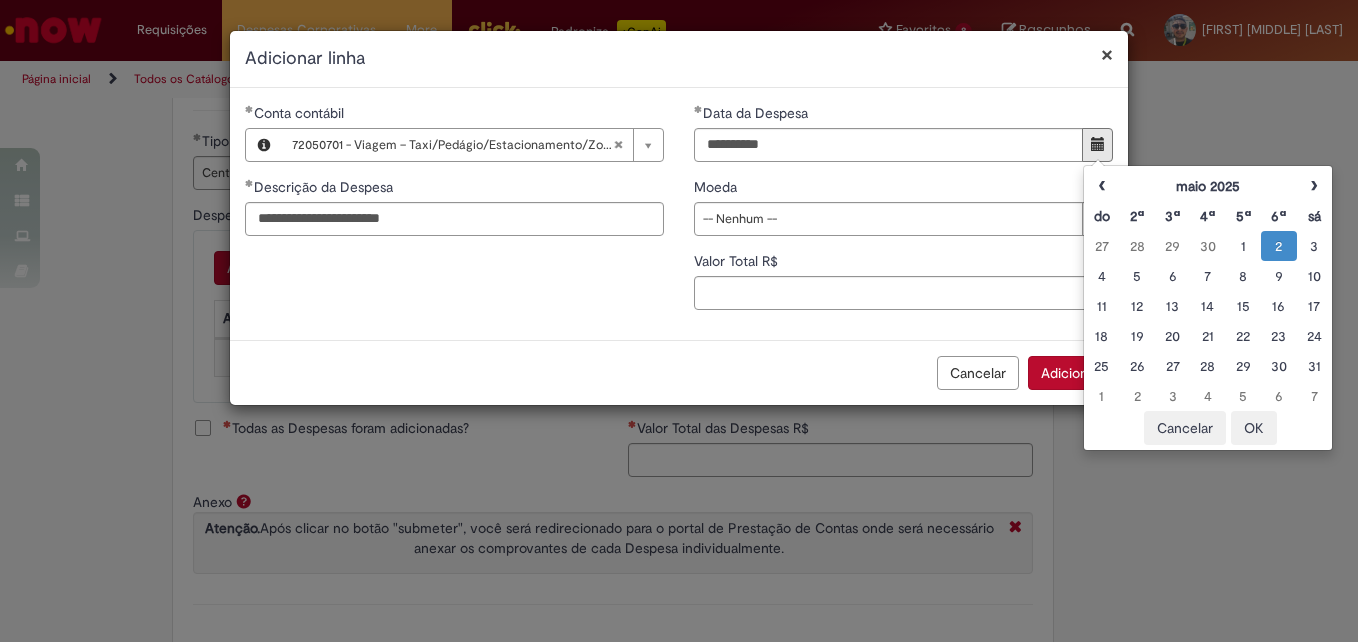 click on "OK" at bounding box center (1254, 428) 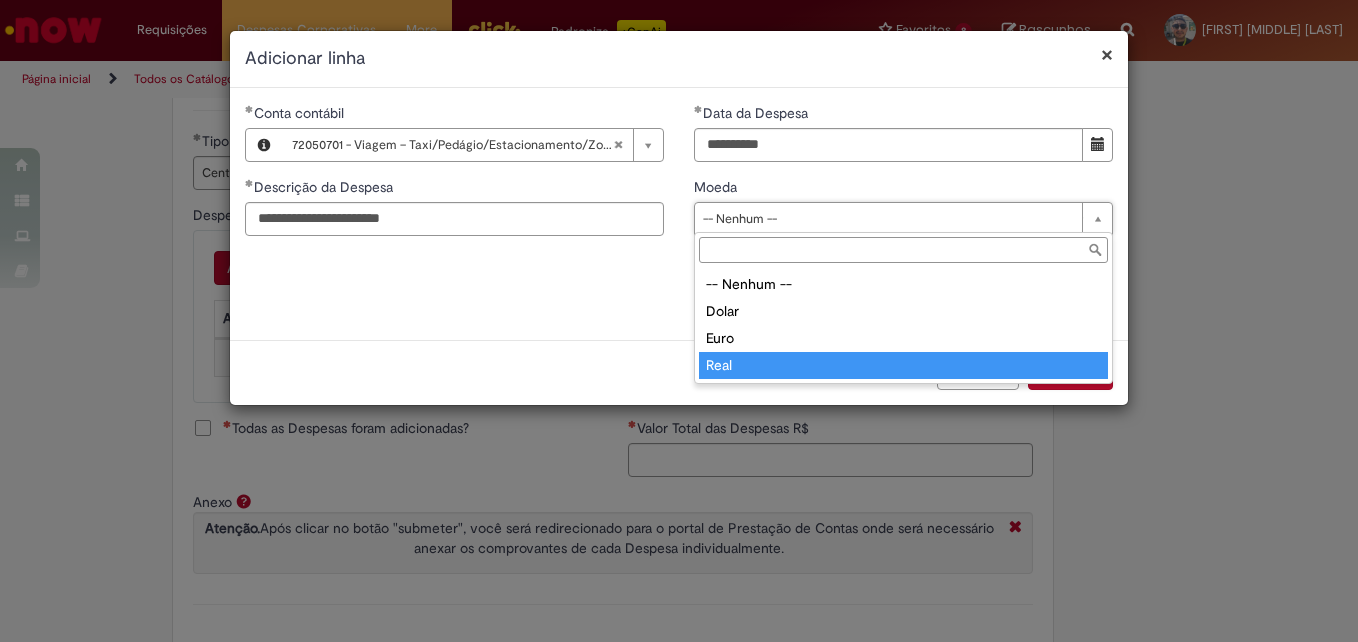 type on "****" 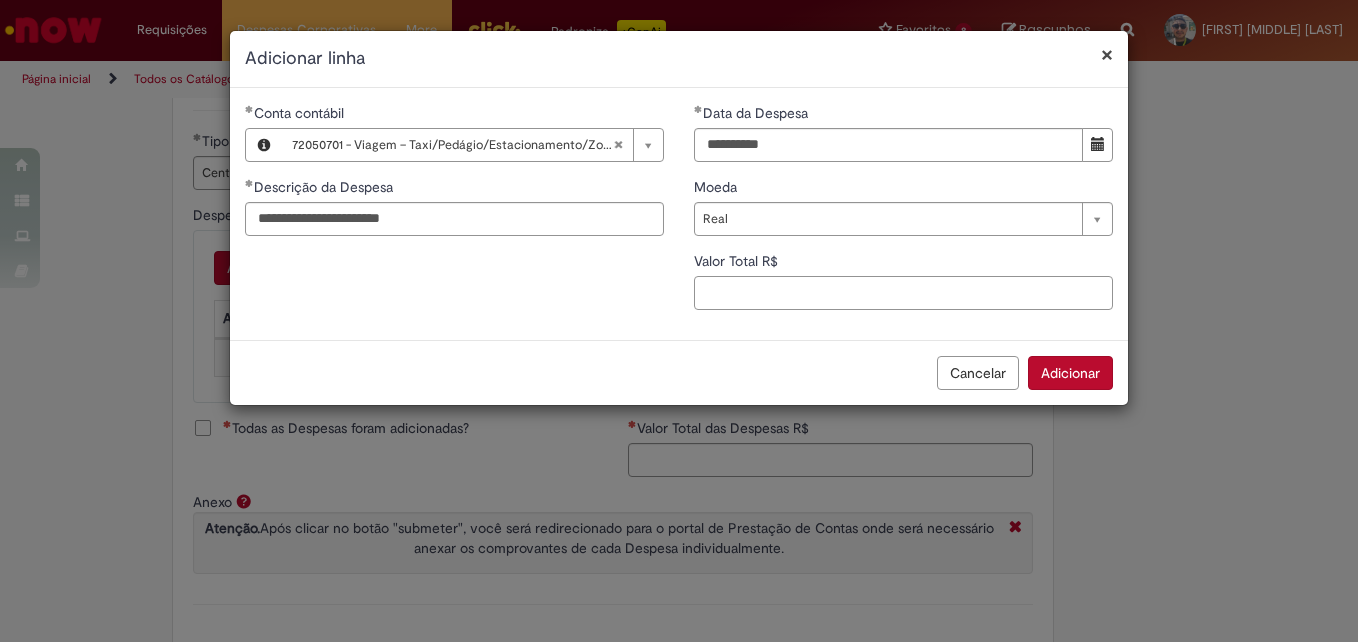 click on "Valor Total R$" at bounding box center [903, 293] 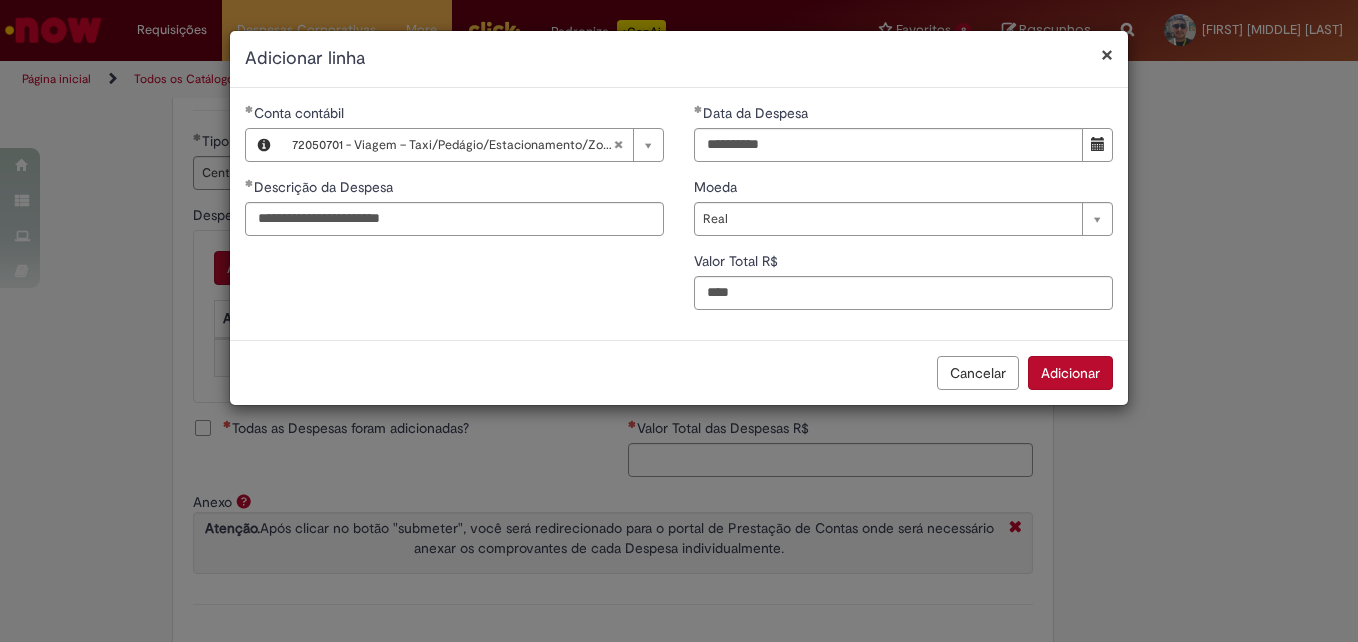 type on "****" 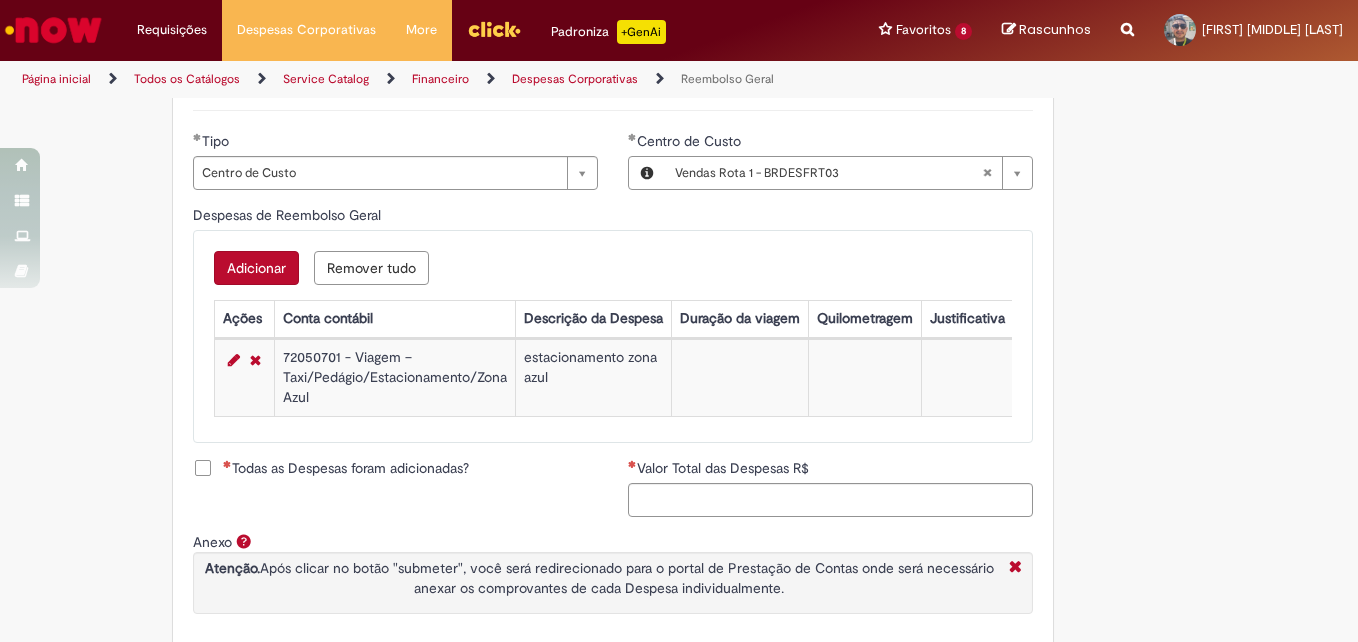 click at bounding box center [864, 377] 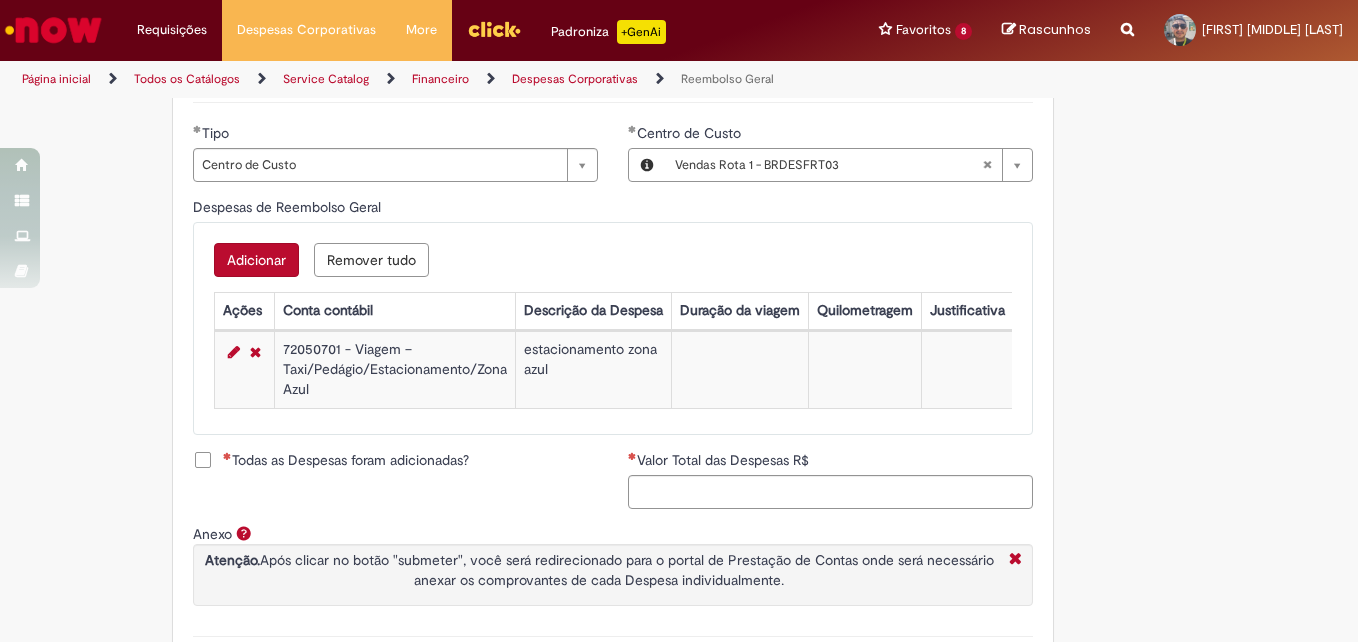 scroll, scrollTop: 744, scrollLeft: 0, axis: vertical 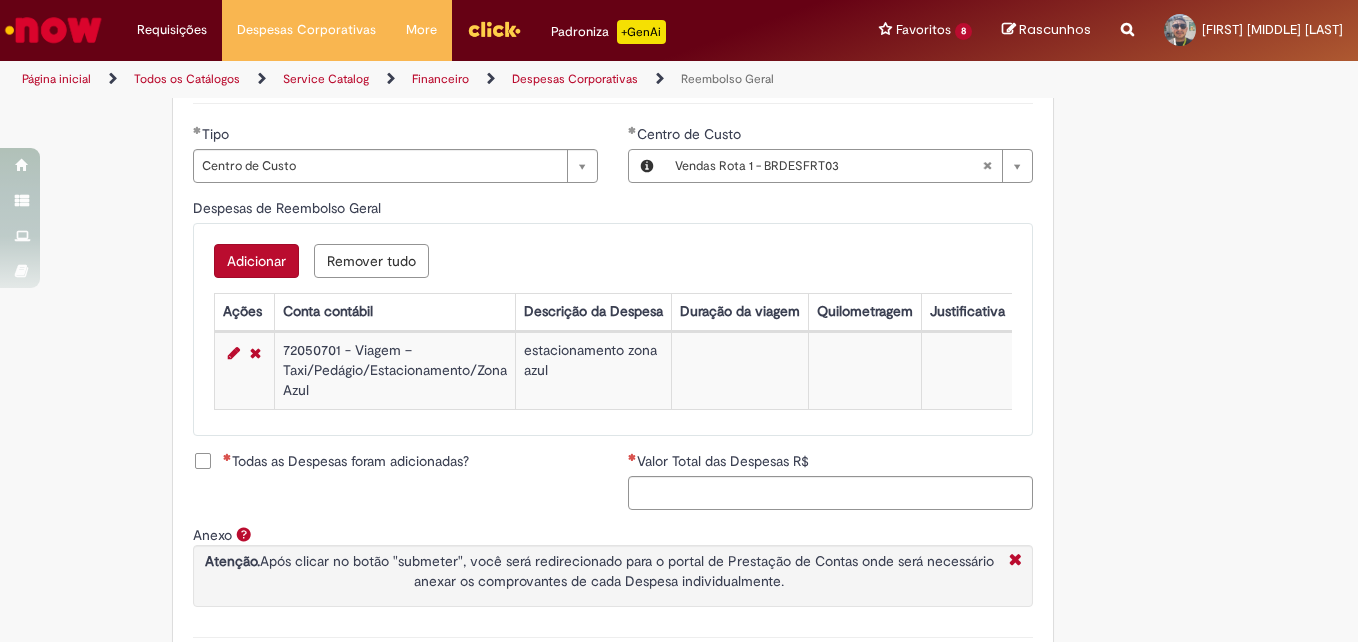 click on "Adicionar" at bounding box center (256, 261) 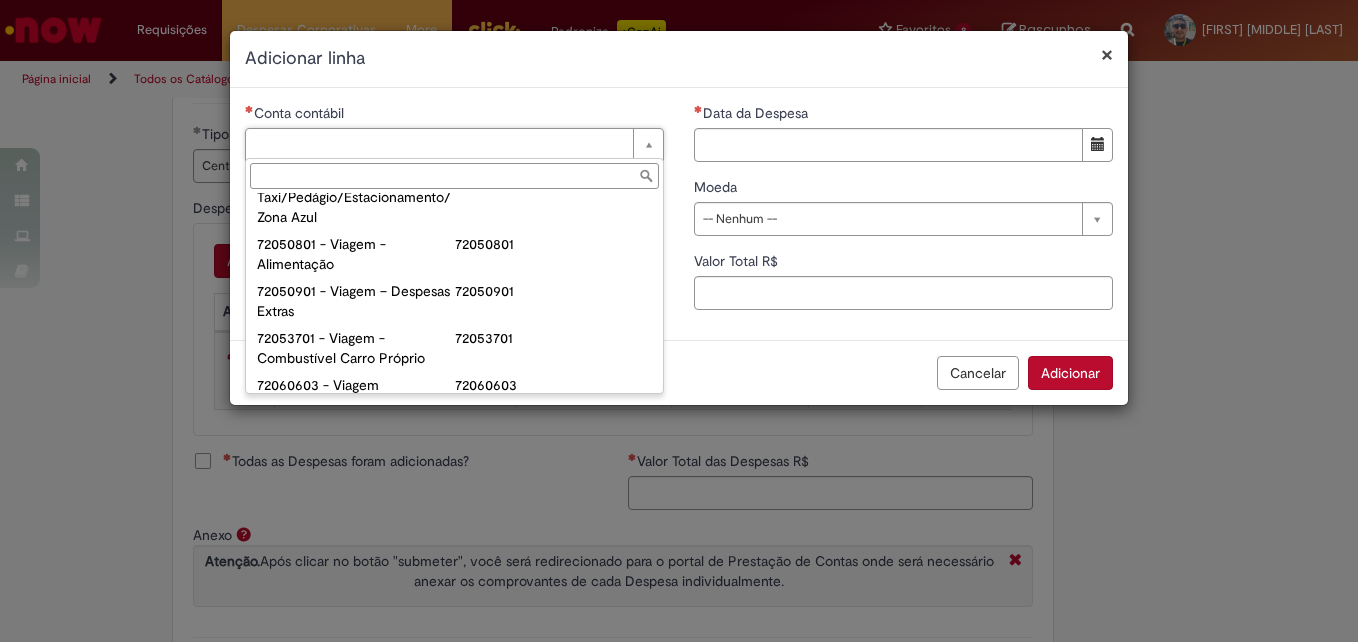 scroll, scrollTop: 1208, scrollLeft: 0, axis: vertical 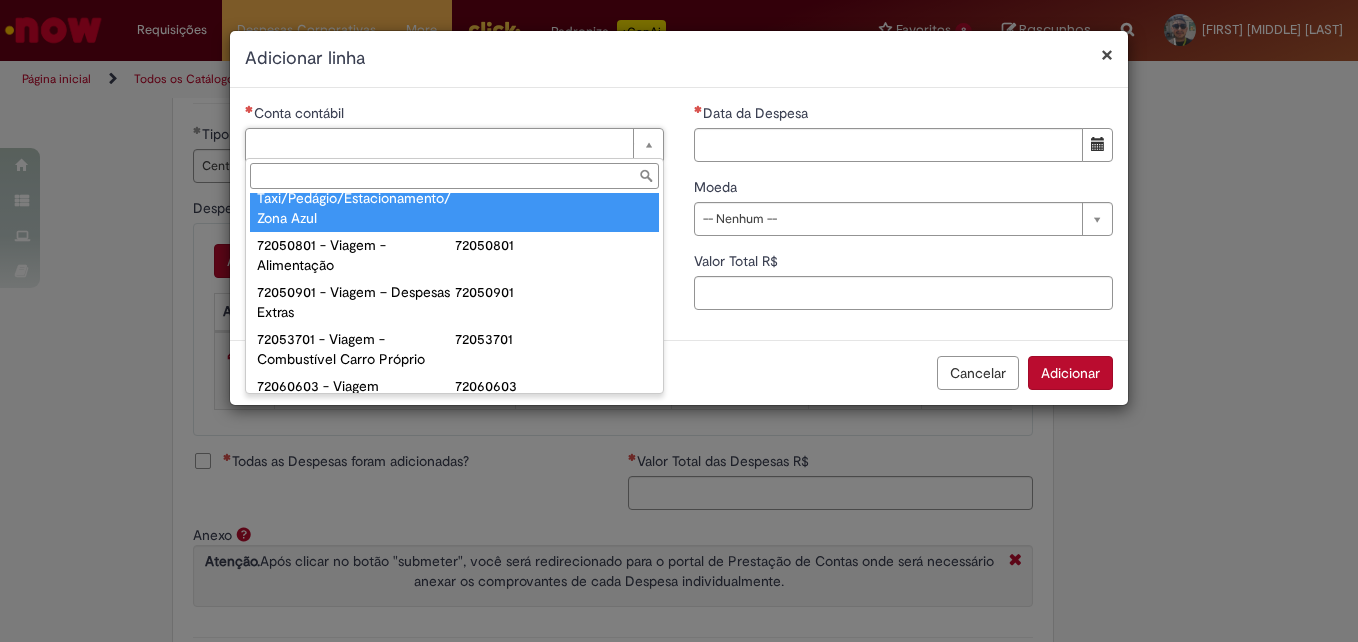 type on "**********" 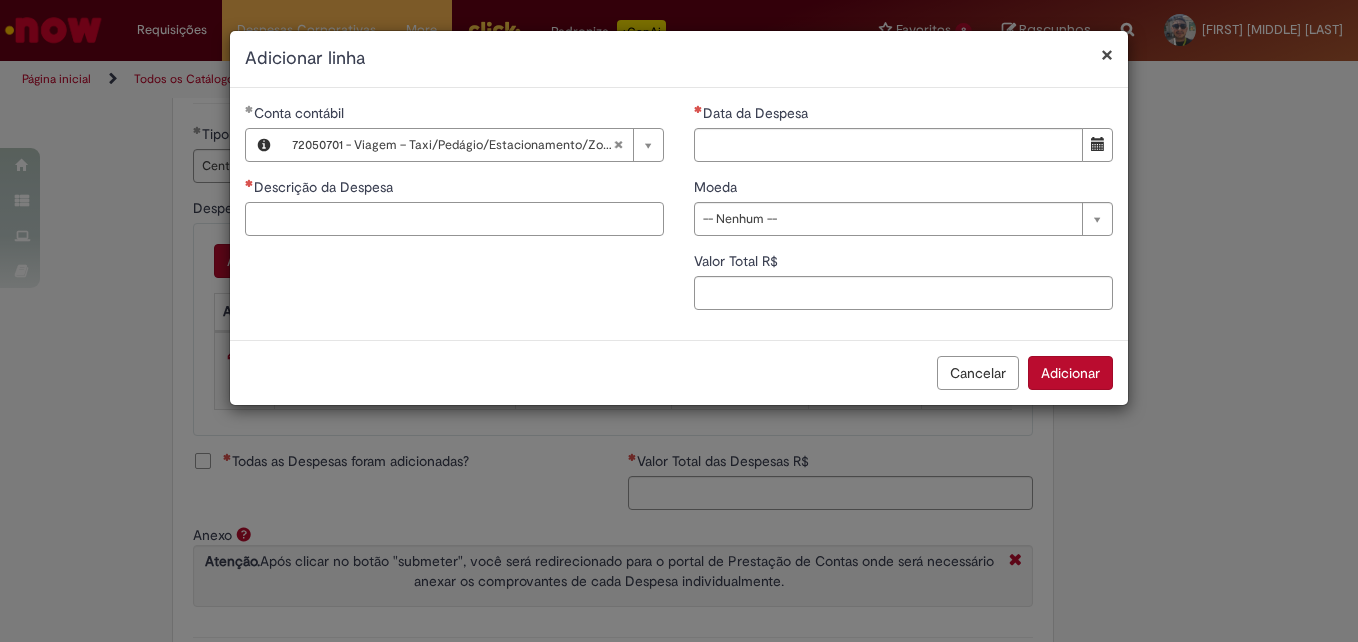 click on "Descrição da Despesa" at bounding box center [454, 219] 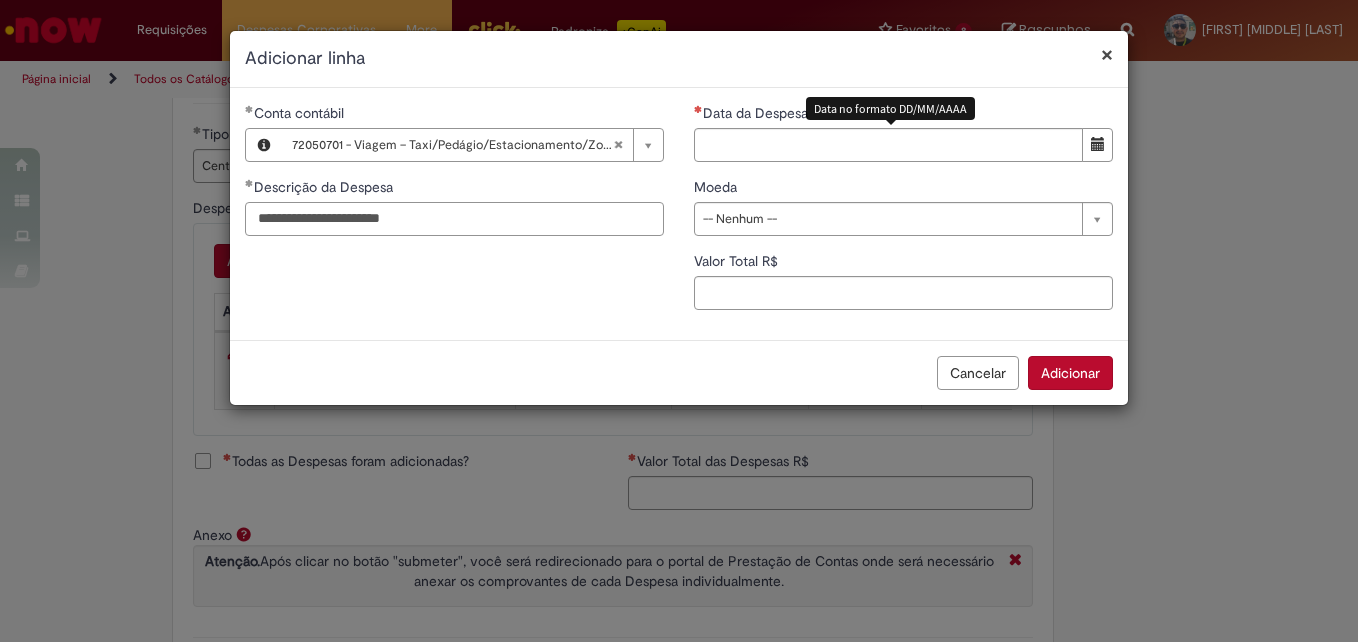 type on "**********" 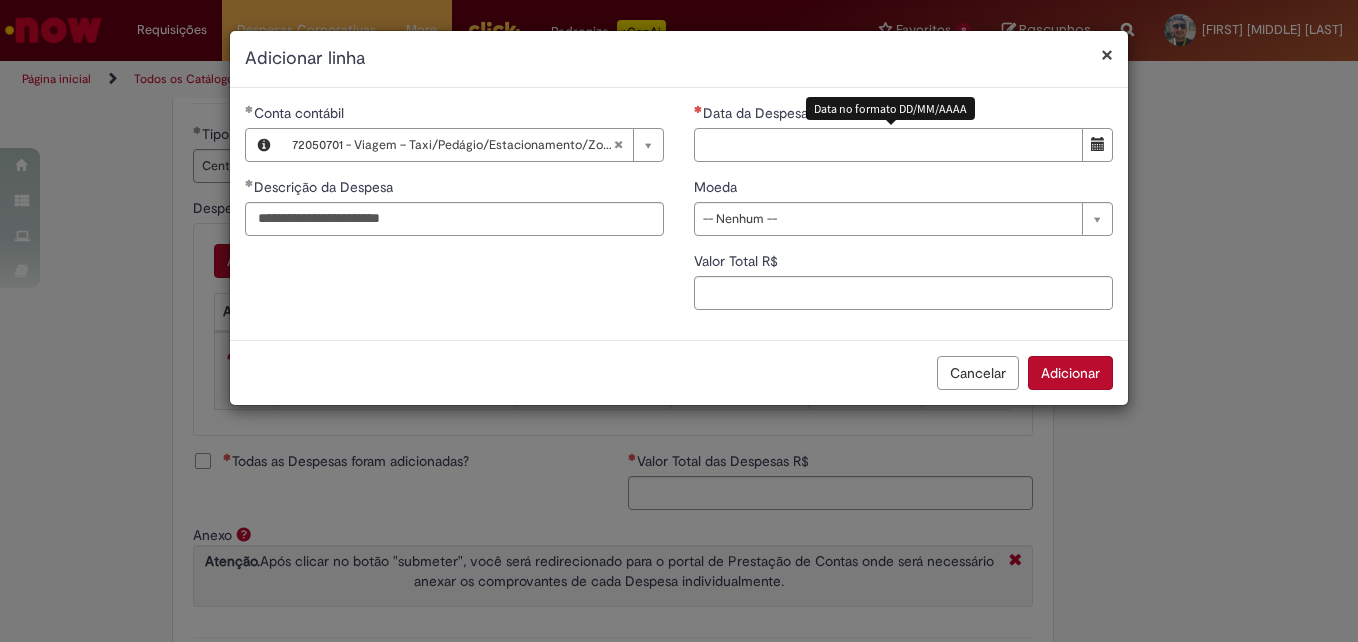click on "Data da Despesa" at bounding box center [888, 145] 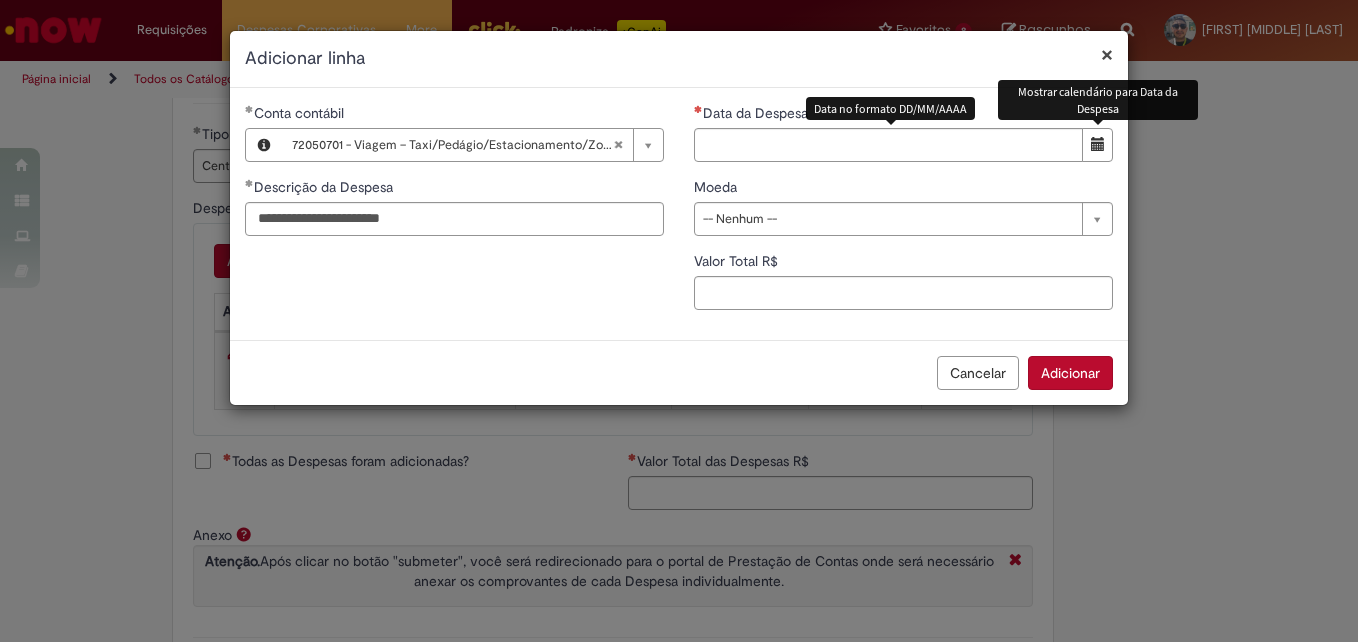 click at bounding box center [1098, 144] 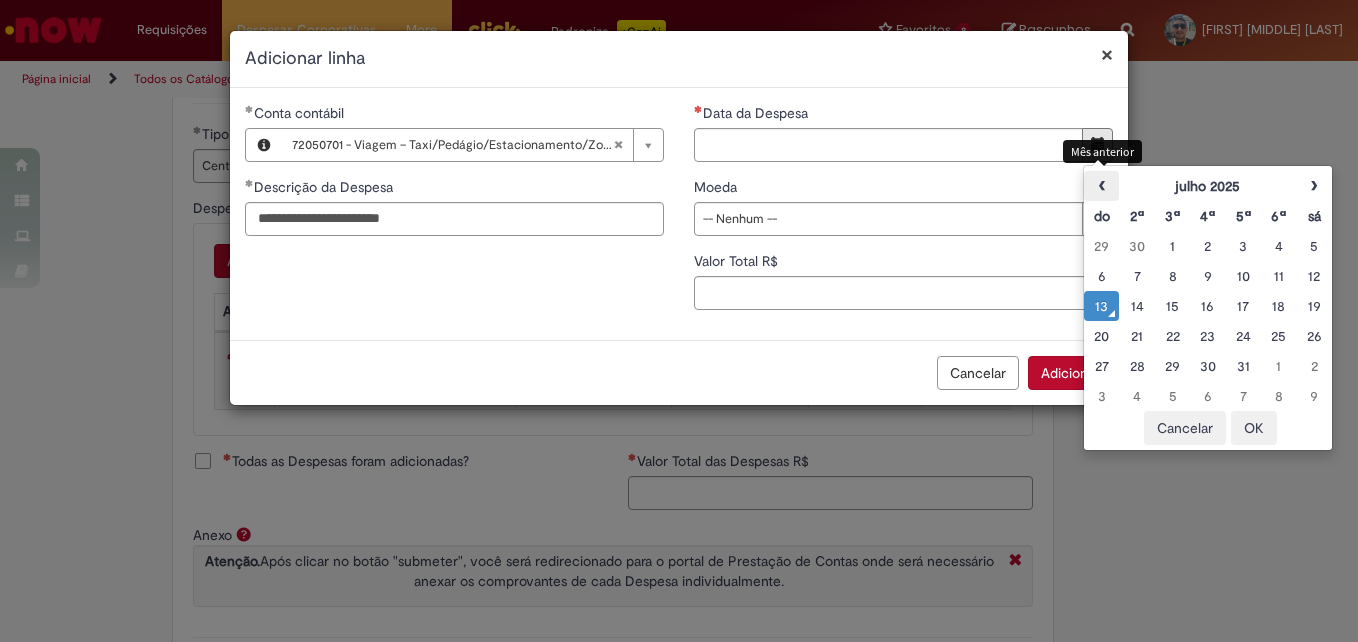 click on "‹" at bounding box center [1101, 186] 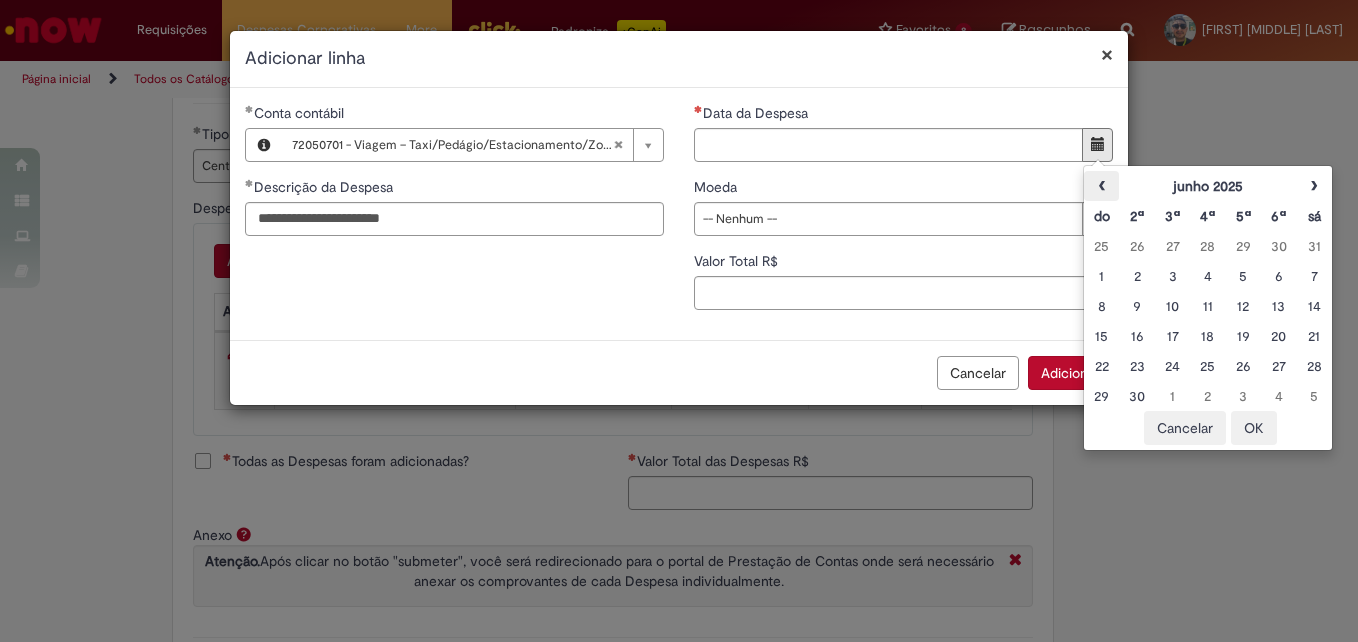 click on "‹" at bounding box center [1101, 186] 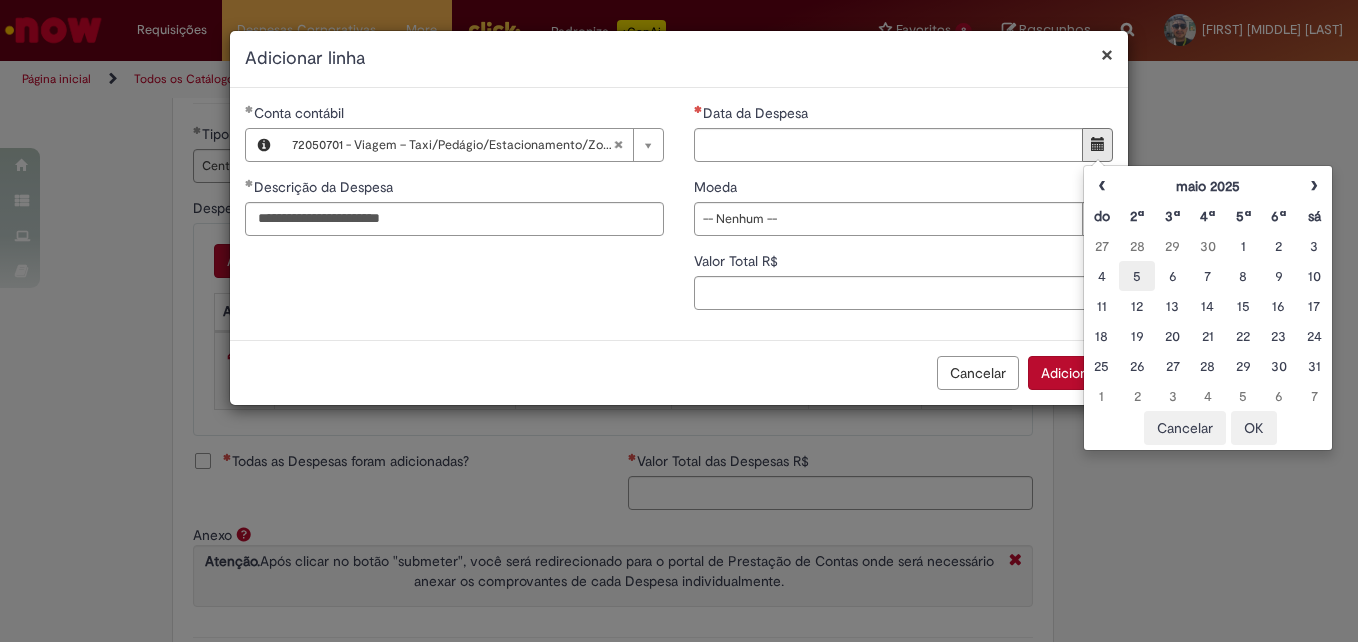 click on "5" at bounding box center (1136, 276) 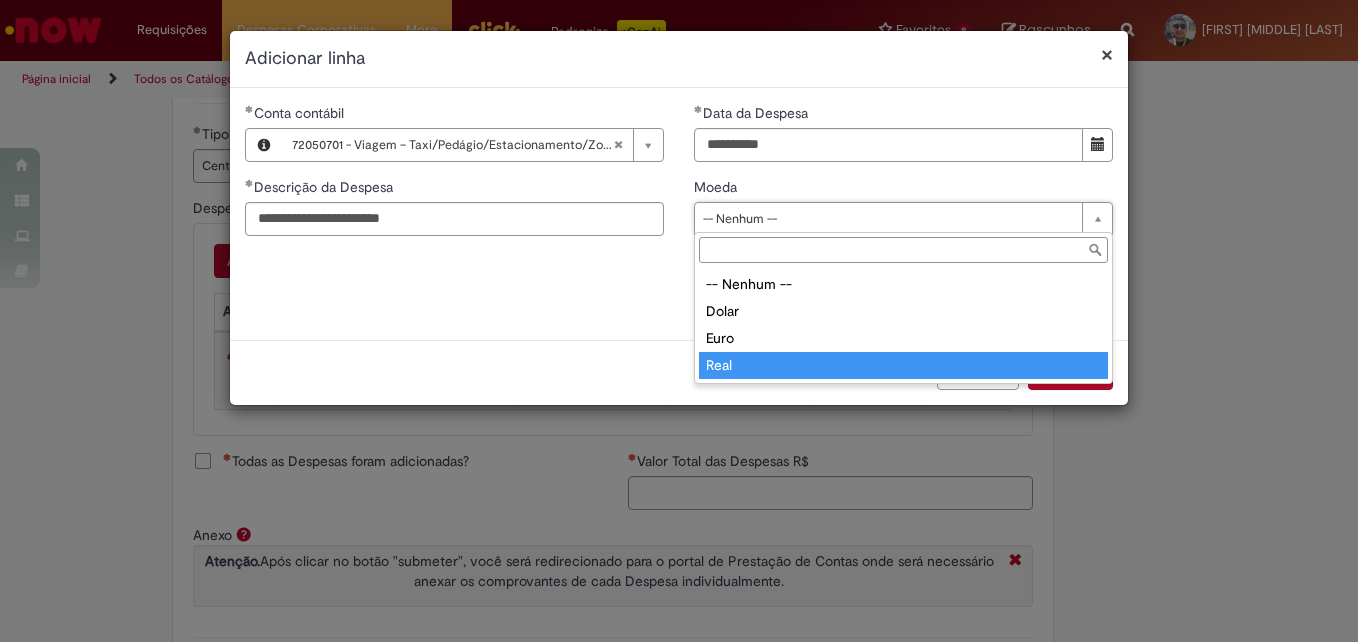 type on "****" 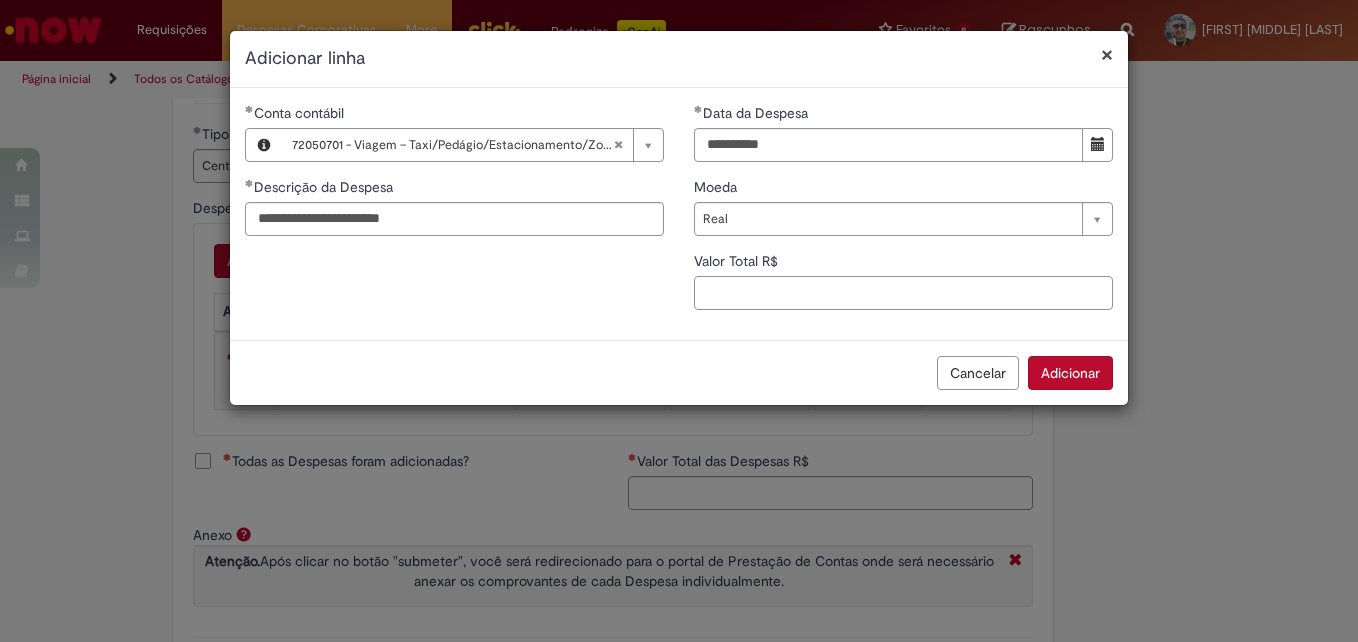 click on "Valor Total R$" at bounding box center (903, 293) 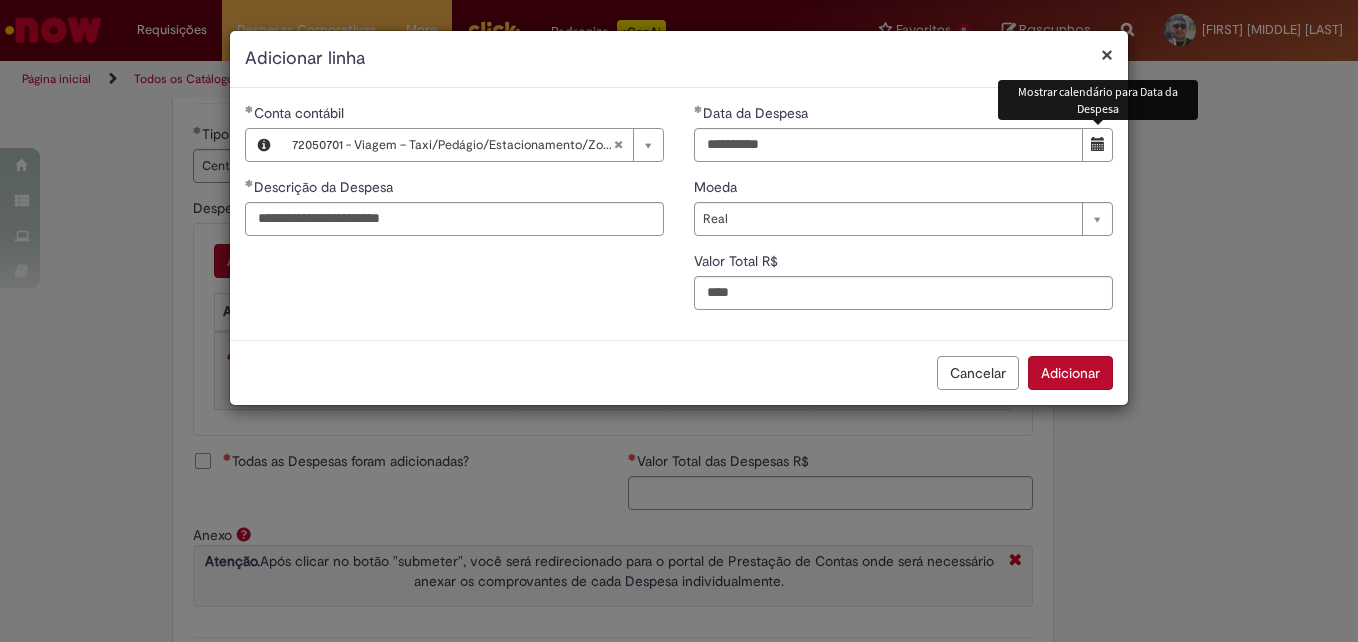 type on "****" 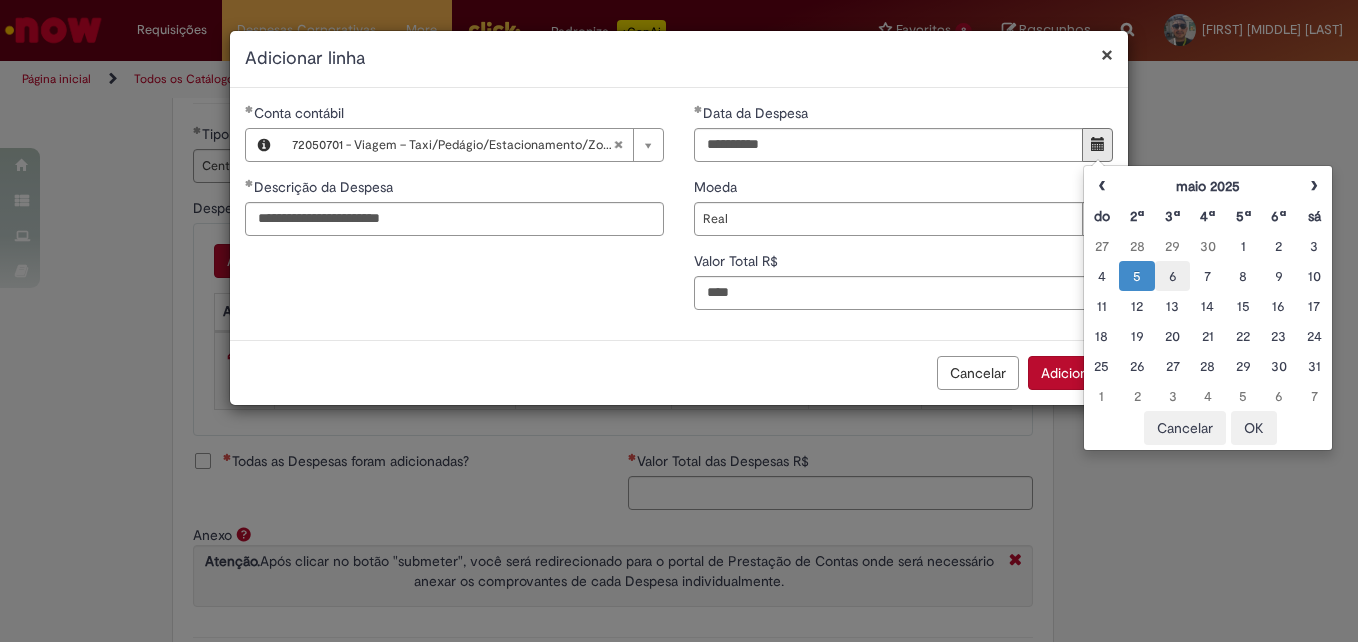 click on "6" at bounding box center [1172, 276] 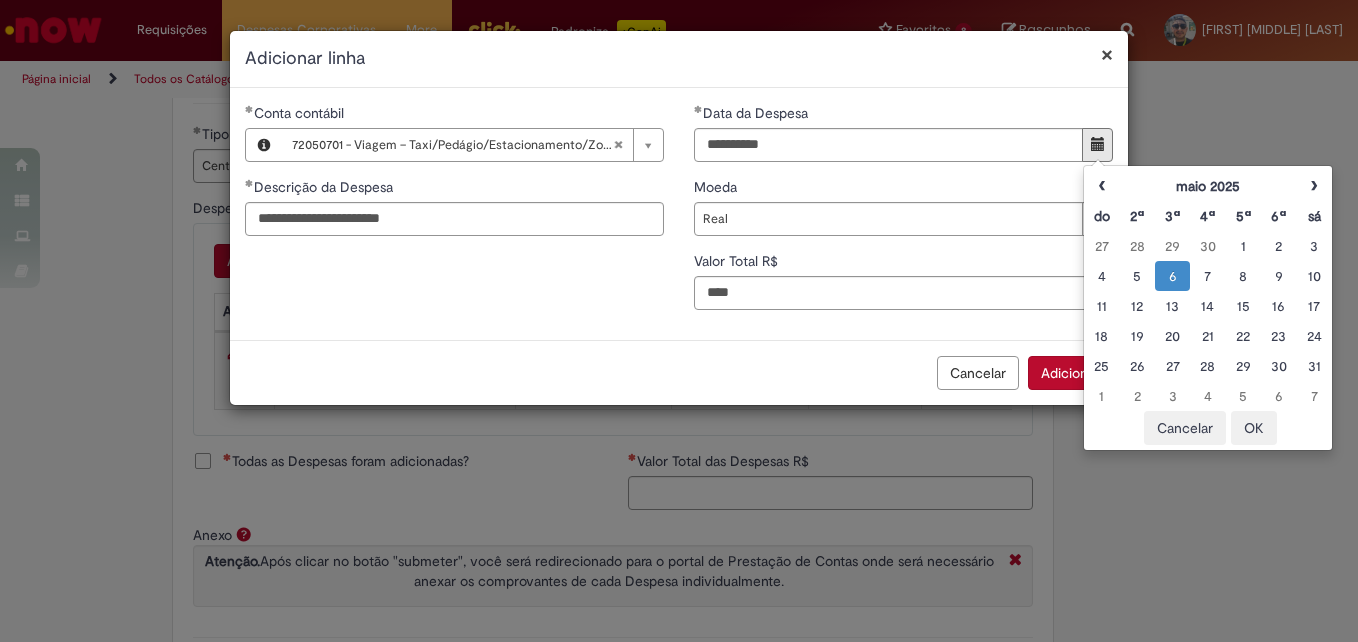 click on "OK" at bounding box center [1254, 428] 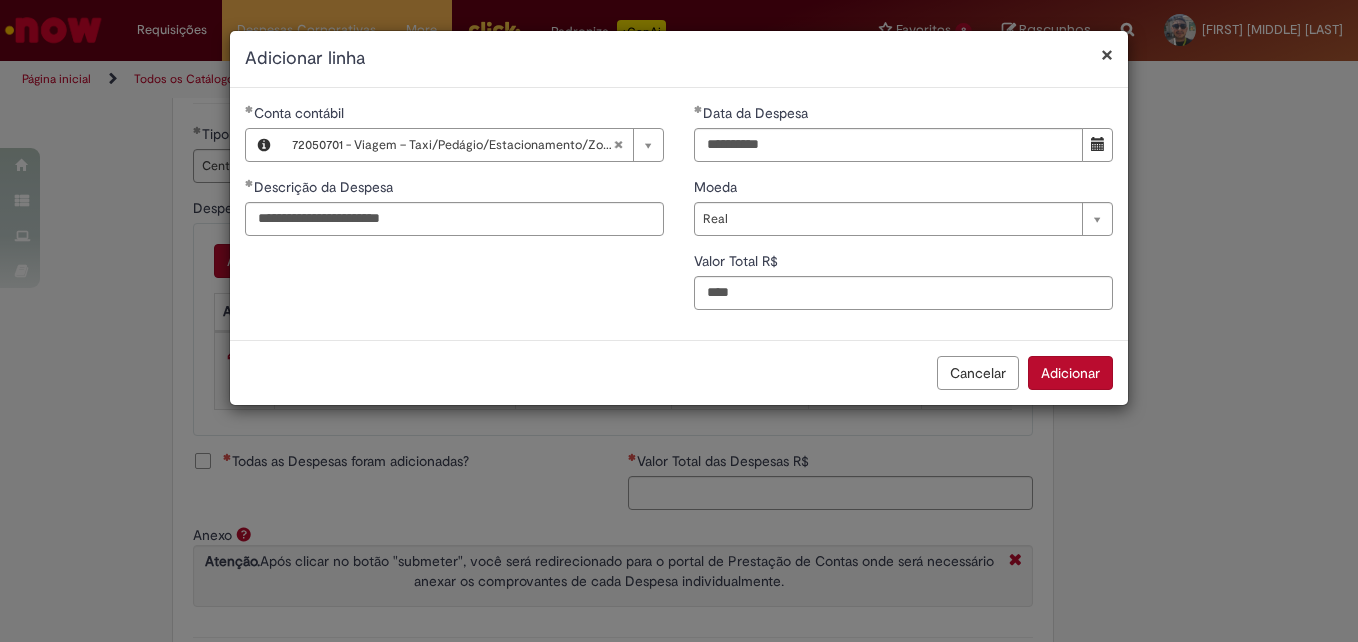click on "Adicionar" at bounding box center [1070, 373] 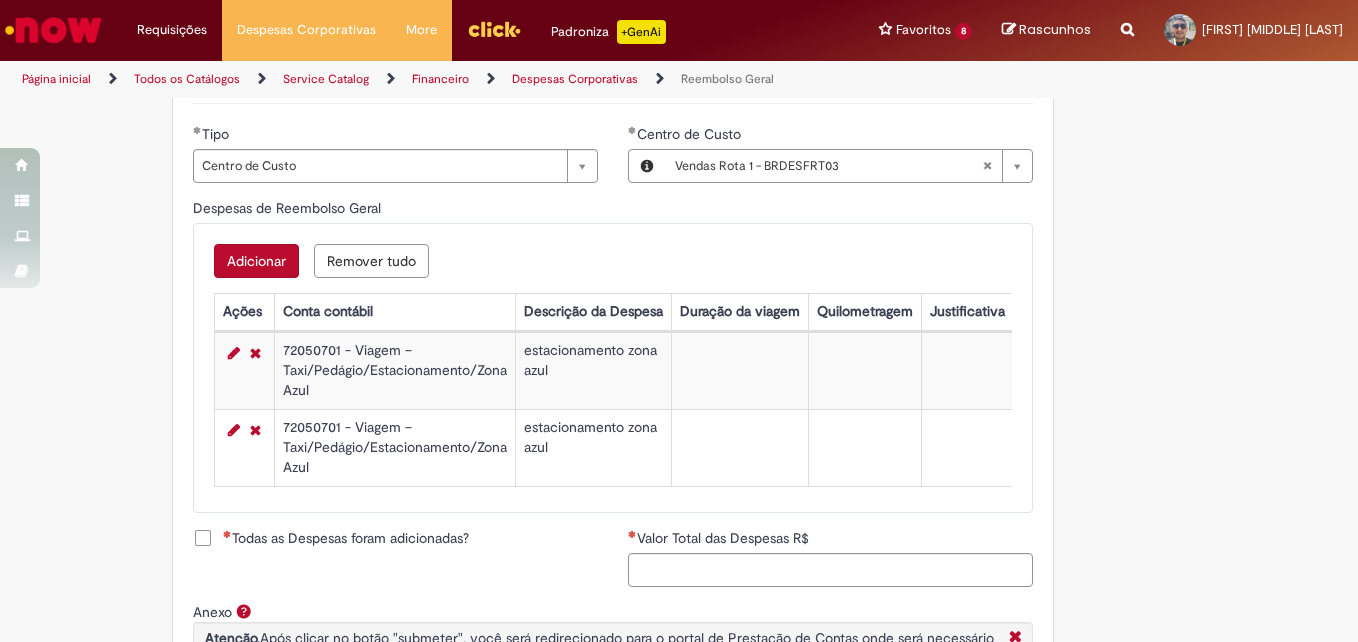 click on "Adicionar" at bounding box center (256, 261) 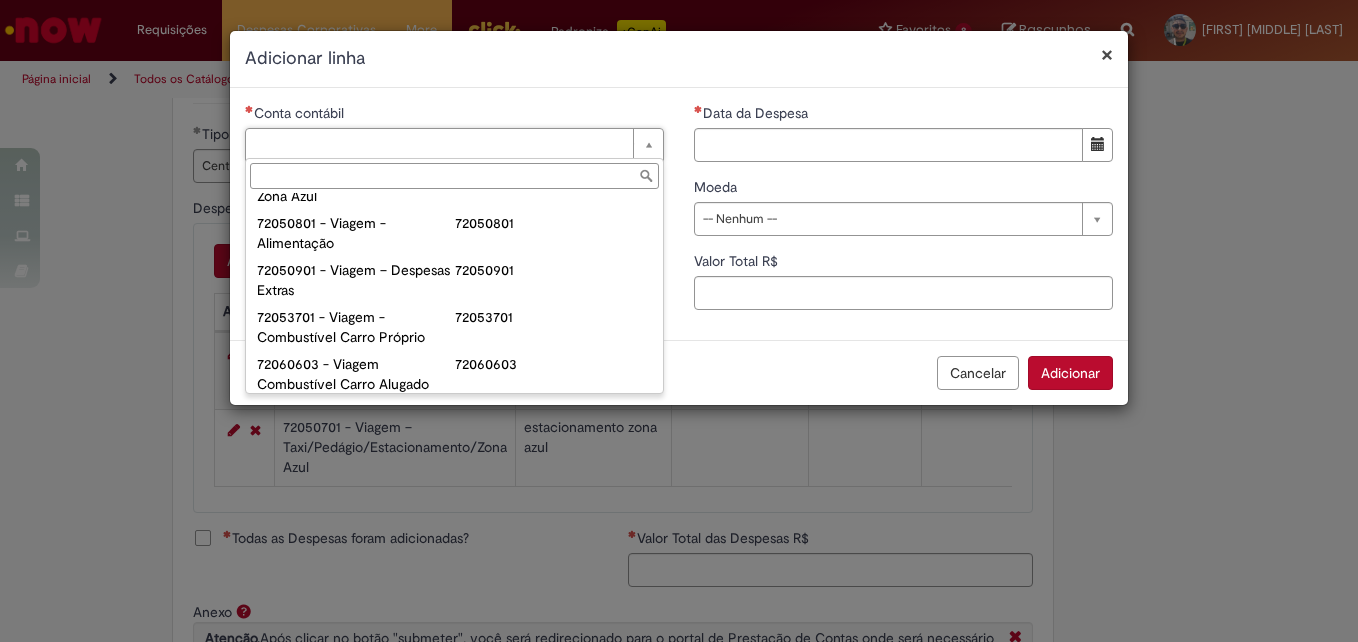 scroll, scrollTop: 1228, scrollLeft: 0, axis: vertical 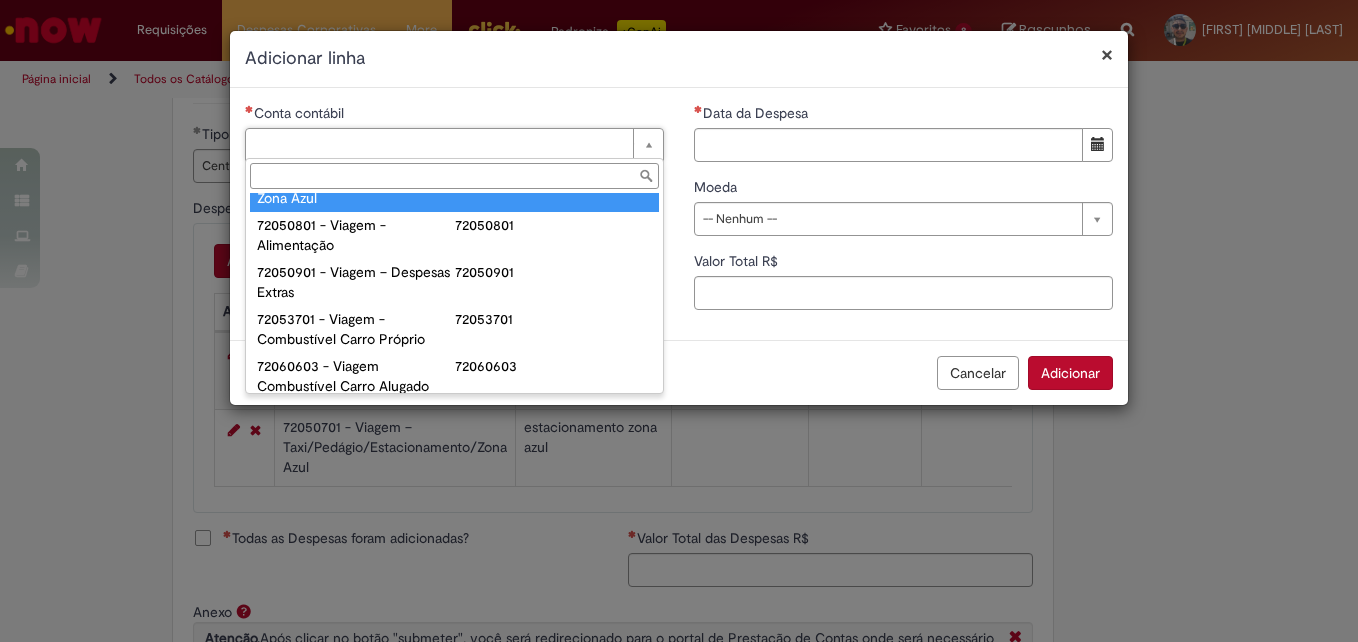type on "**********" 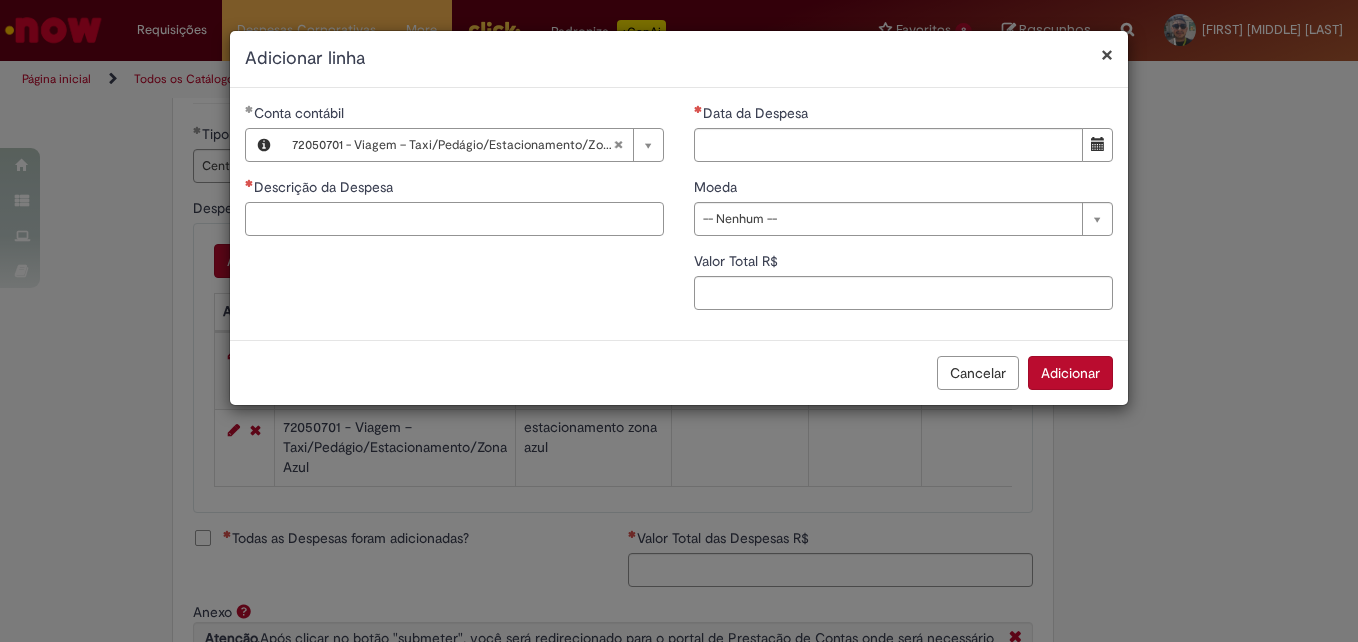 click on "Descrição da Despesa" at bounding box center (454, 219) 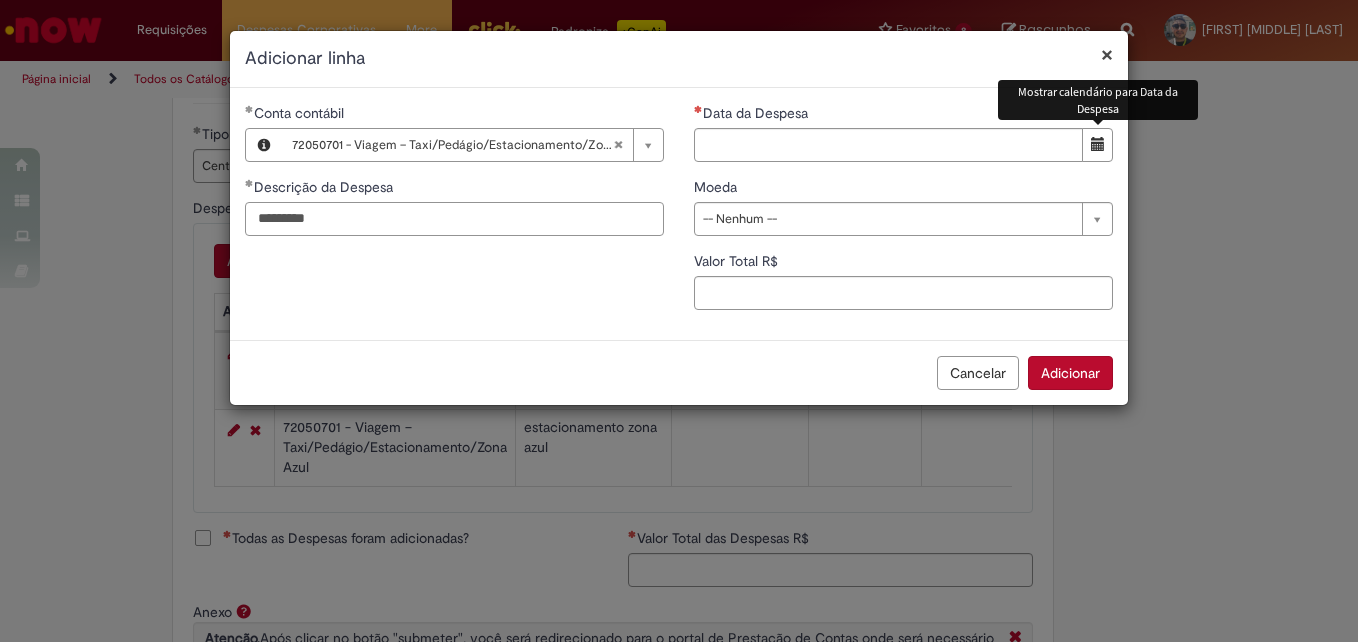 type on "*********" 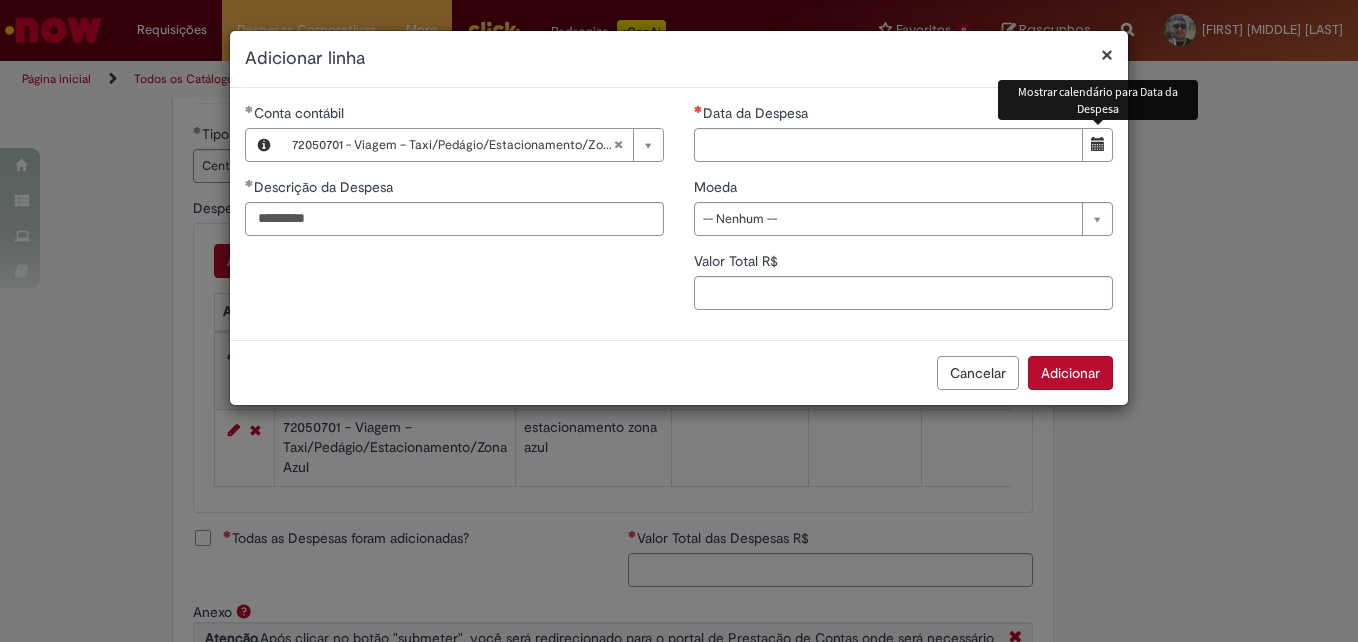 click at bounding box center (1098, 144) 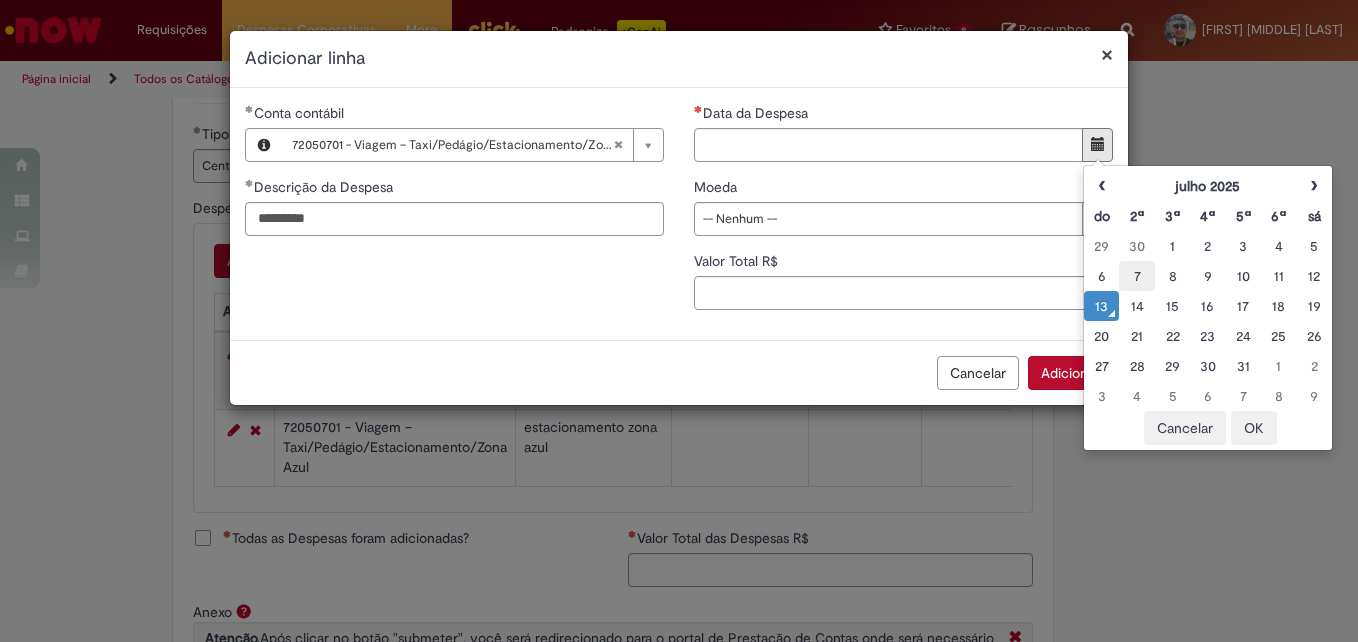 click on "7" at bounding box center [1136, 276] 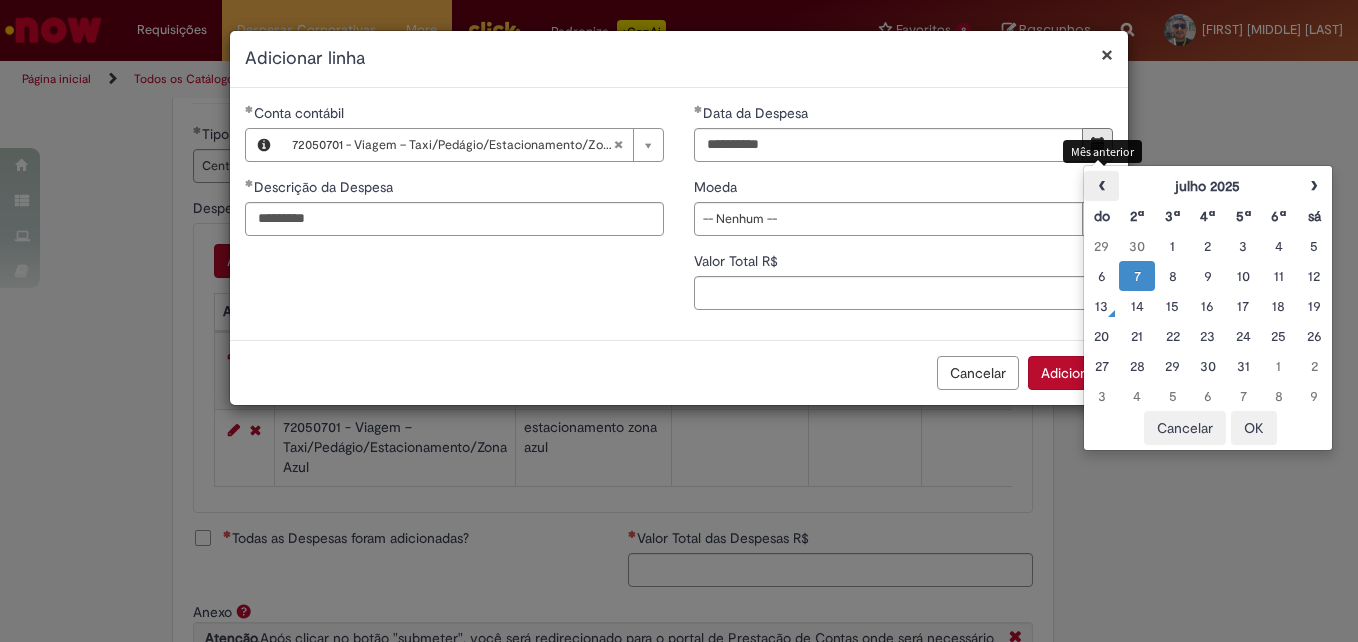 click on "‹" at bounding box center (1101, 186) 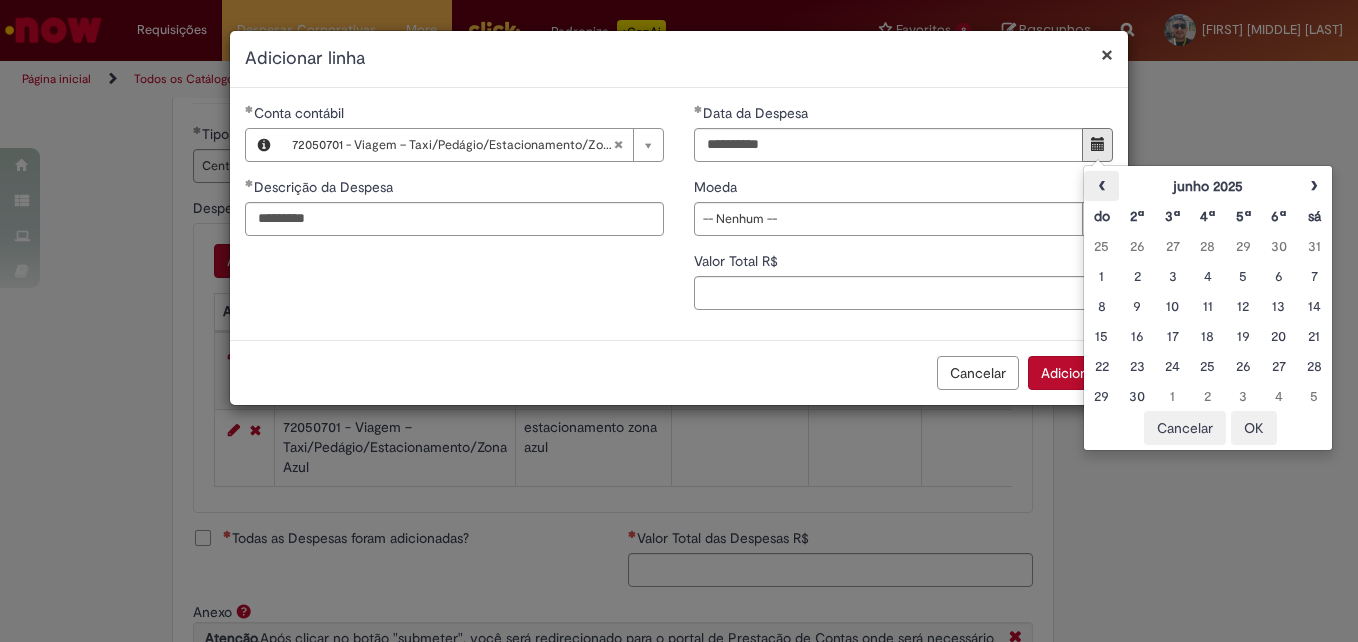 click on "‹" at bounding box center (1101, 186) 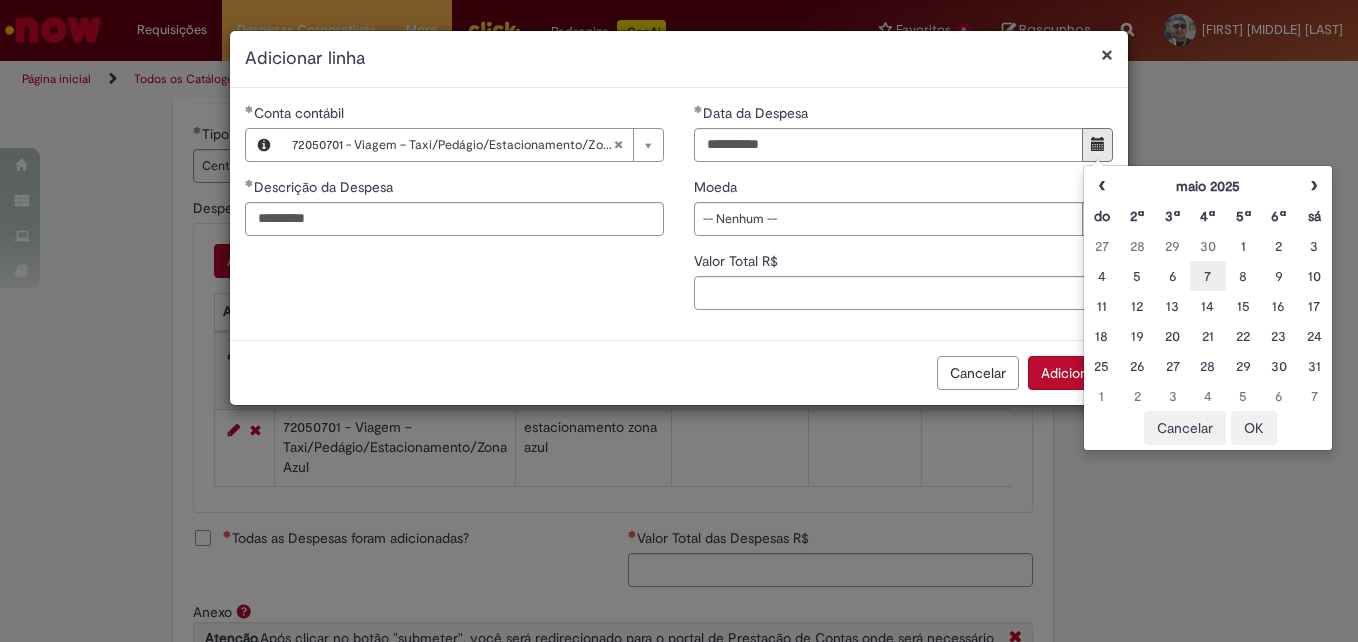 click on "7" at bounding box center (1207, 276) 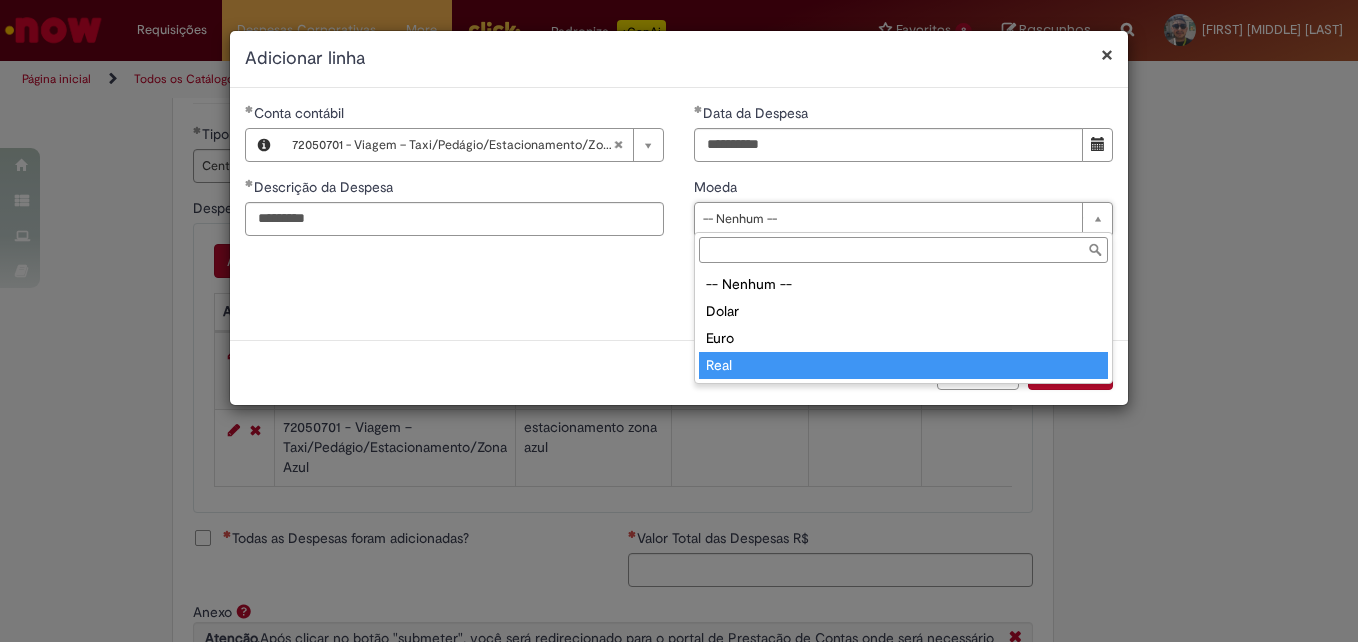 type on "****" 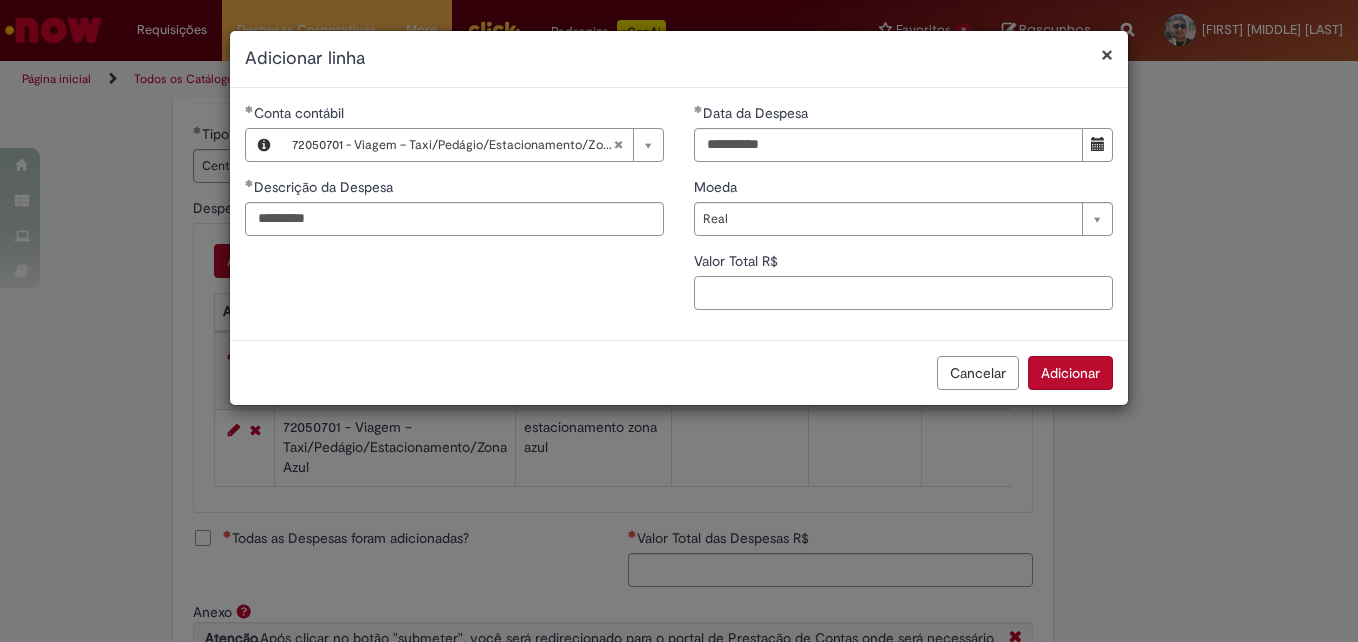 click on "Valor Total R$" at bounding box center (903, 293) 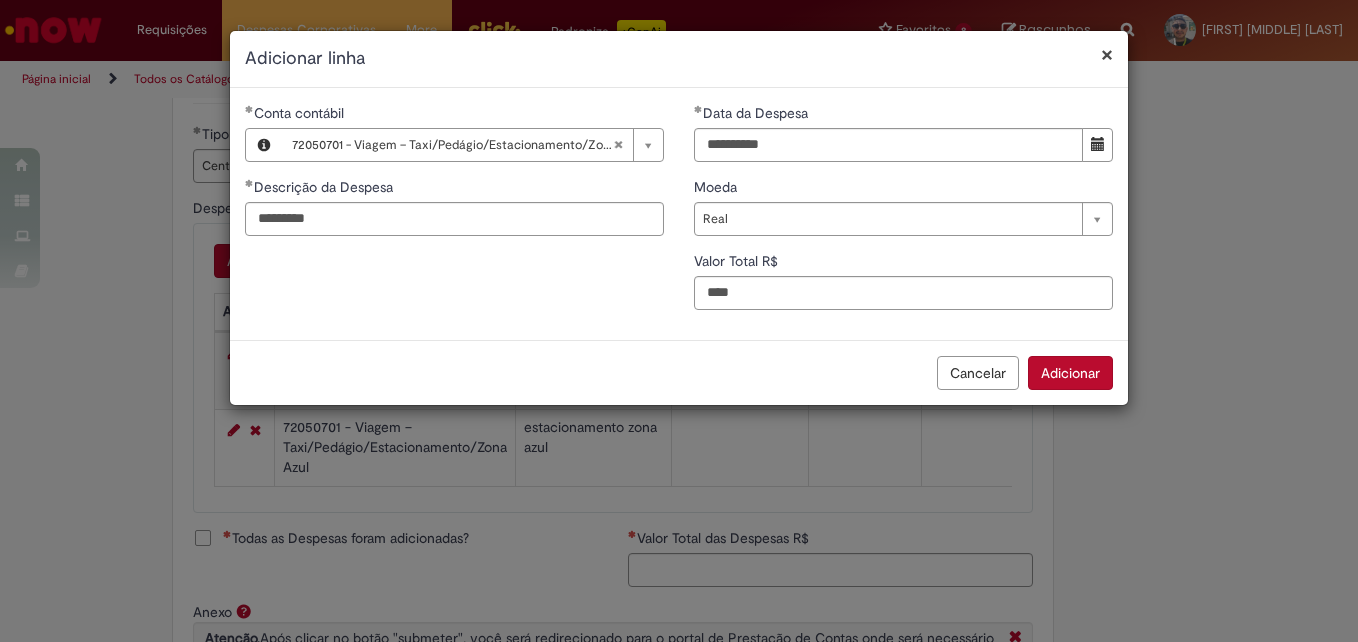 type on "***" 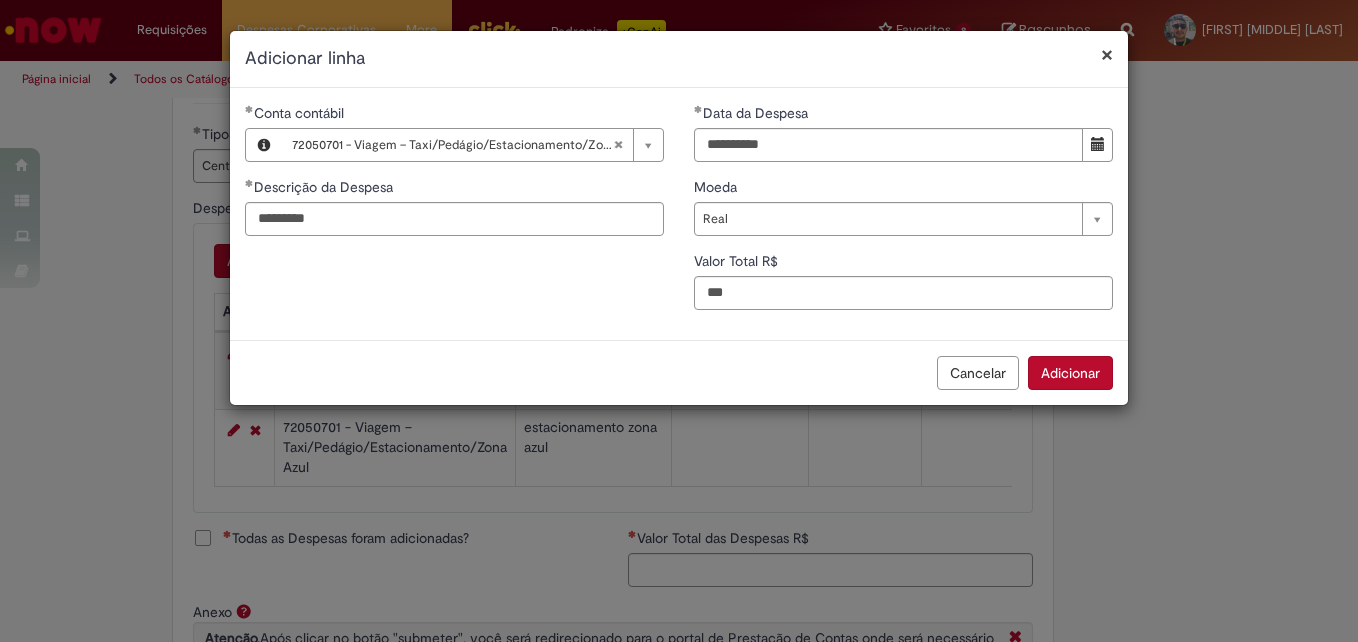 click on "Adicionar" at bounding box center (1070, 373) 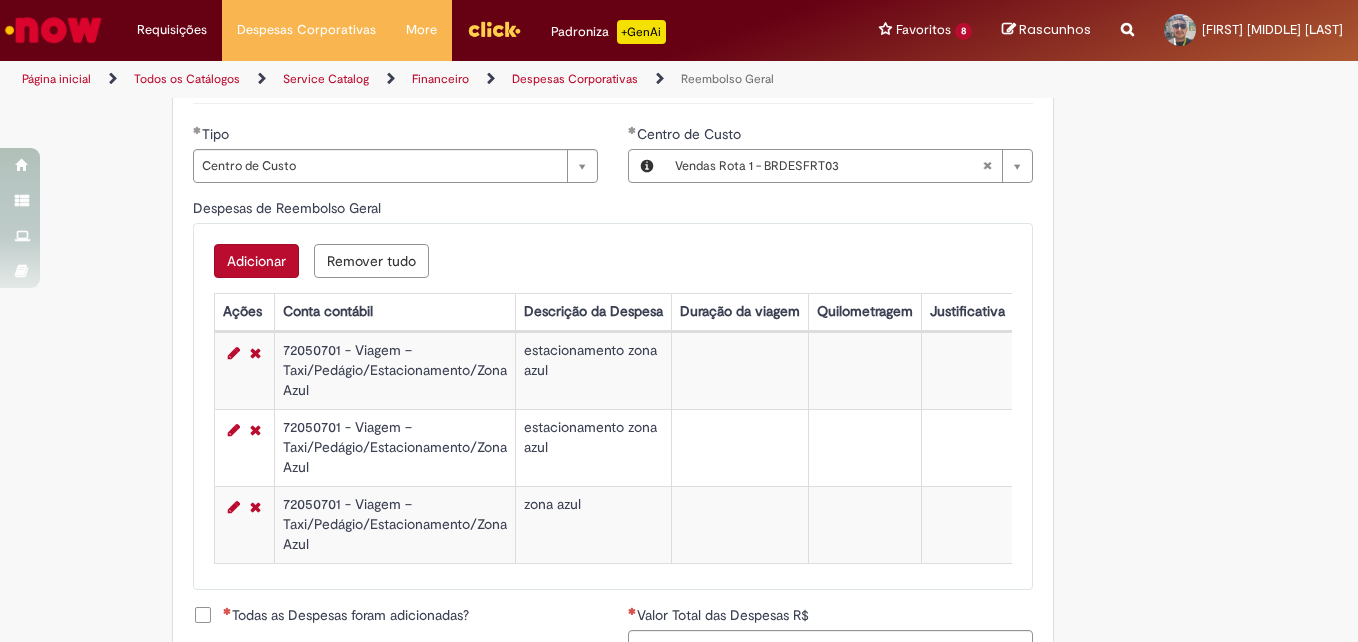 click on "72050701 -  Viagem – Taxi/Pedágio/Estacionamento/Zona Azul" at bounding box center (394, 447) 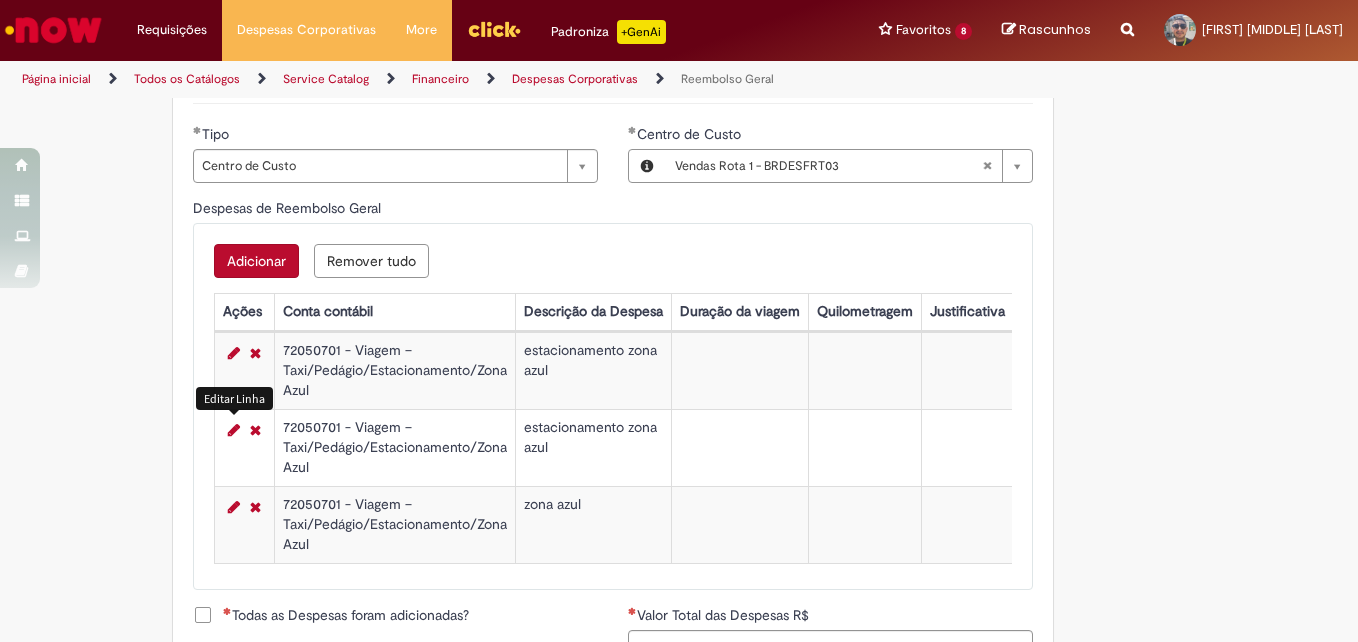 click at bounding box center [234, 430] 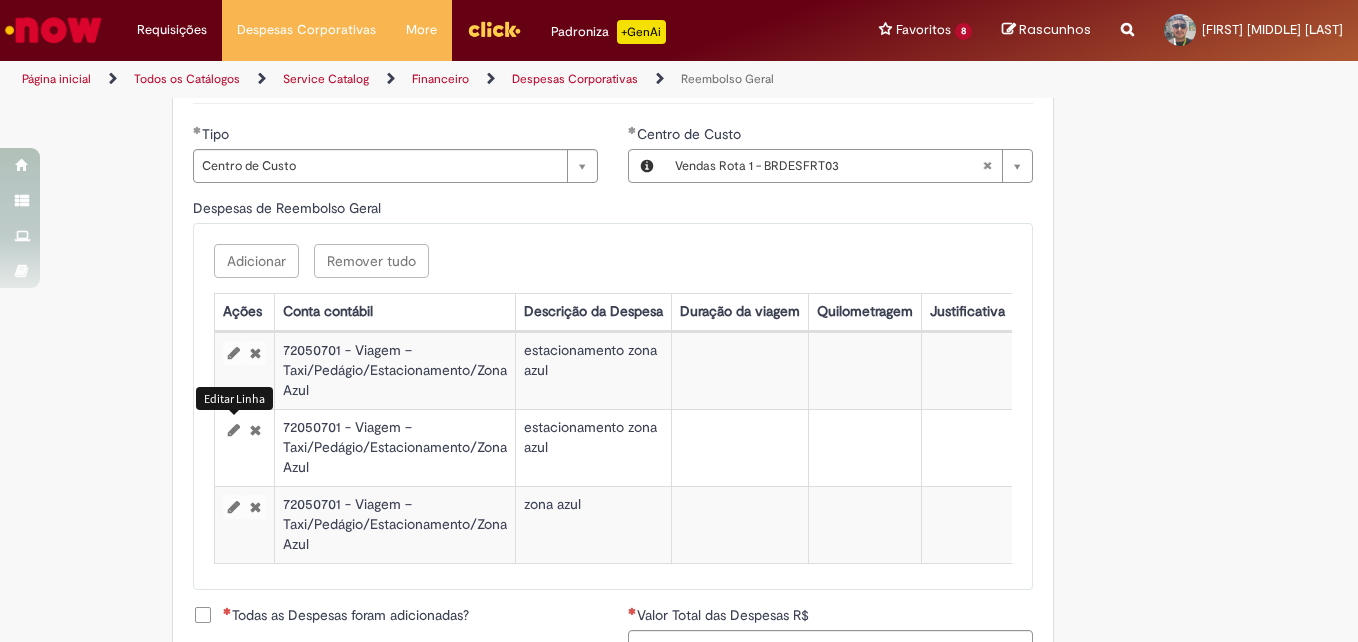 select on "****" 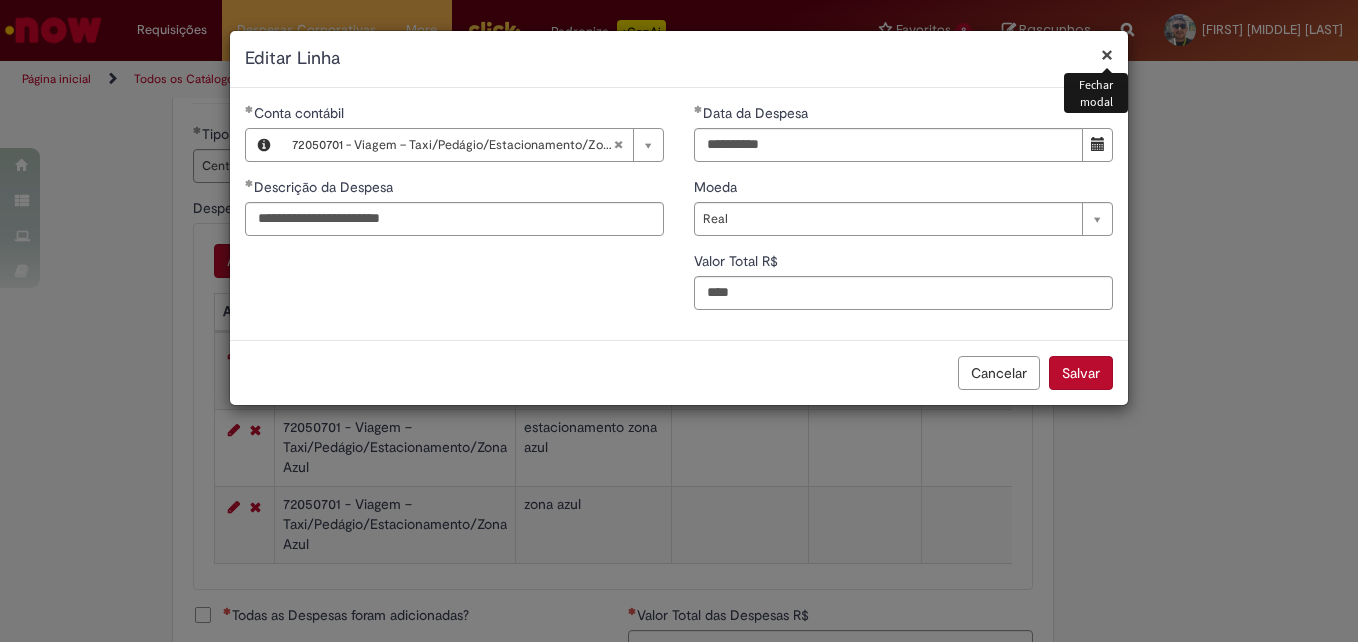 click on "Salvar" at bounding box center [1081, 373] 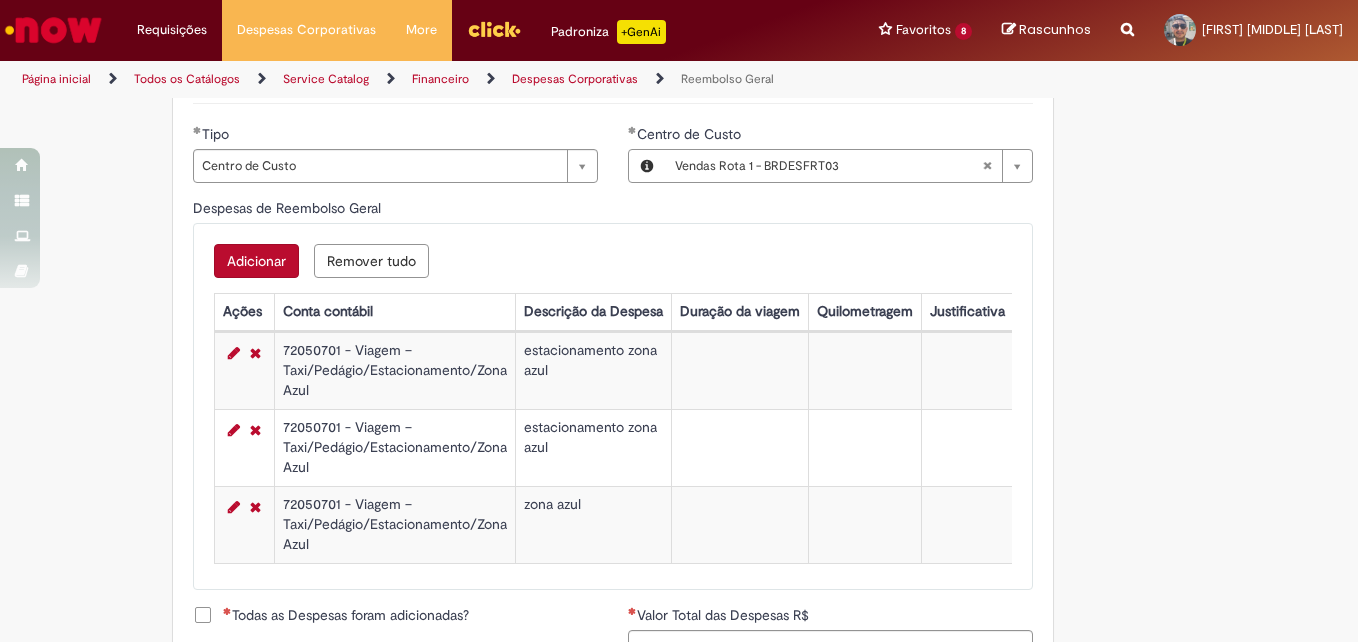 click on "Adicionar" at bounding box center (256, 261) 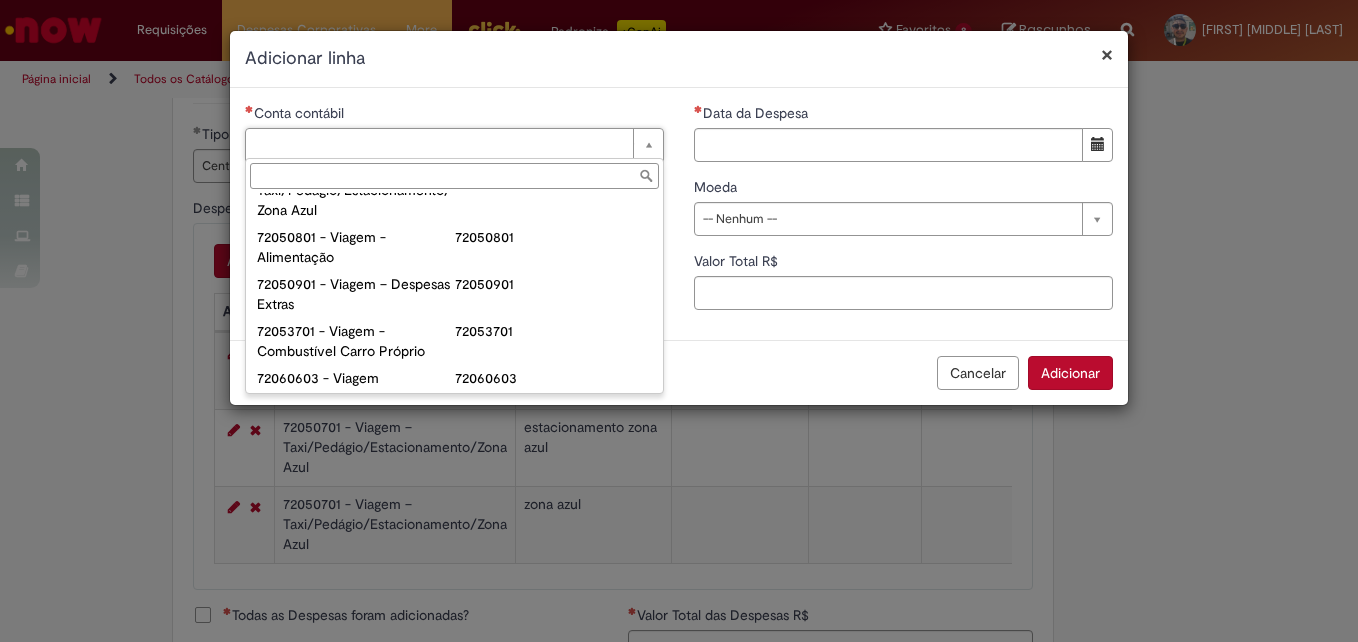 scroll, scrollTop: 1212, scrollLeft: 0, axis: vertical 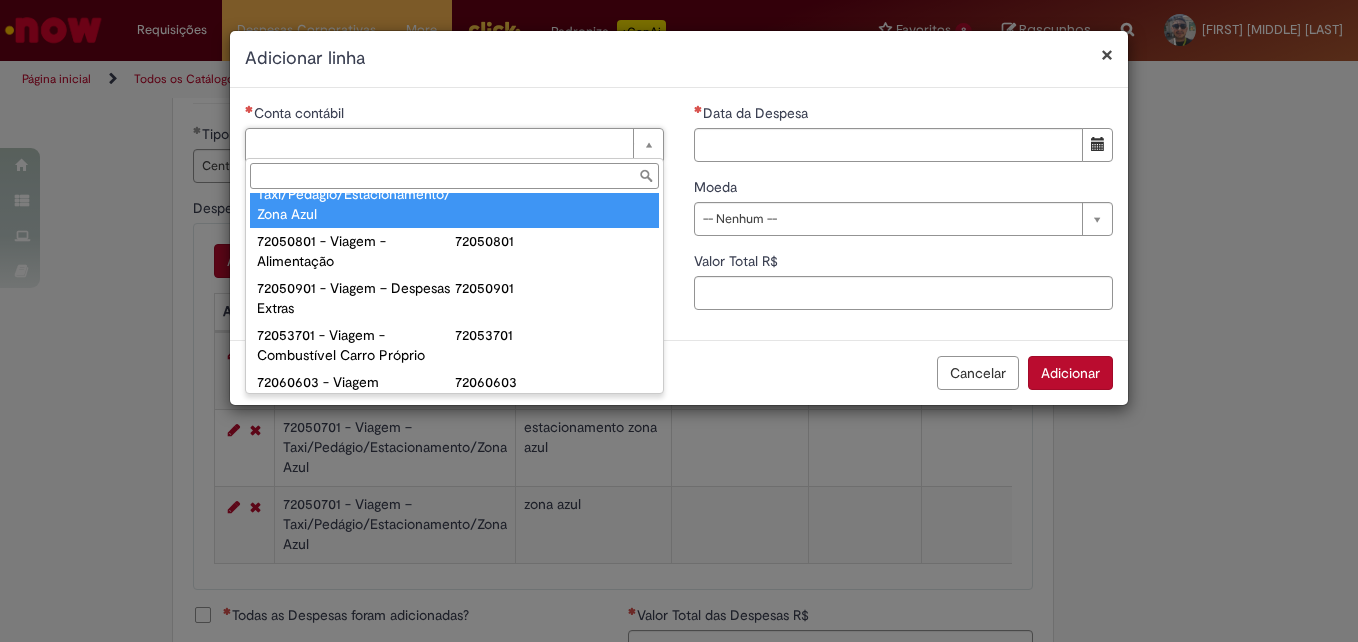 type on "**********" 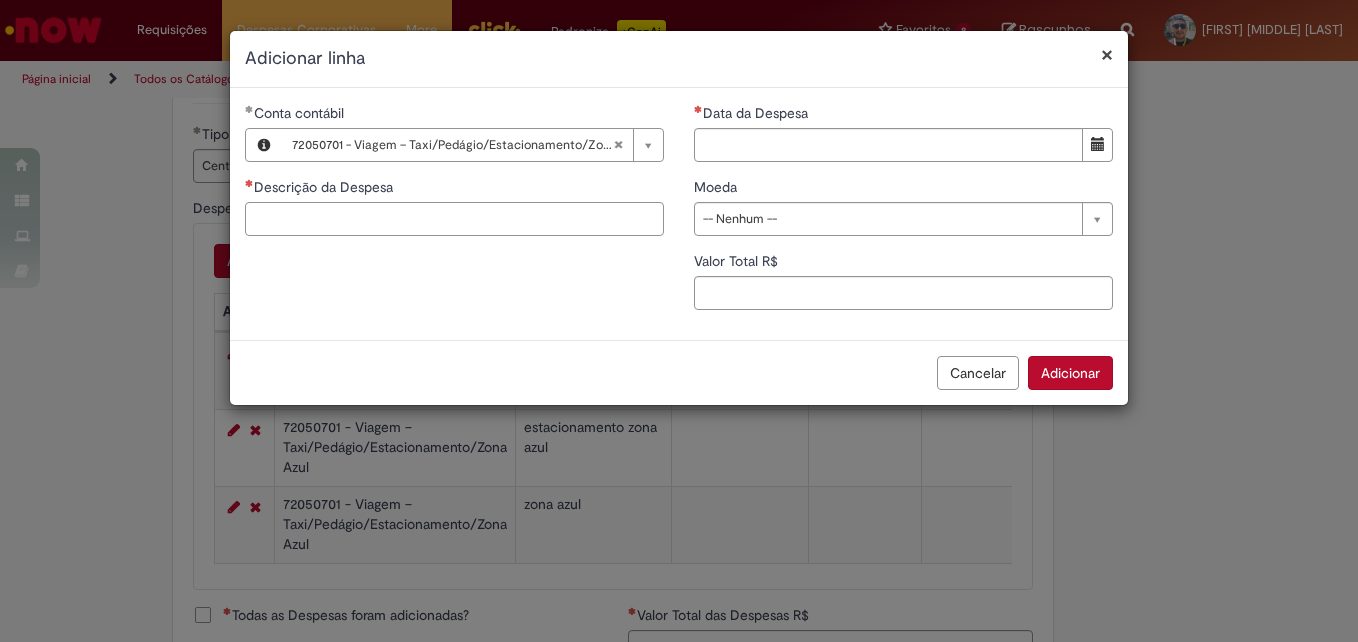 click on "Descrição da Despesa" at bounding box center [454, 219] 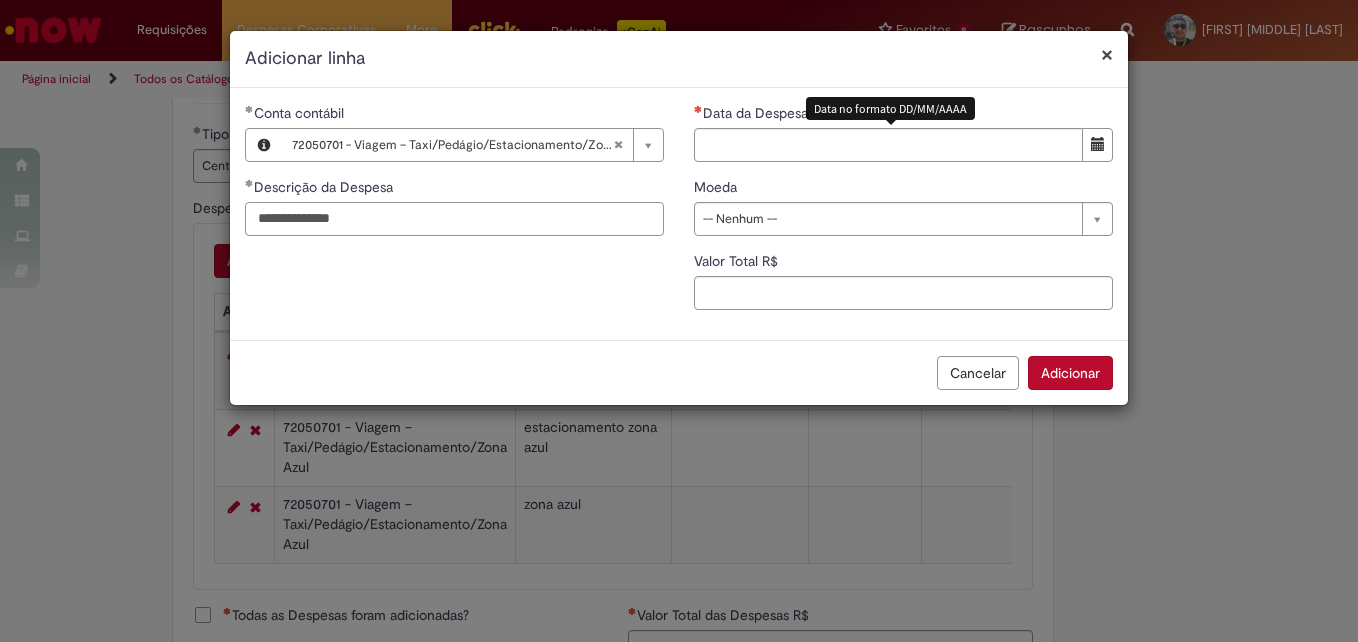 type on "**********" 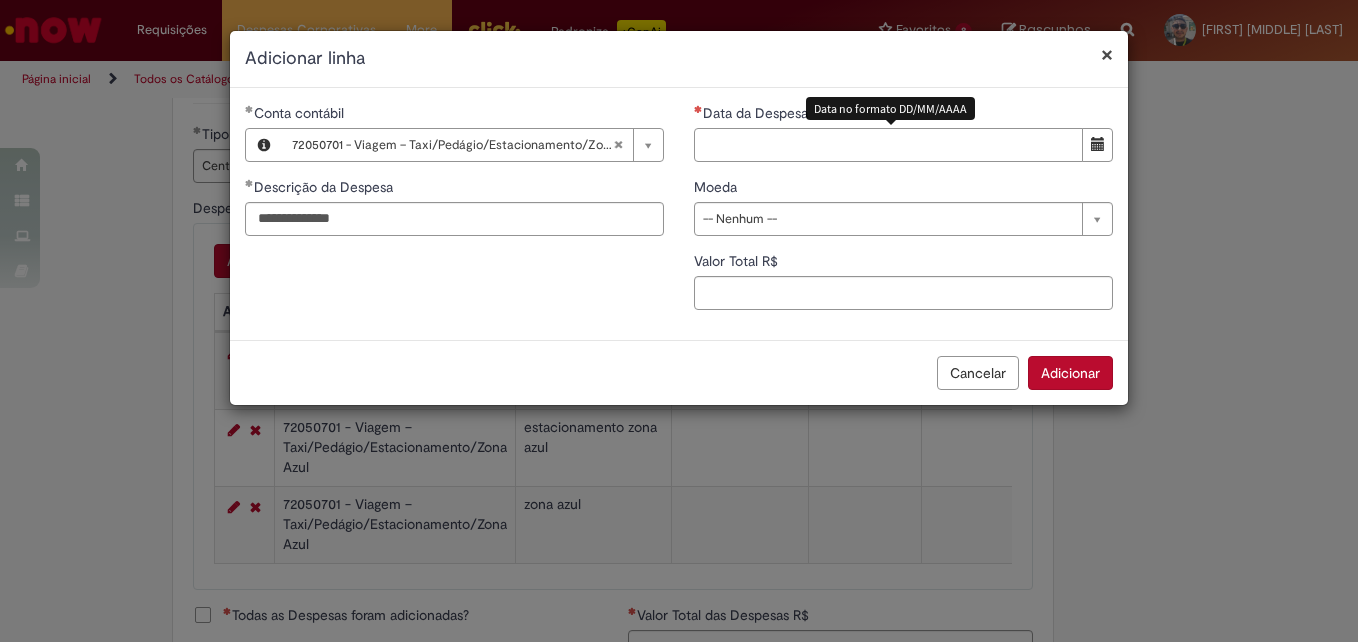 click on "Data da Despesa" at bounding box center [888, 145] 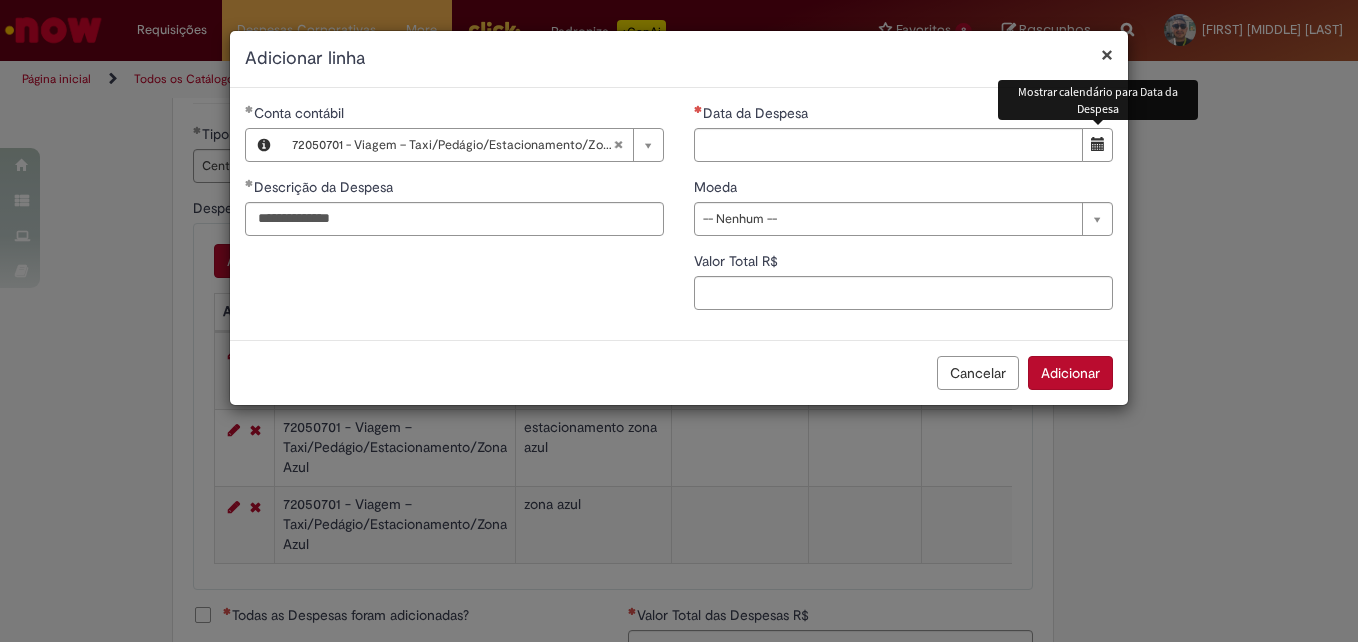 click at bounding box center (1098, 144) 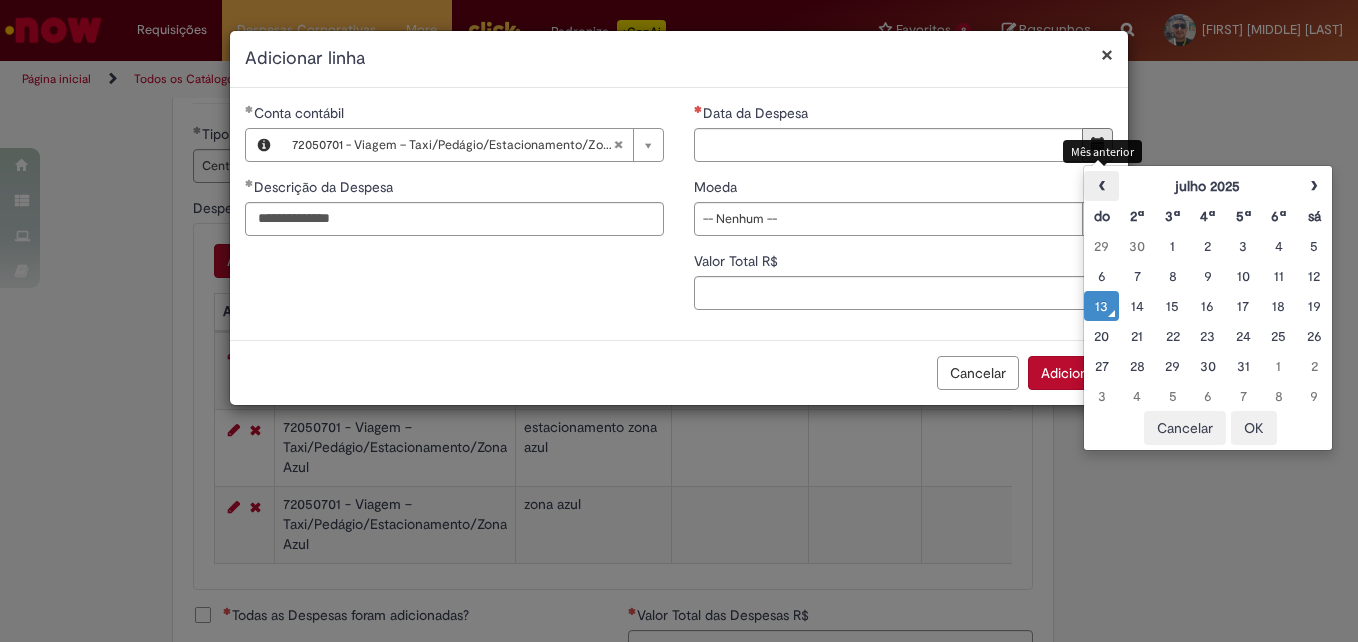 click on "‹" at bounding box center (1101, 186) 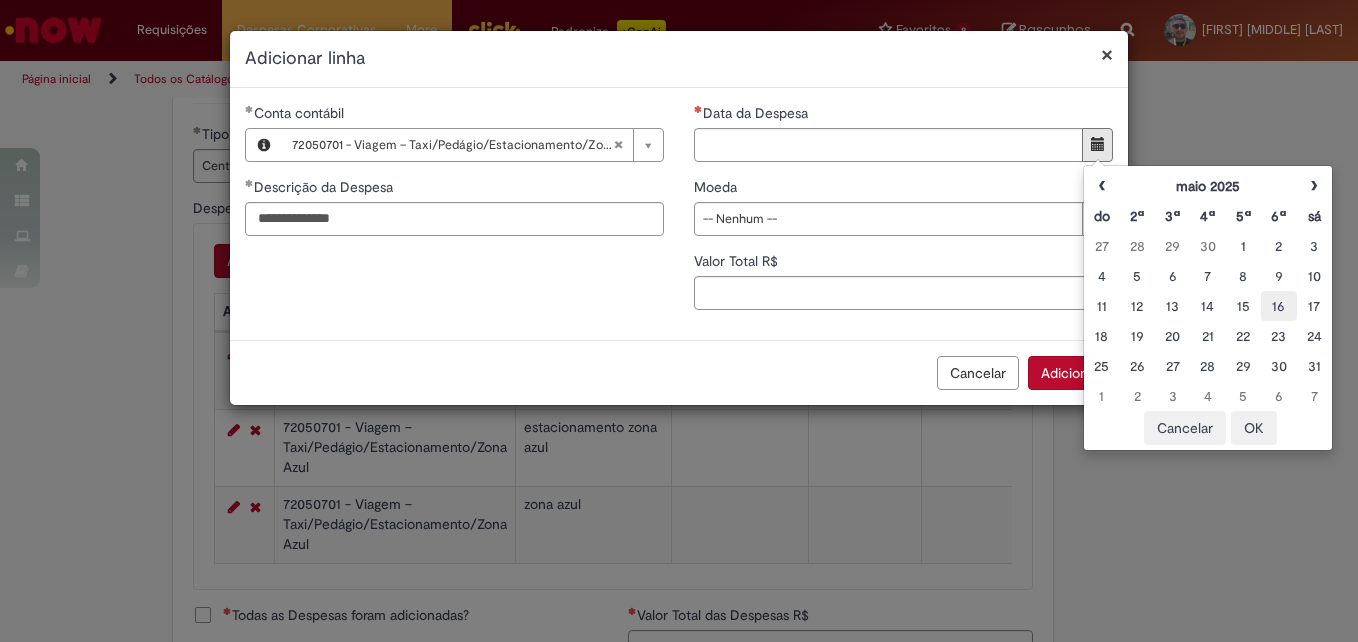 click on "16" at bounding box center [1278, 306] 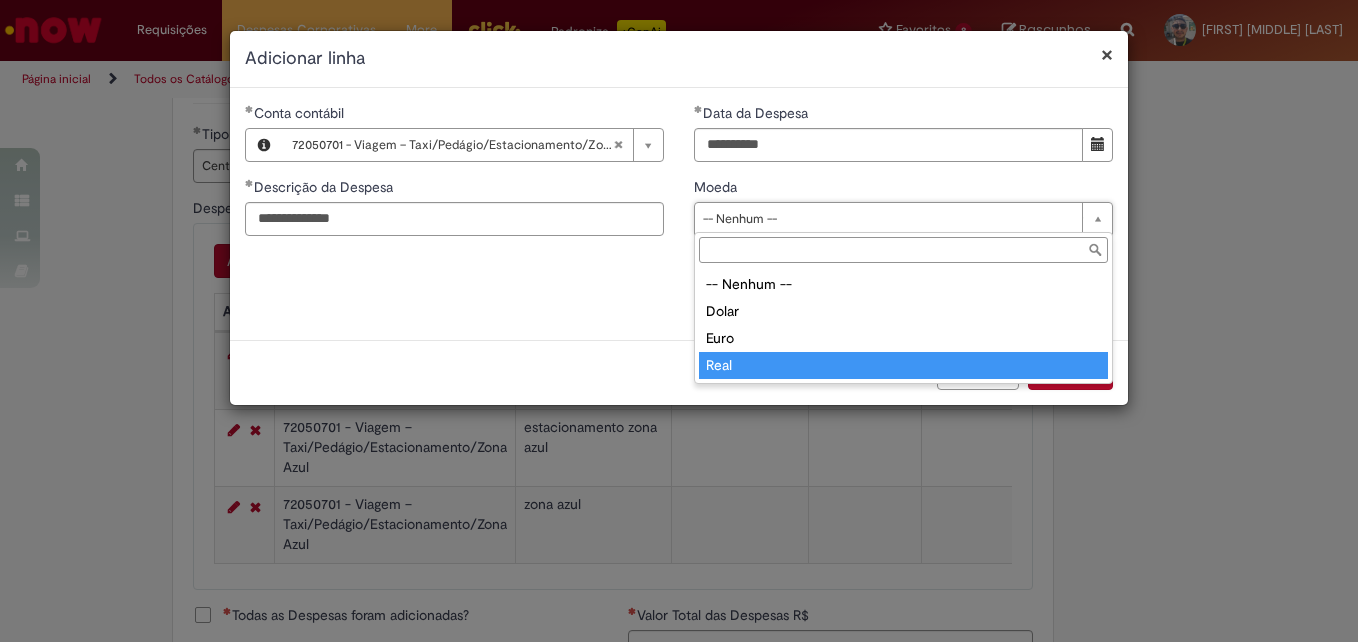 type on "****" 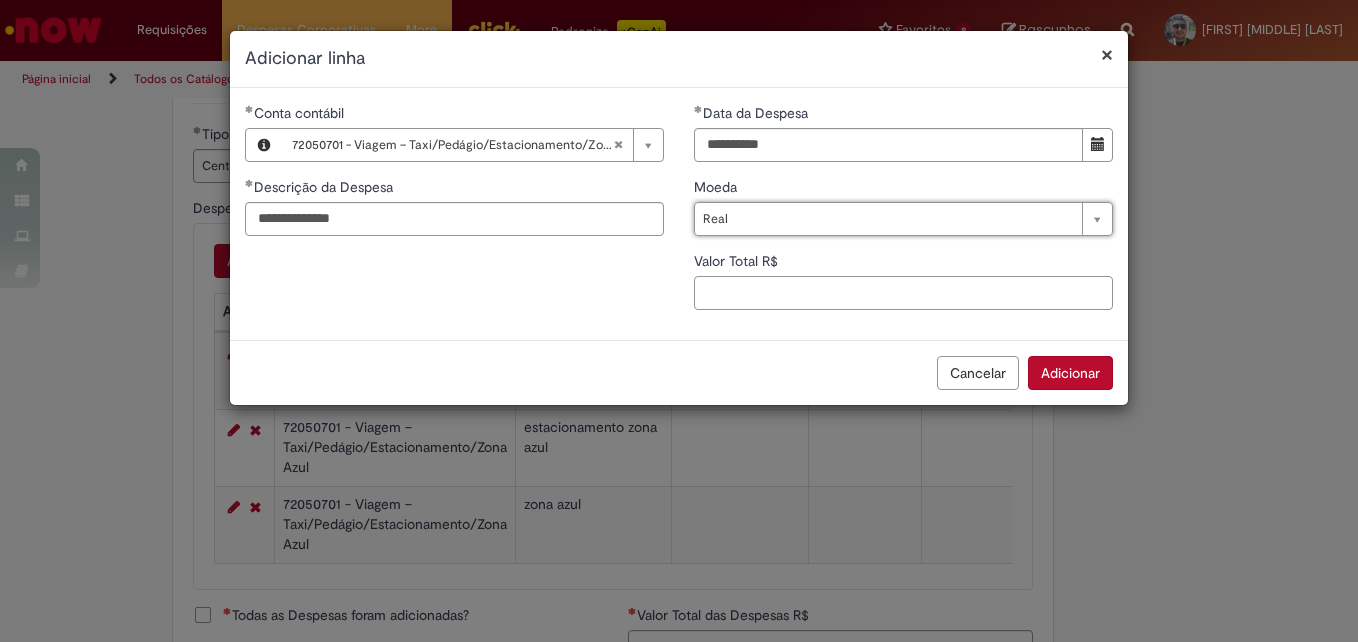 click on "Valor Total R$" at bounding box center [903, 293] 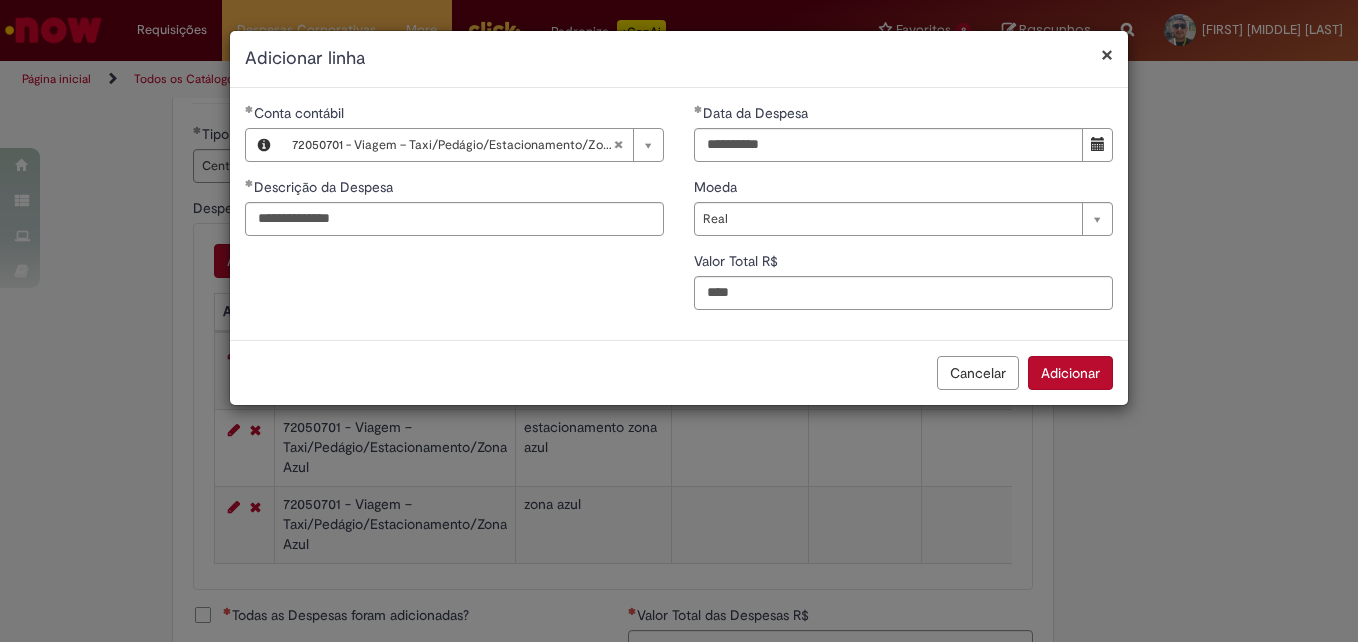 type on "****" 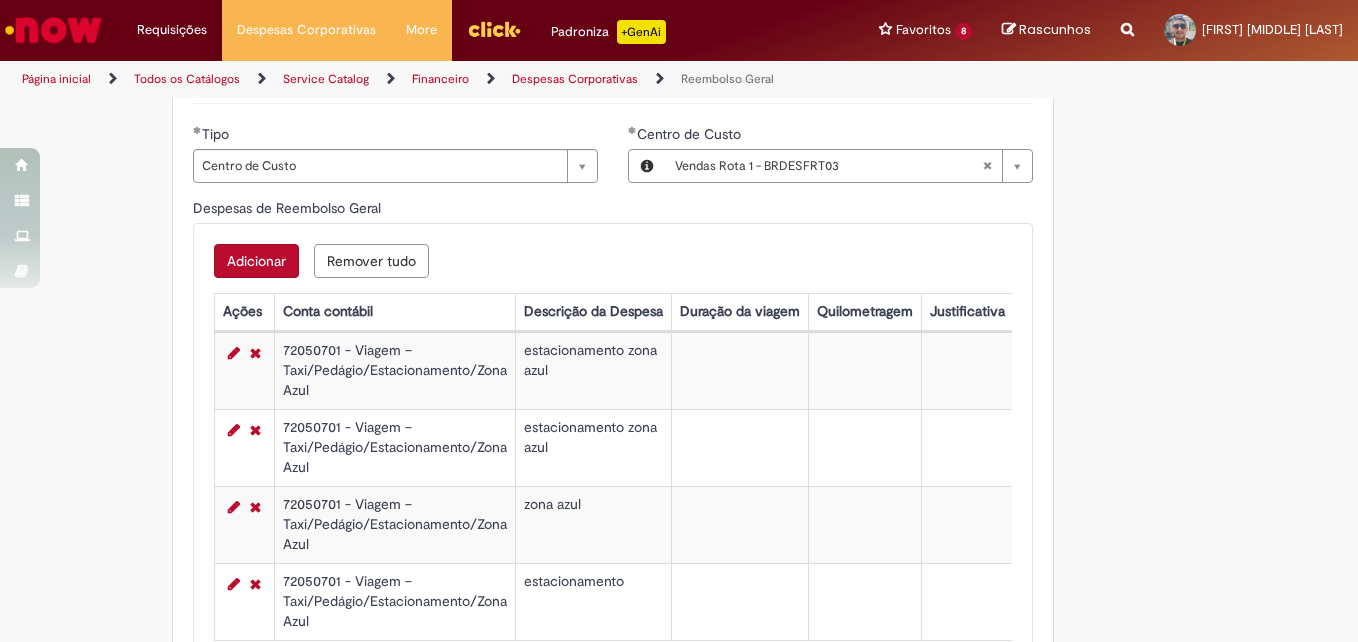 click on "Adicionar" at bounding box center (256, 261) 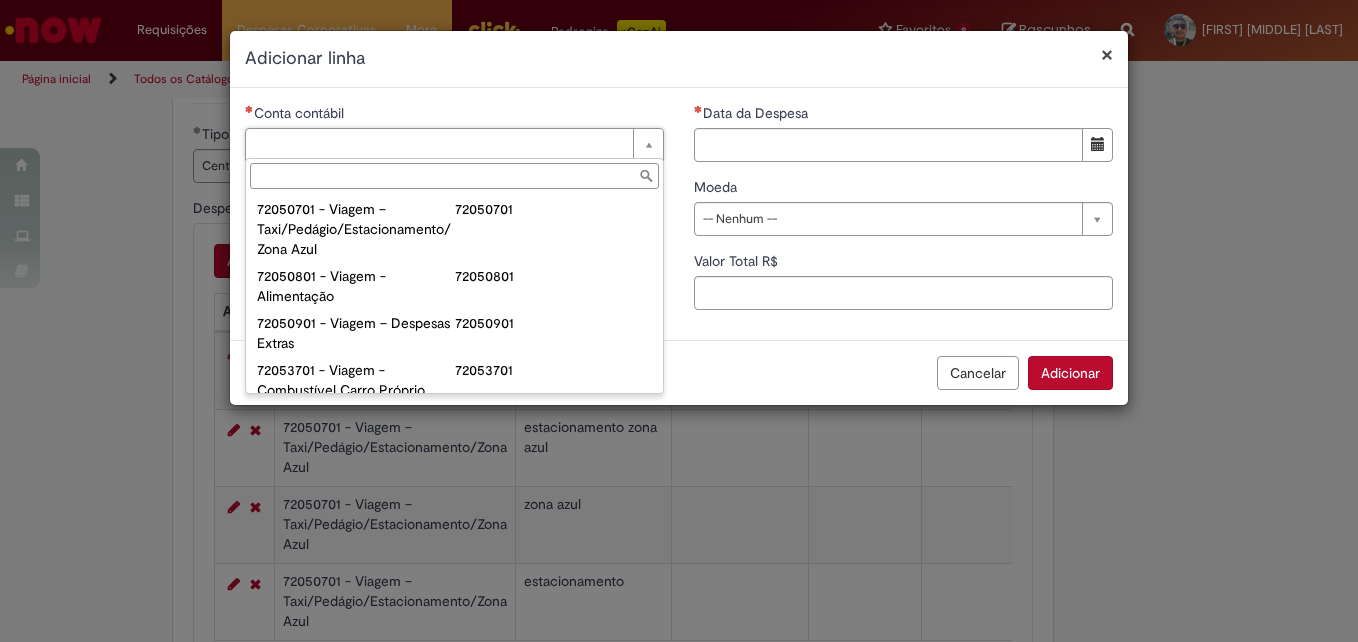 scroll, scrollTop: 1184, scrollLeft: 0, axis: vertical 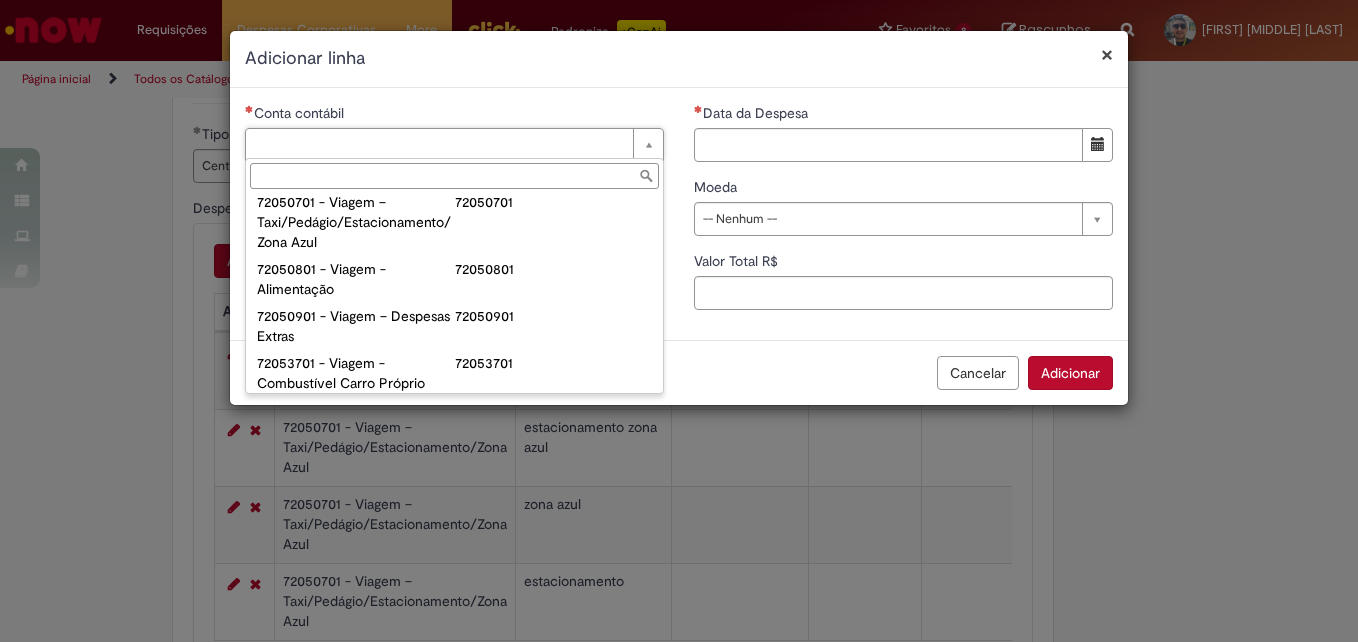 type on "**********" 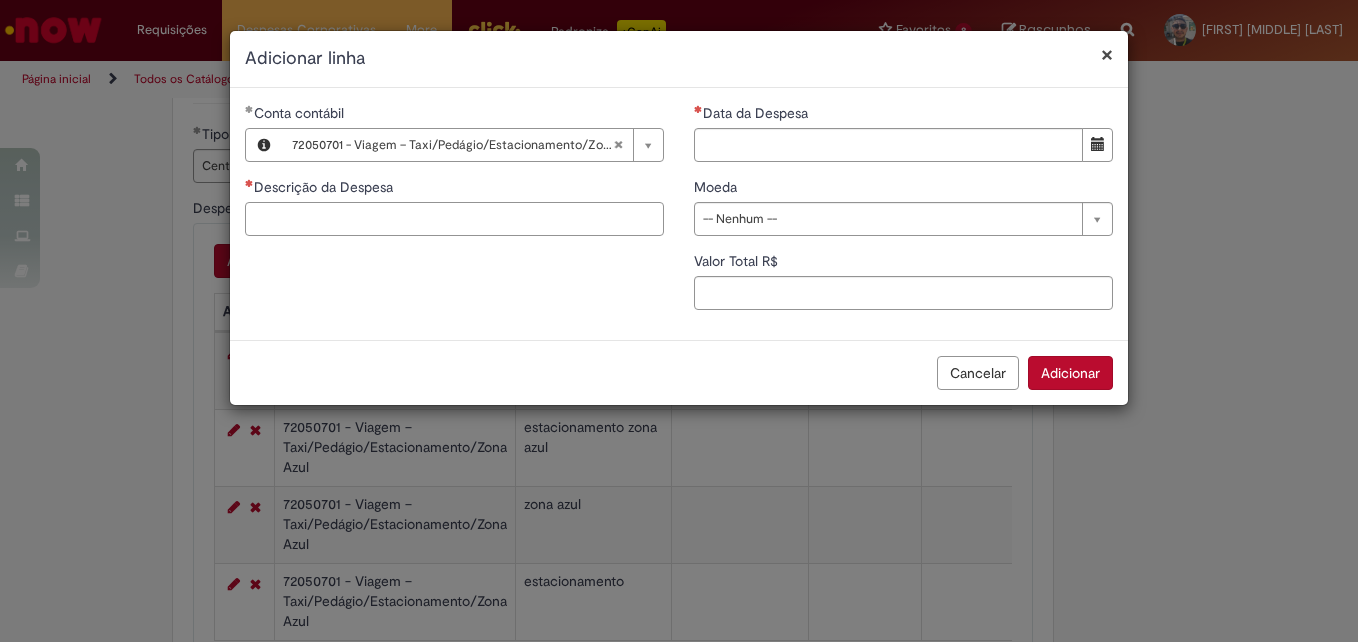 click on "Descrição da Despesa" at bounding box center [454, 219] 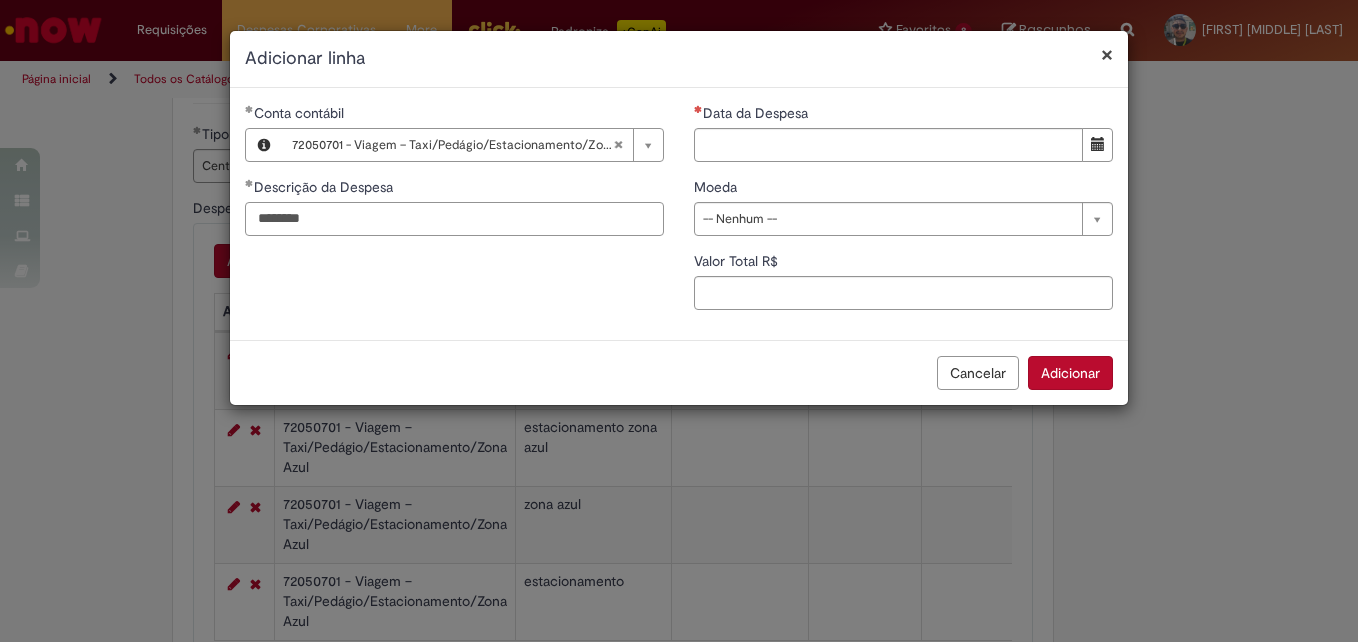 click on "********" at bounding box center [454, 219] 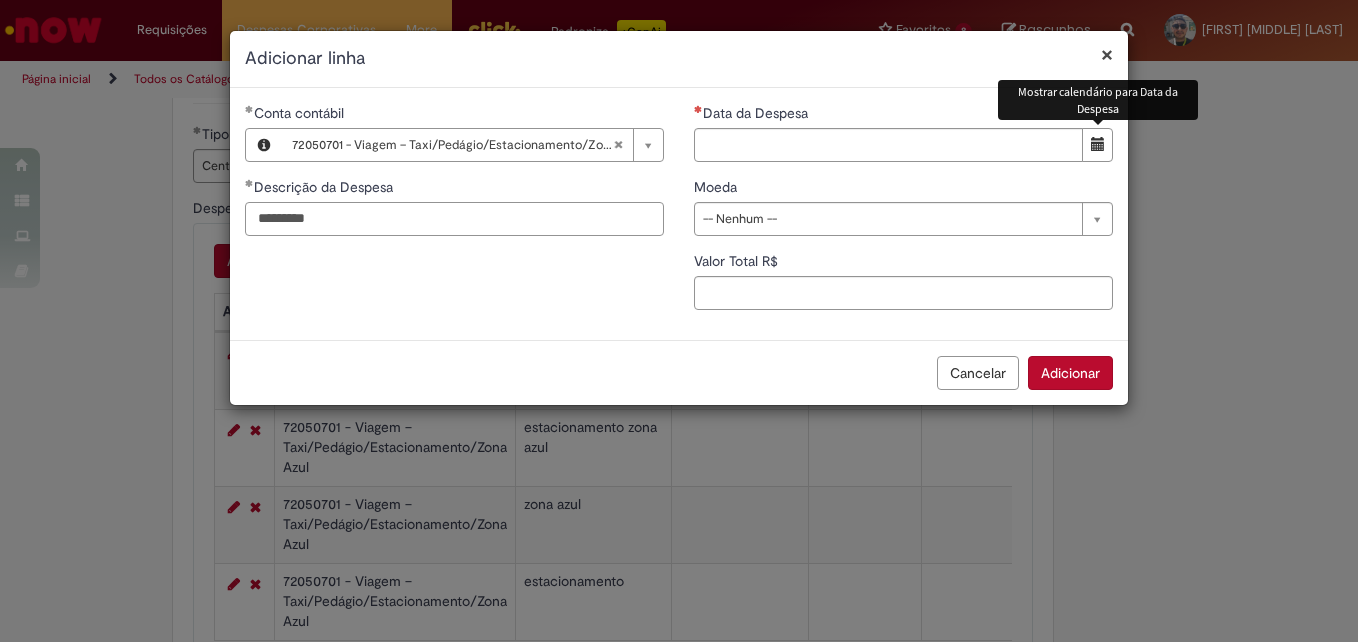 type on "*********" 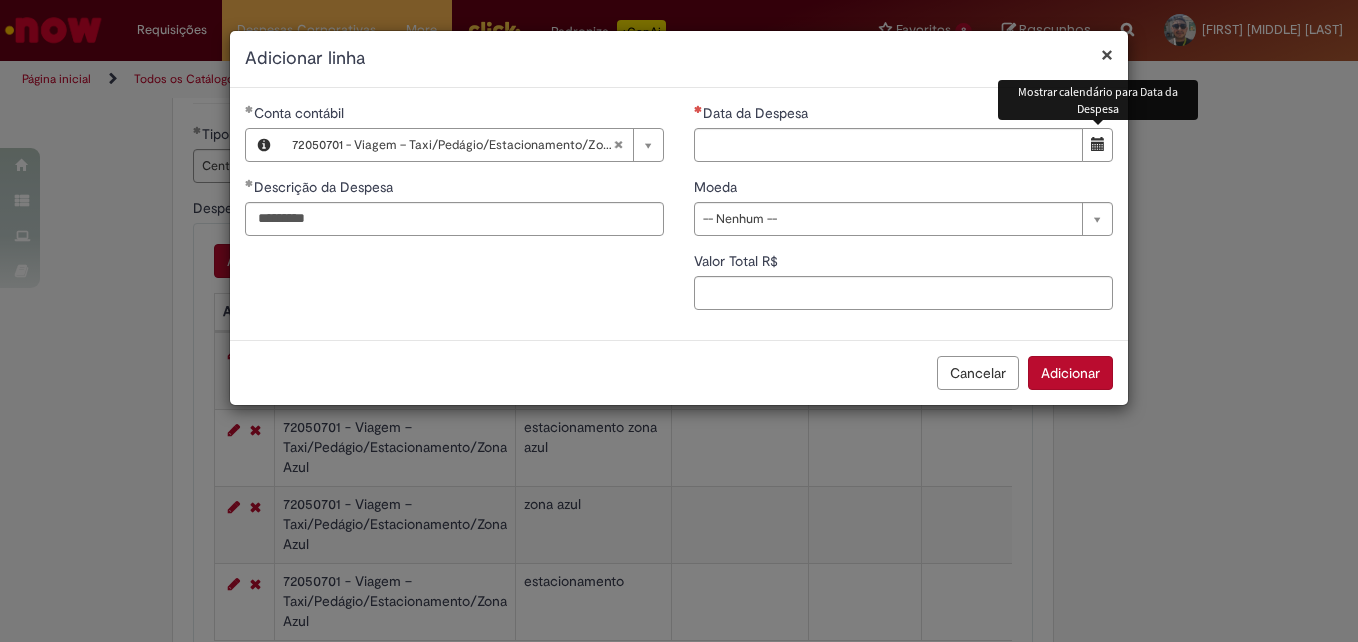 click at bounding box center (1098, 144) 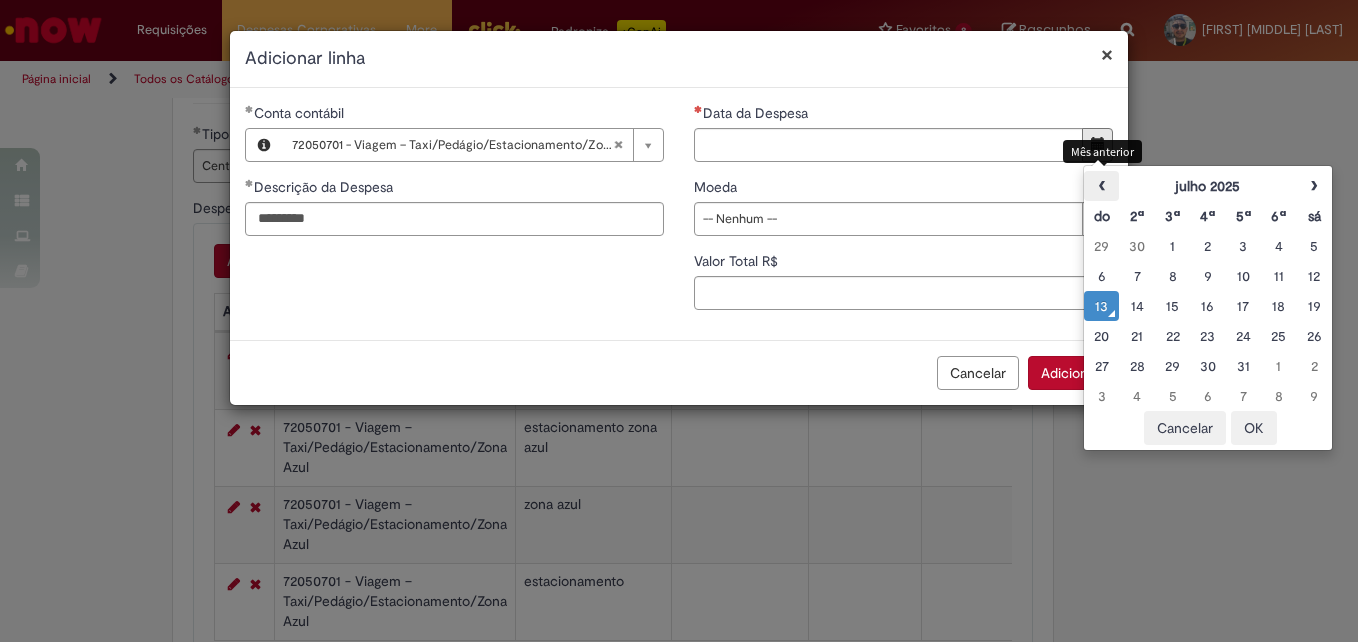 click on "‹" at bounding box center [1101, 186] 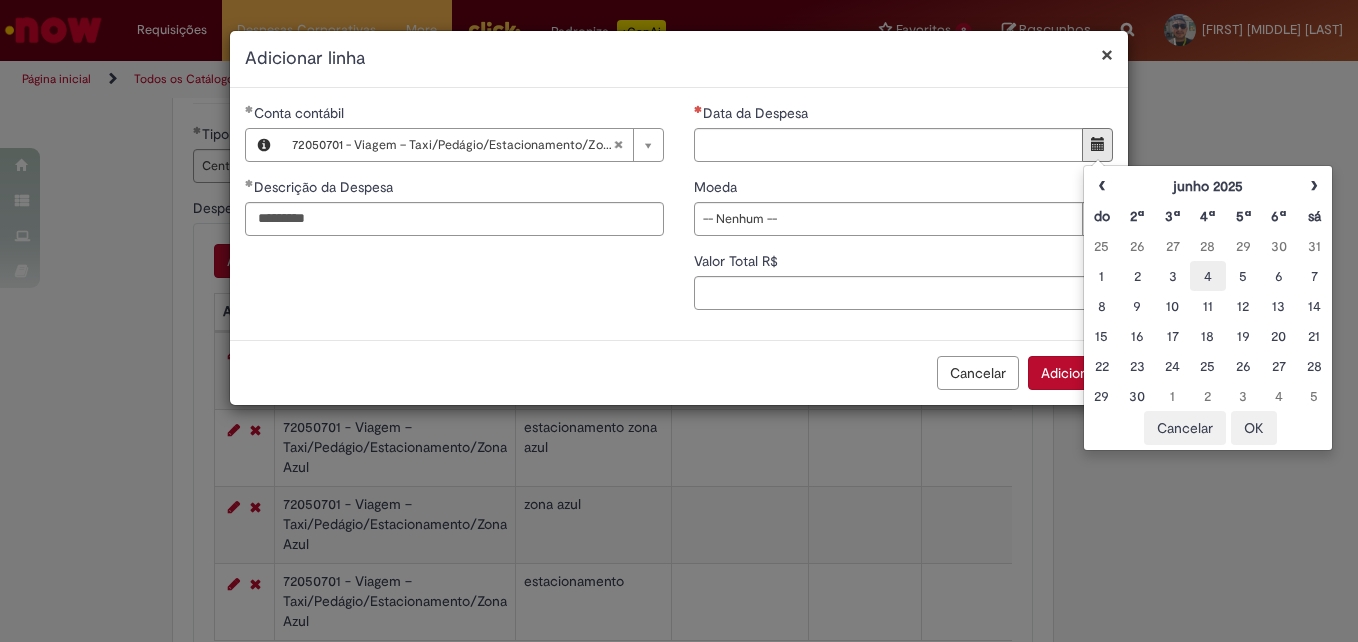click on "4" at bounding box center (1207, 276) 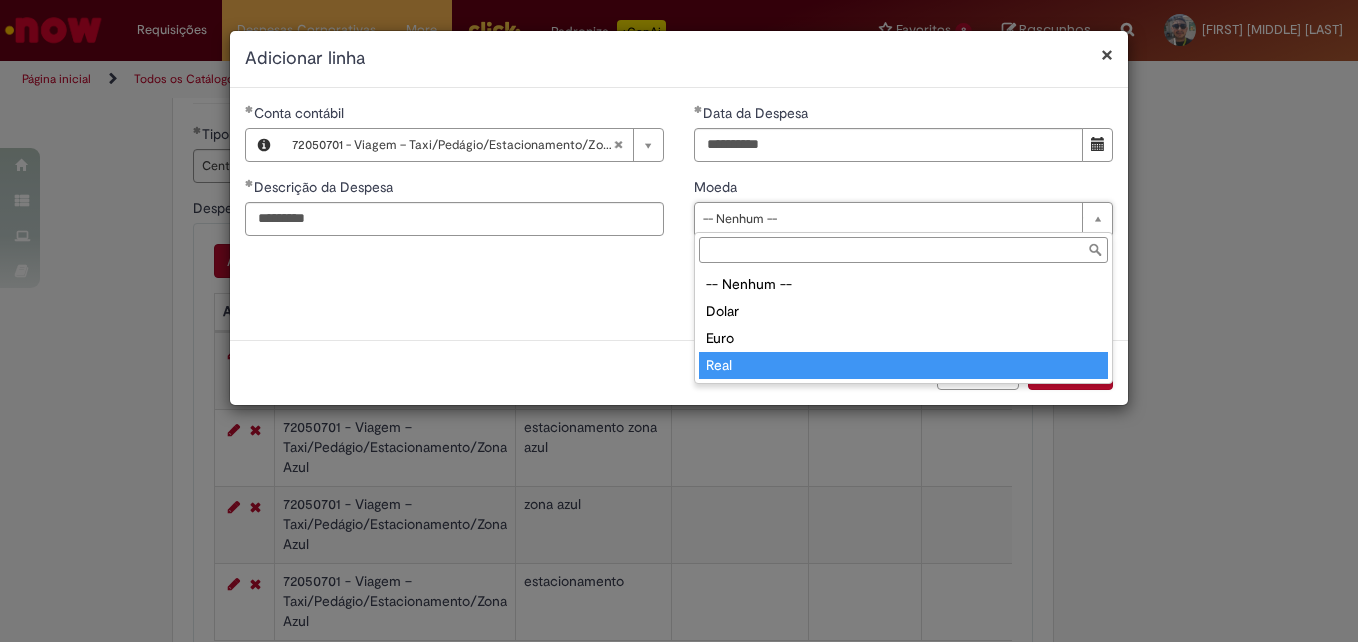 type on "****" 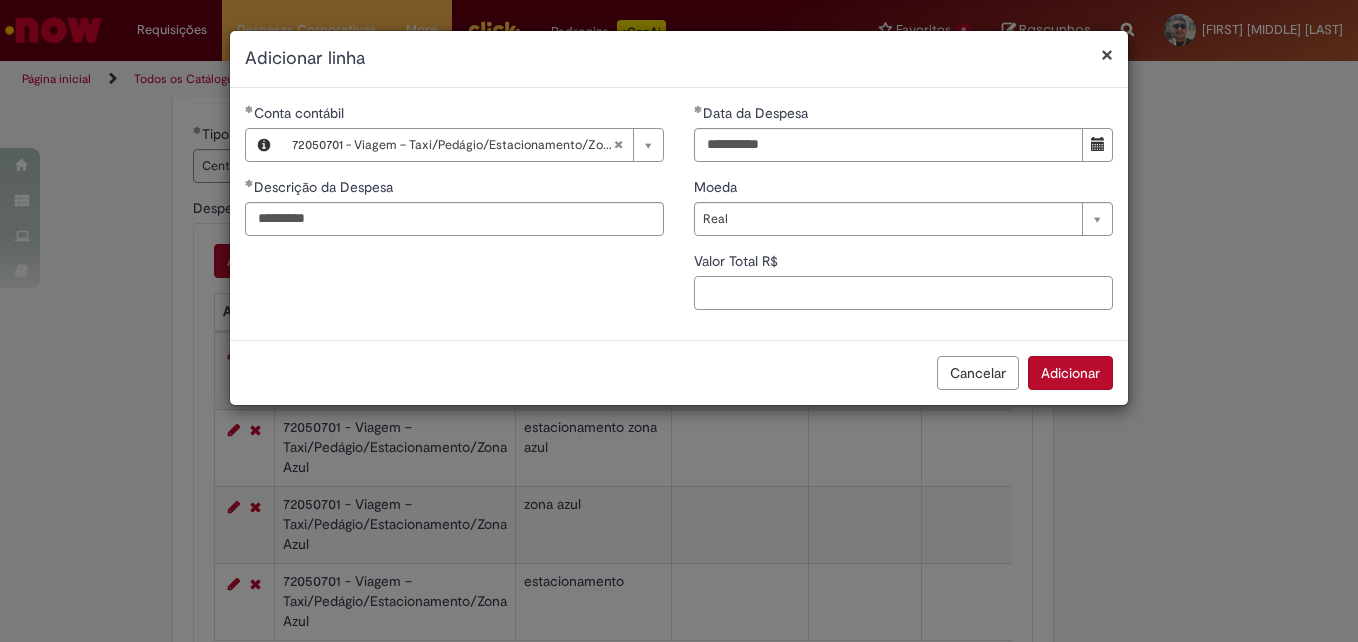 click on "Valor Total R$" at bounding box center (903, 293) 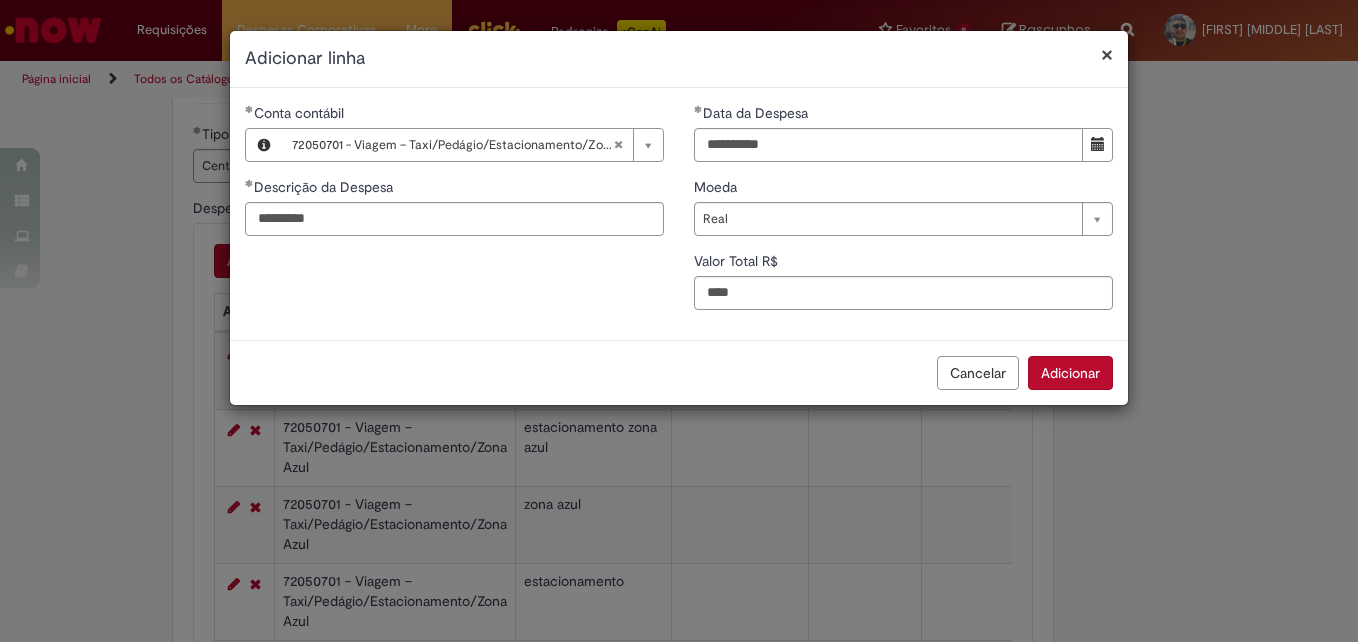 type on "****" 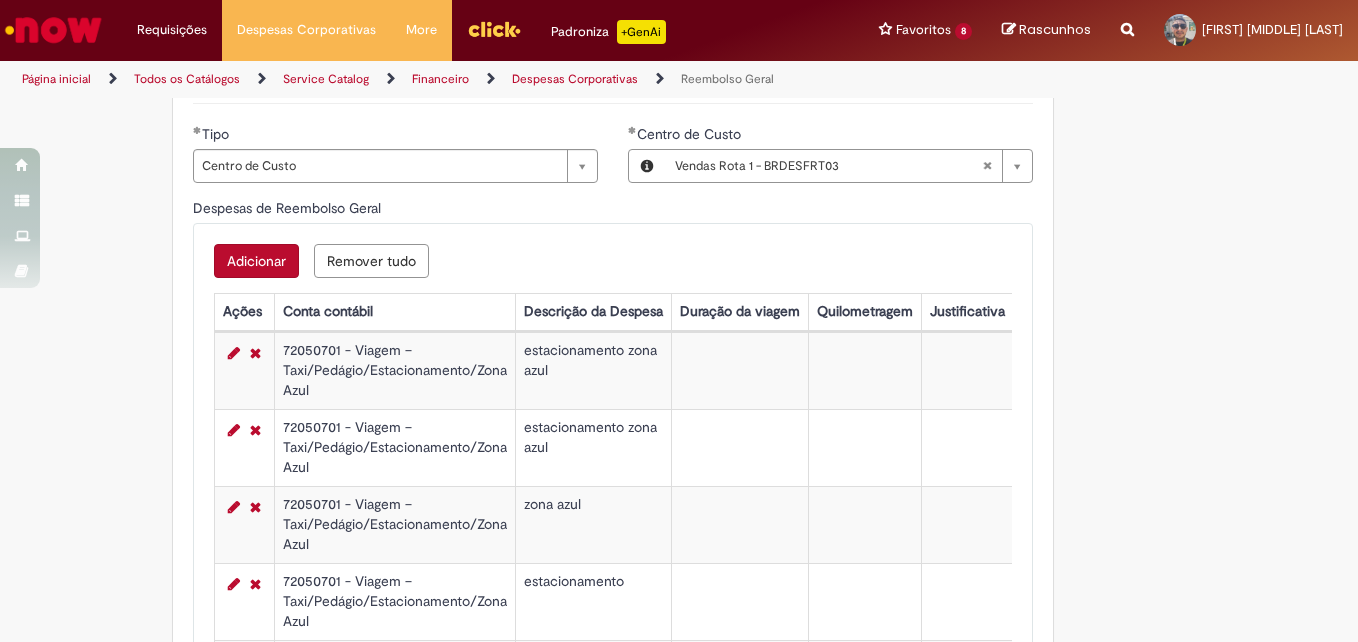 click on "Adicionar" at bounding box center [256, 261] 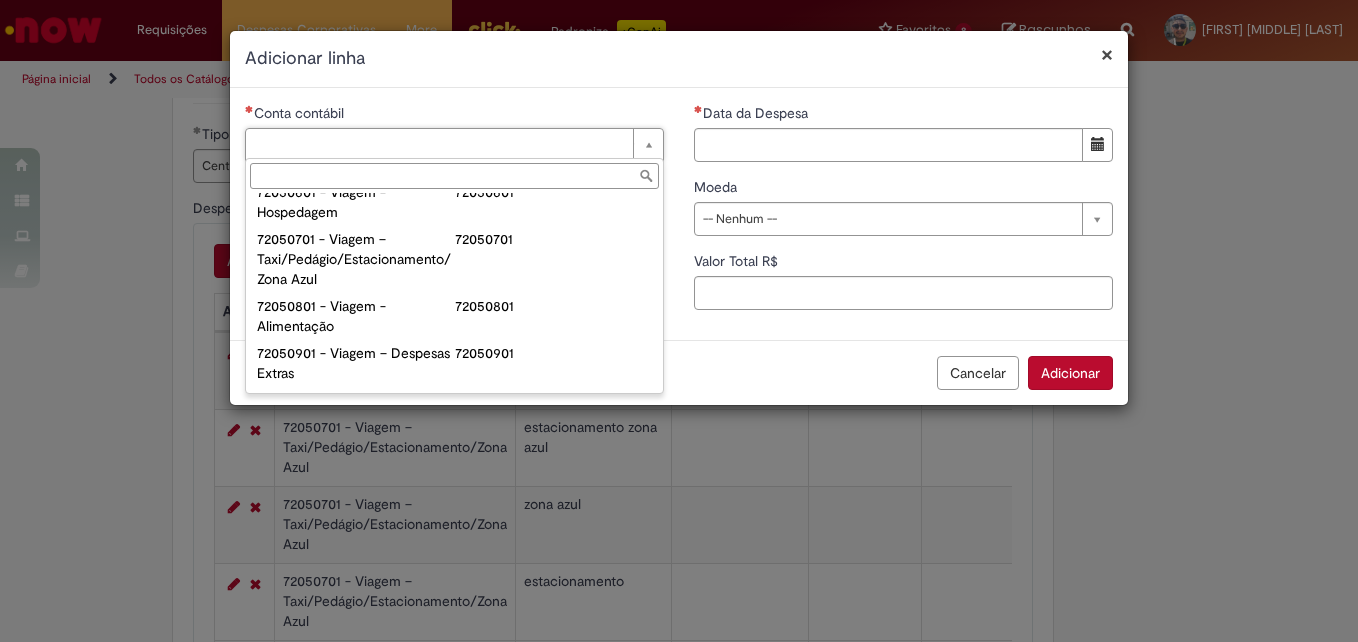 scroll, scrollTop: 1197, scrollLeft: 0, axis: vertical 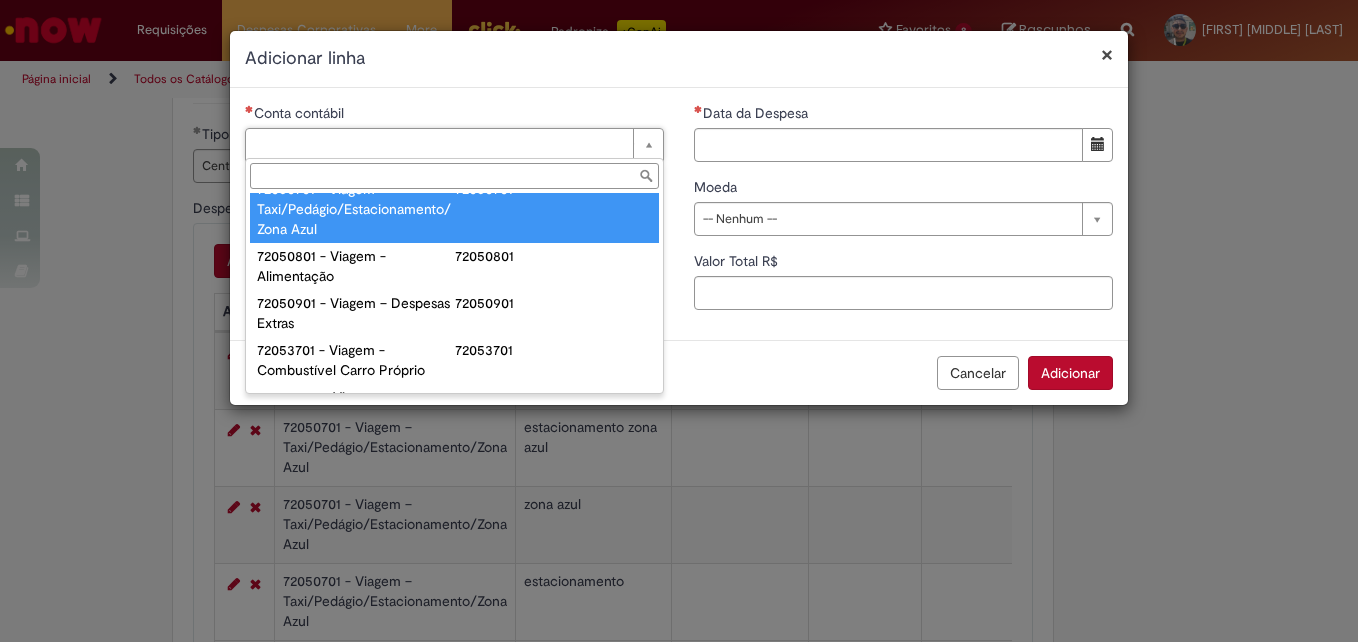 type on "**********" 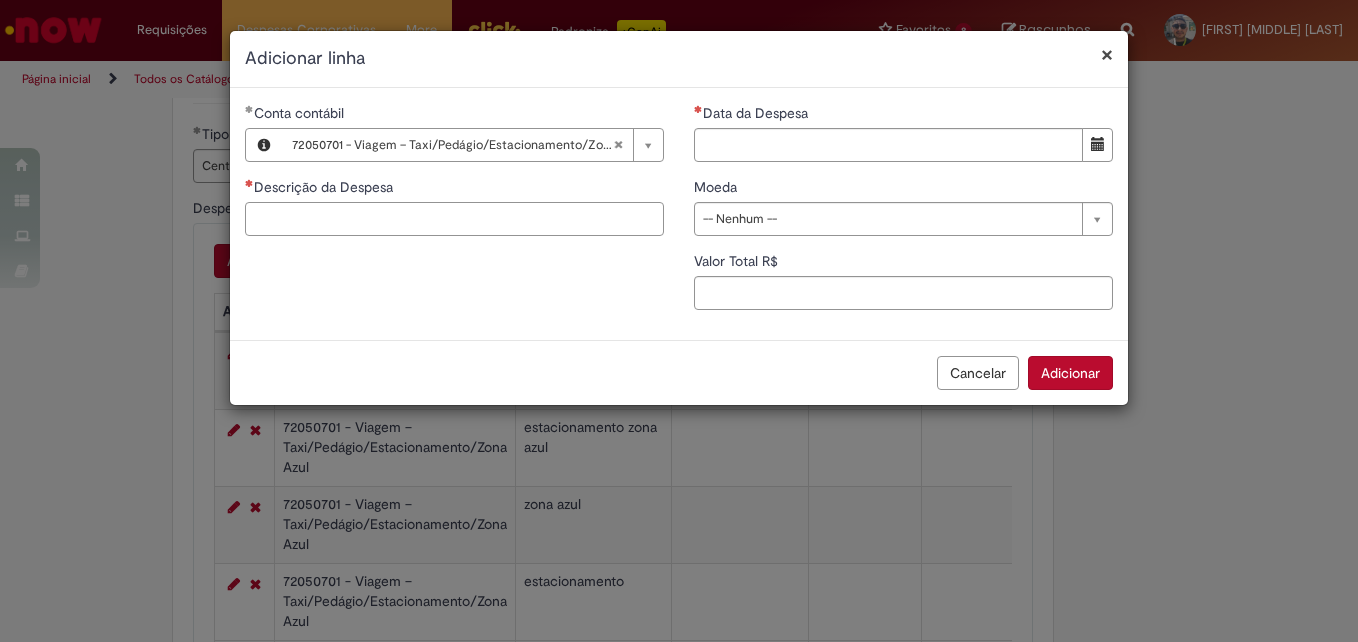 click on "Descrição da Despesa" at bounding box center [454, 219] 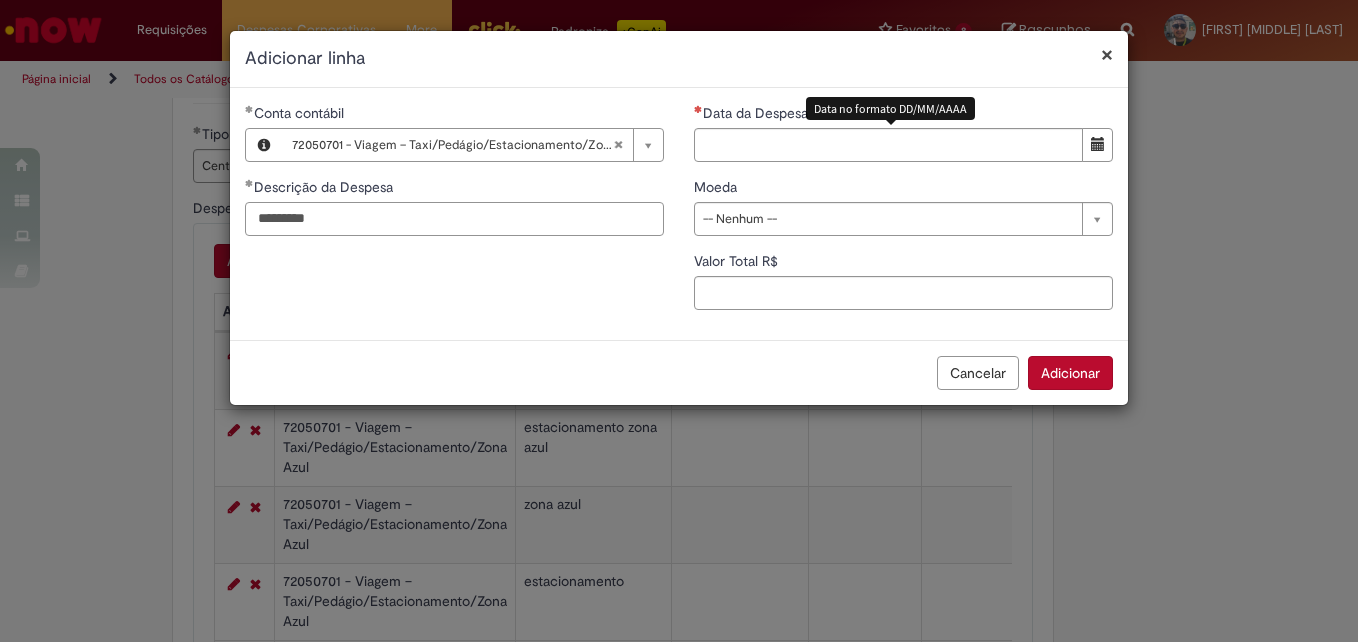 type on "*********" 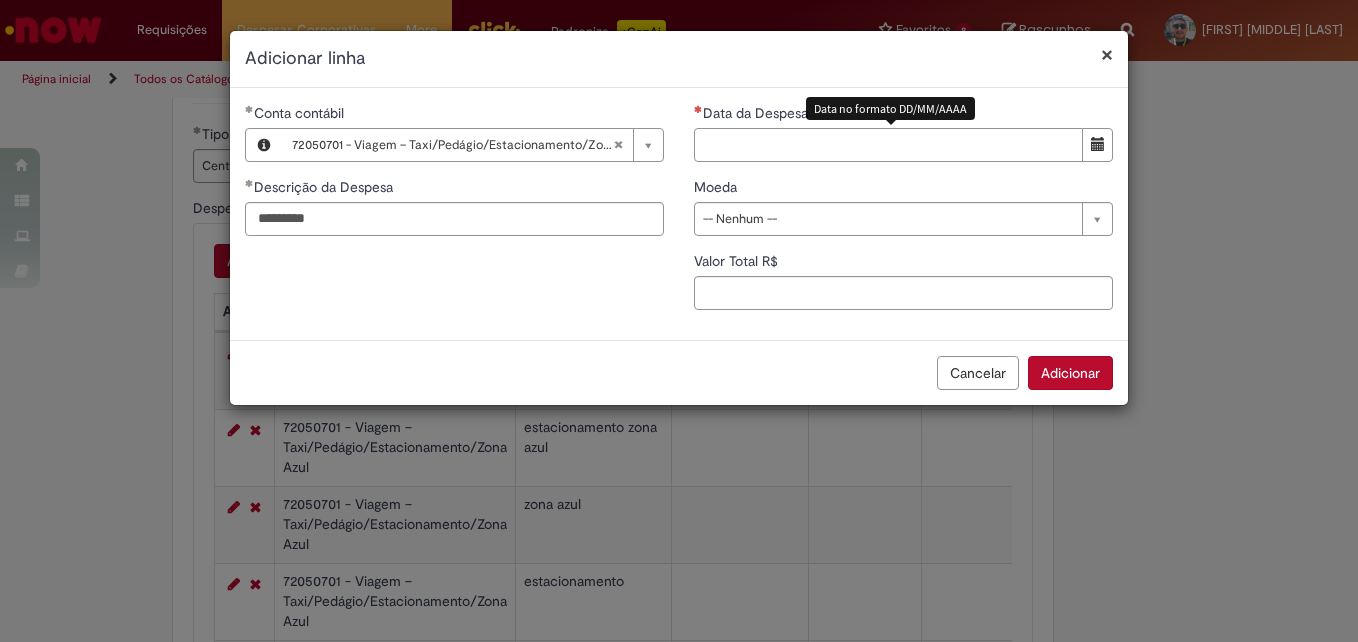click on "Data da Despesa" at bounding box center (888, 145) 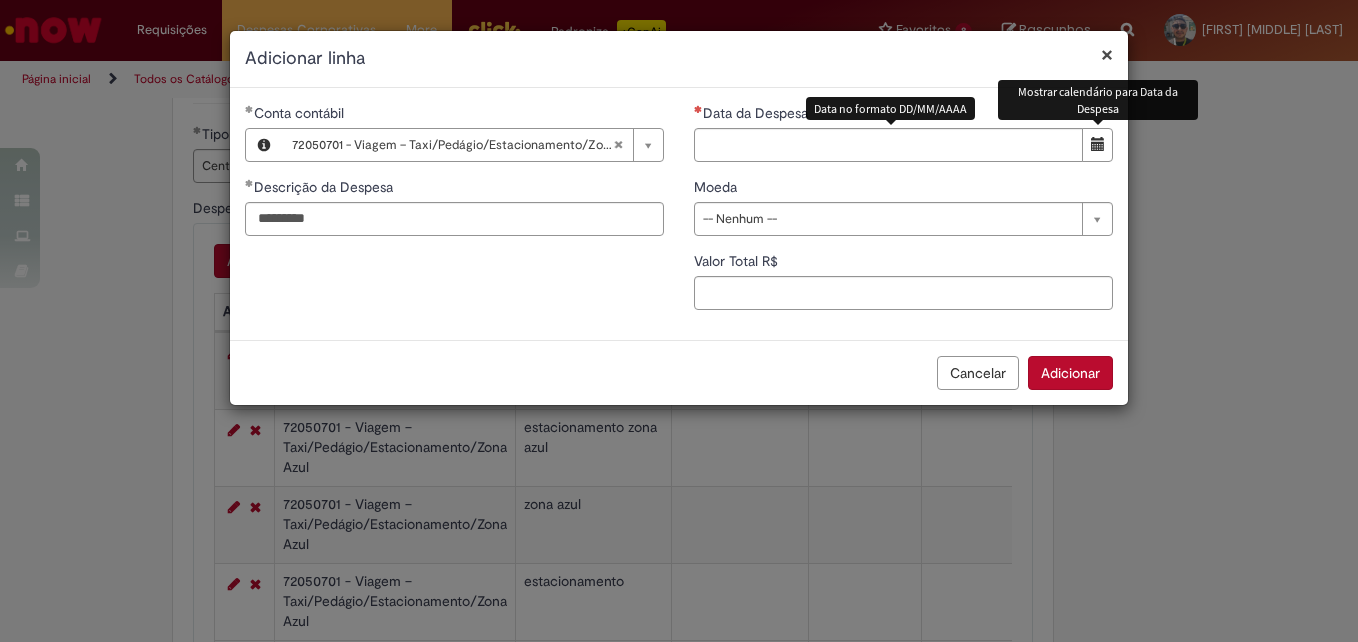 click at bounding box center [1097, 145] 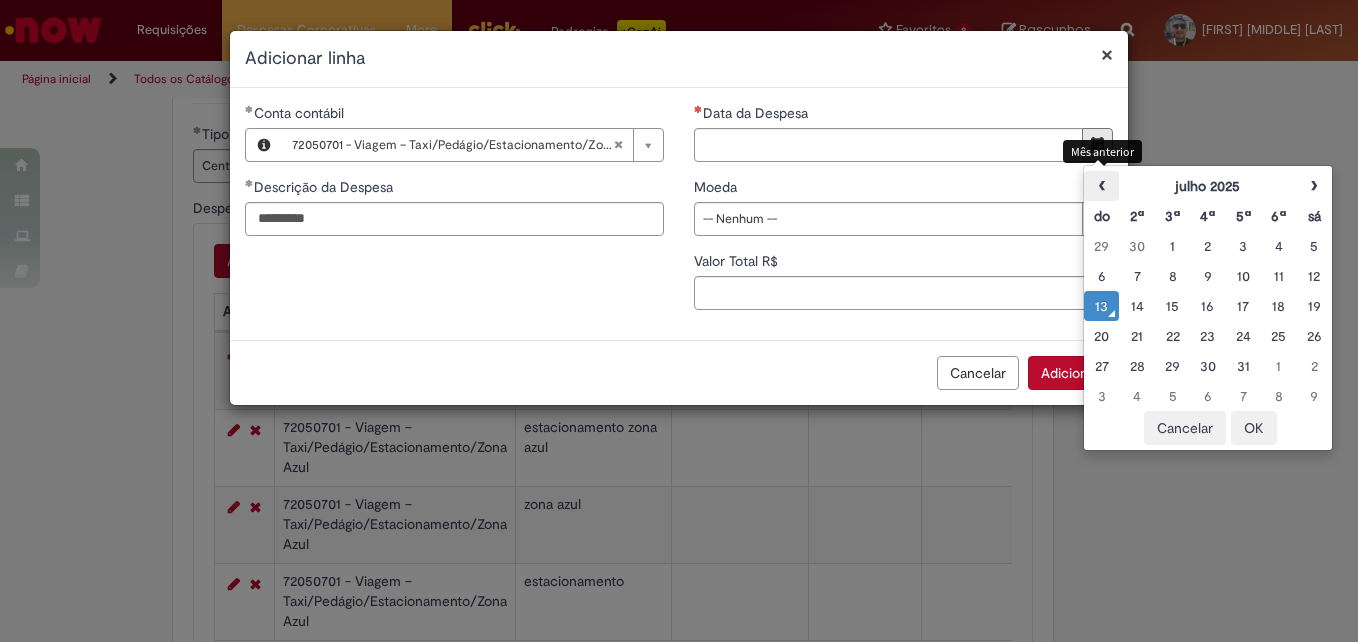 click on "‹" at bounding box center (1101, 186) 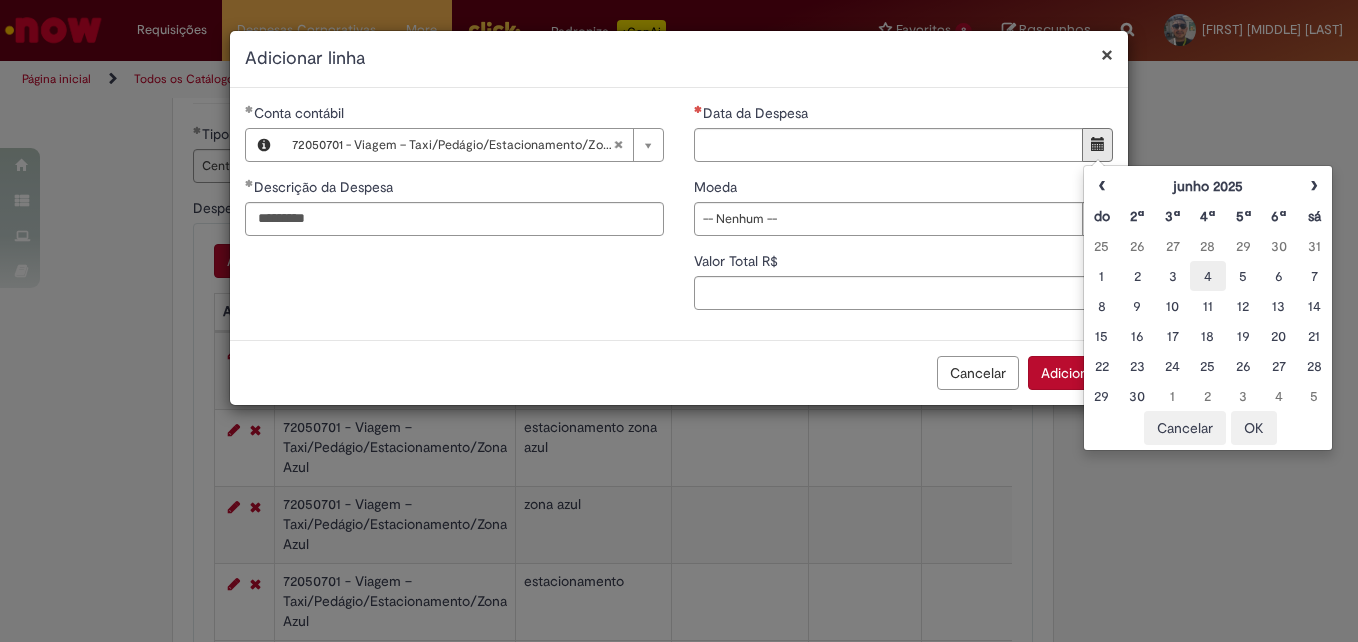 click on "4" at bounding box center (1207, 276) 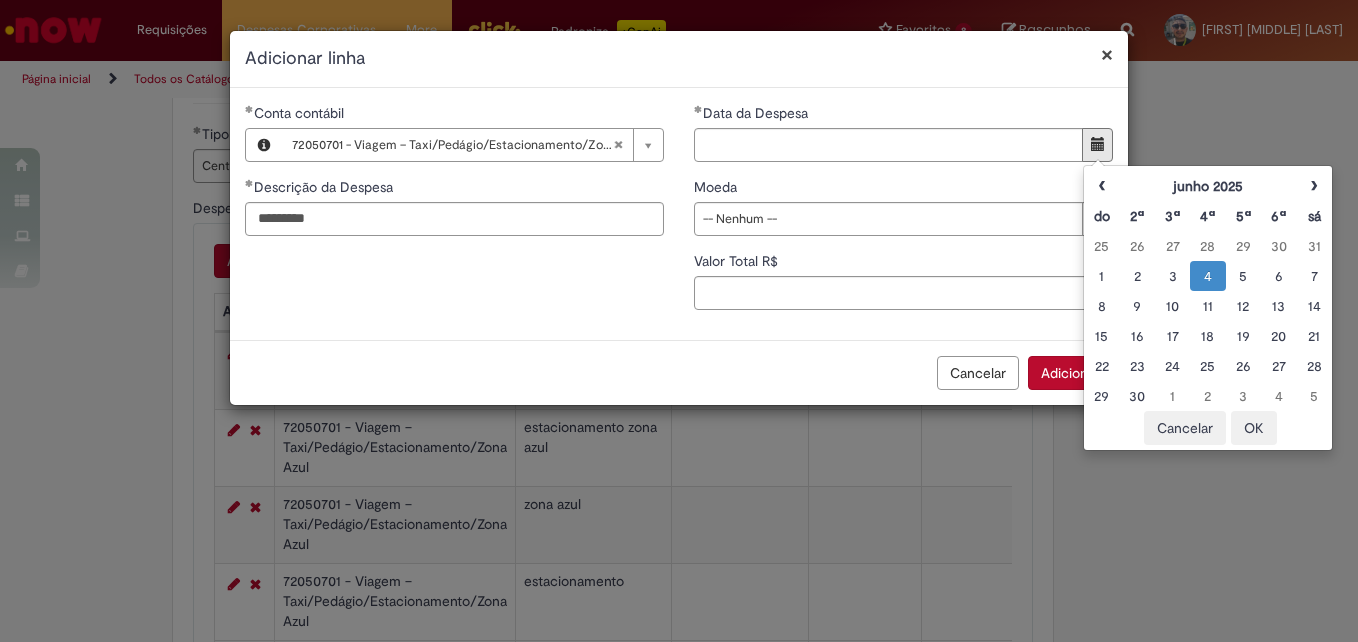 type on "**********" 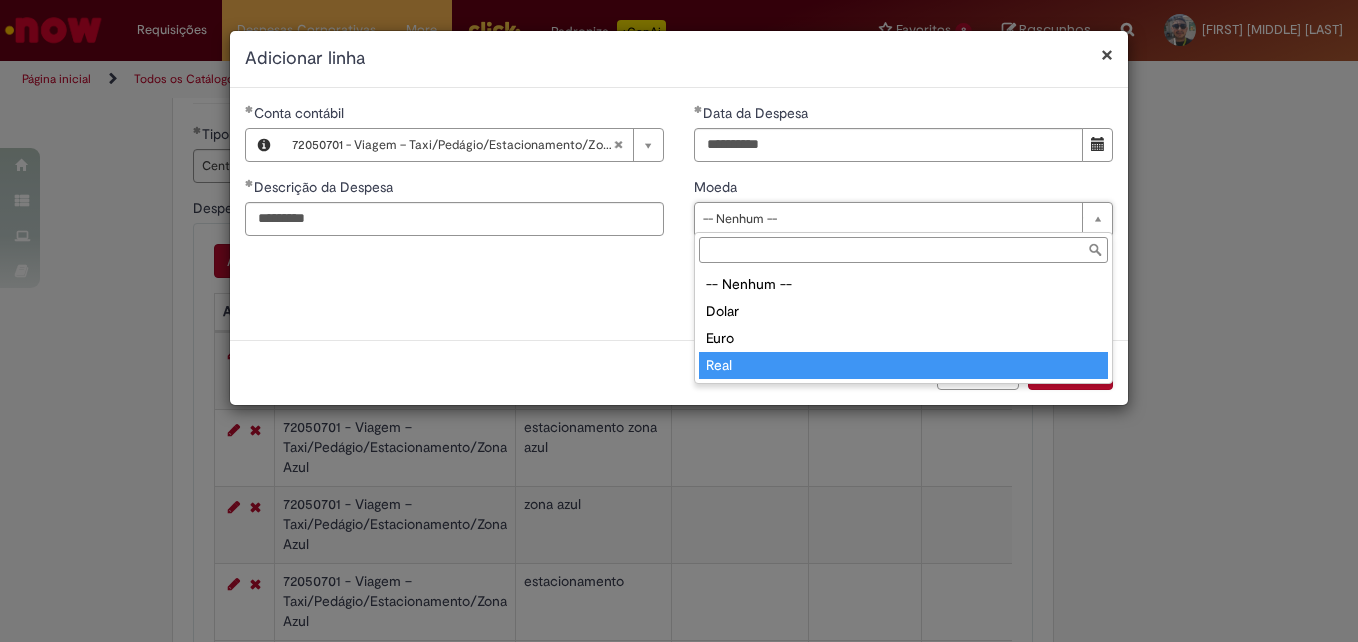 type on "****" 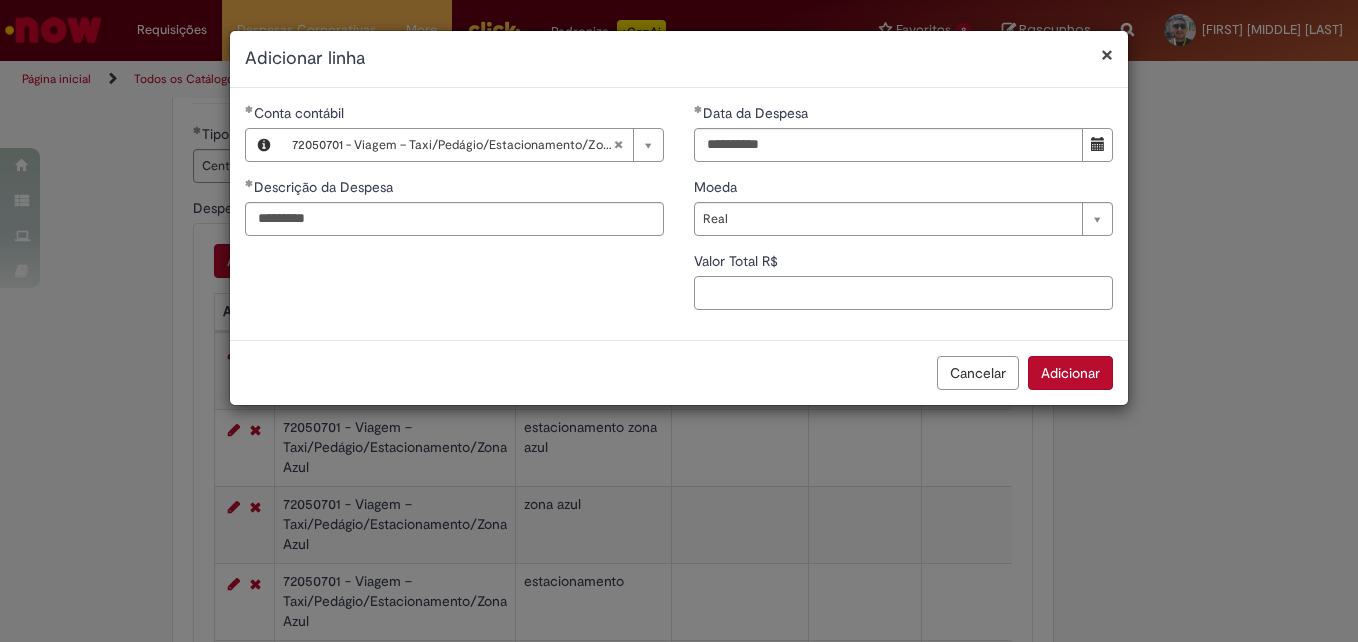 click on "Valor Total R$" at bounding box center [903, 293] 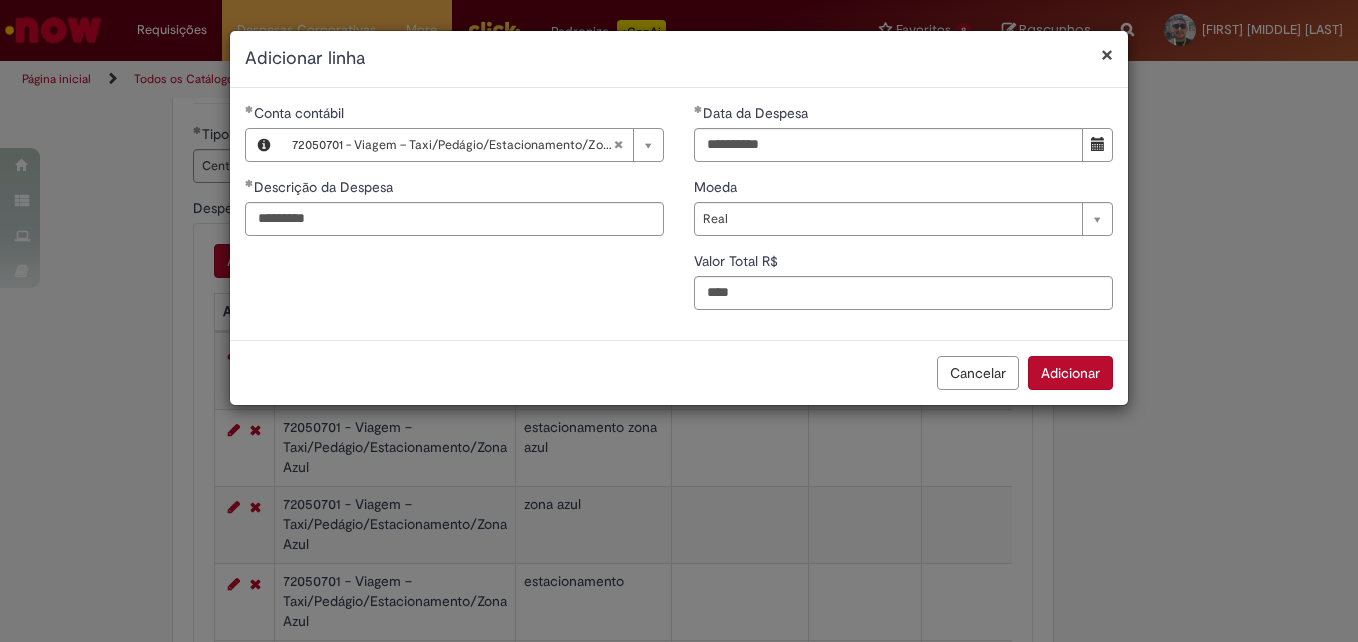 type on "***" 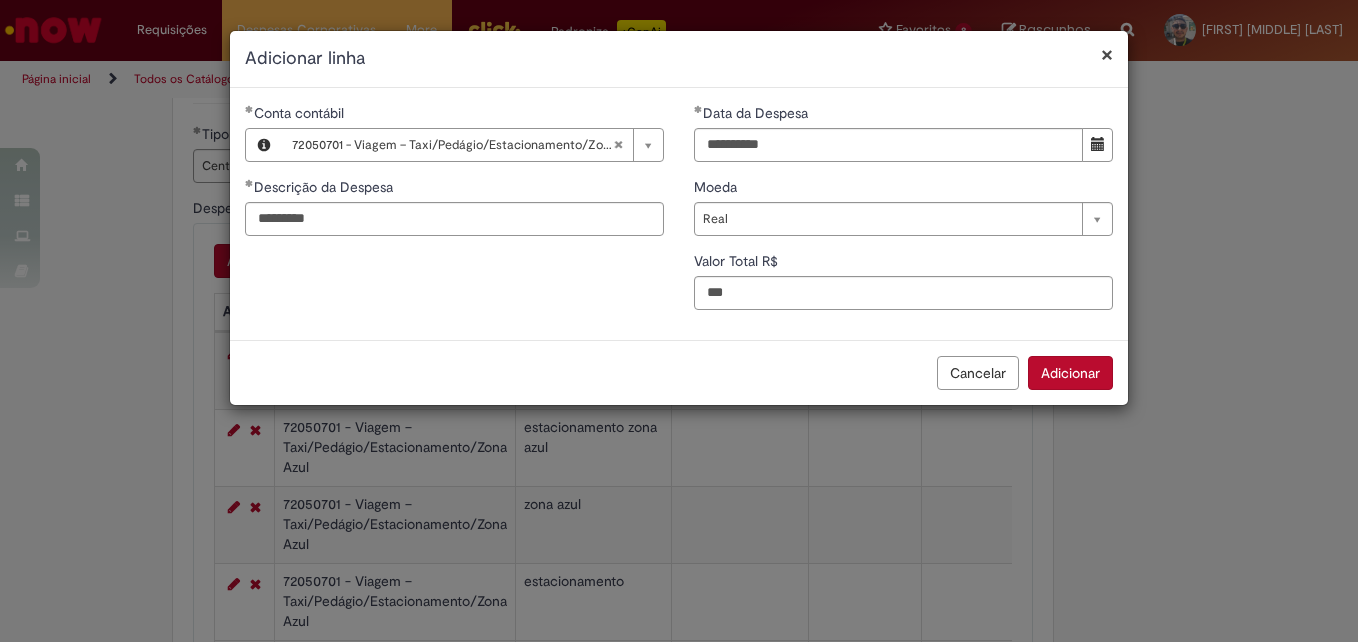 click on "Adicionar" at bounding box center [1070, 373] 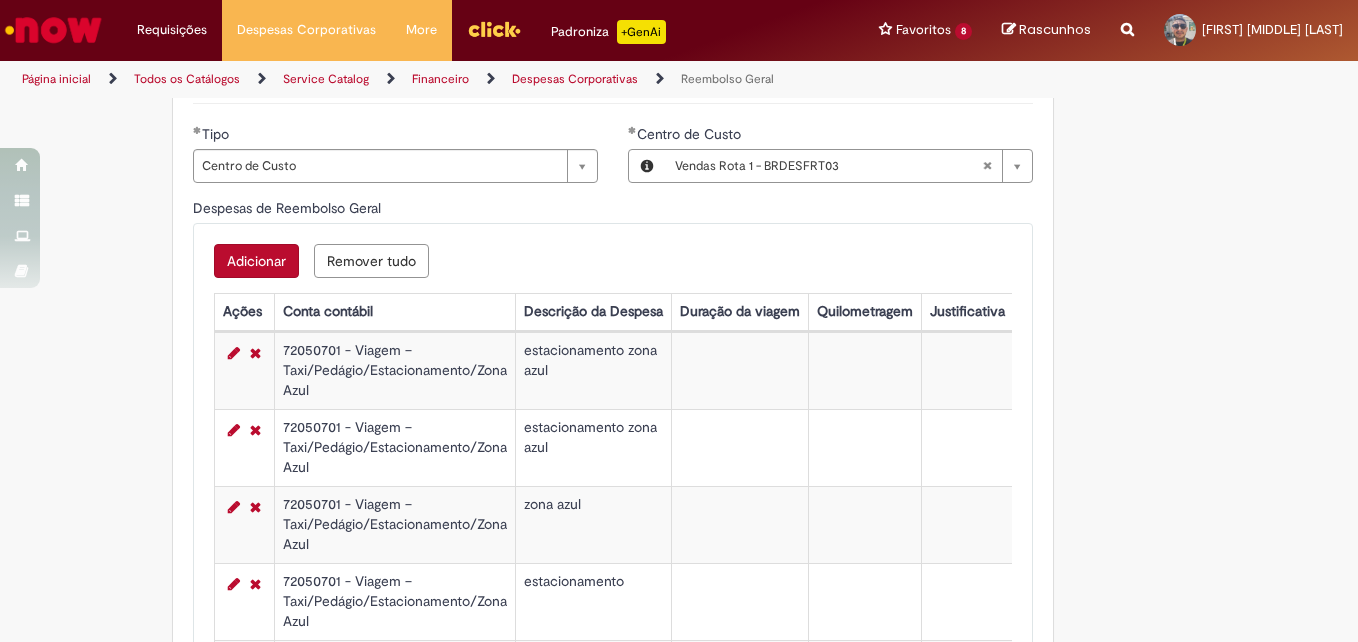 click on "Adicionar" at bounding box center (256, 261) 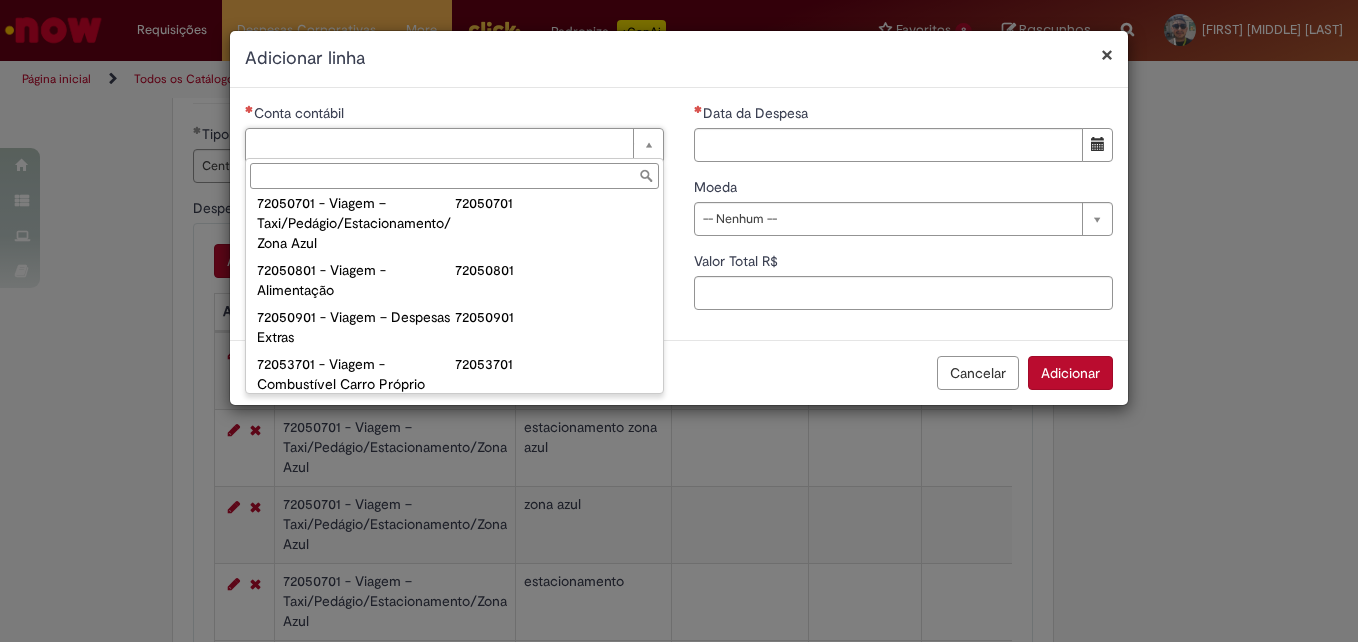 scroll, scrollTop: 1184, scrollLeft: 0, axis: vertical 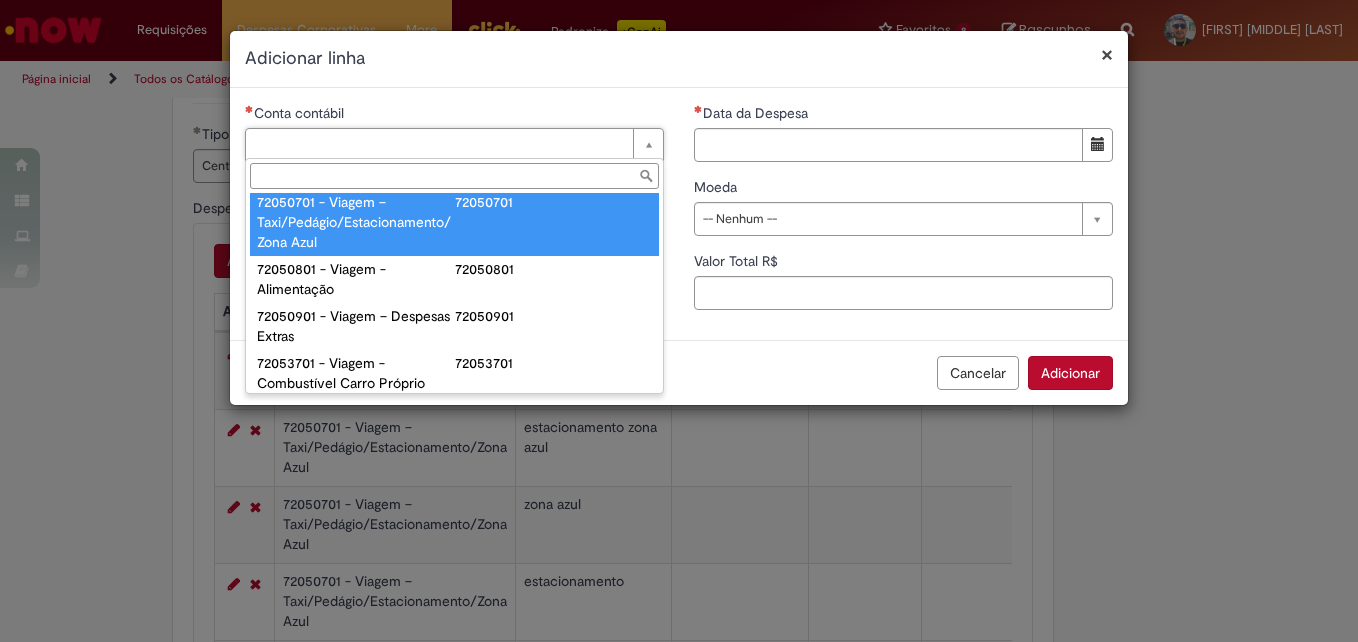 type on "**********" 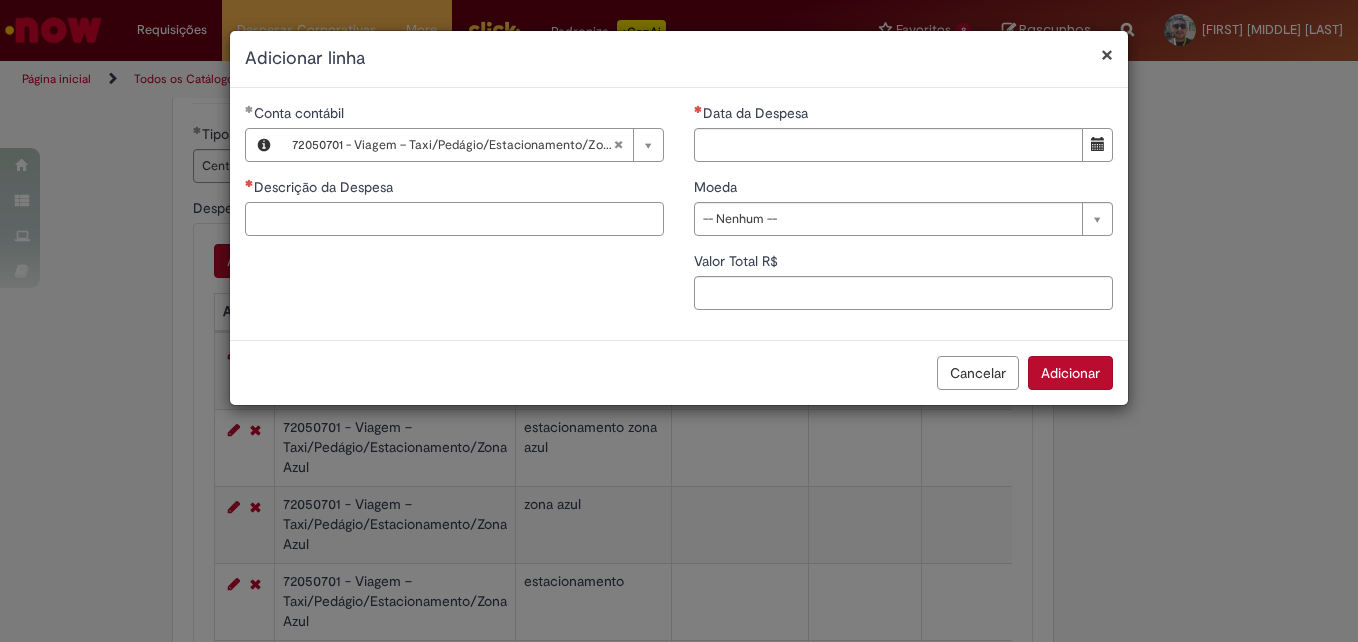 click on "Descrição da Despesa" at bounding box center (454, 219) 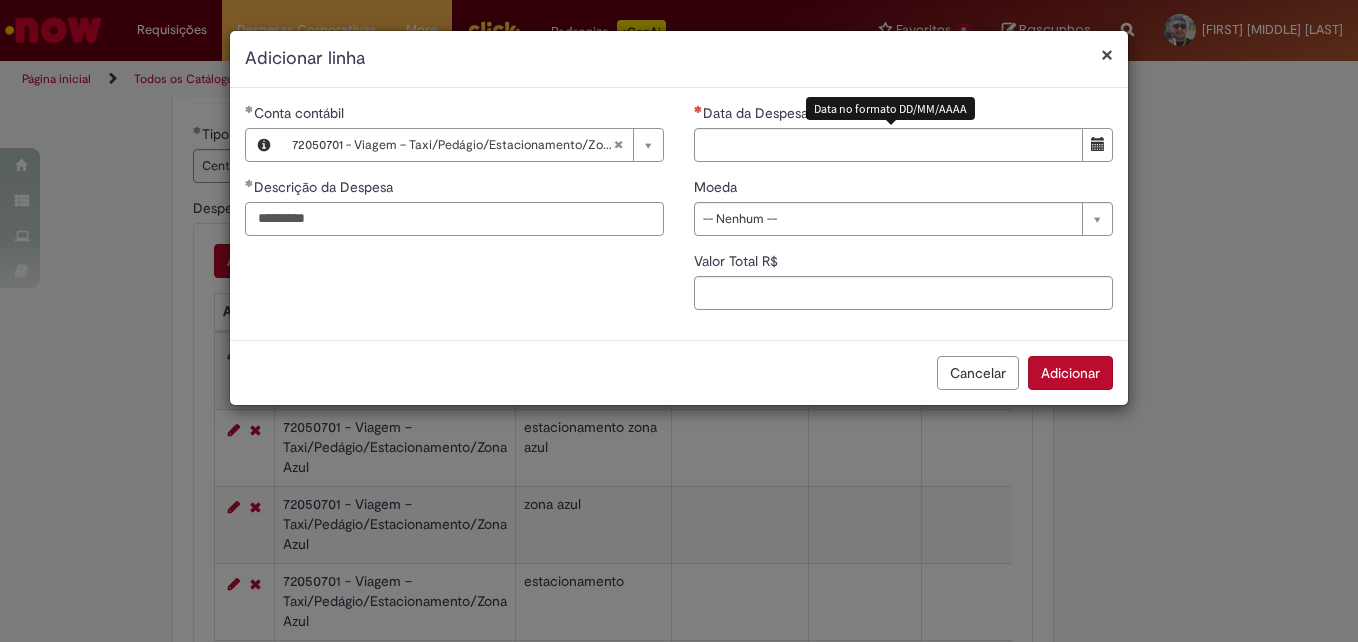 type on "*********" 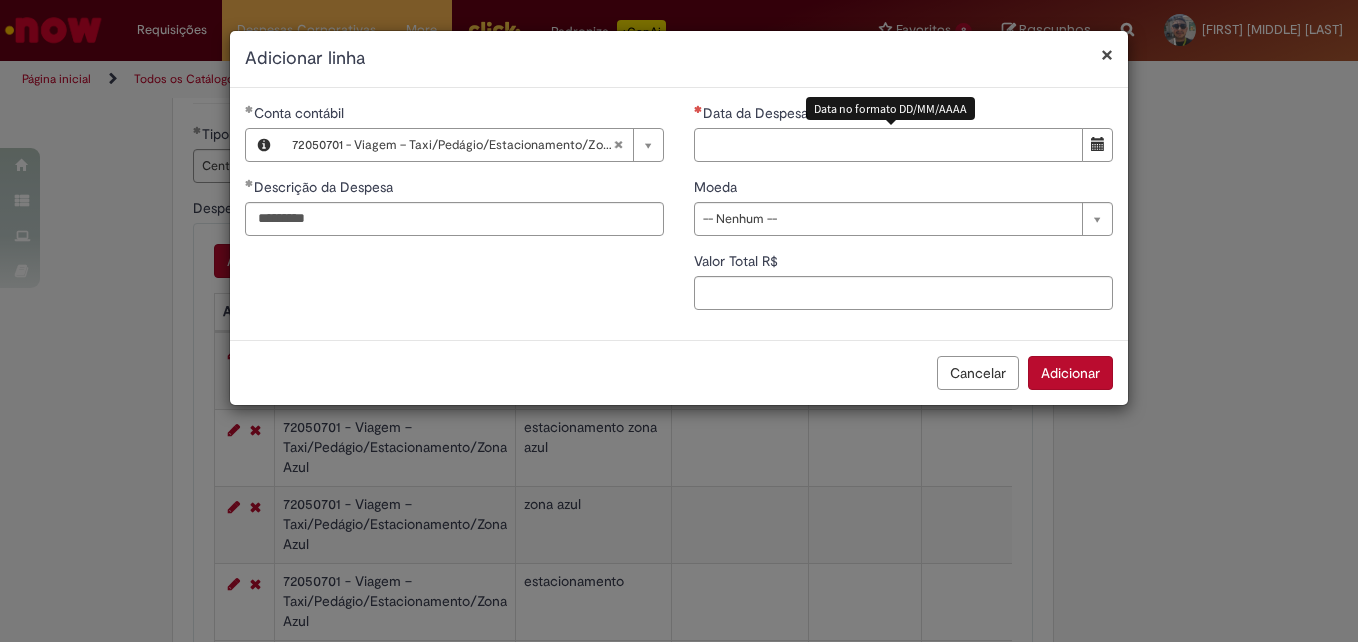 click on "Data da Despesa" at bounding box center [888, 145] 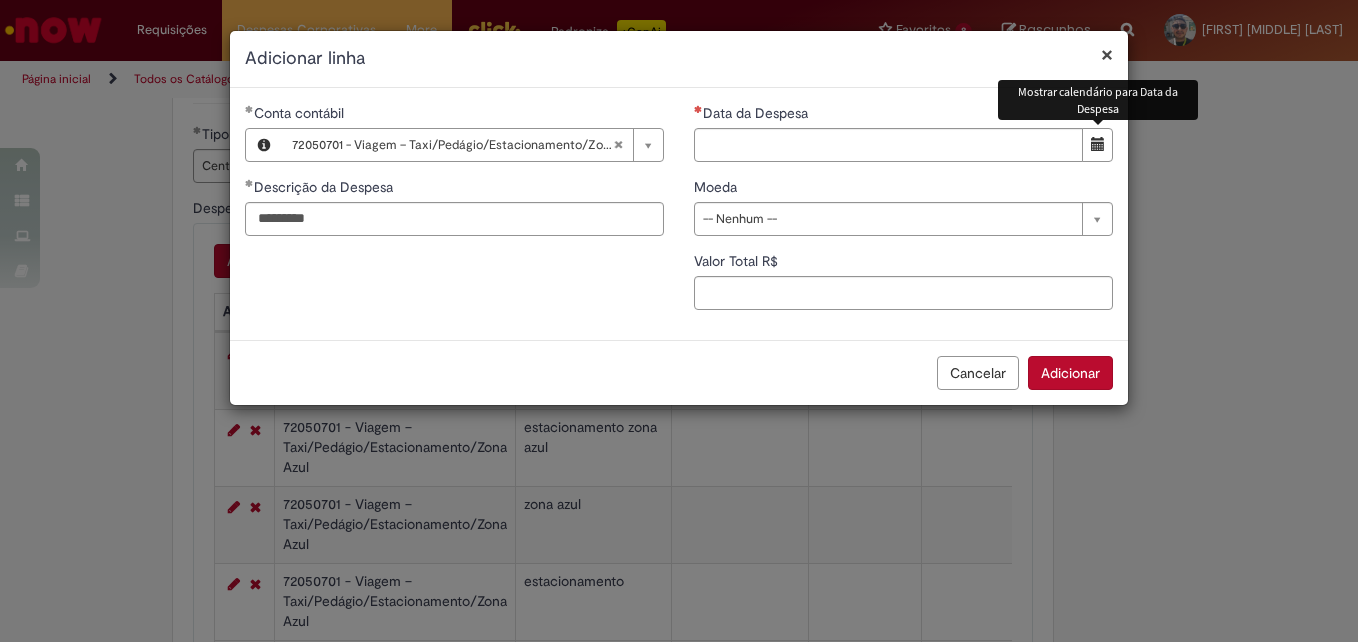 click at bounding box center [1097, 145] 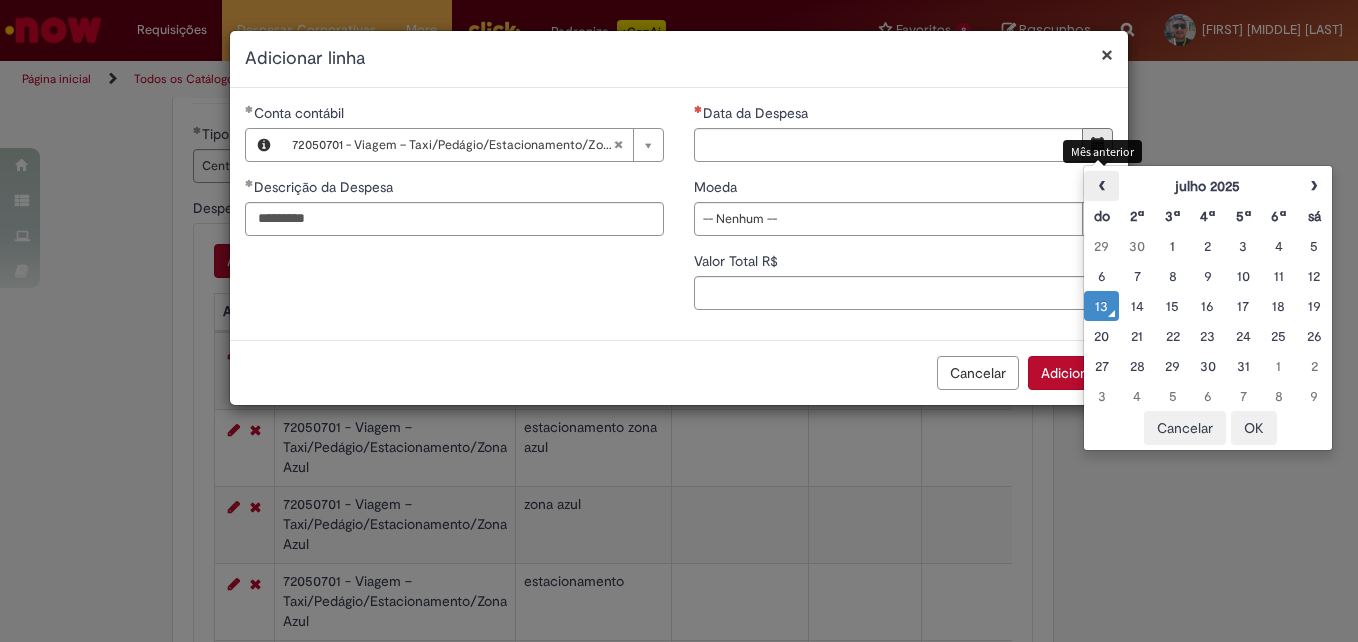 click on "‹" at bounding box center [1101, 186] 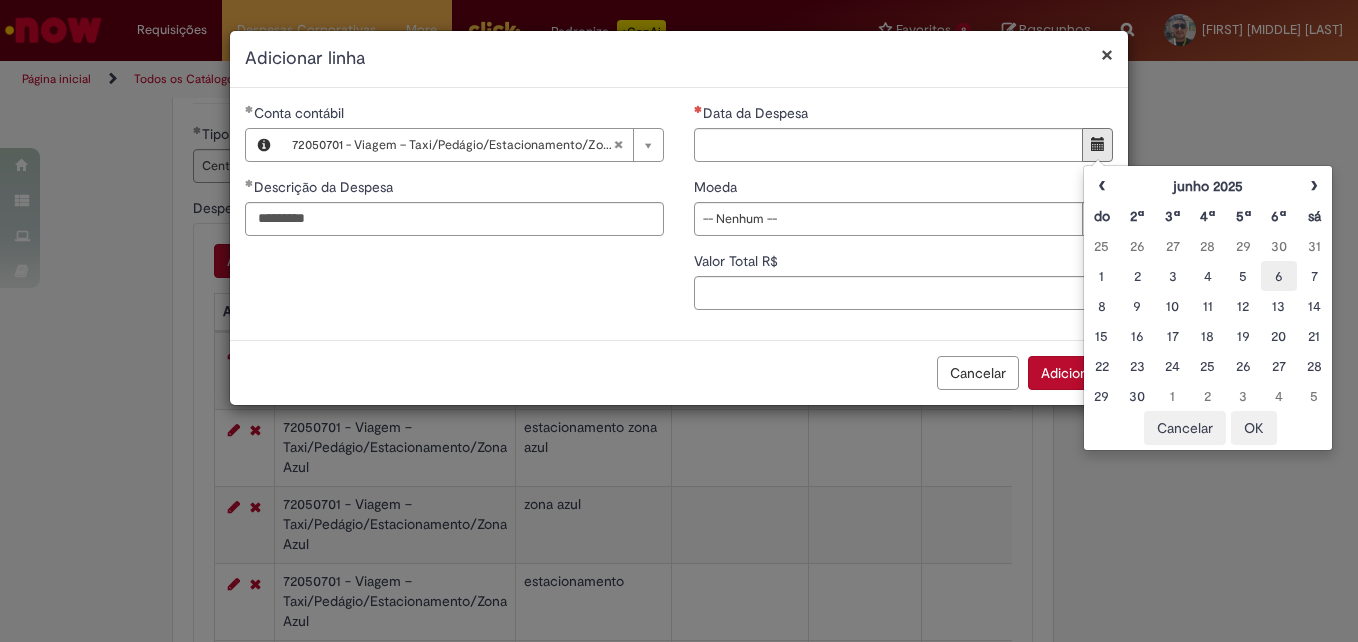click on "6" at bounding box center [1278, 276] 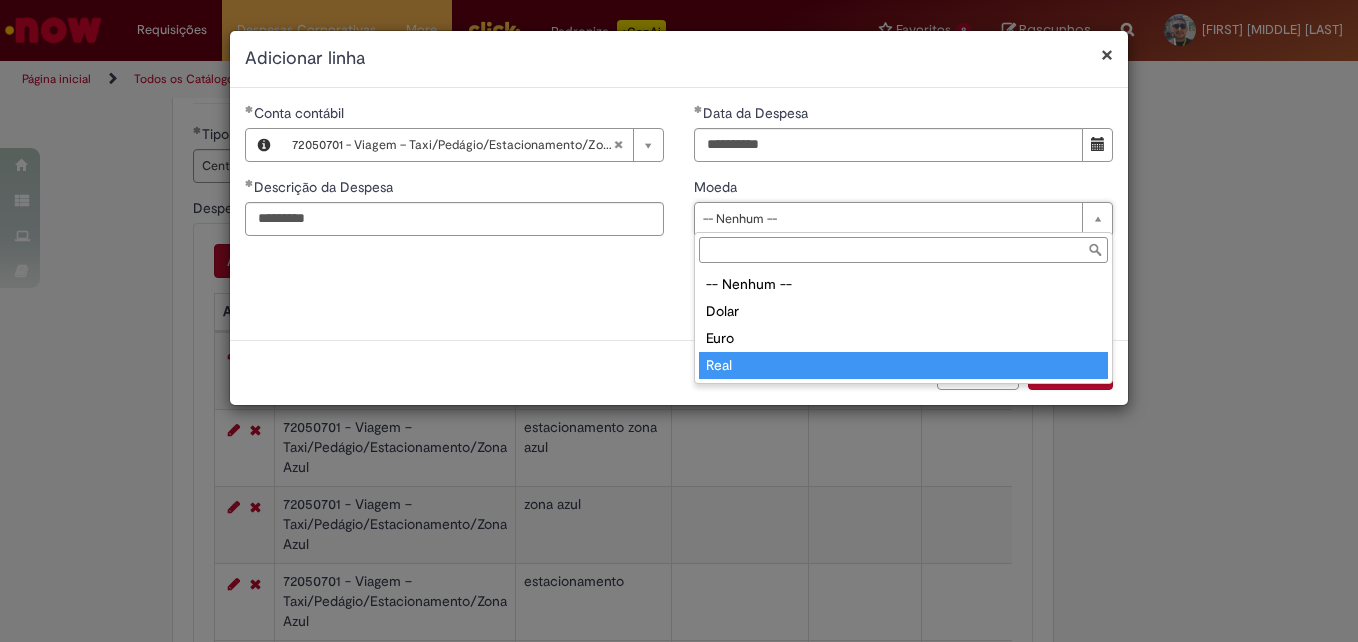 type on "****" 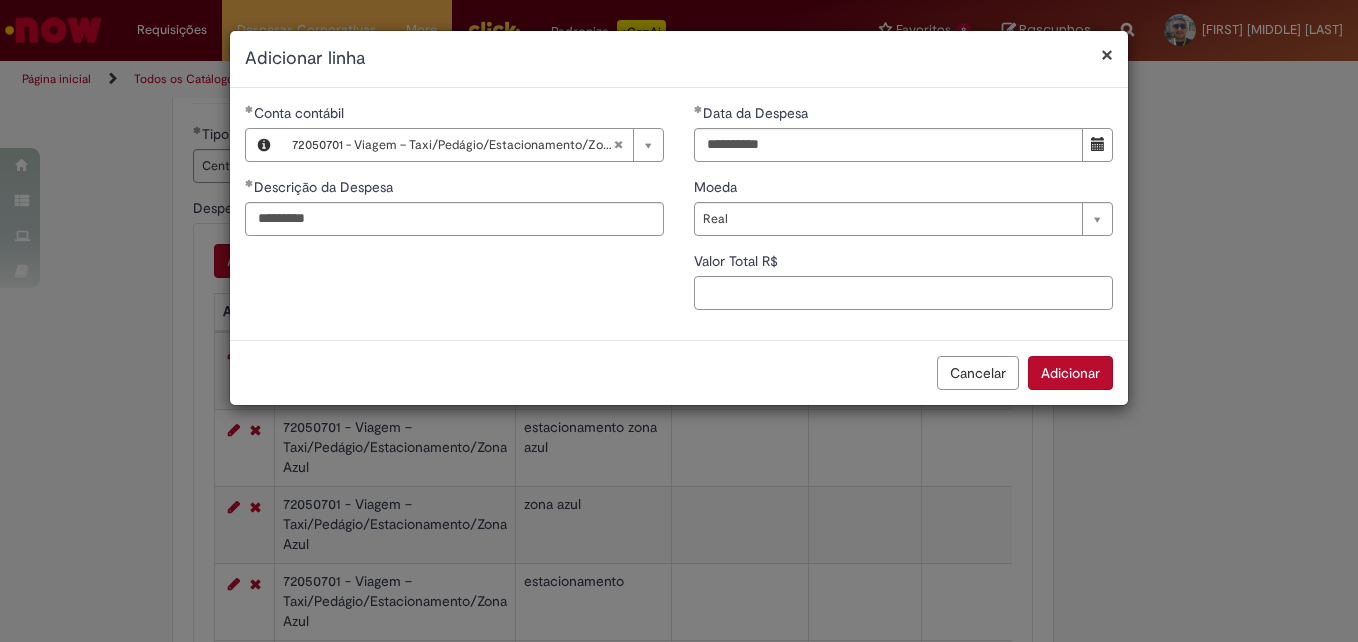 click on "Valor Total R$" at bounding box center [903, 293] 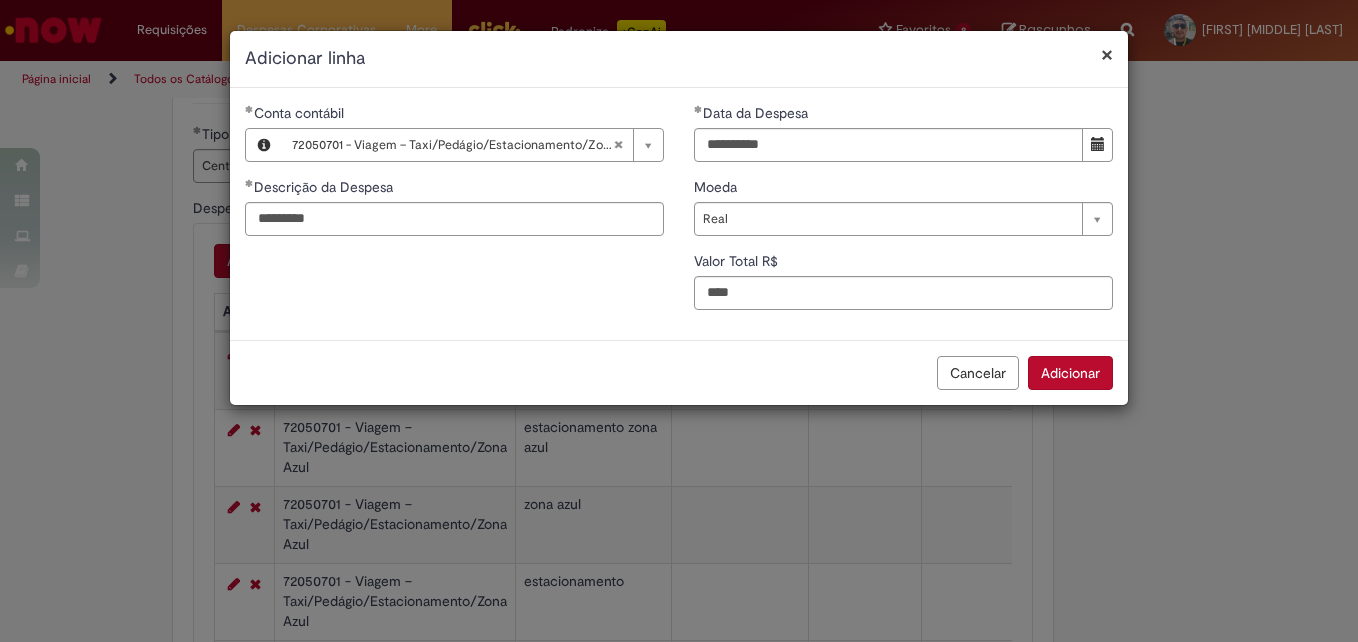 type on "****" 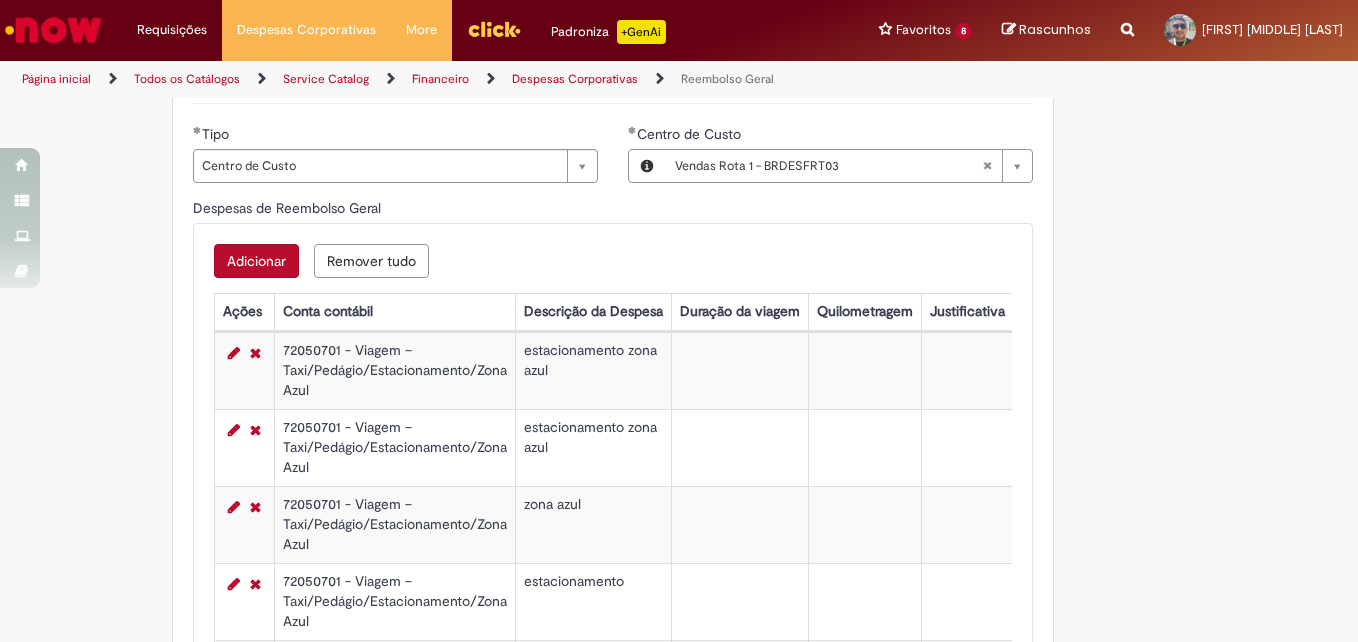 click on "Adicionar" at bounding box center (256, 261) 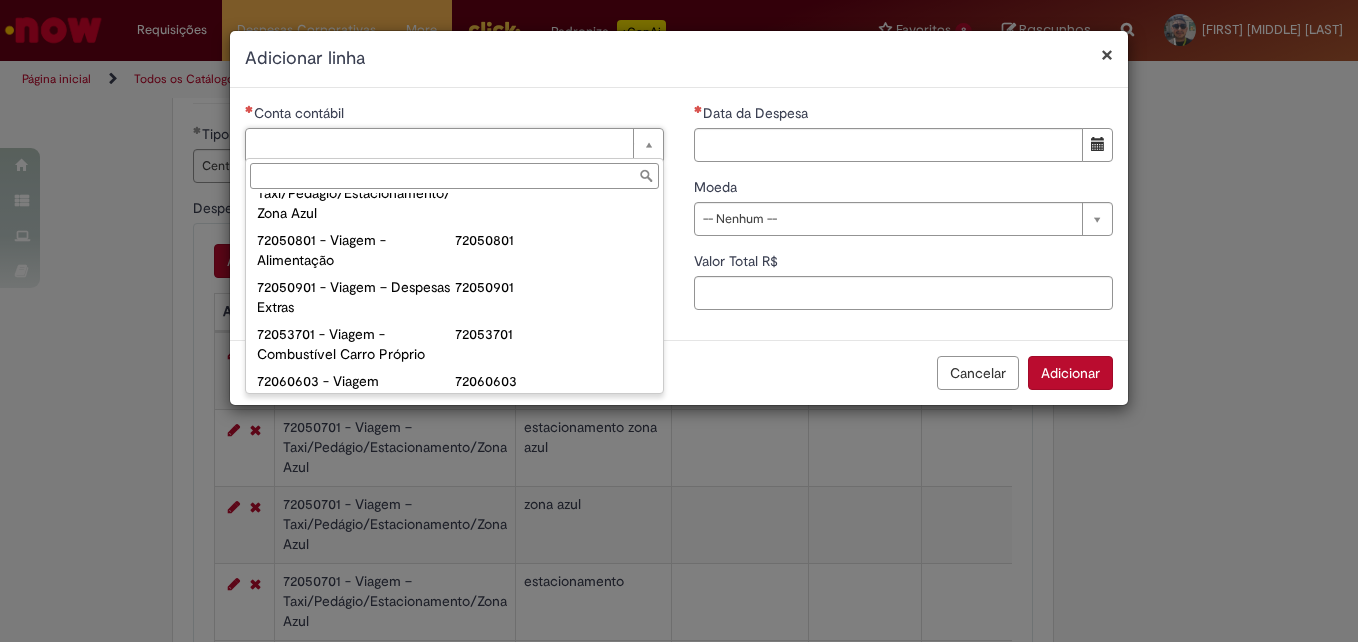 scroll, scrollTop: 1212, scrollLeft: 0, axis: vertical 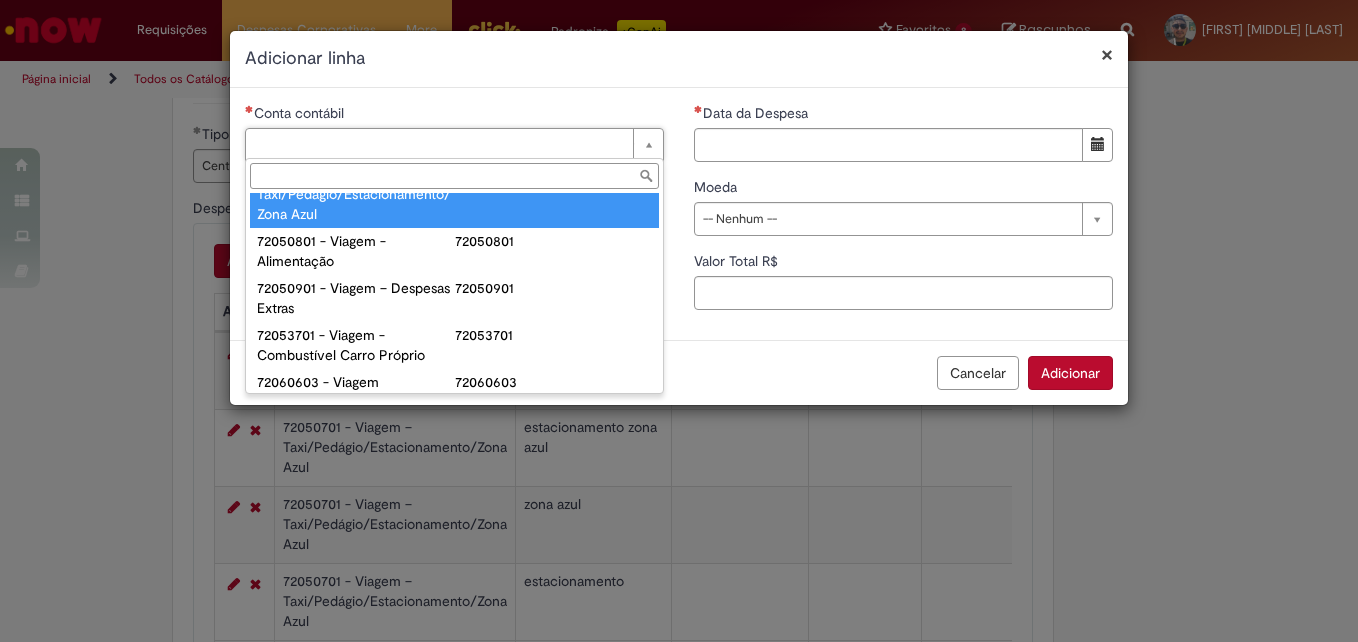 type on "**********" 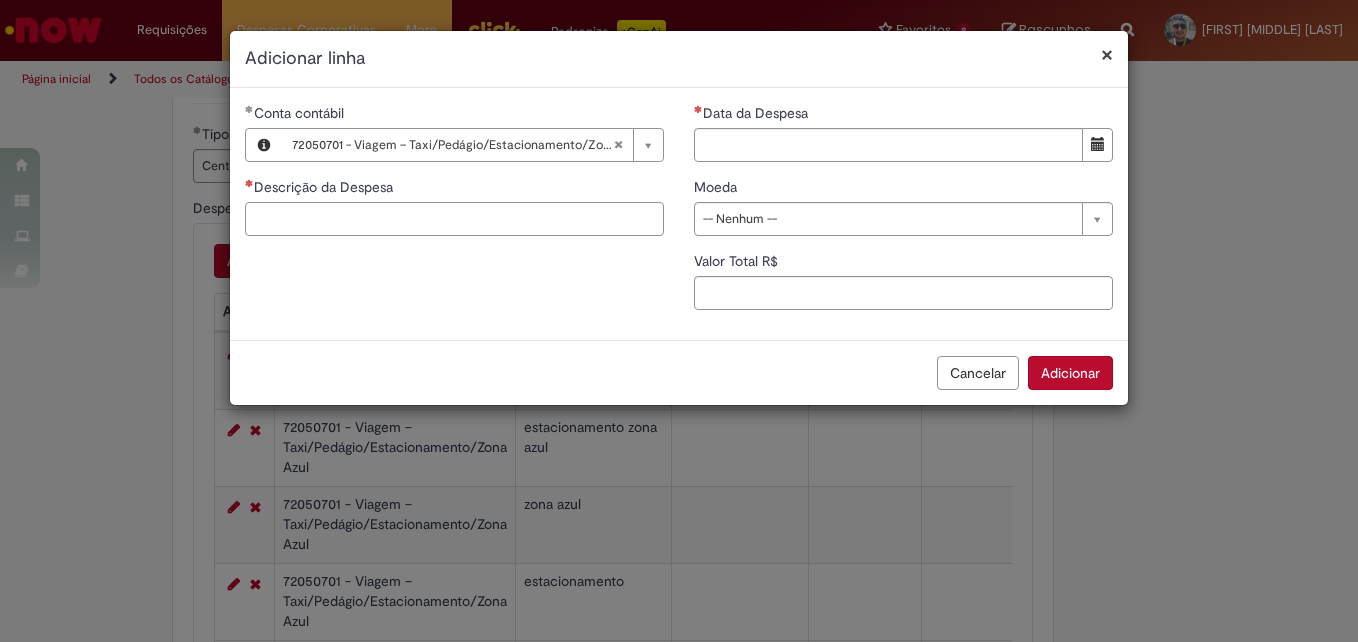 click on "Descrição da Despesa" at bounding box center [454, 219] 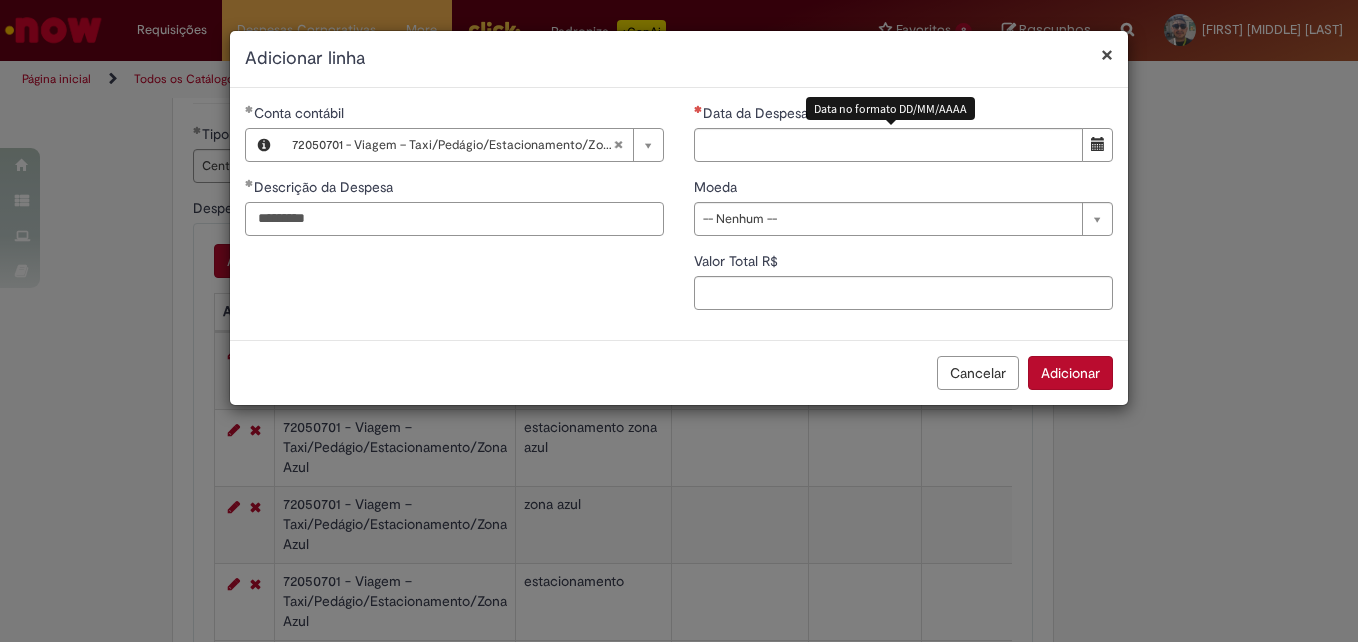 type on "*********" 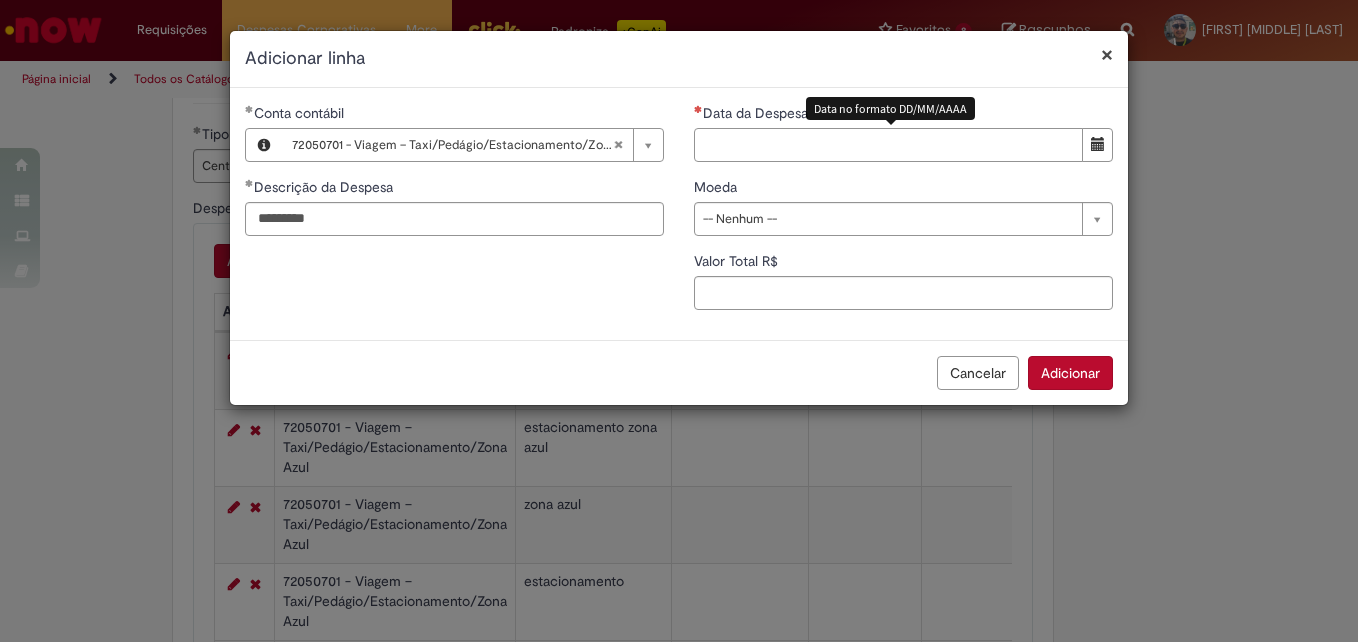 click on "Data da Despesa" at bounding box center (888, 145) 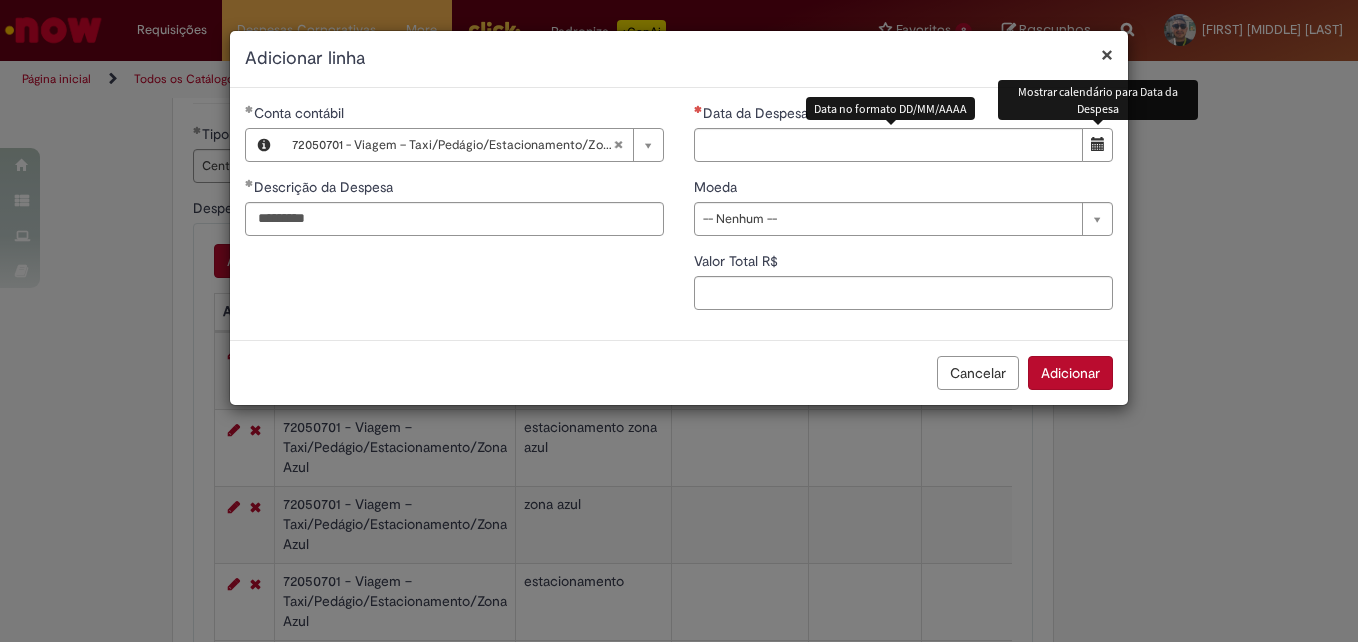 click at bounding box center [1097, 145] 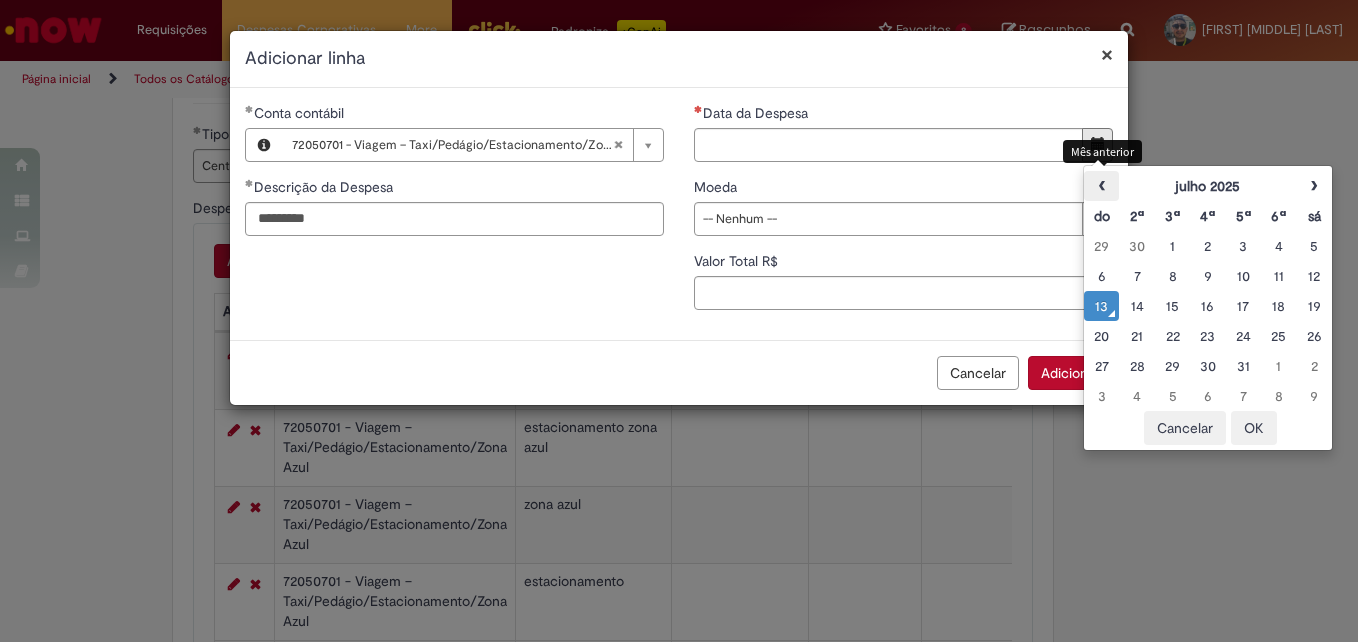 click on "‹" at bounding box center [1101, 186] 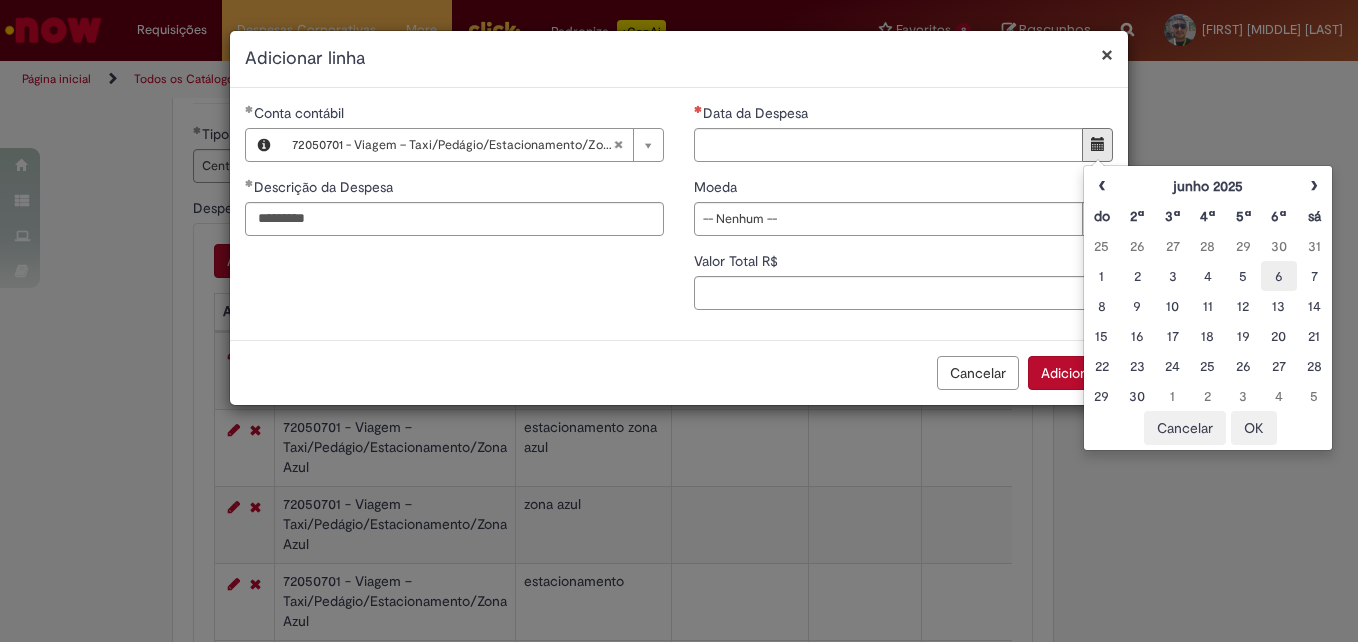 click on "6" at bounding box center (1278, 276) 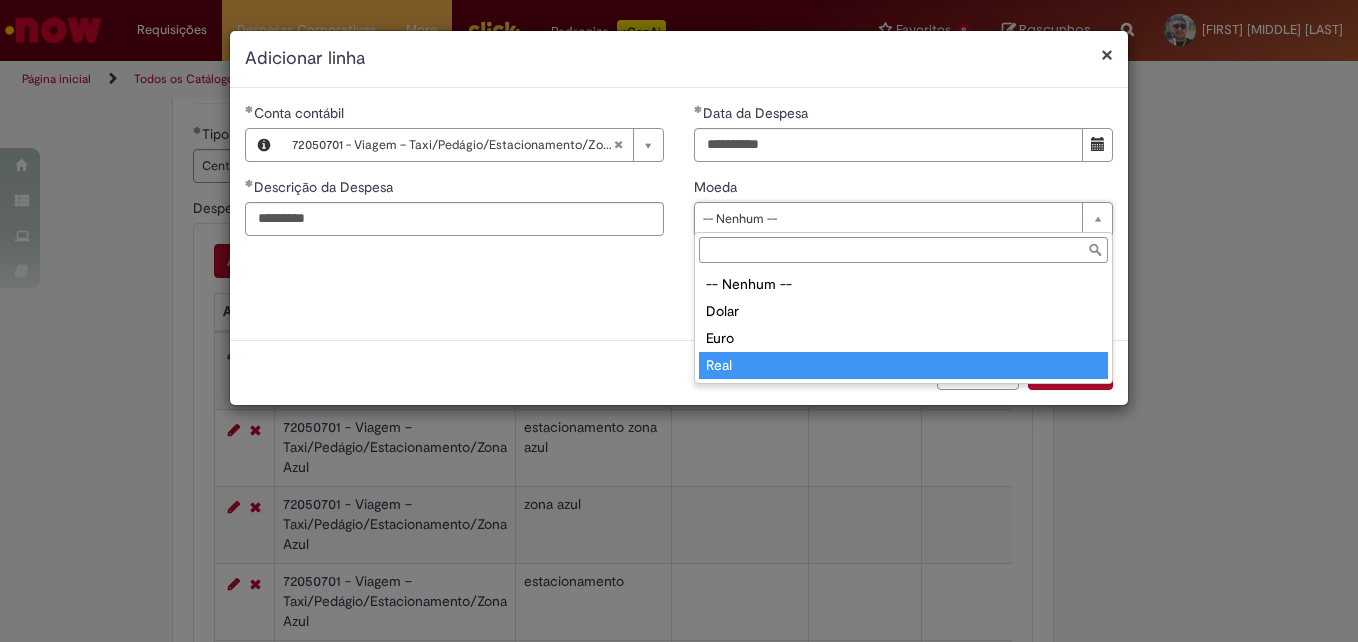 type on "****" 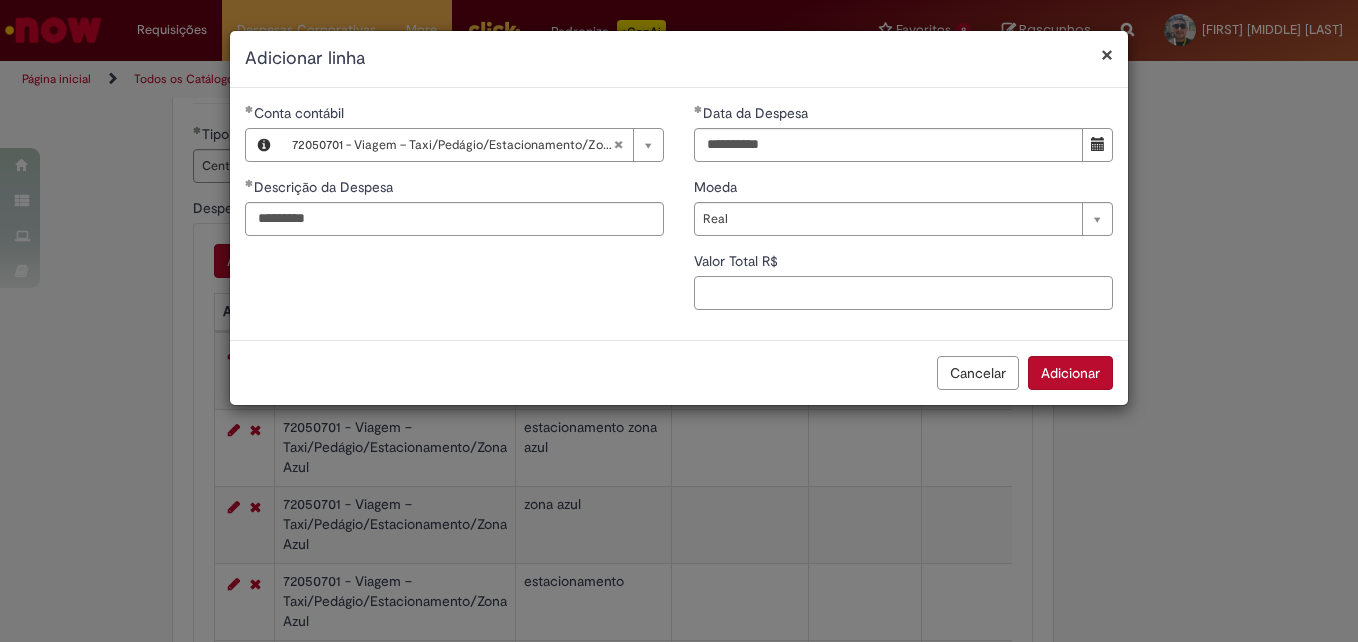 click on "Valor Total R$" at bounding box center (903, 293) 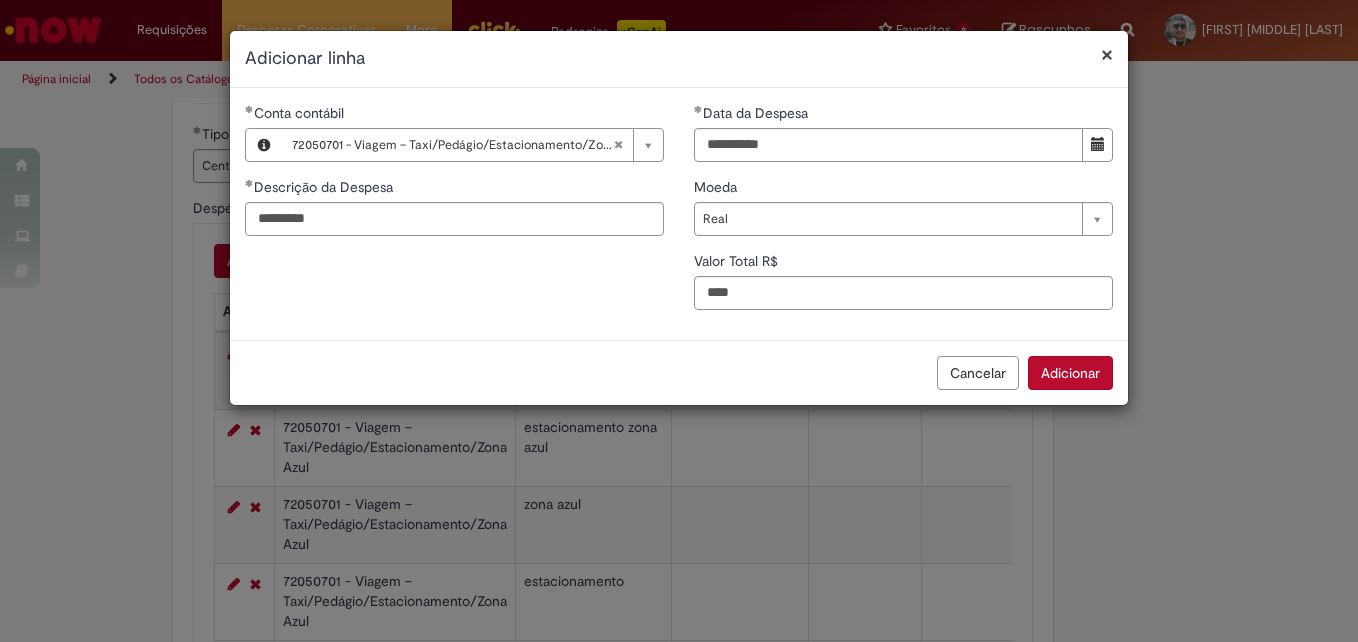 type on "****" 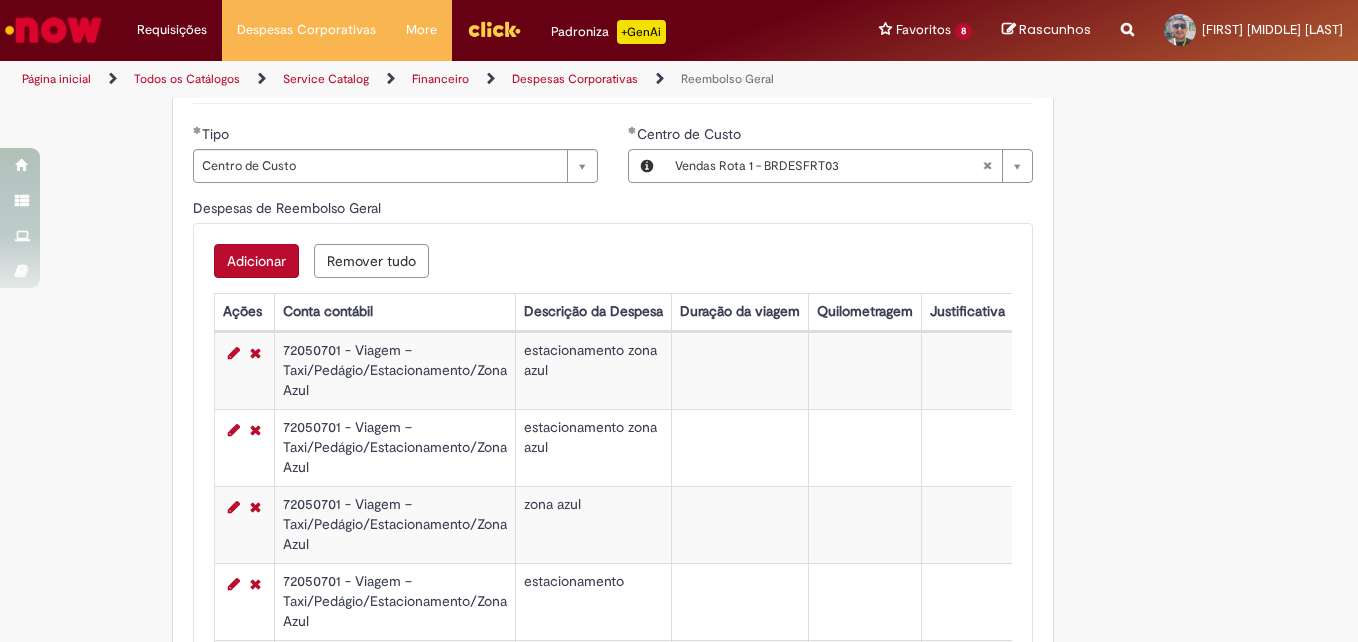 click on "Adicionar" at bounding box center (256, 261) 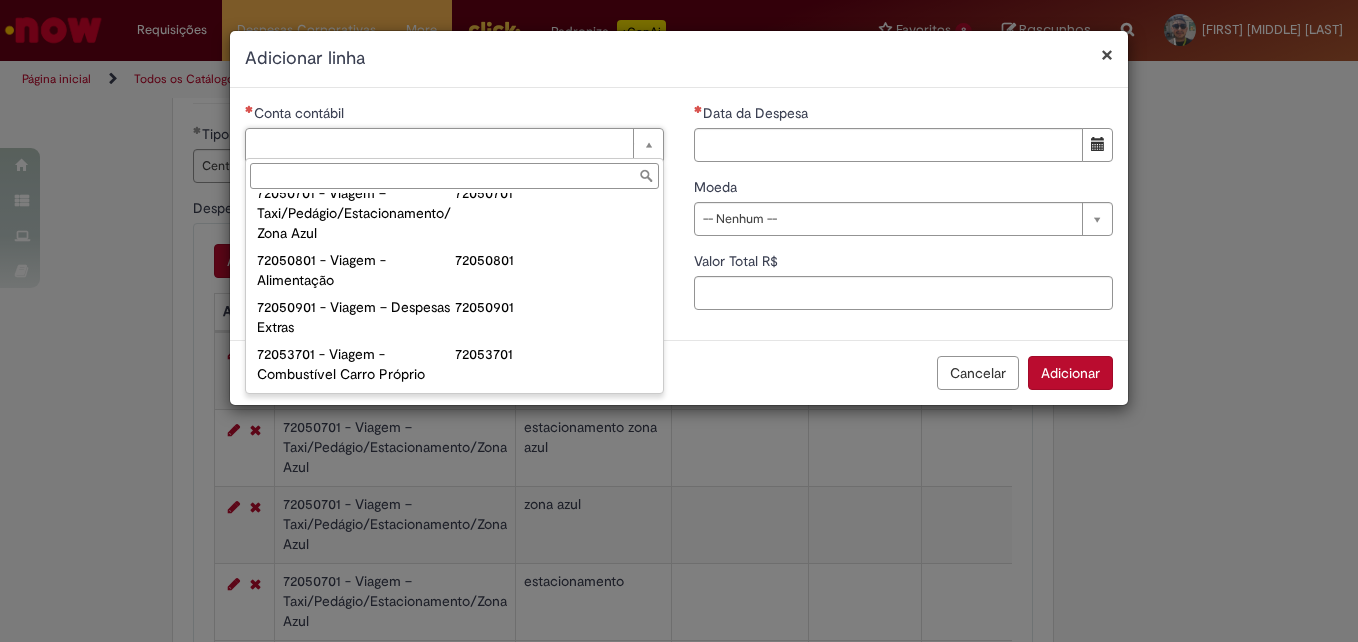 scroll, scrollTop: 1194, scrollLeft: 0, axis: vertical 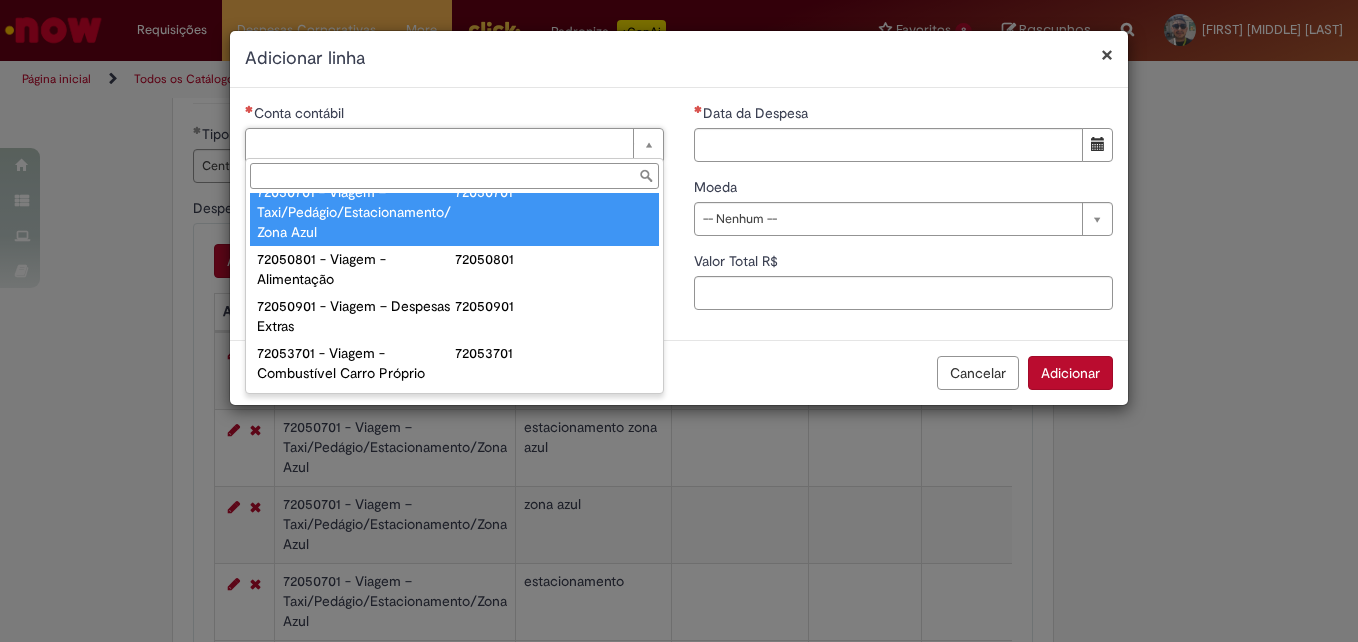 type on "**********" 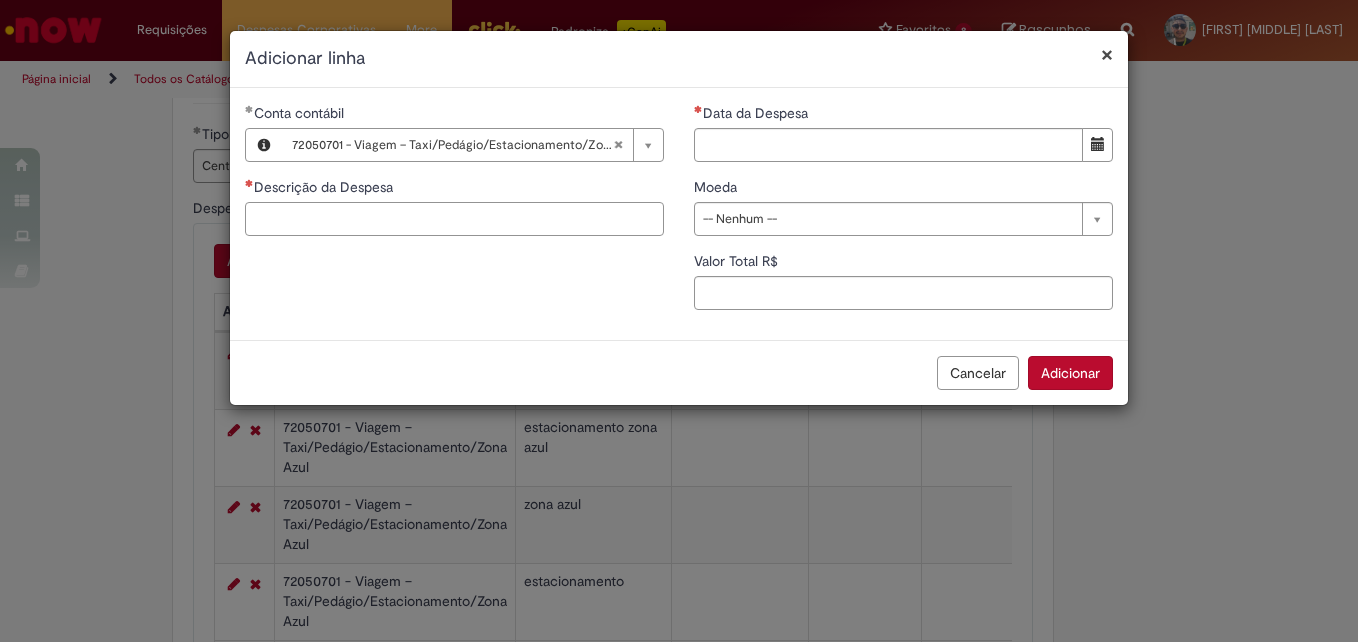 click on "Descrição da Despesa" at bounding box center (454, 219) 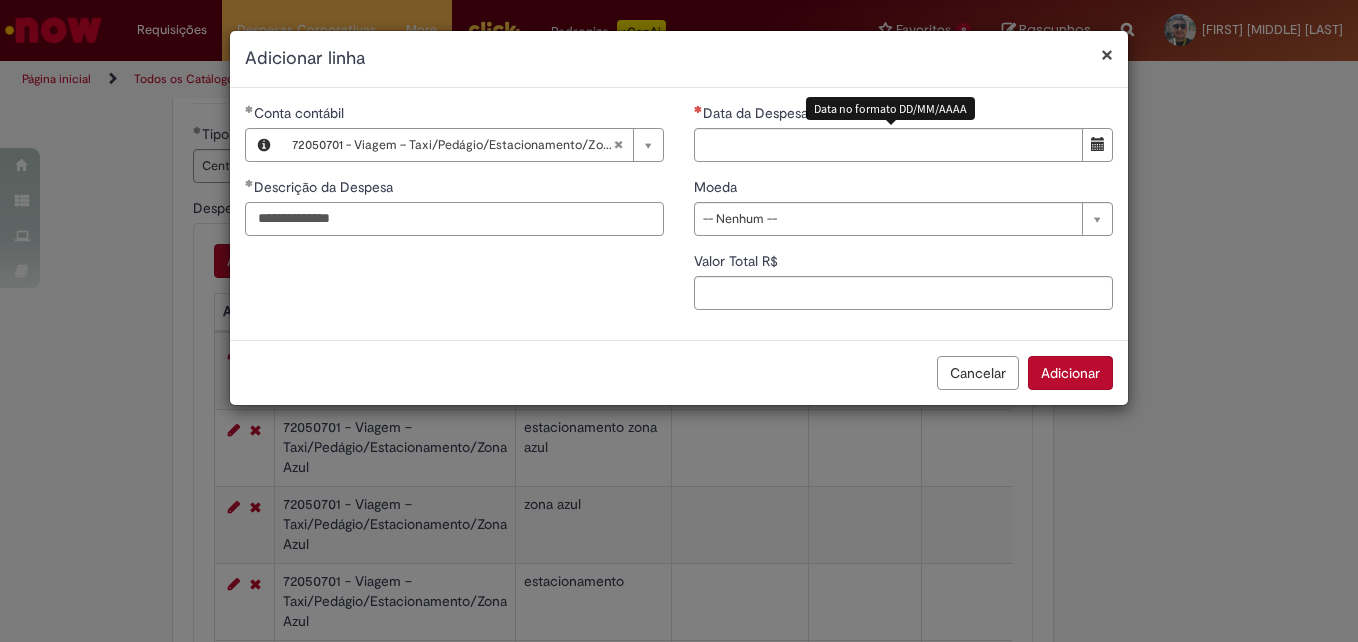 type on "**********" 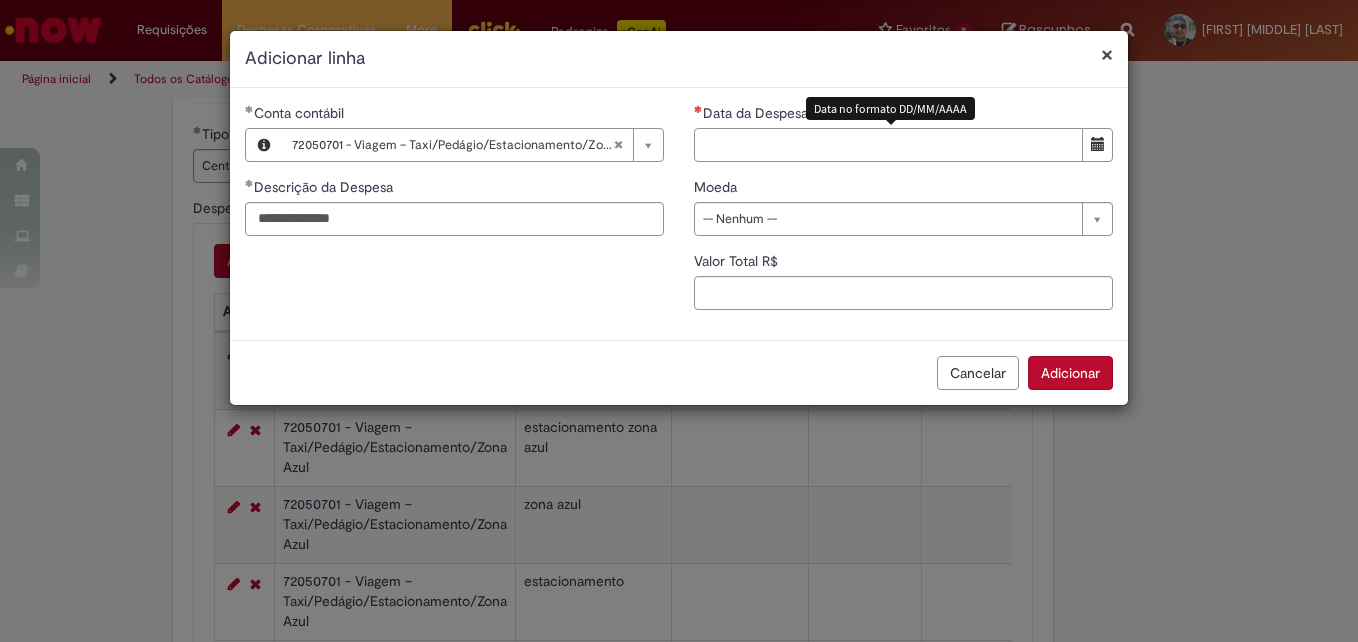 click on "Data da Despesa" at bounding box center [888, 145] 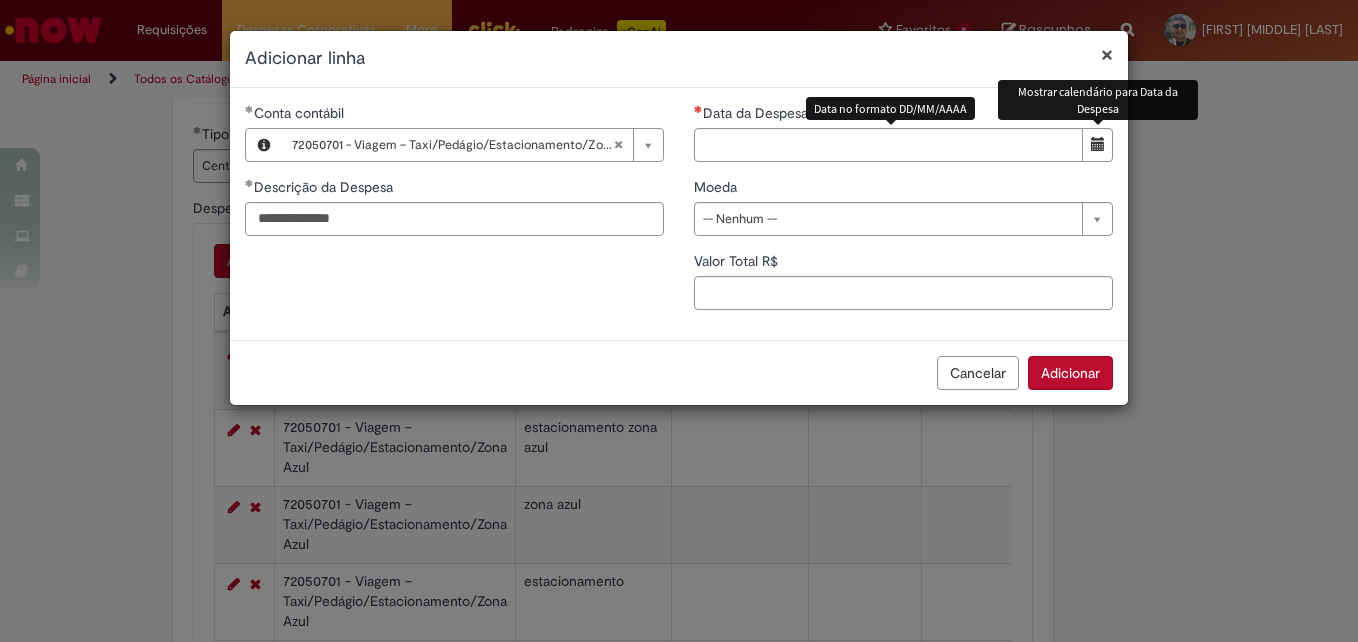 click at bounding box center [1098, 144] 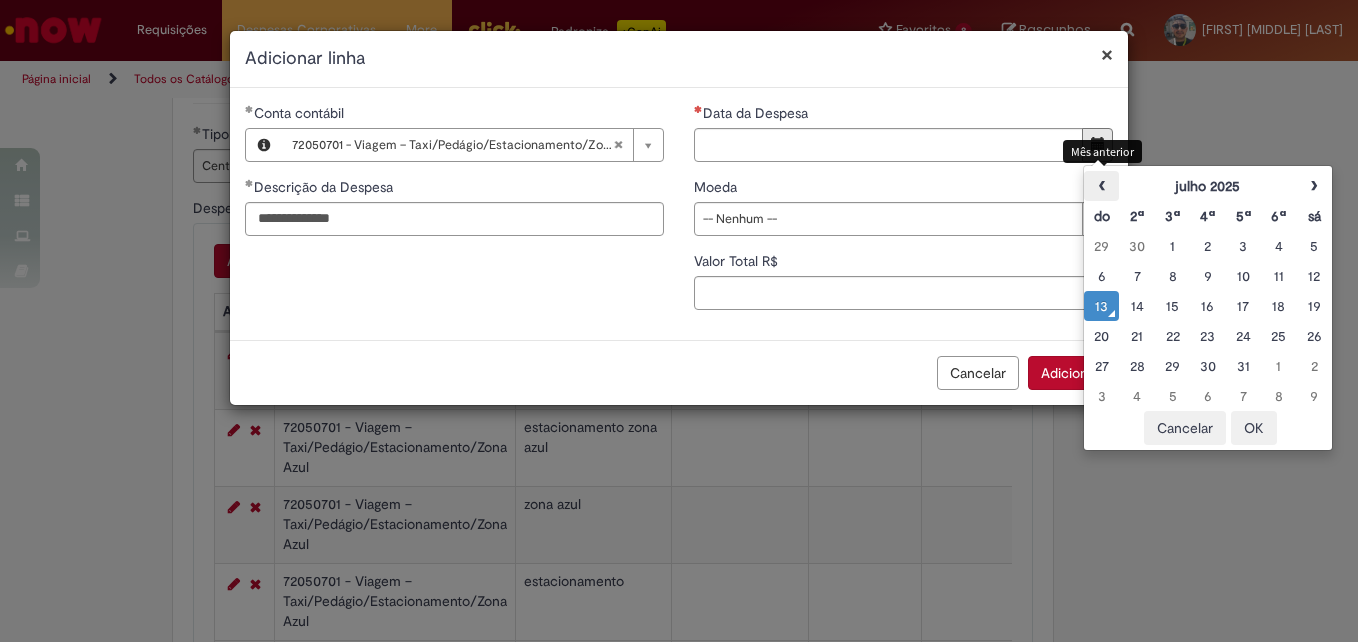 click on "‹" at bounding box center (1101, 186) 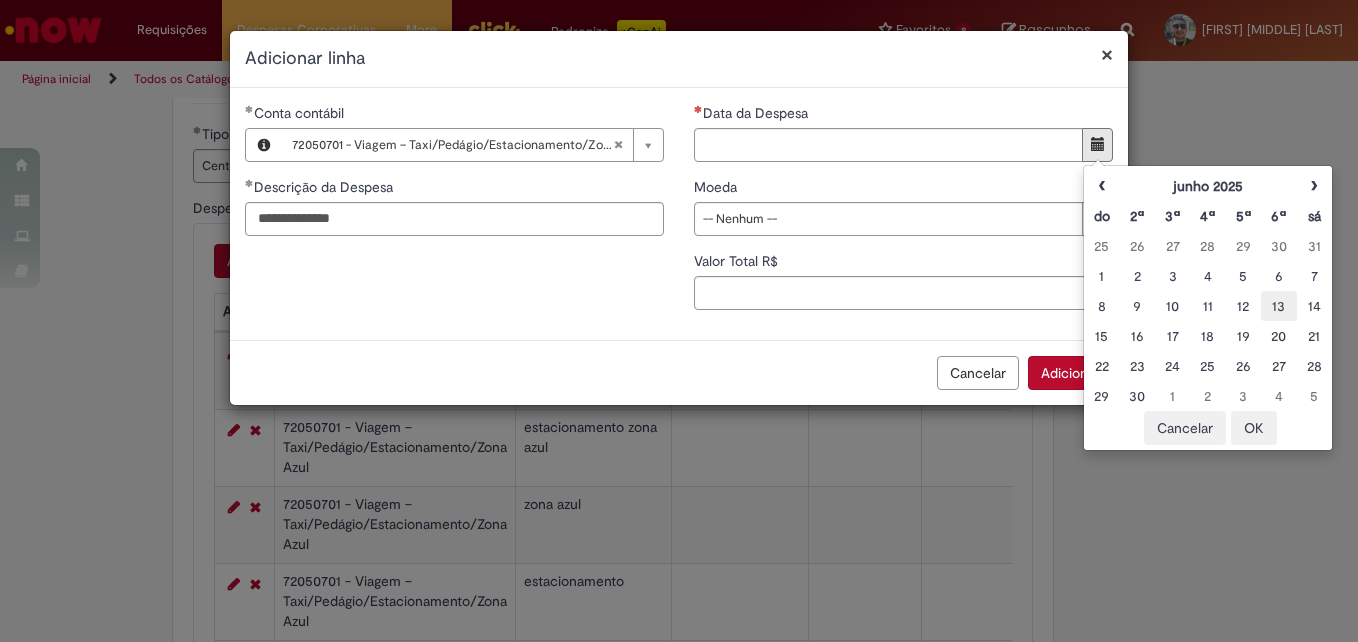 click on "13" at bounding box center [1278, 306] 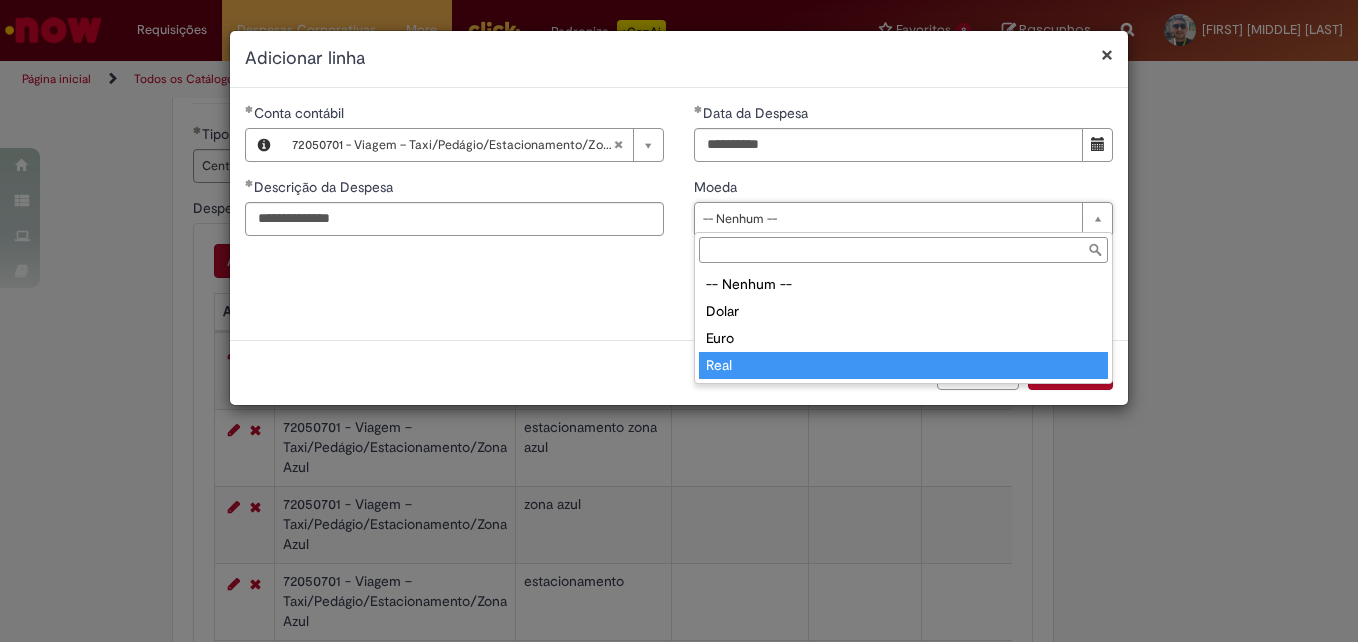 type on "****" 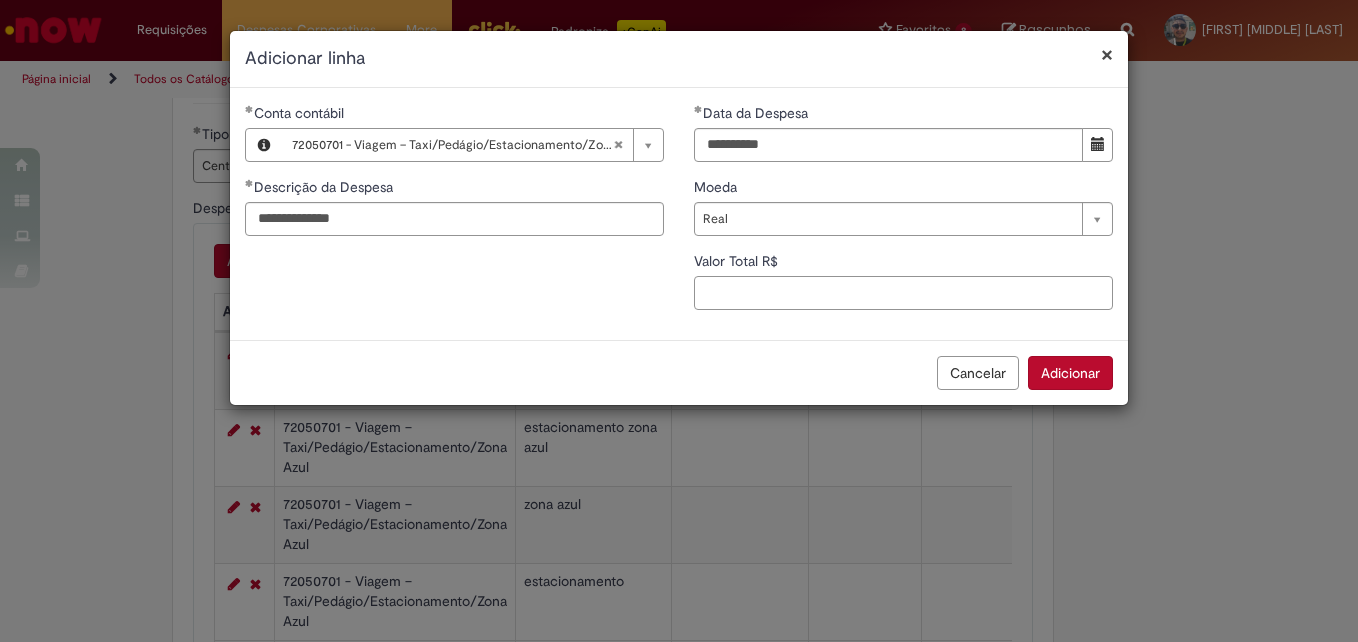 click on "Valor Total R$" at bounding box center [903, 293] 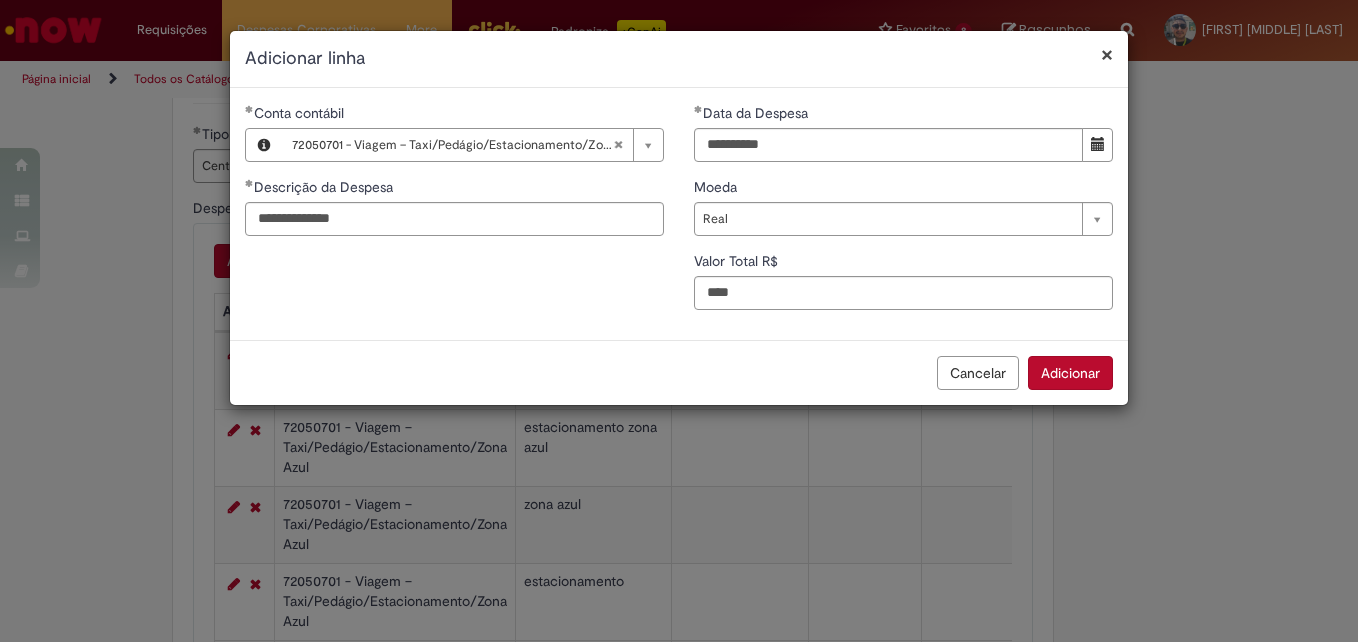 type on "****" 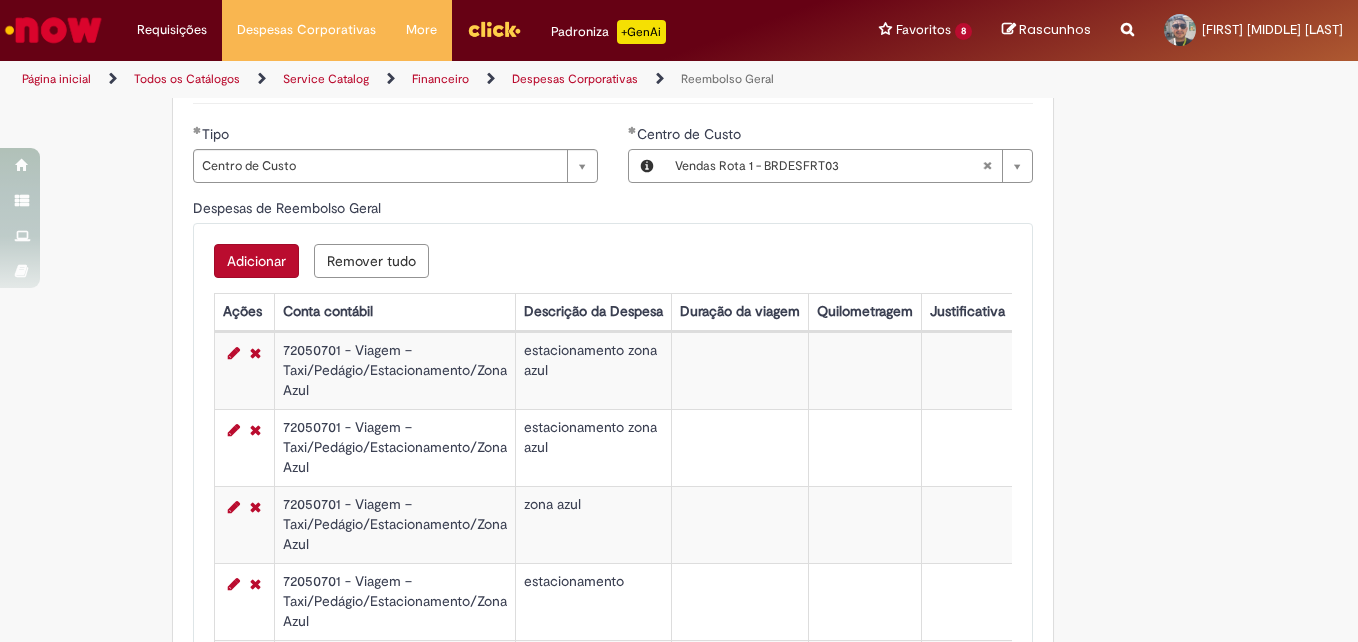 click on "Adicionar" at bounding box center [256, 261] 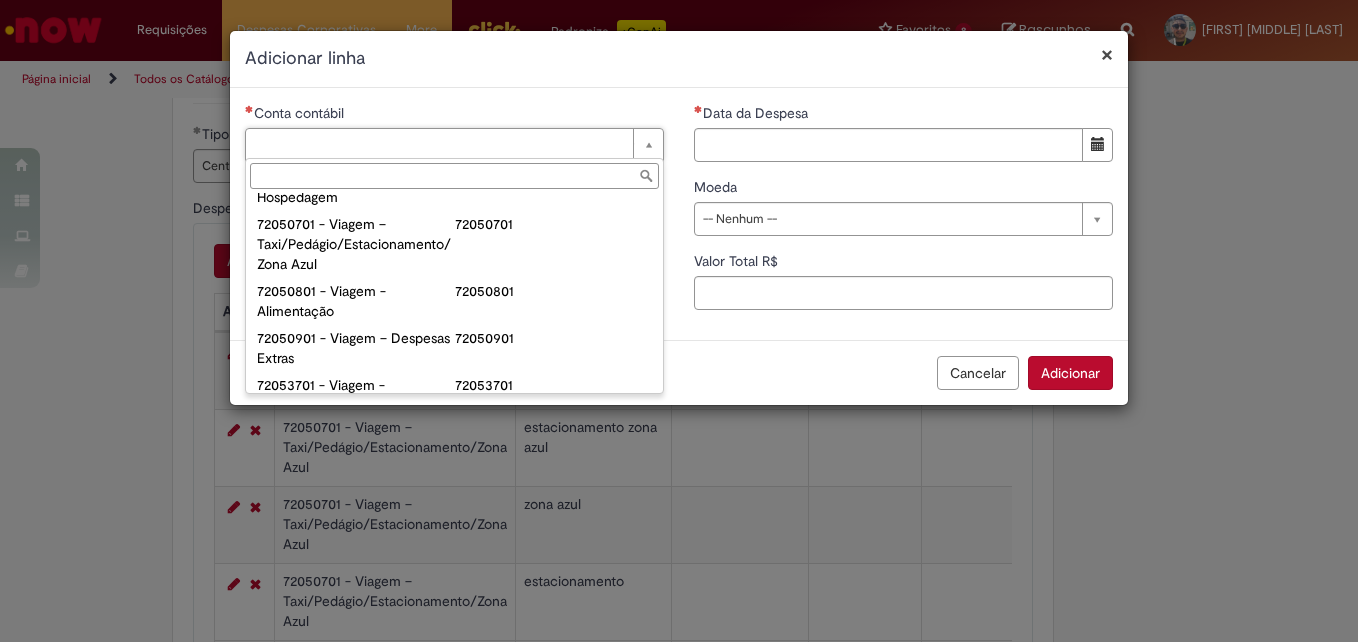 scroll, scrollTop: 1163, scrollLeft: 0, axis: vertical 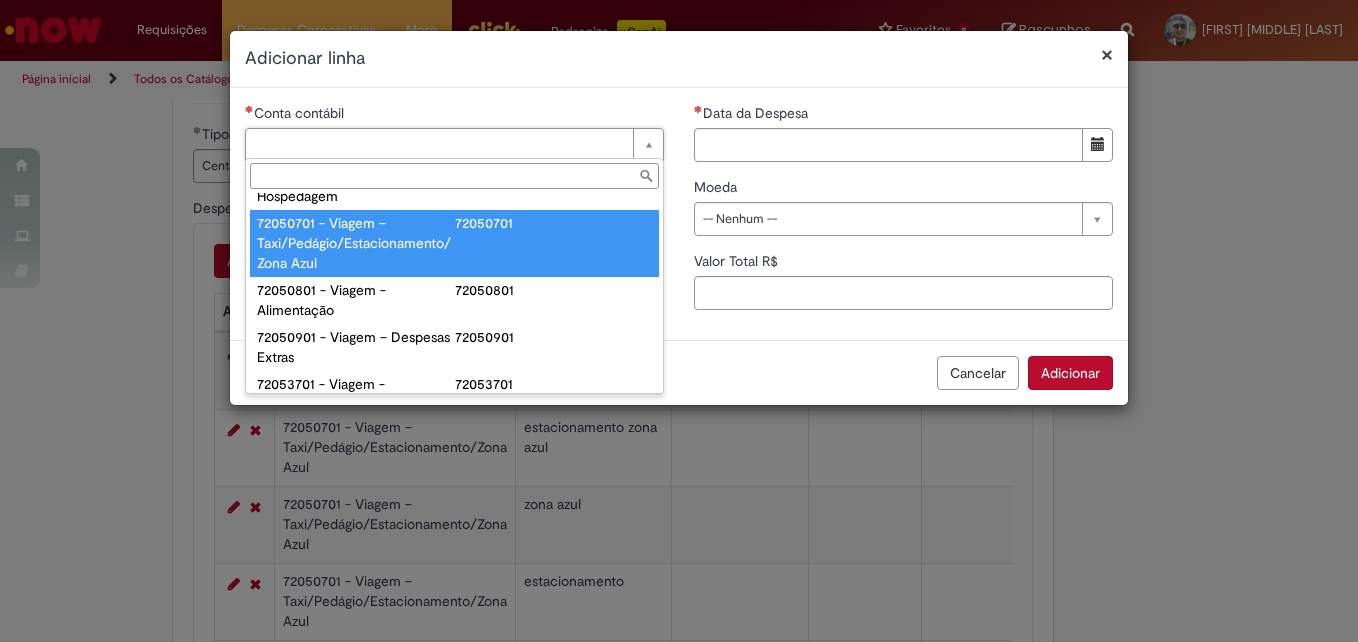 type on "**********" 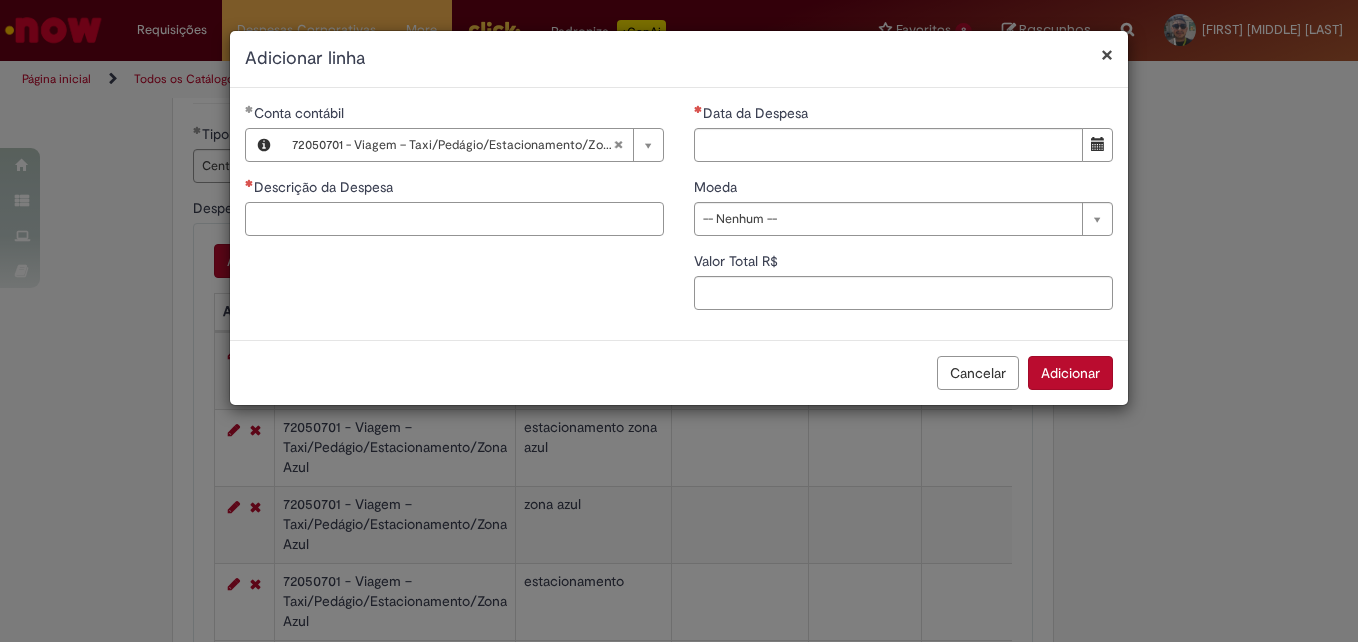 click on "Descrição da Despesa" at bounding box center (454, 219) 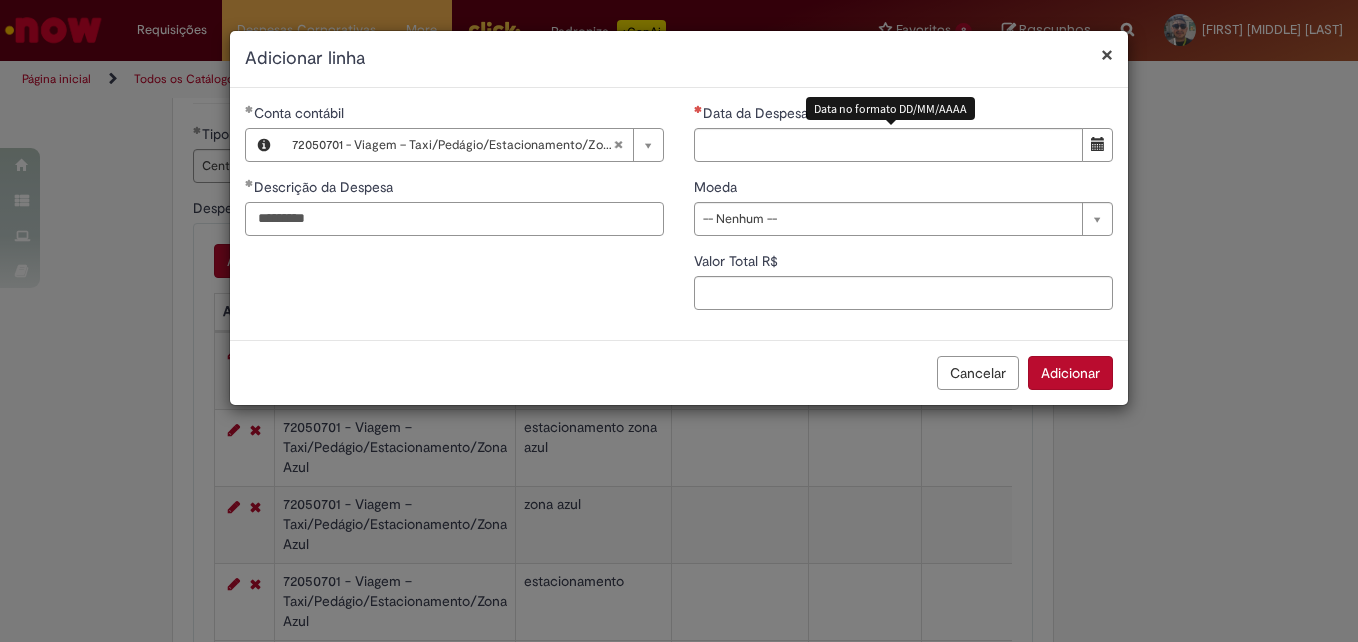 type on "*********" 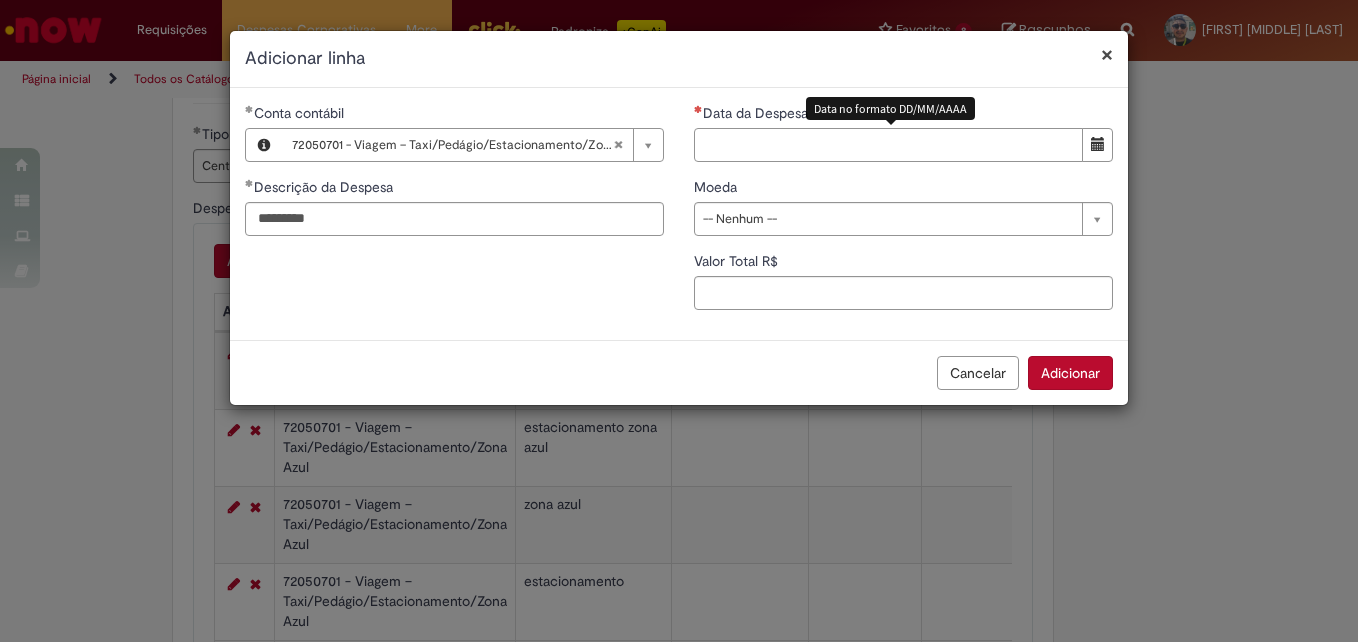 click on "Data da Despesa" at bounding box center (888, 145) 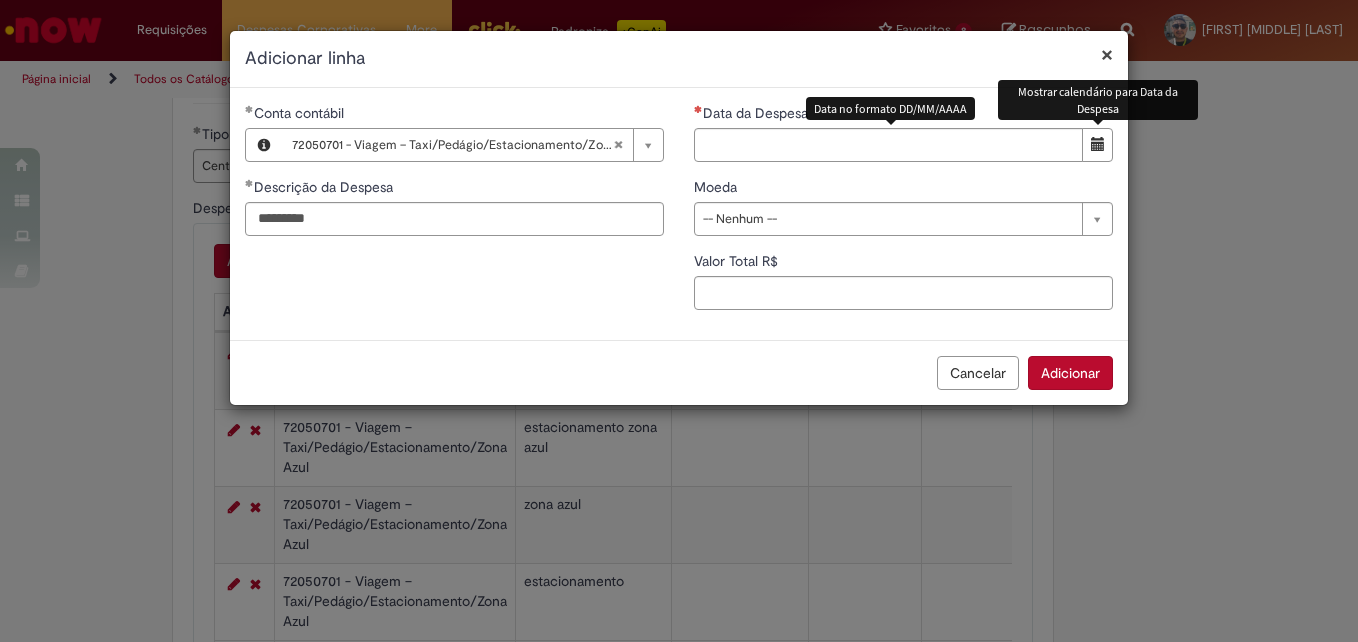 click at bounding box center [1098, 144] 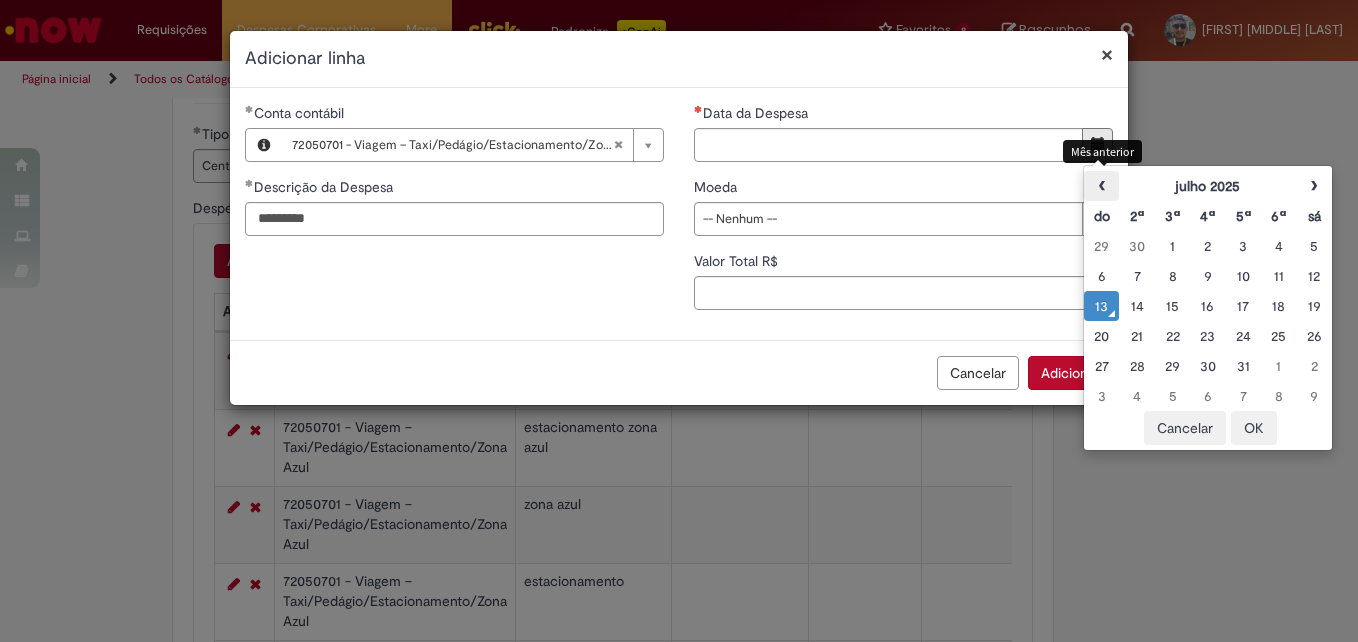 click on "‹" at bounding box center [1101, 186] 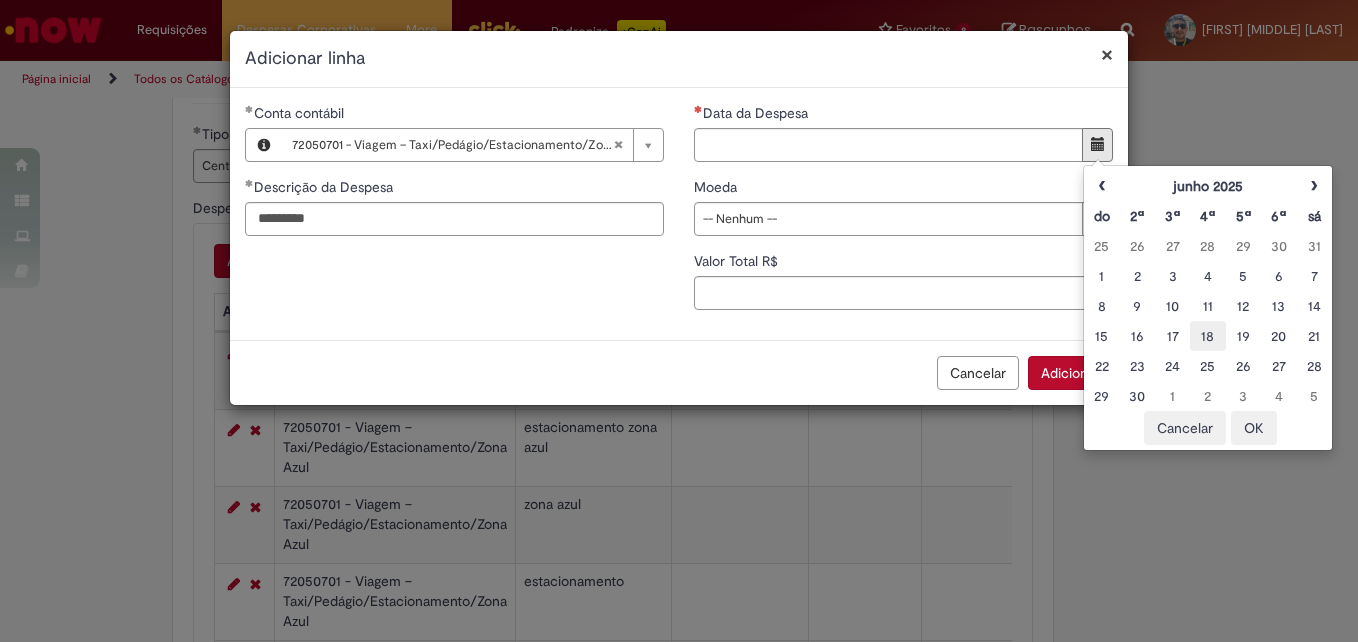 click on "18" at bounding box center (1207, 336) 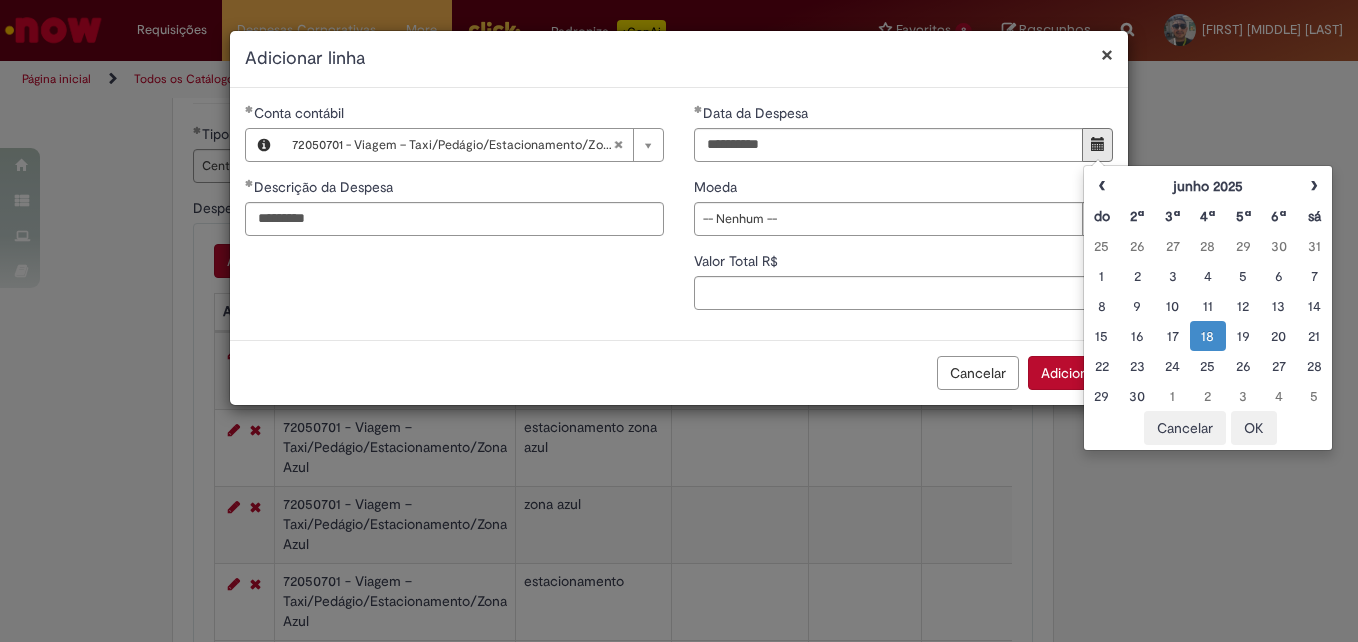 click on "OK" at bounding box center [1254, 428] 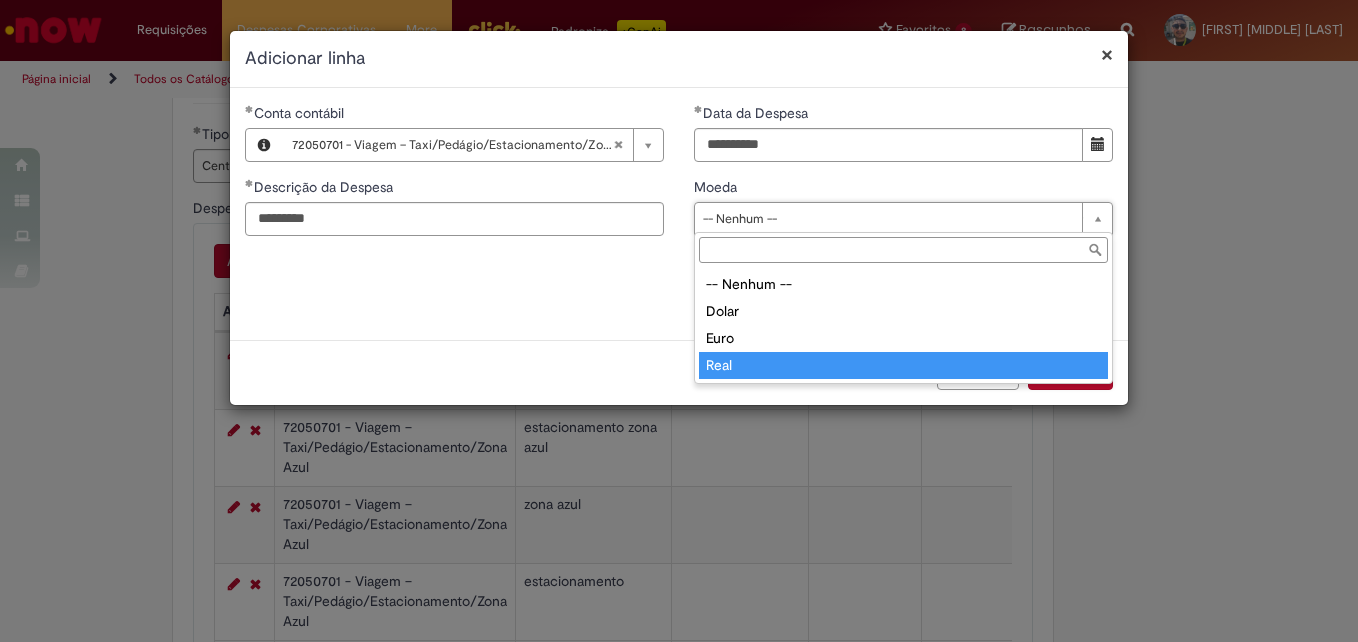 type on "****" 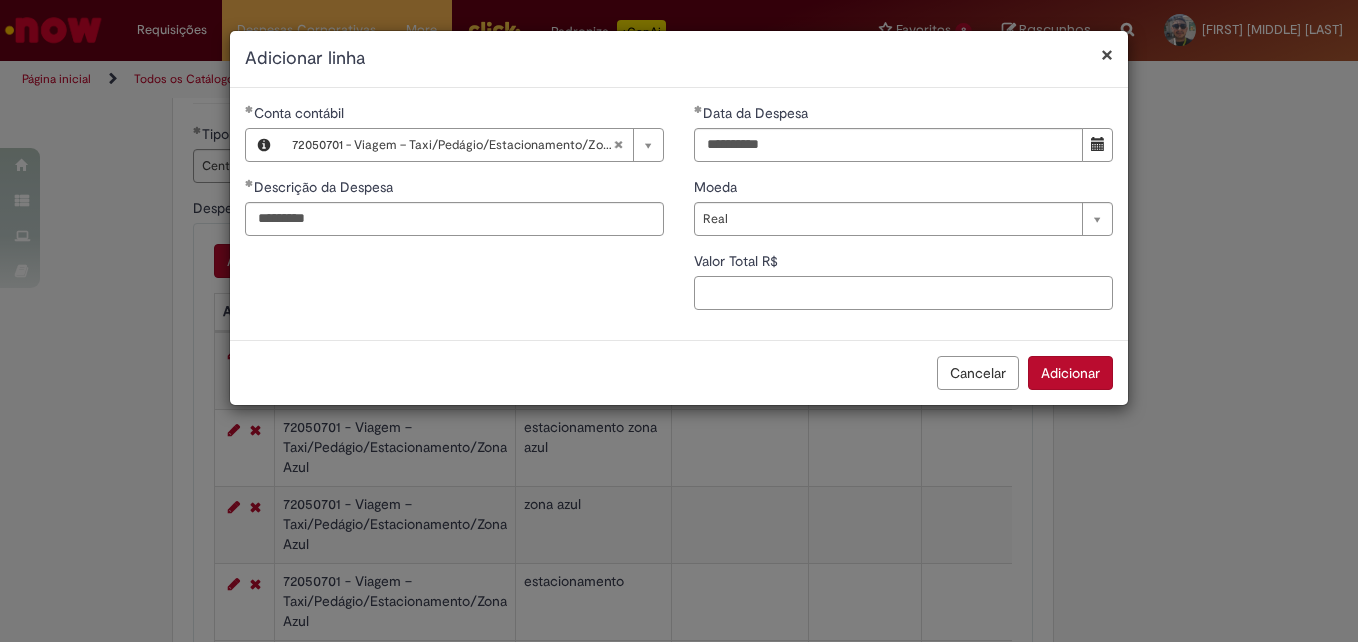 click on "Valor Total R$" at bounding box center [903, 293] 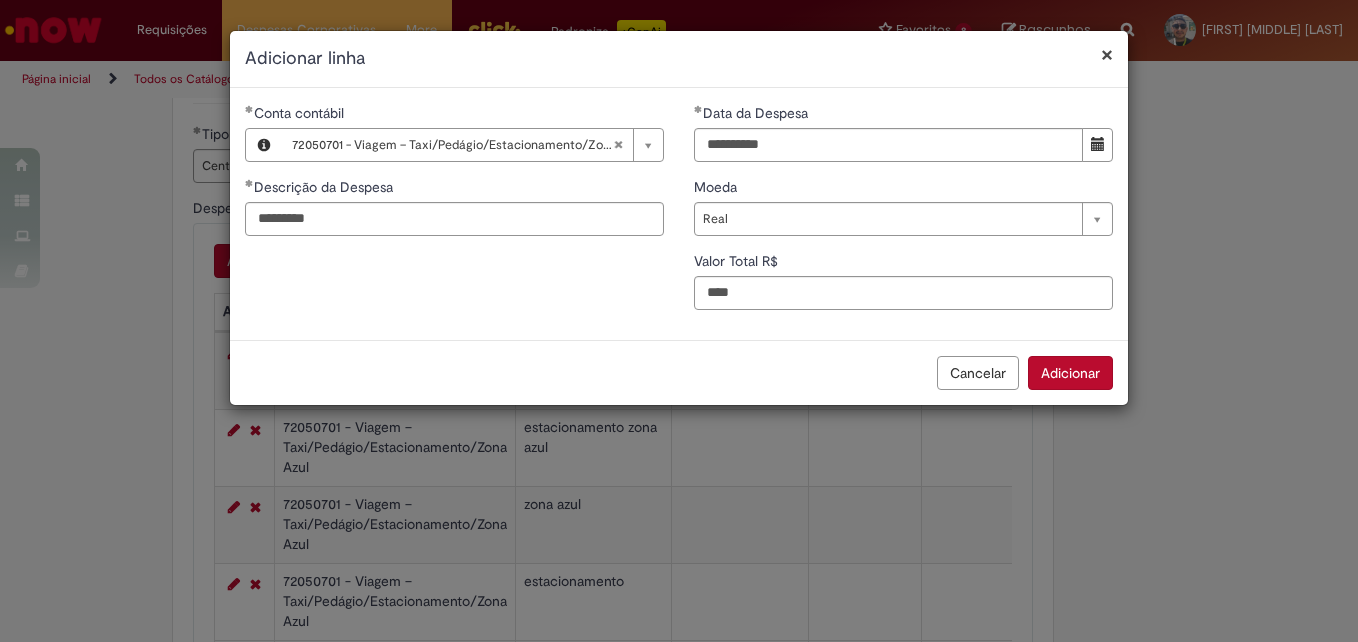 type on "****" 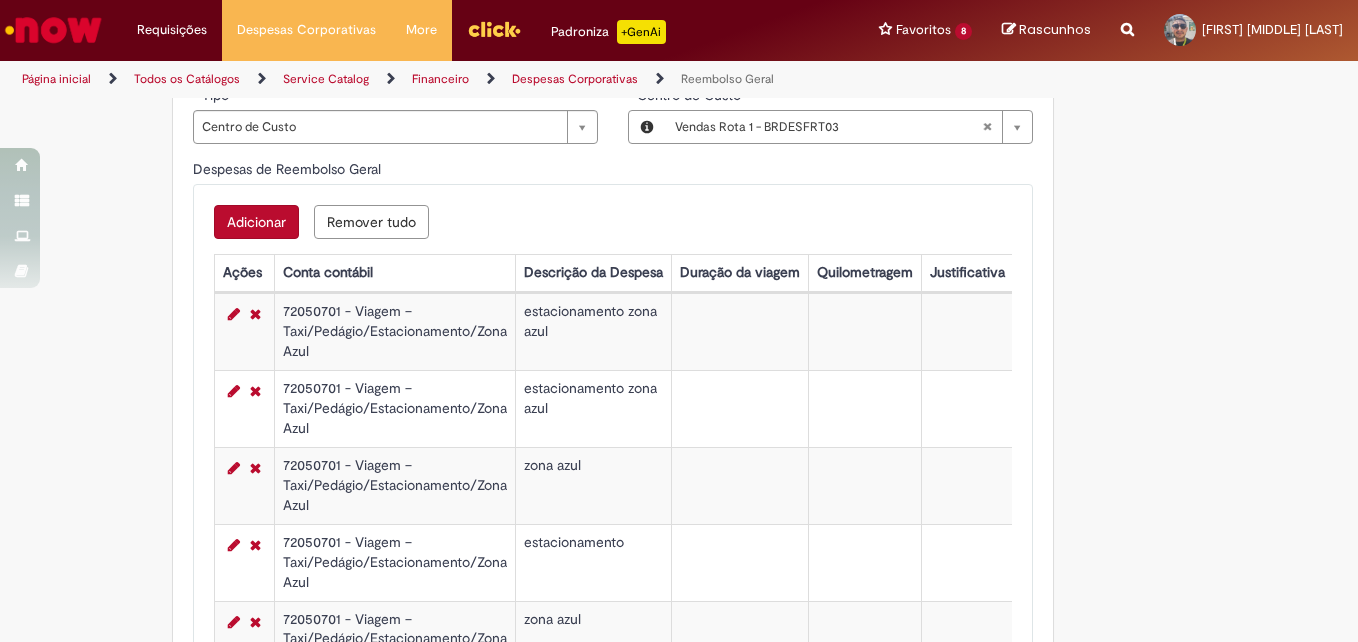 scroll, scrollTop: 778, scrollLeft: 0, axis: vertical 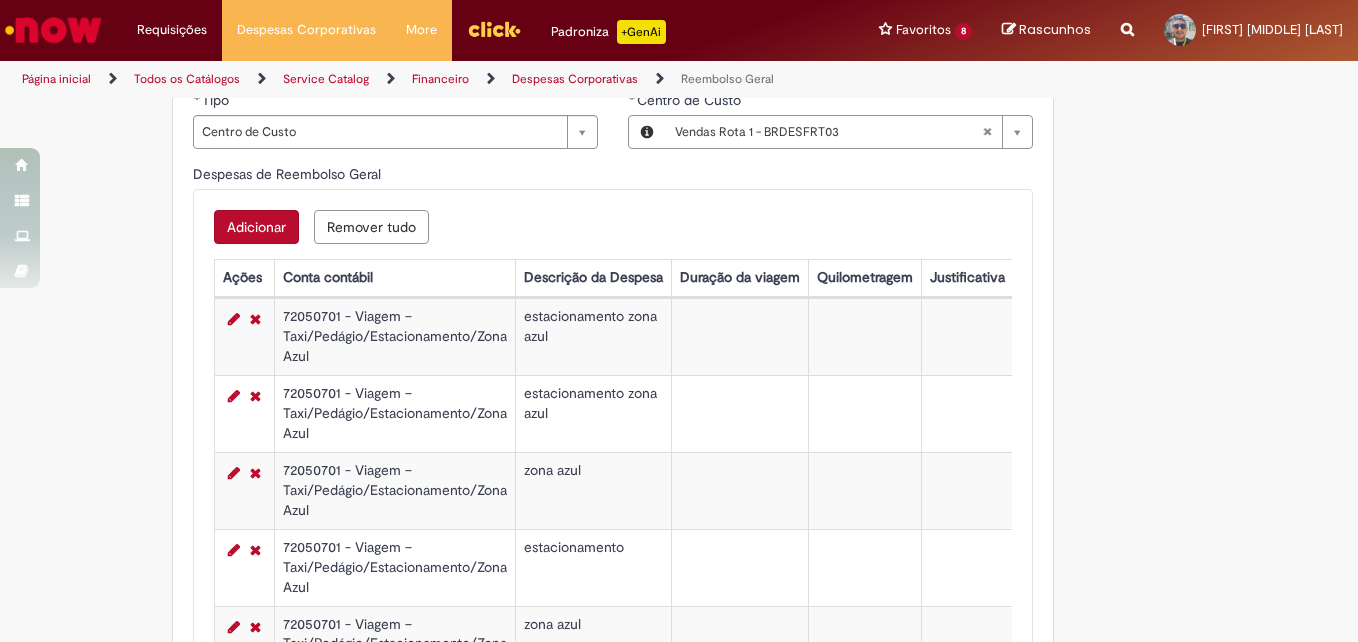 click on "Adicionar" at bounding box center (256, 227) 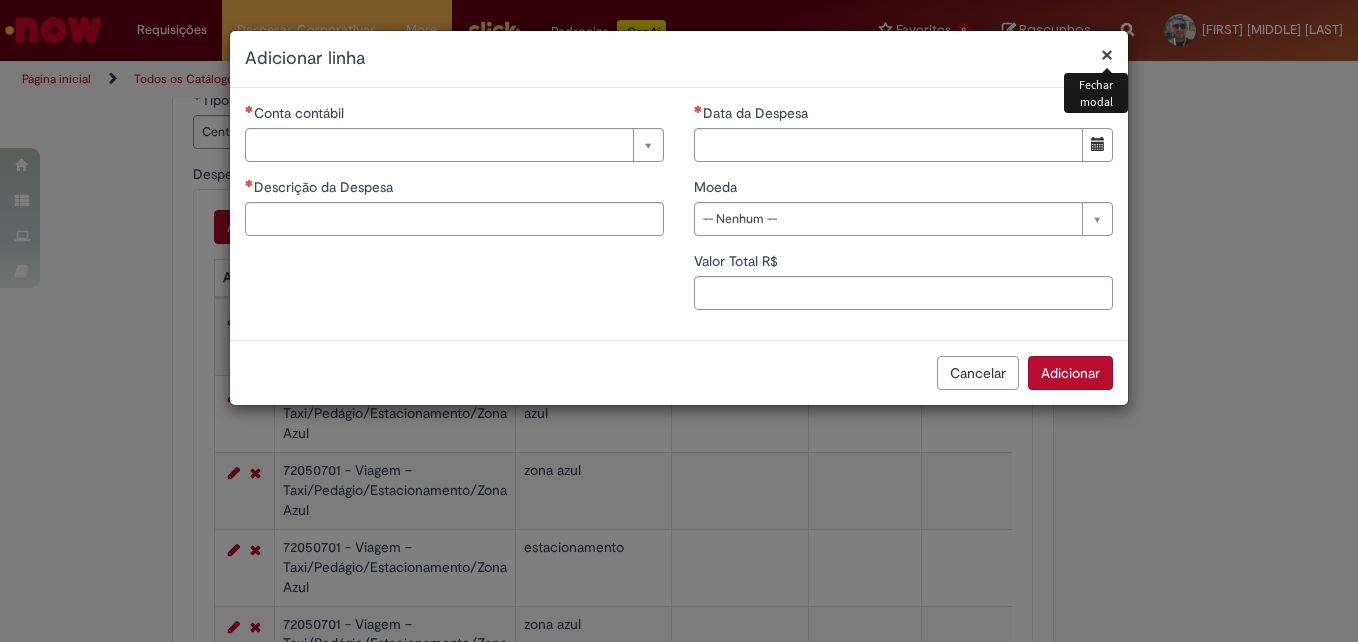click on "×" at bounding box center (1107, 54) 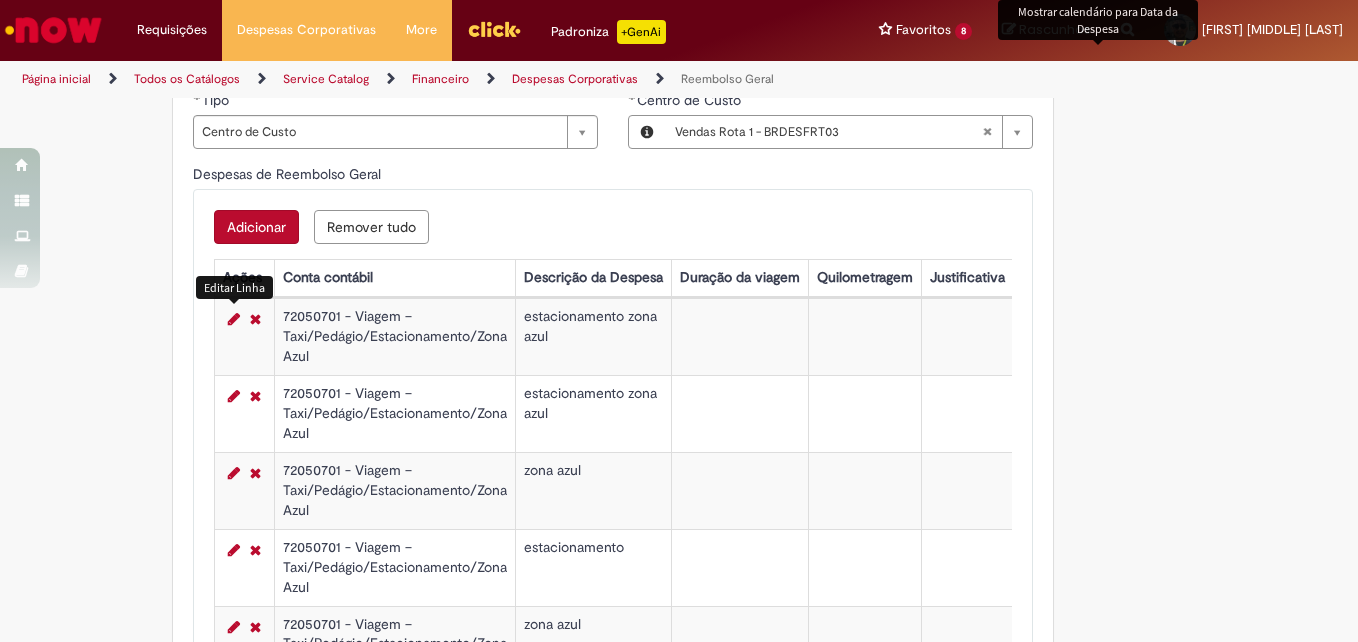 click at bounding box center (234, 319) 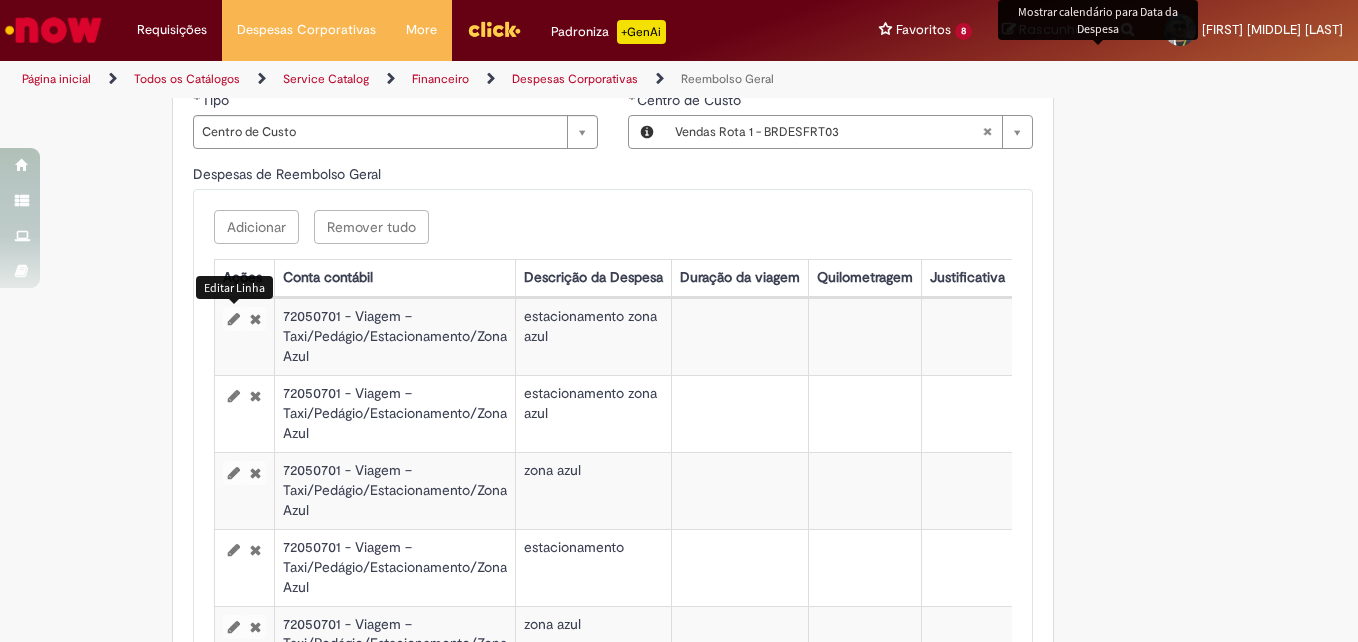 select on "****" 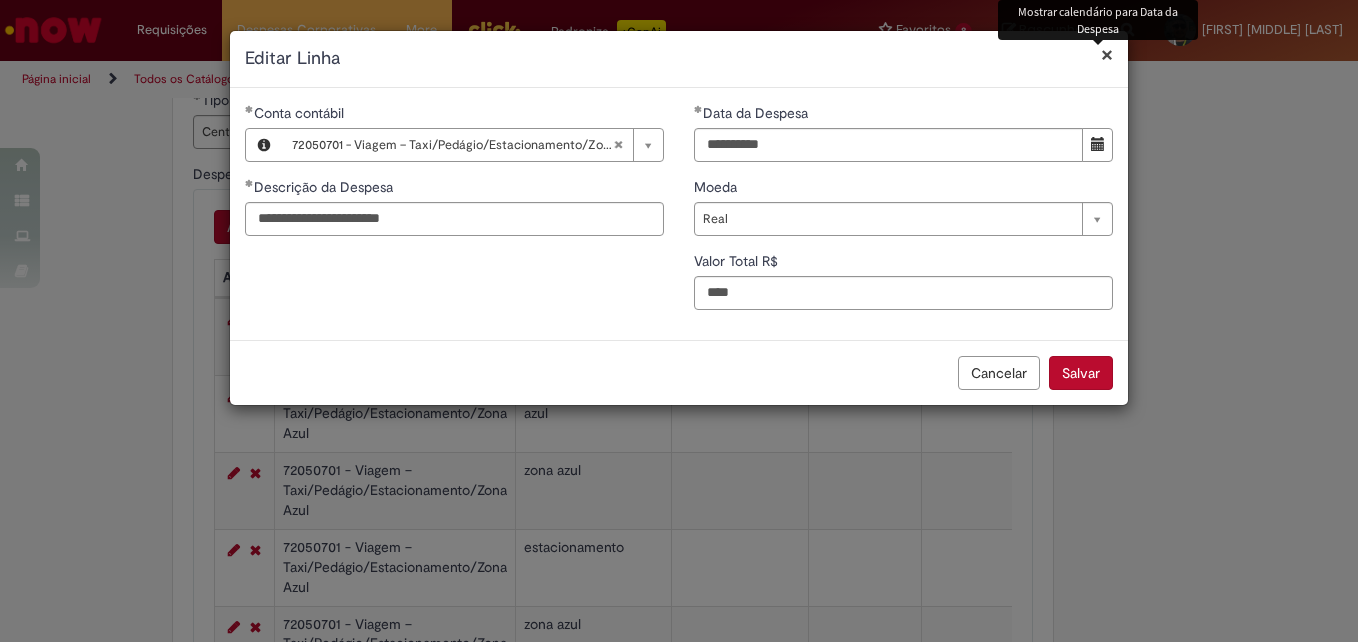 type 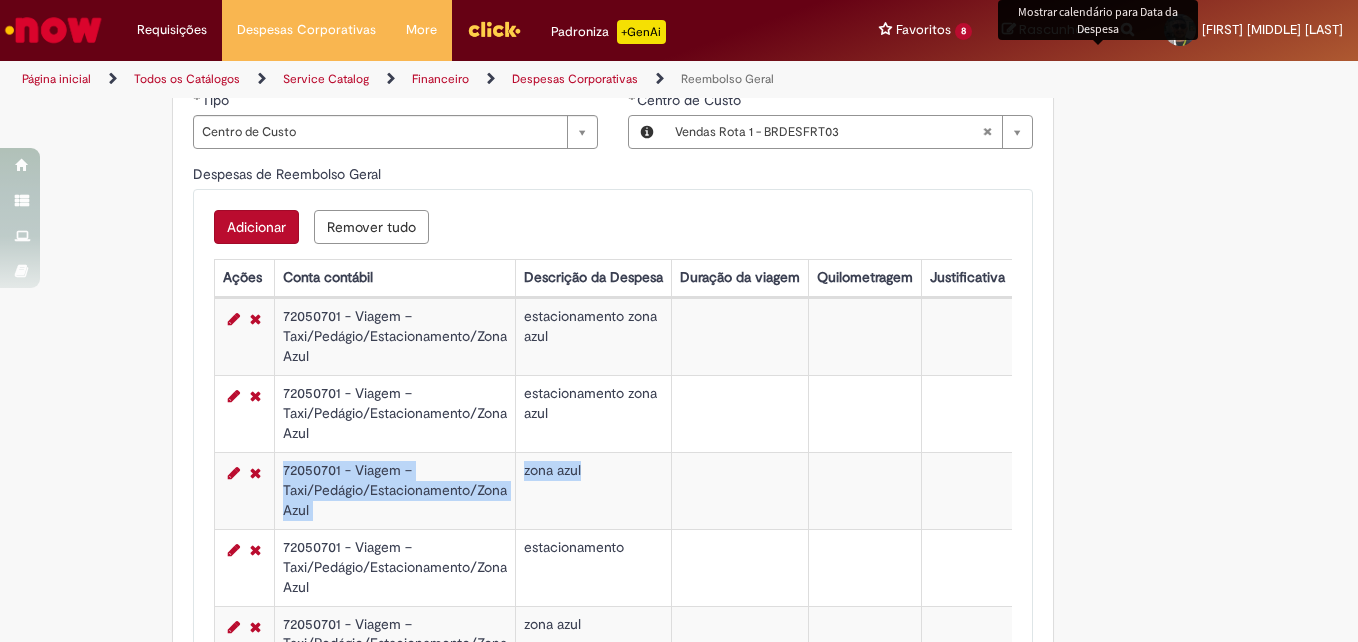 drag, startPoint x: 1005, startPoint y: 428, endPoint x: 677, endPoint y: 486, distance: 333.08856 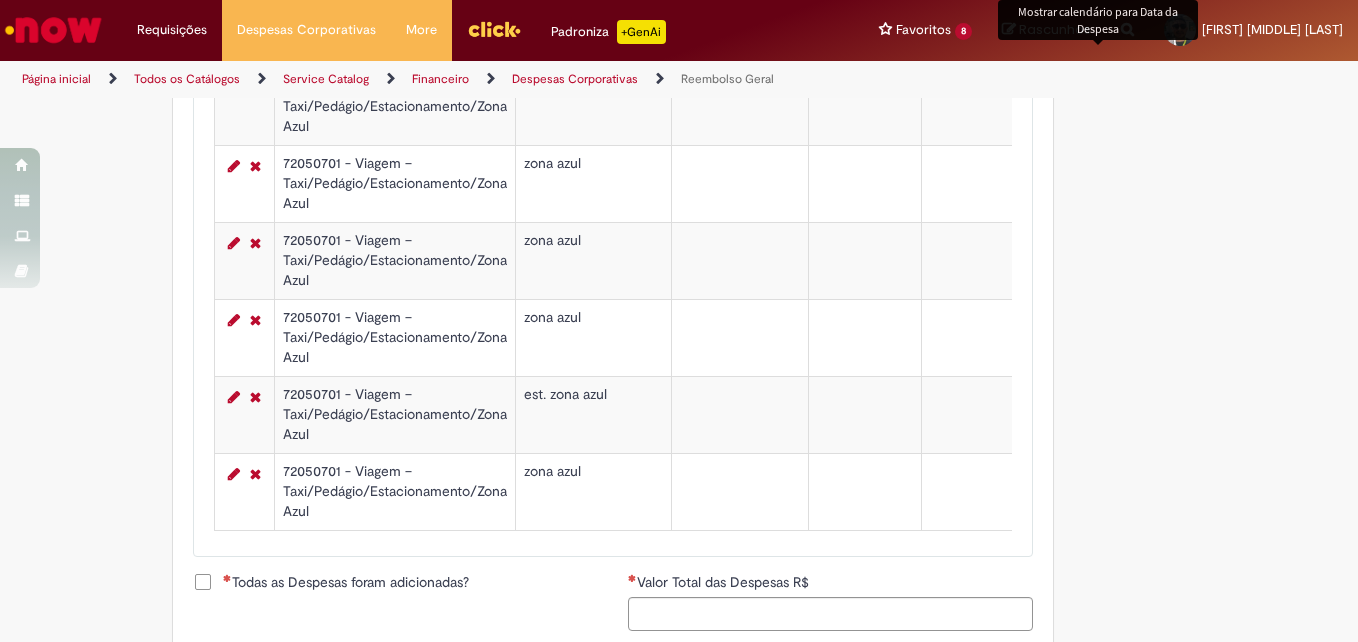 scroll, scrollTop: 1317, scrollLeft: 0, axis: vertical 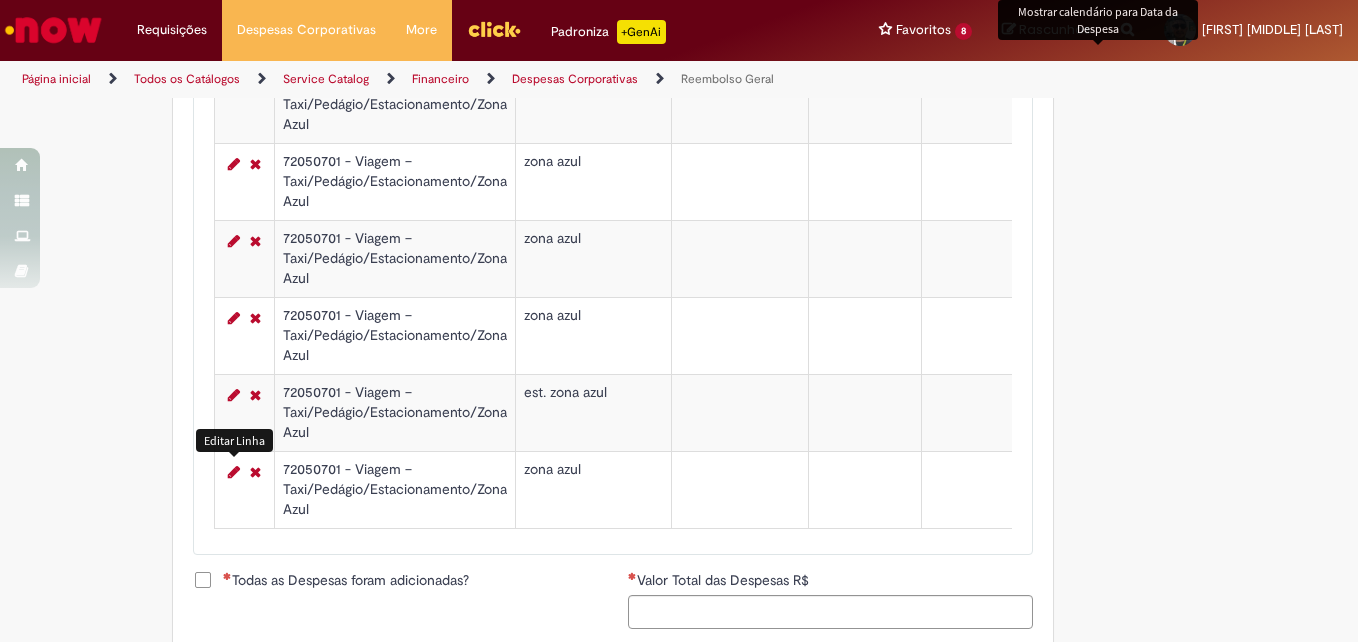 click at bounding box center [234, 472] 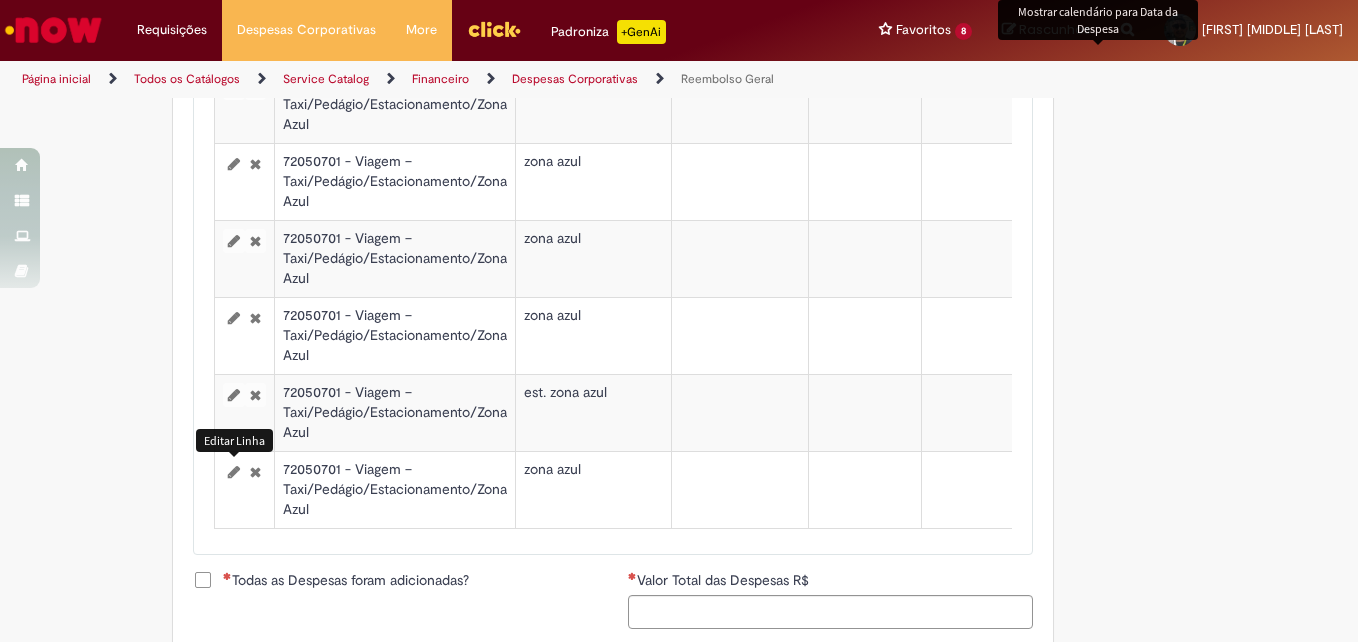 select on "****" 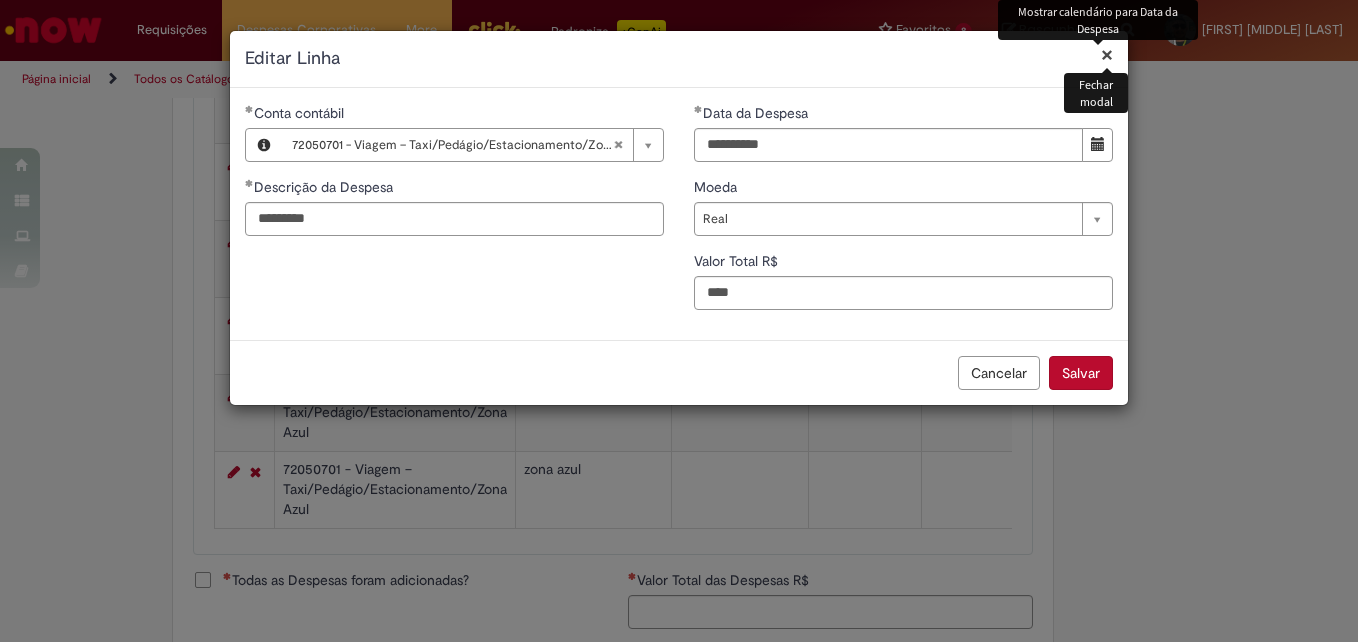 type 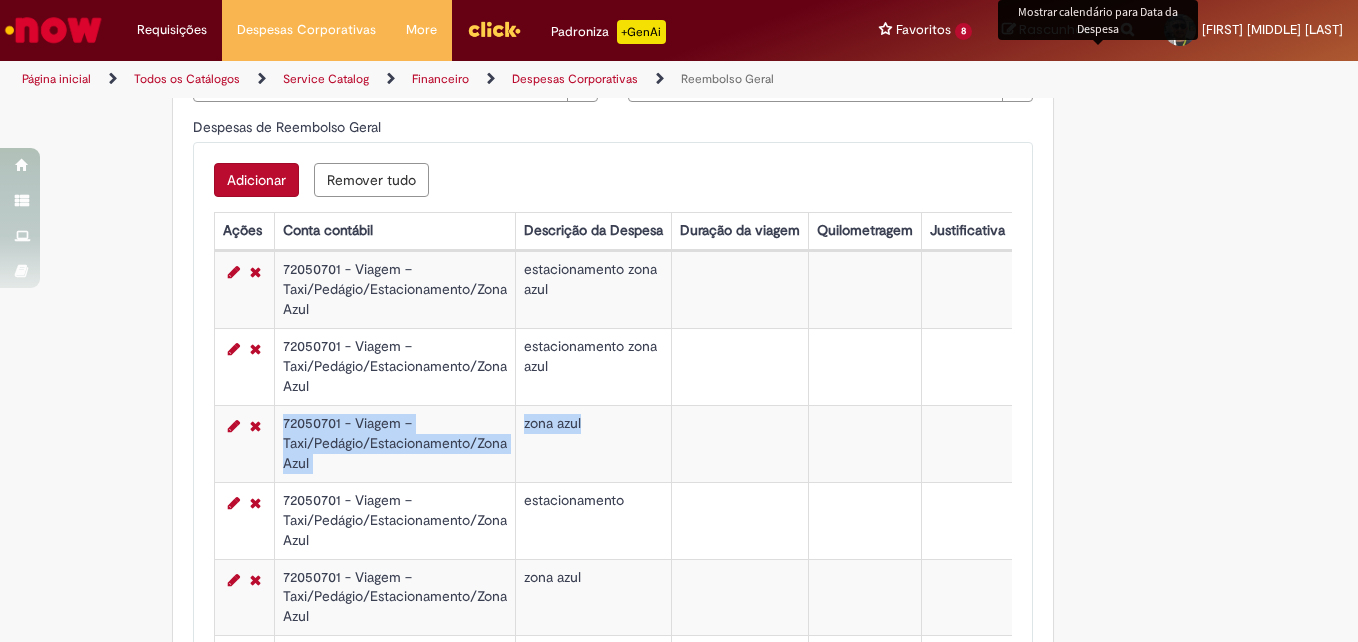 scroll, scrollTop: 818, scrollLeft: 0, axis: vertical 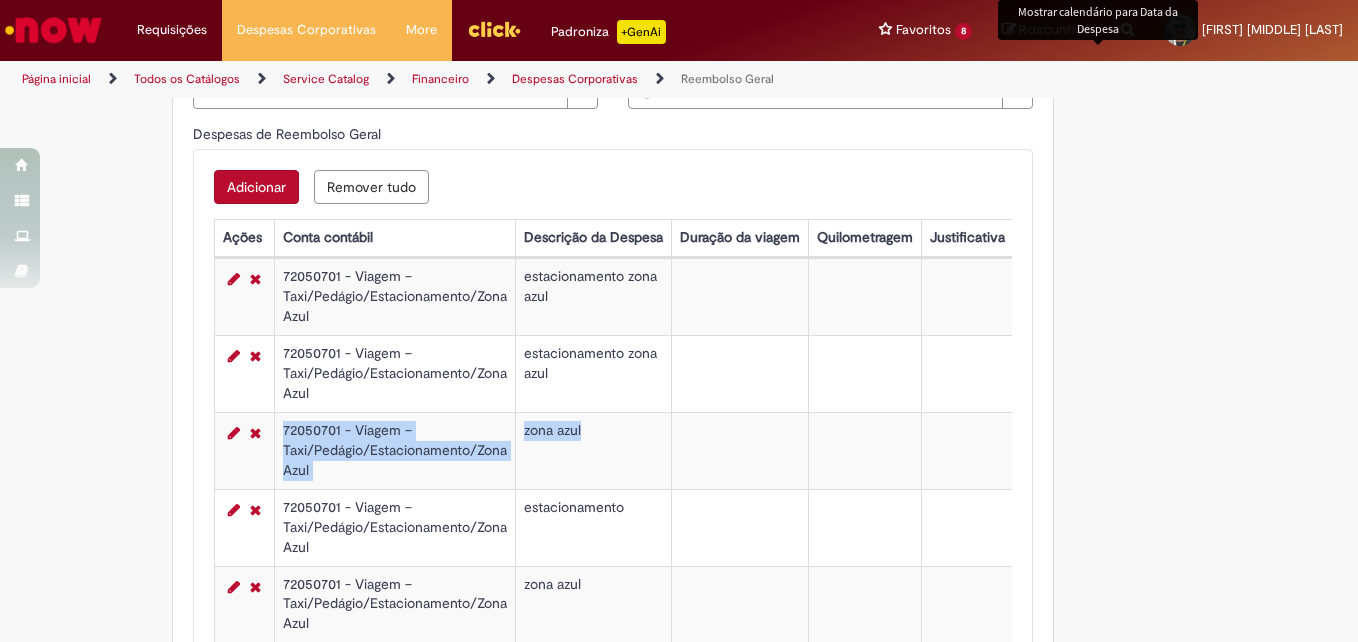 click on "Adicionar" at bounding box center [256, 187] 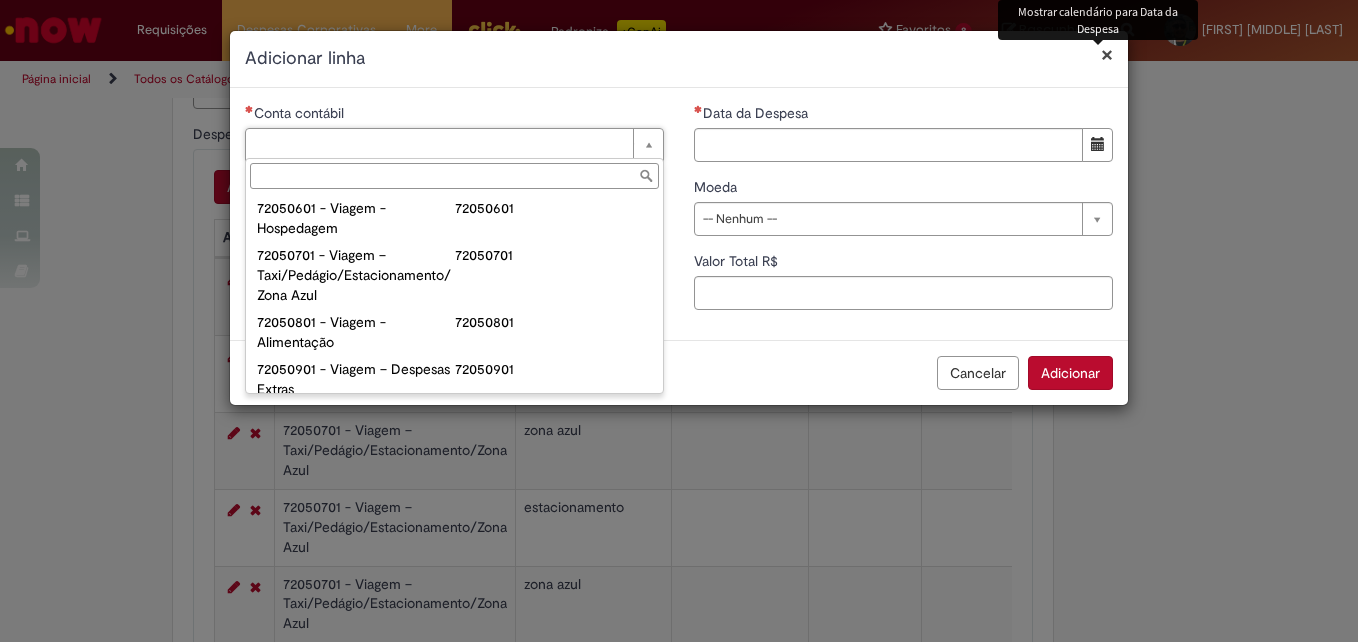 scroll, scrollTop: 1137, scrollLeft: 0, axis: vertical 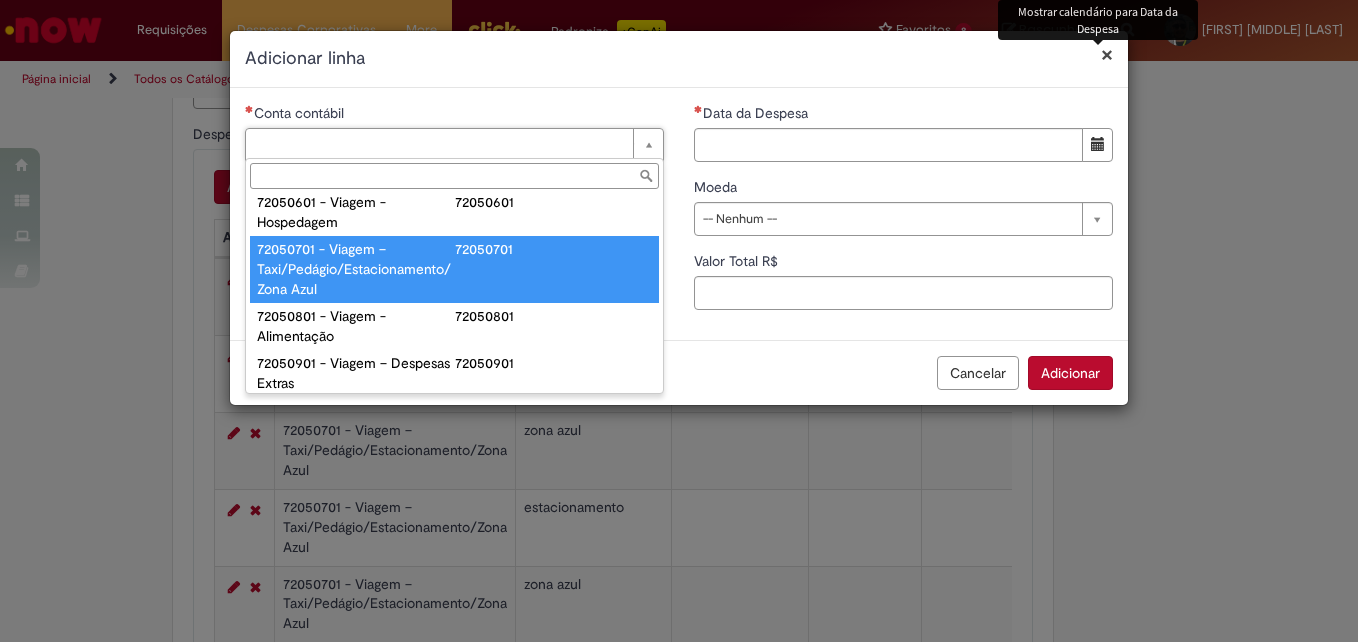 type on "**********" 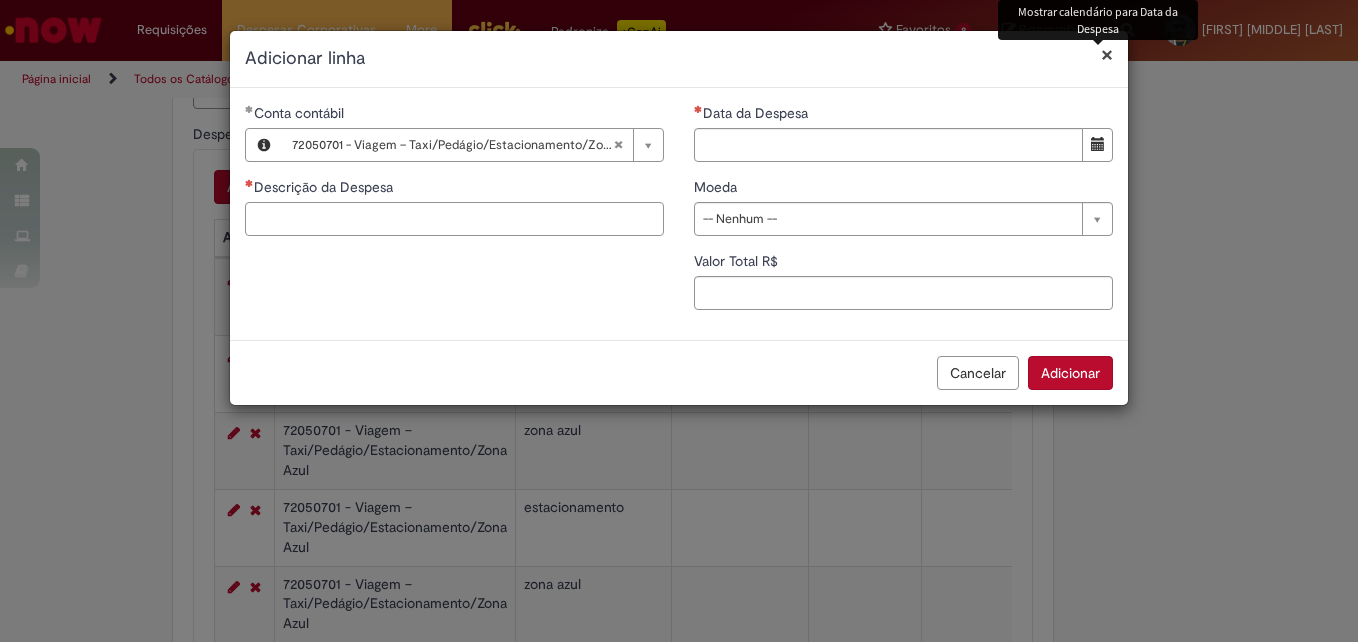 click on "Descrição da Despesa" at bounding box center (454, 219) 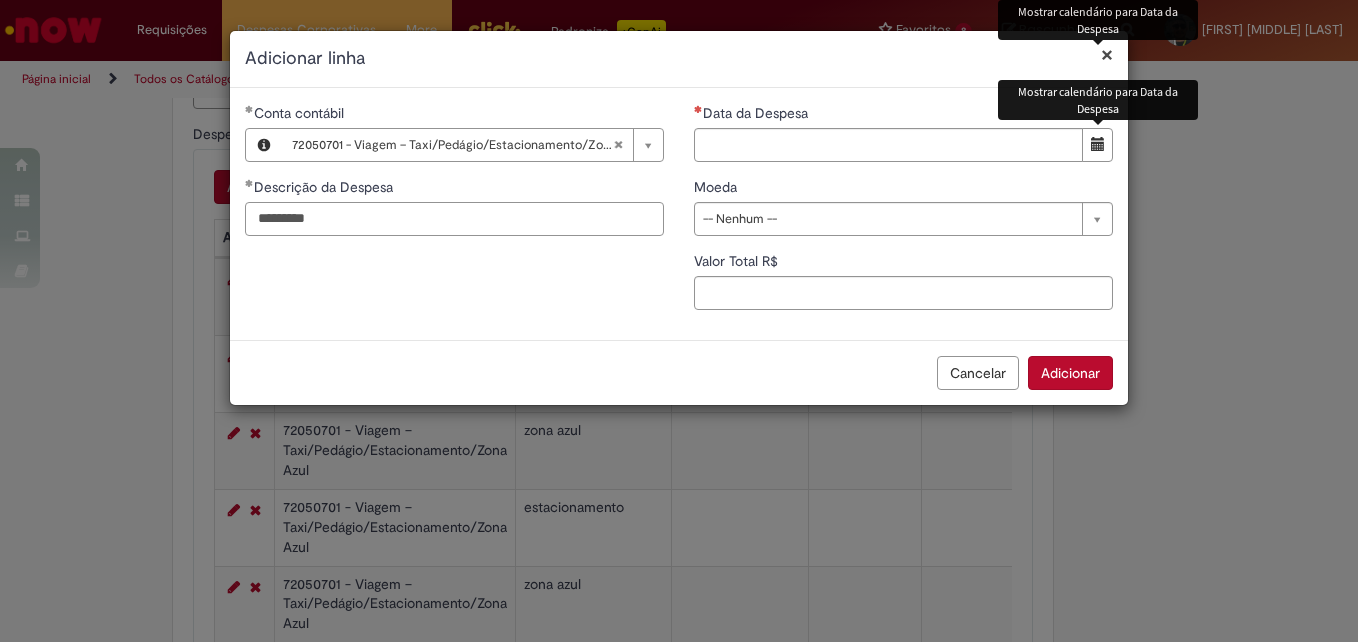 type on "*********" 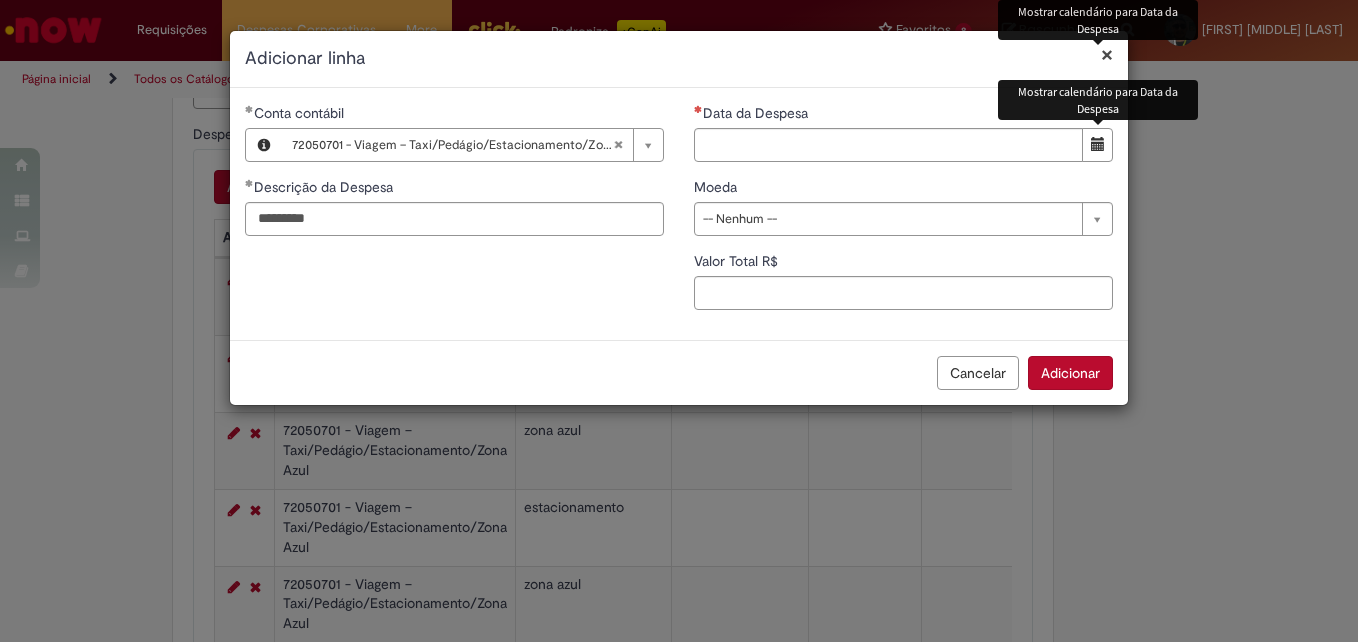 click at bounding box center (1098, 144) 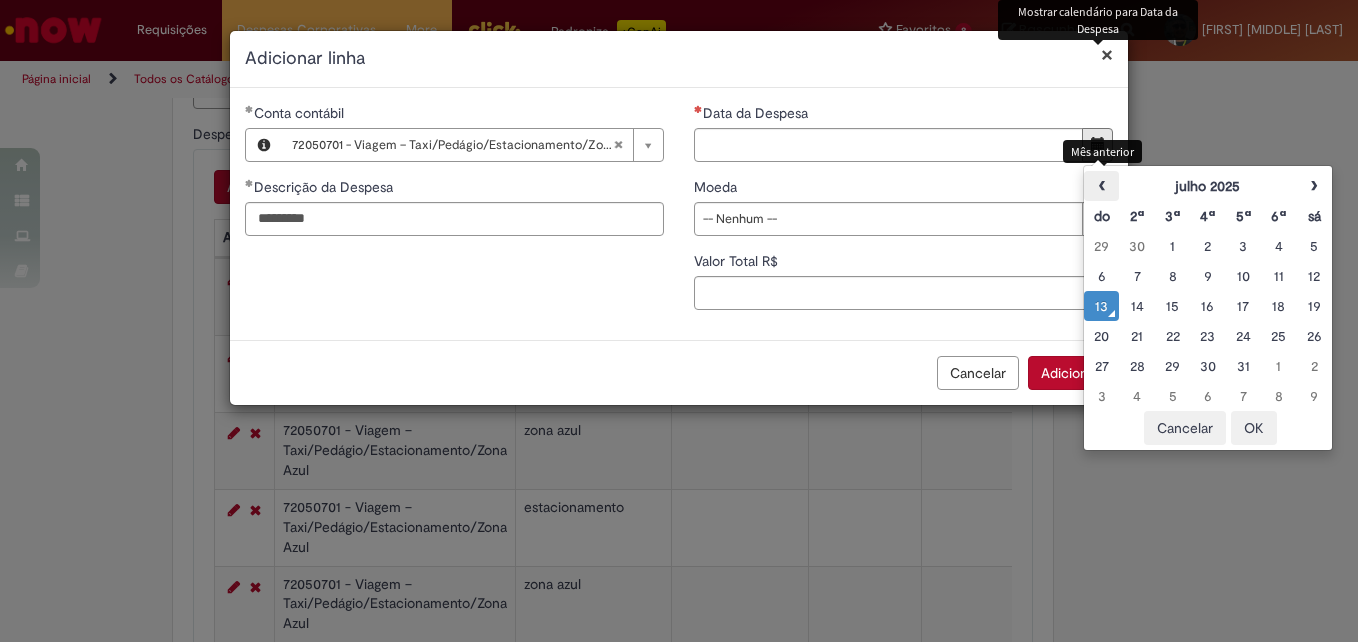 click on "‹" at bounding box center [1101, 186] 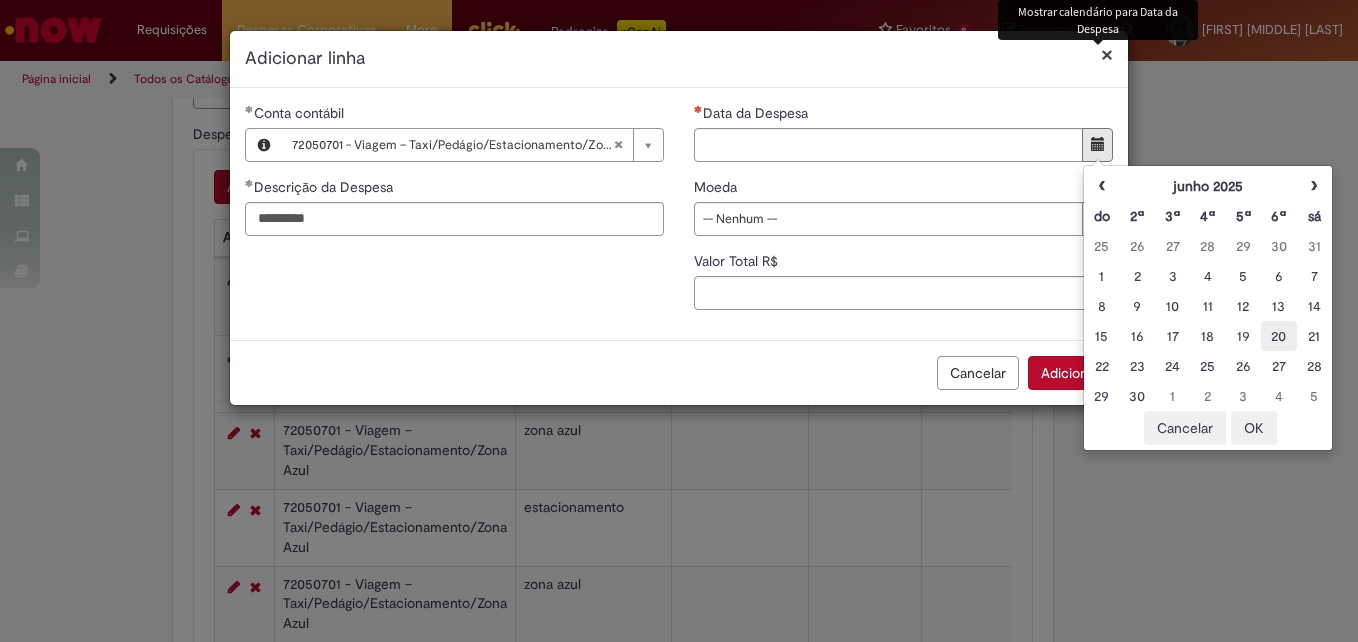 click on "20" at bounding box center [1278, 336] 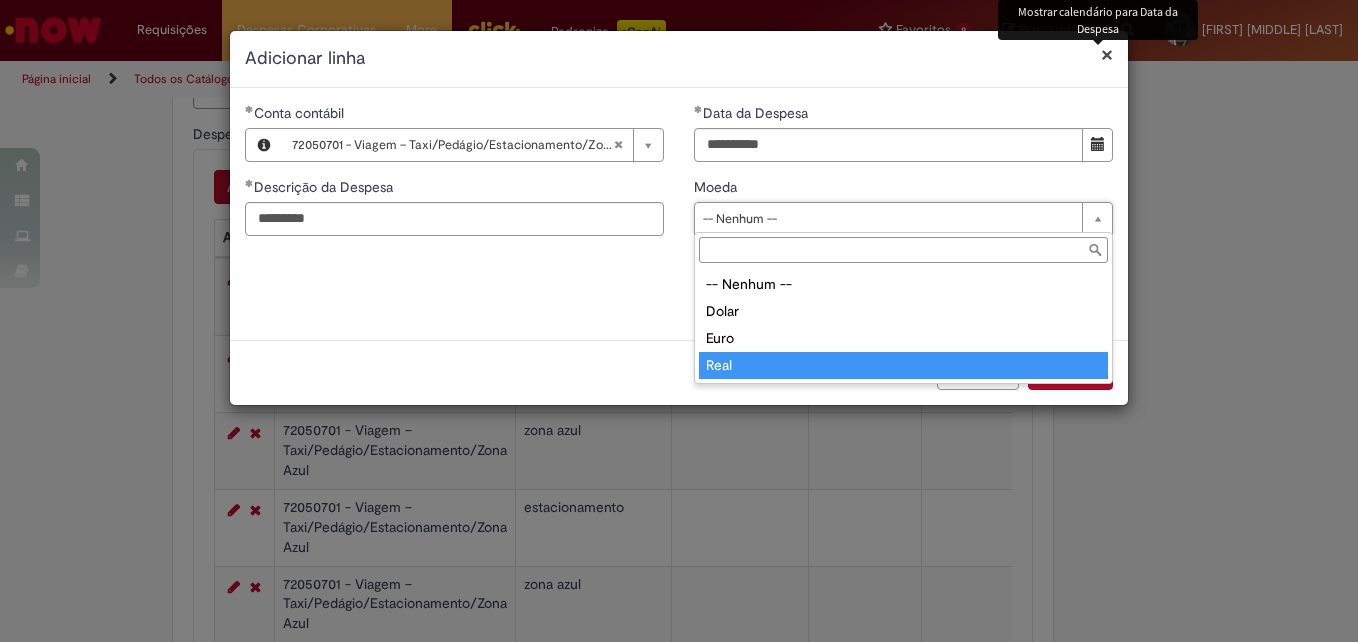 type on "****" 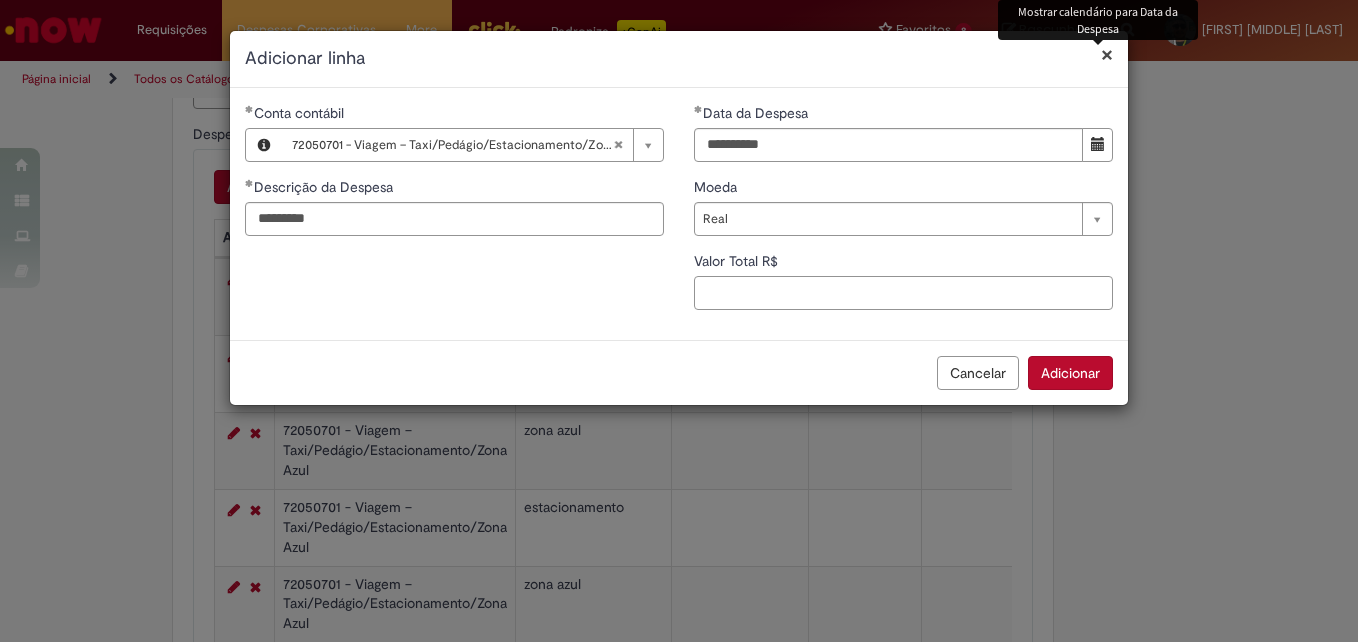 click on "Valor Total R$" at bounding box center (903, 293) 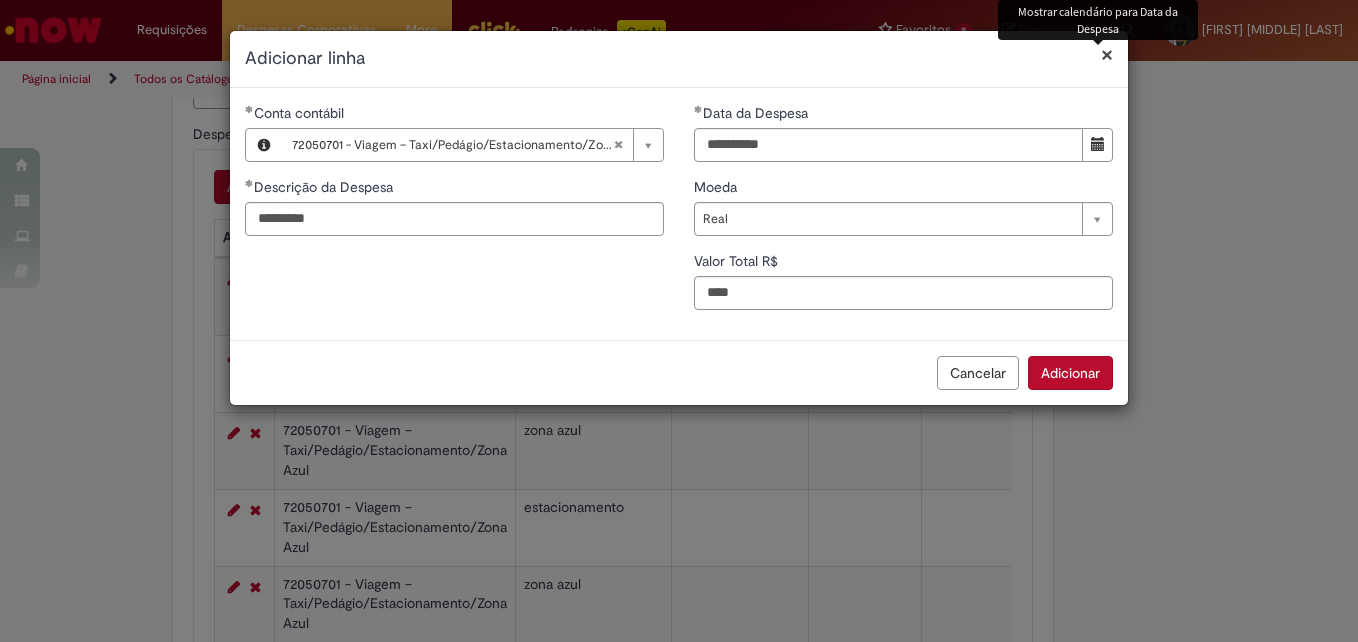 type on "****" 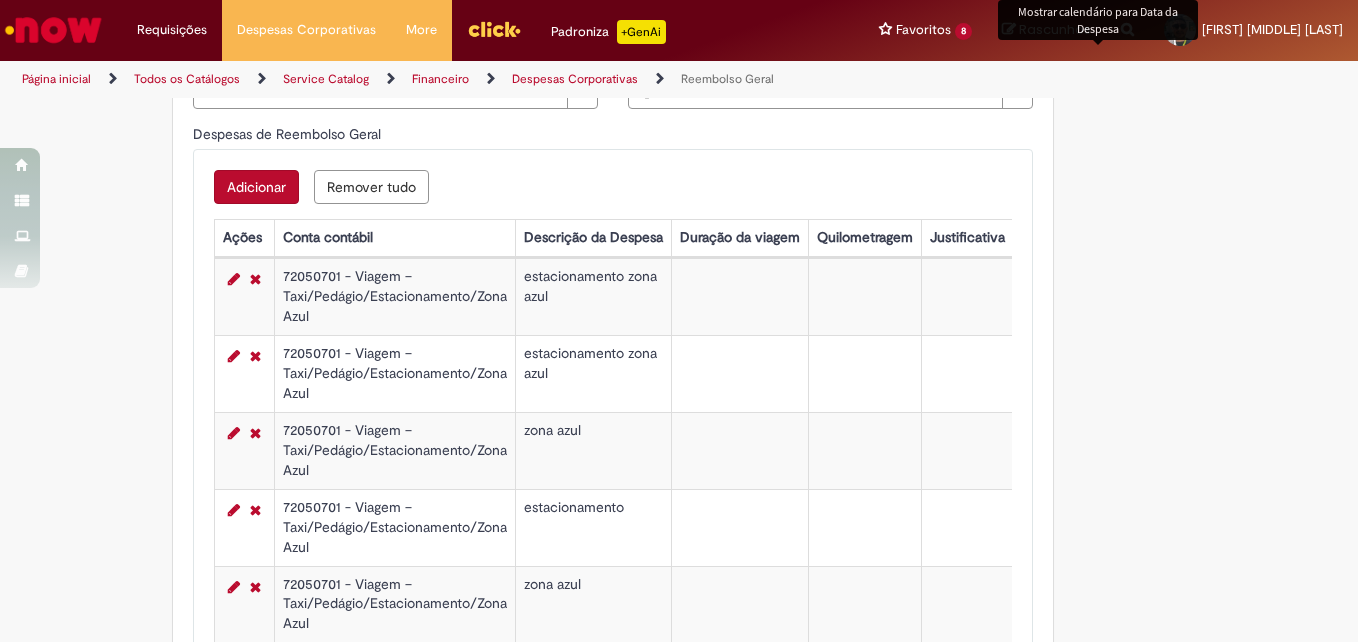click on "Adicionar" at bounding box center (256, 187) 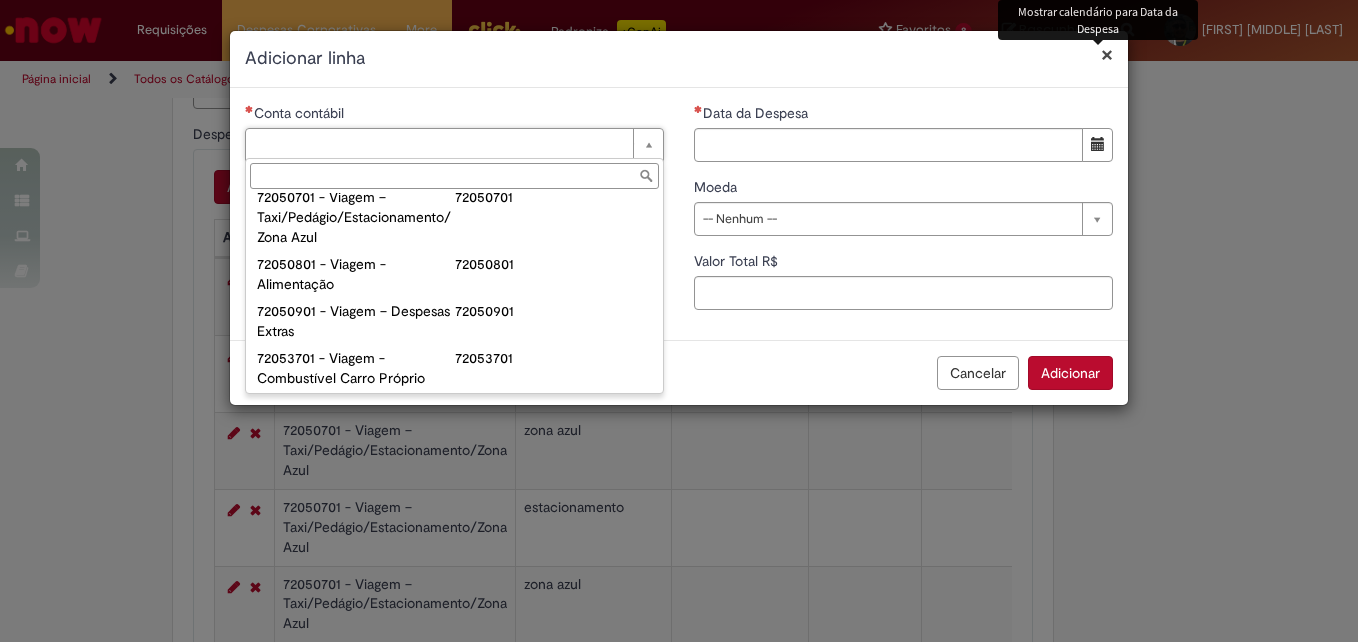 scroll, scrollTop: 1185, scrollLeft: 0, axis: vertical 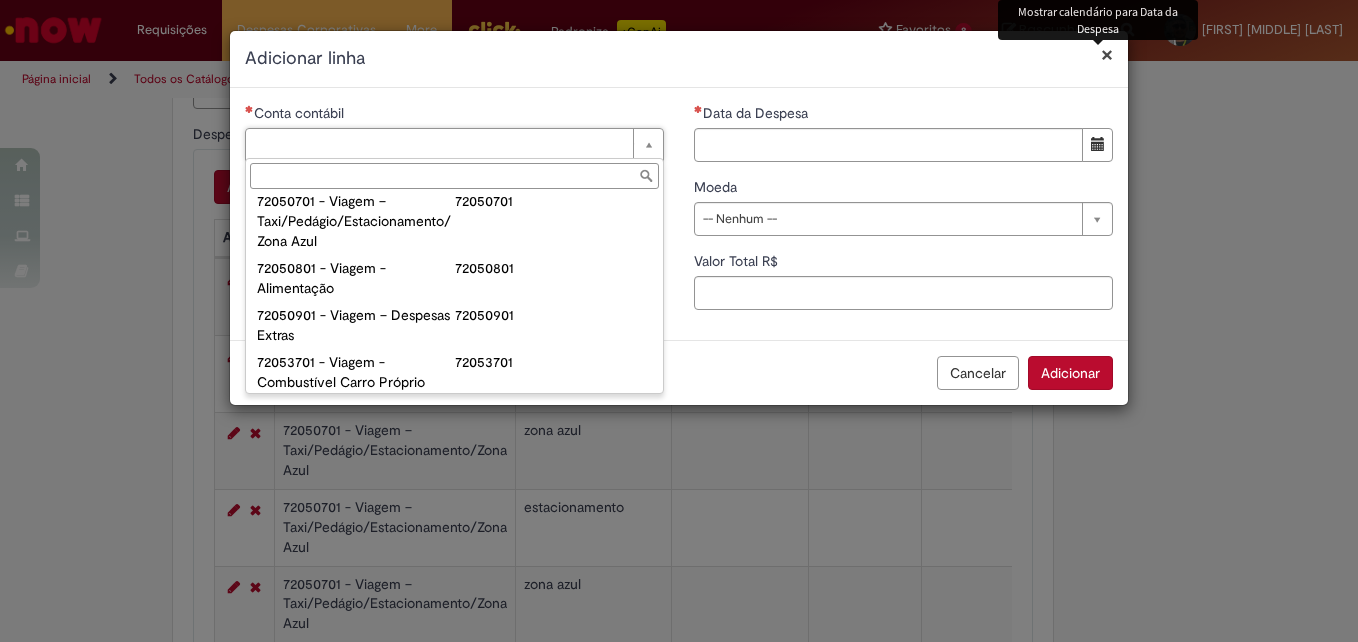 type on "**********" 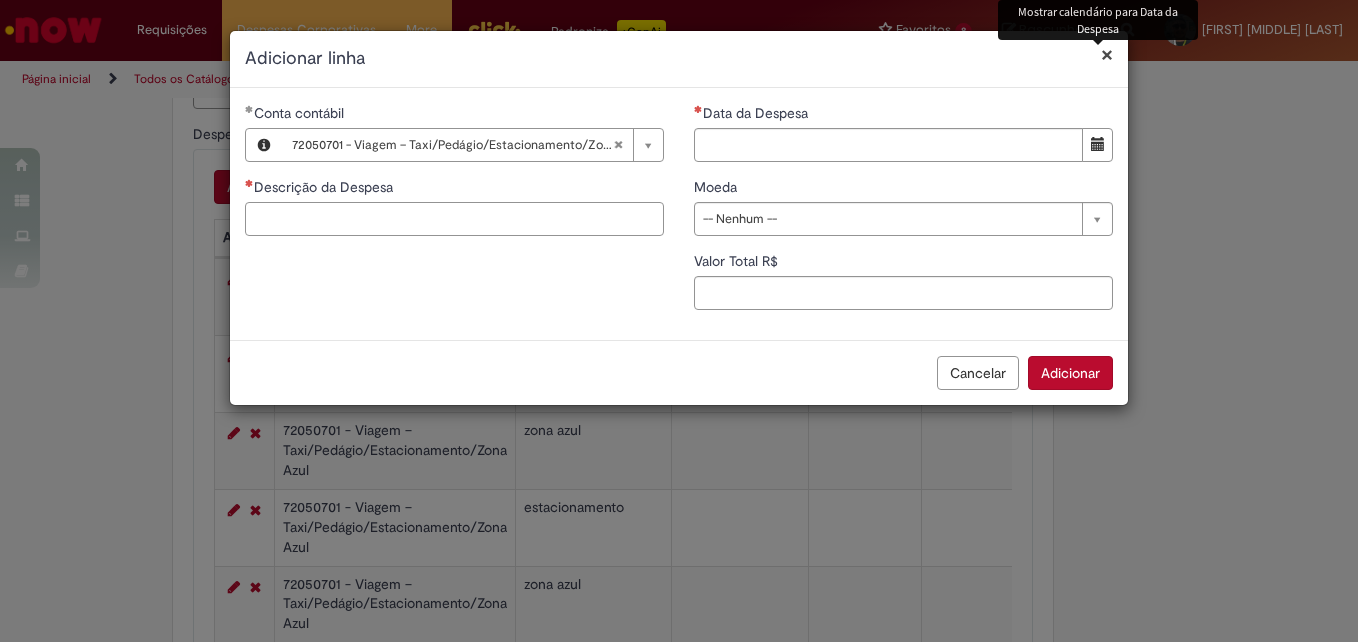click on "Descrição da Despesa" at bounding box center (454, 219) 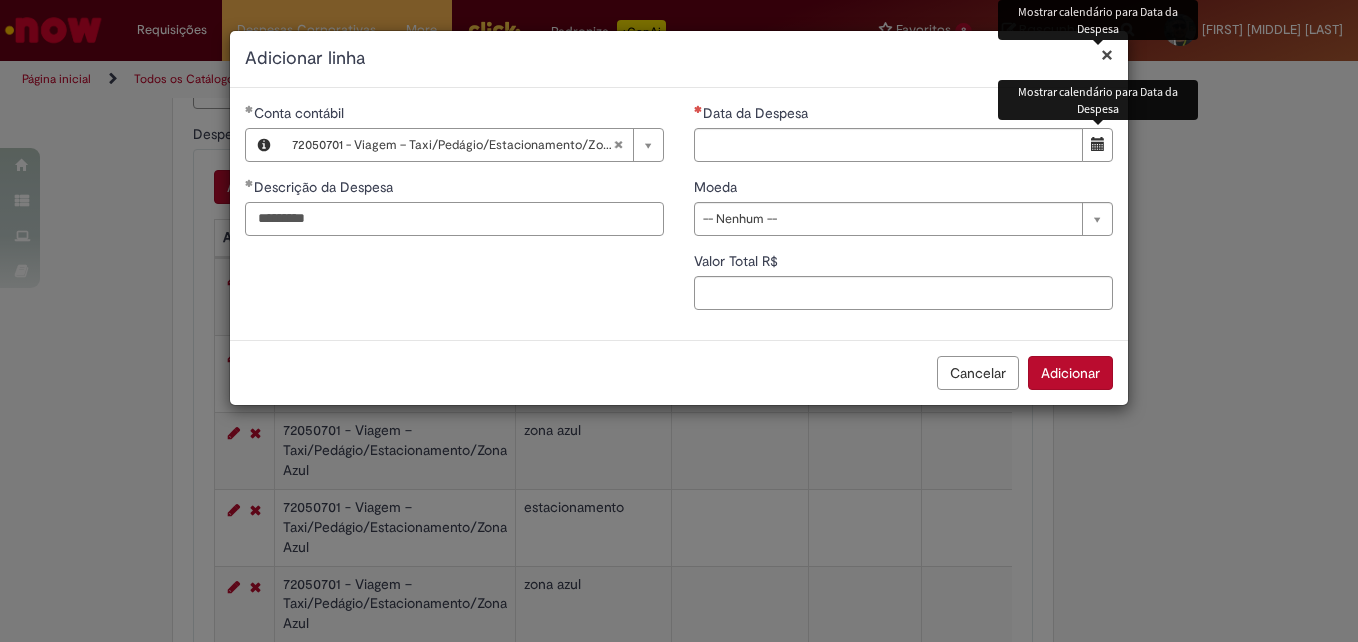 type on "*********" 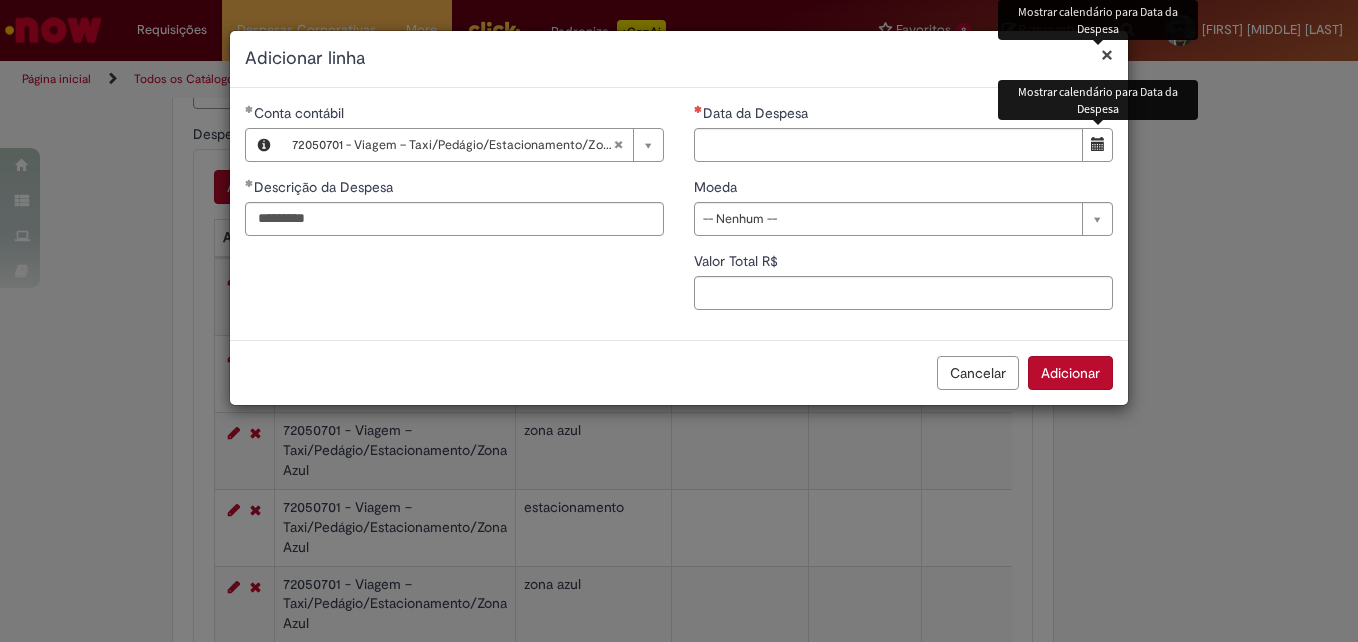 click at bounding box center (1098, 144) 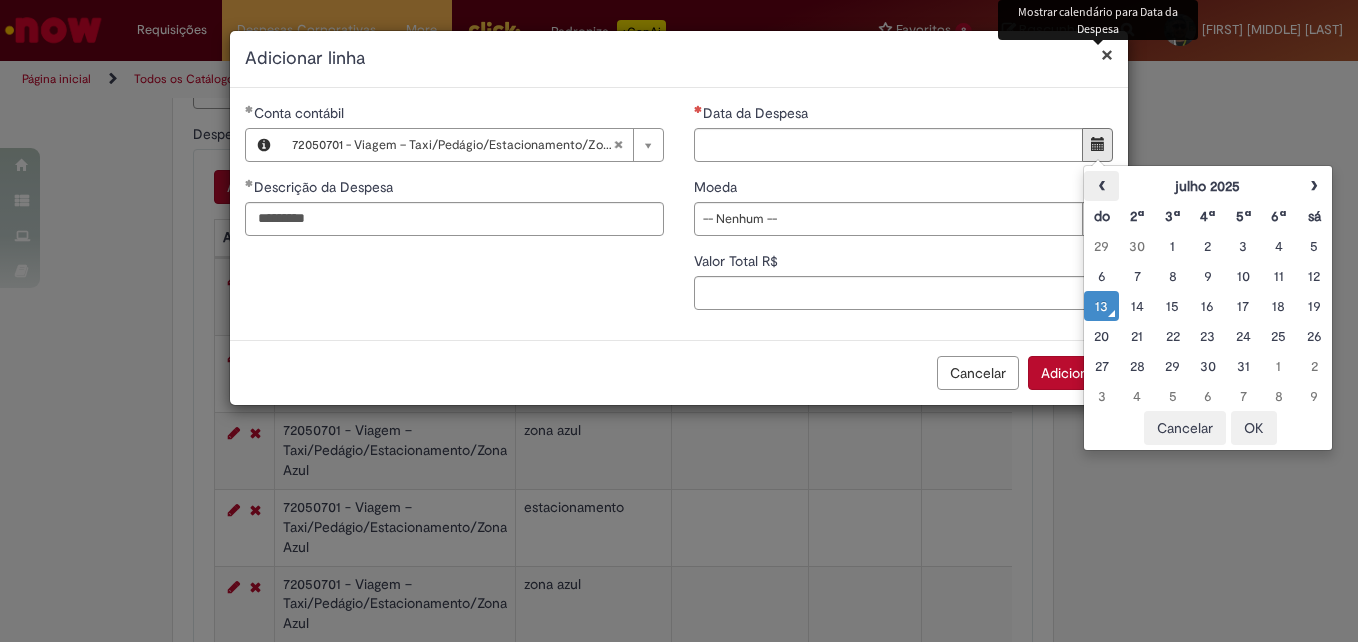 click on "‹" at bounding box center (1101, 186) 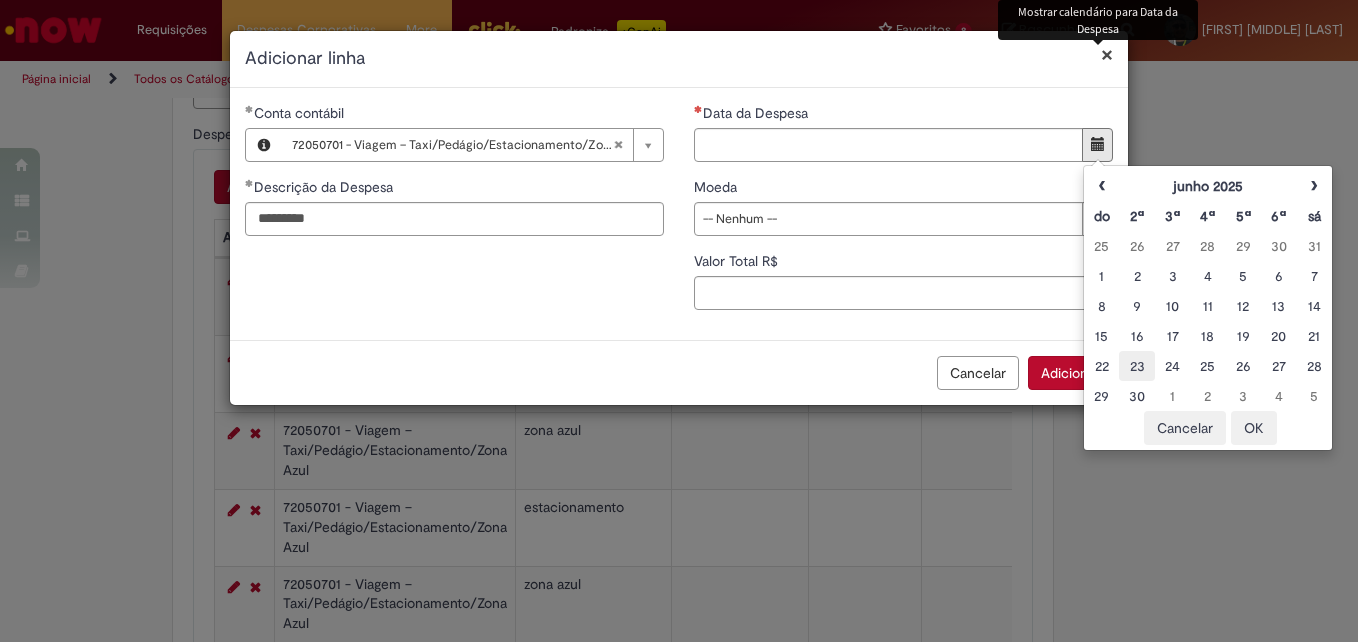 click on "23" at bounding box center [1136, 366] 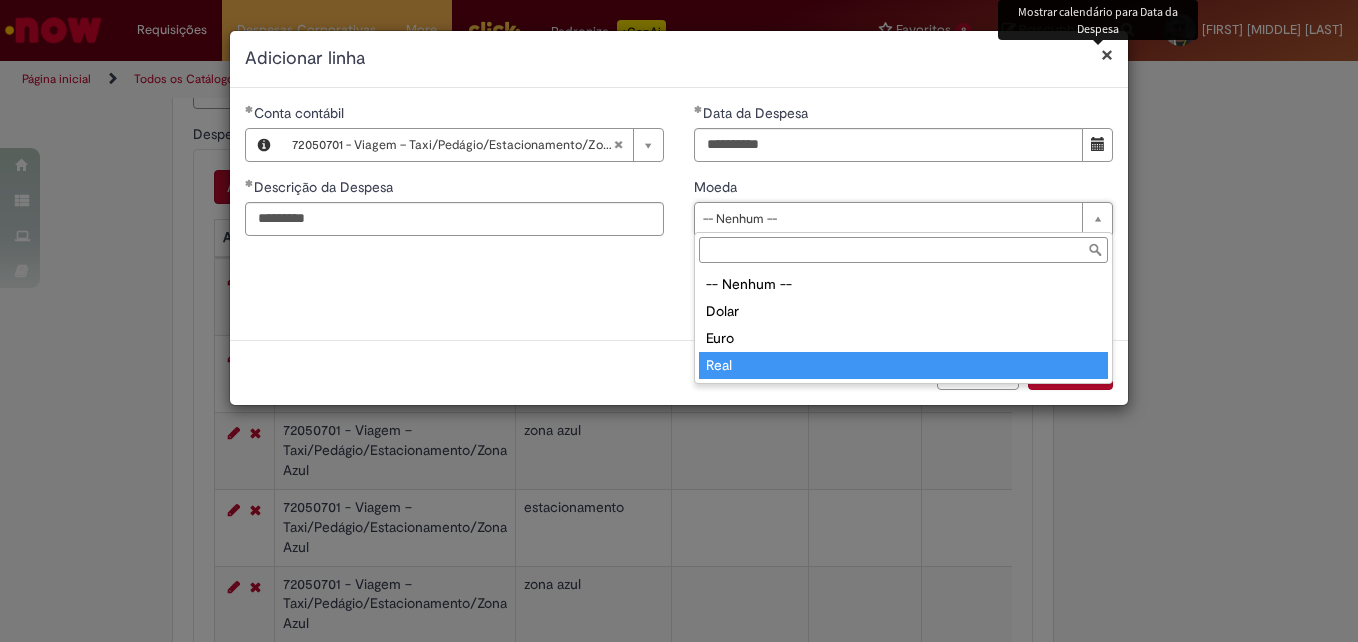 type on "****" 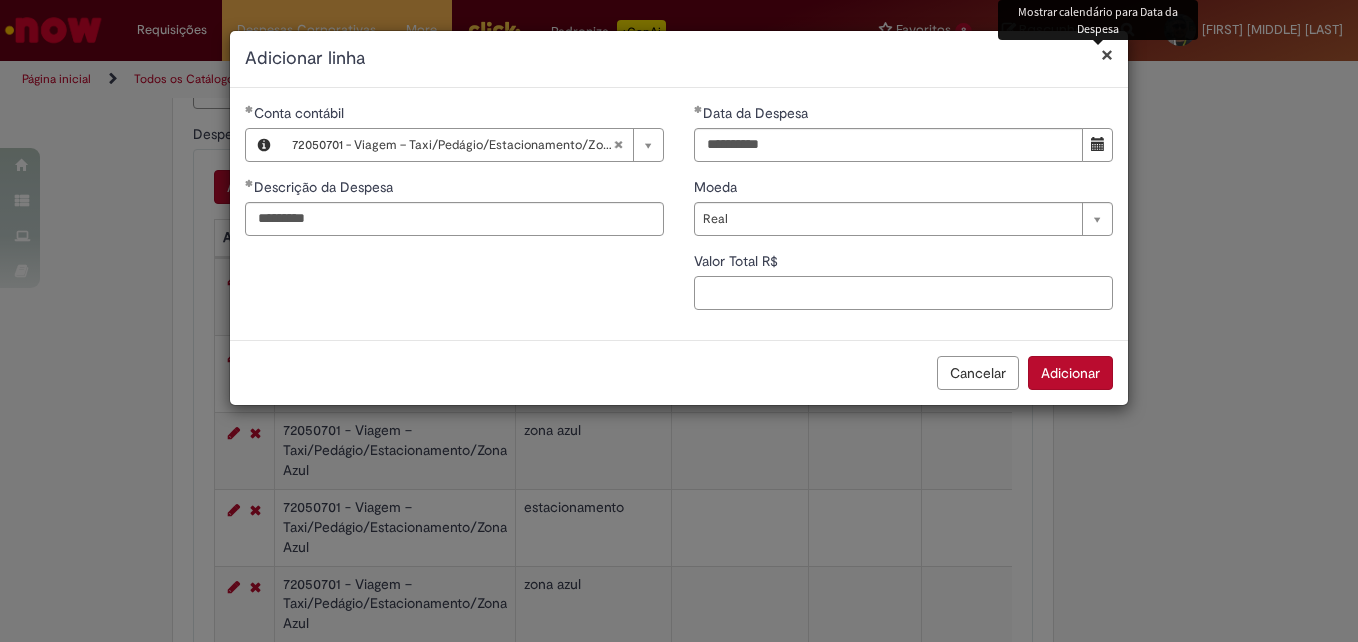 click on "Valor Total R$" at bounding box center (903, 293) 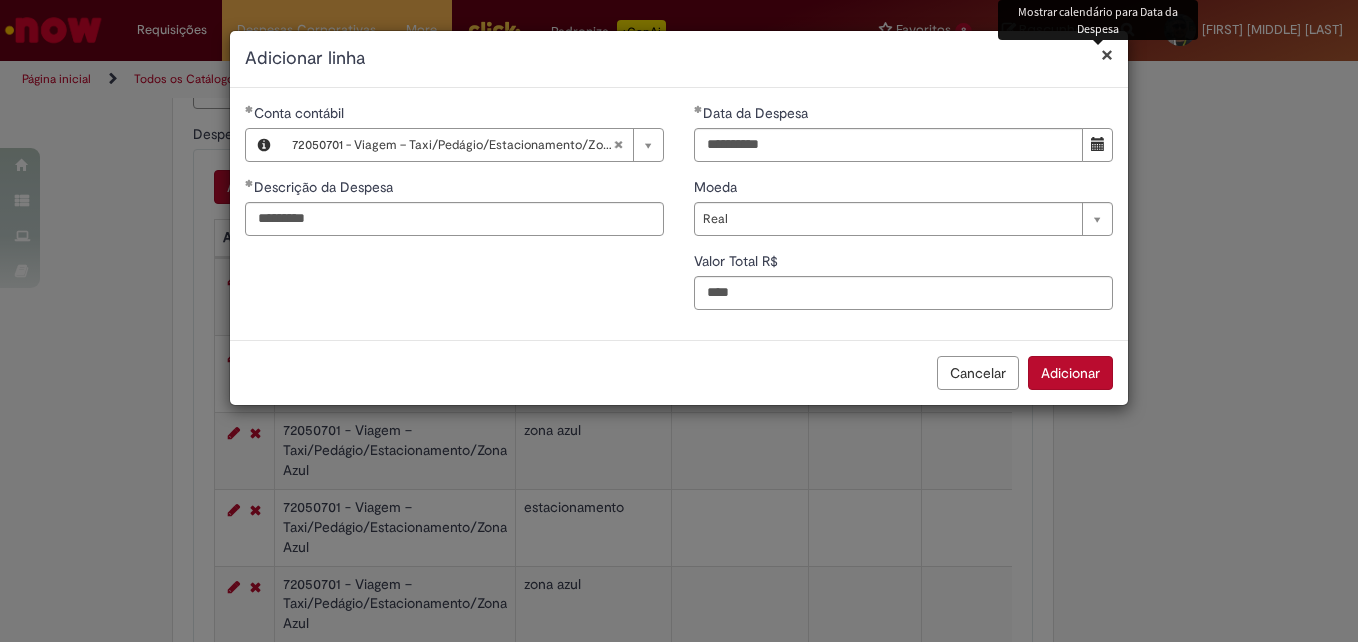 type on "****" 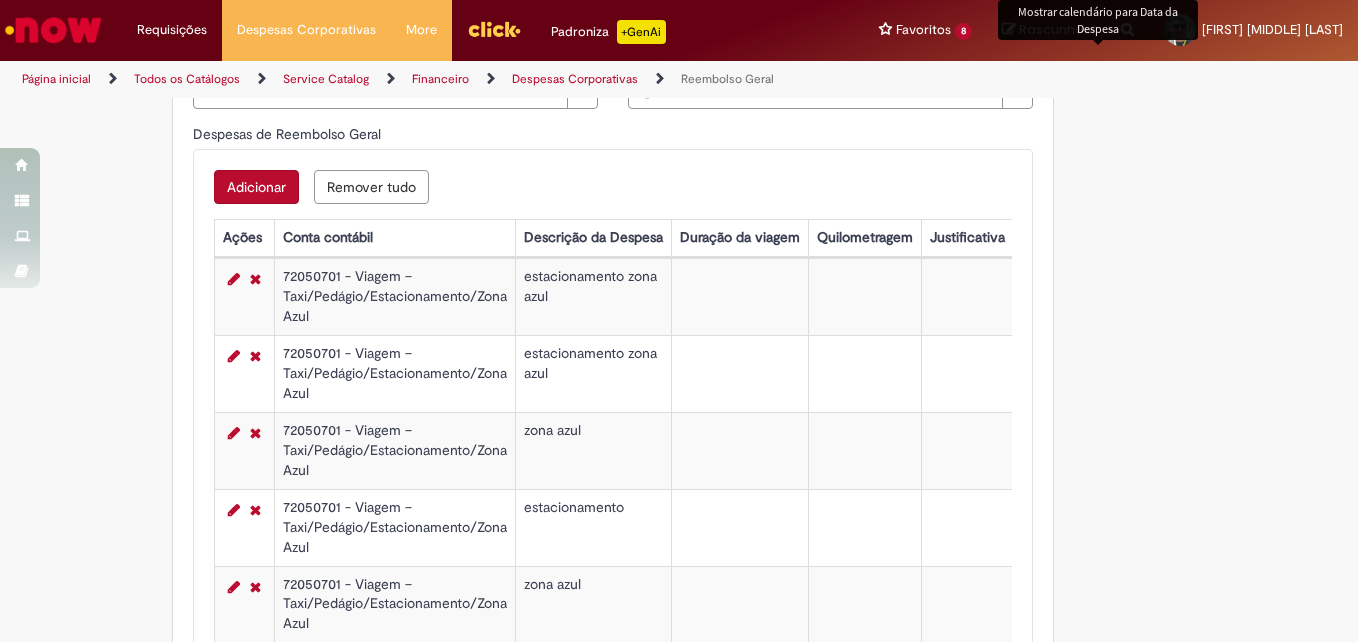 click on "Adicionar" at bounding box center [256, 187] 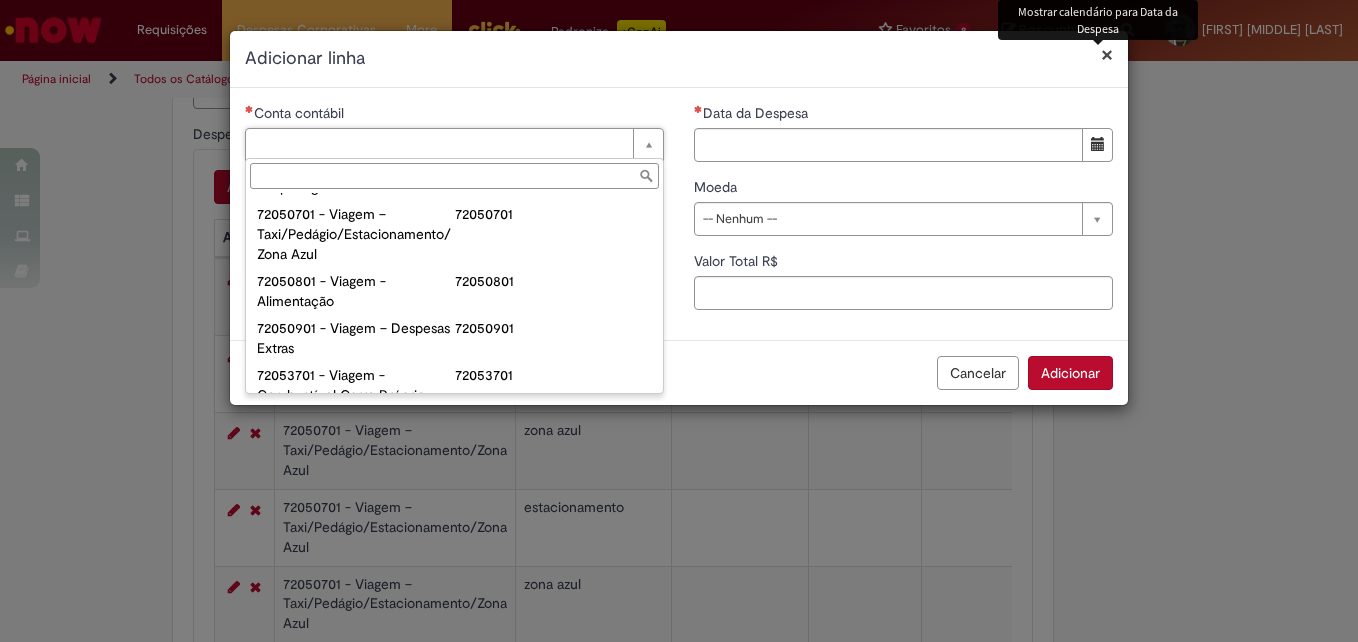 scroll, scrollTop: 1173, scrollLeft: 0, axis: vertical 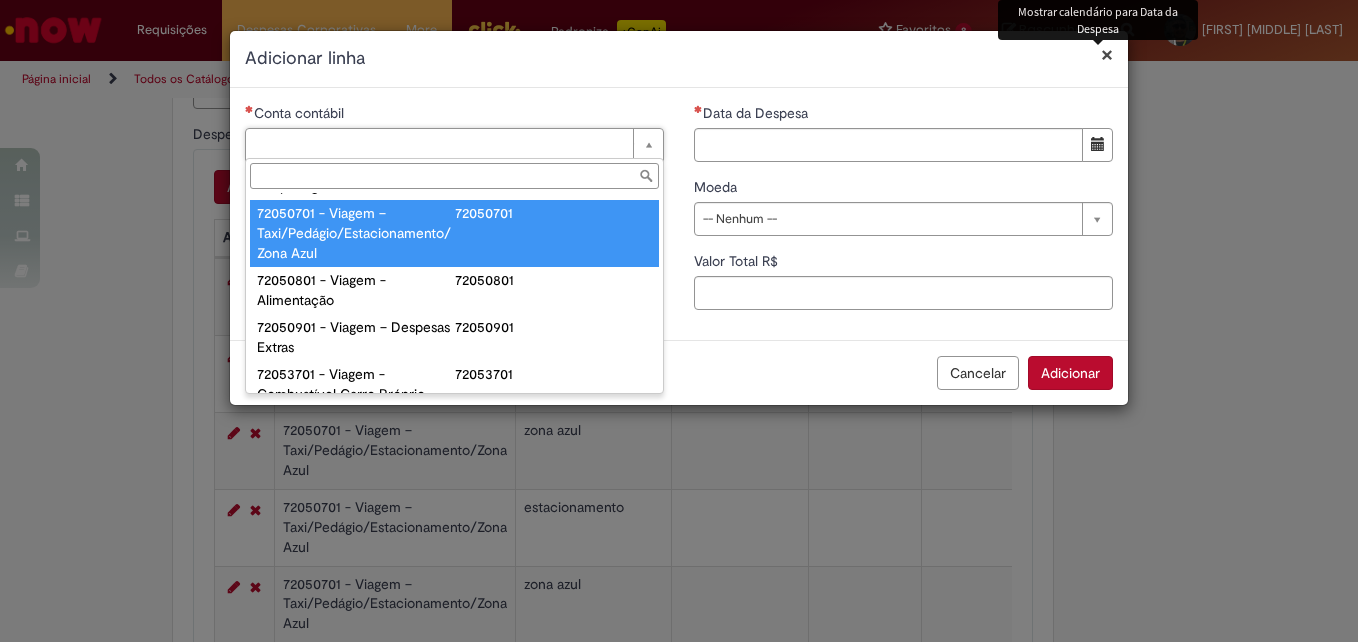 type on "**********" 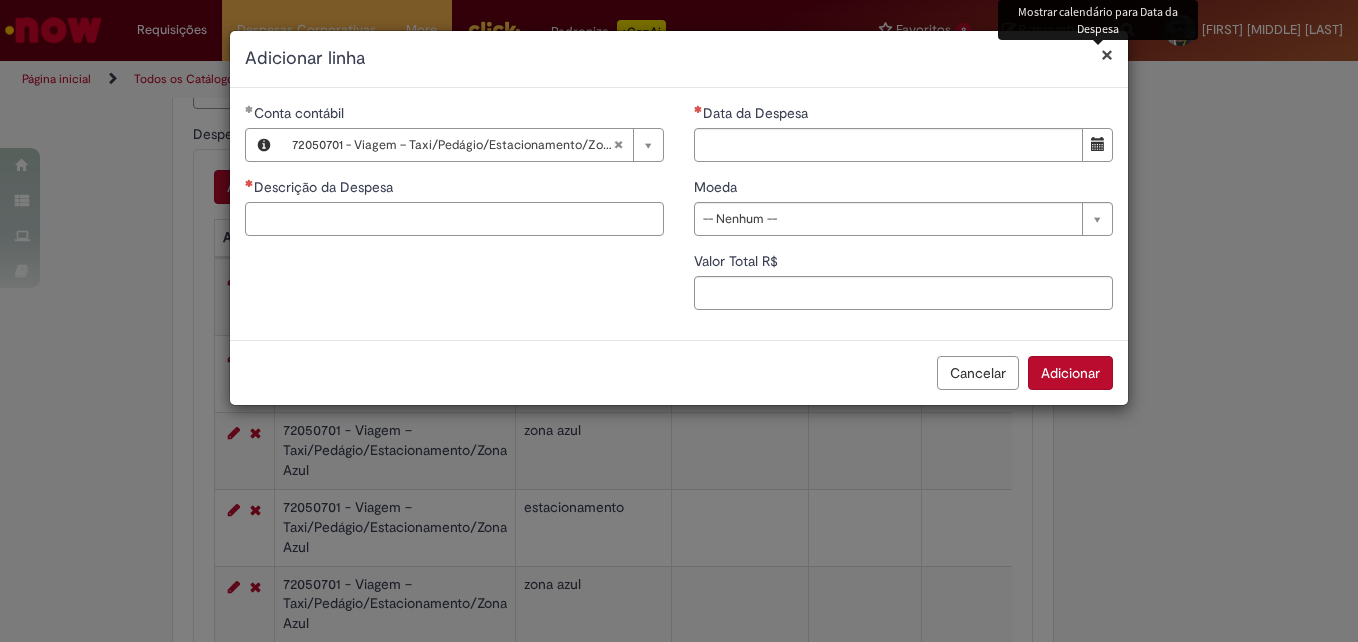 click on "Descrição da Despesa" at bounding box center (454, 219) 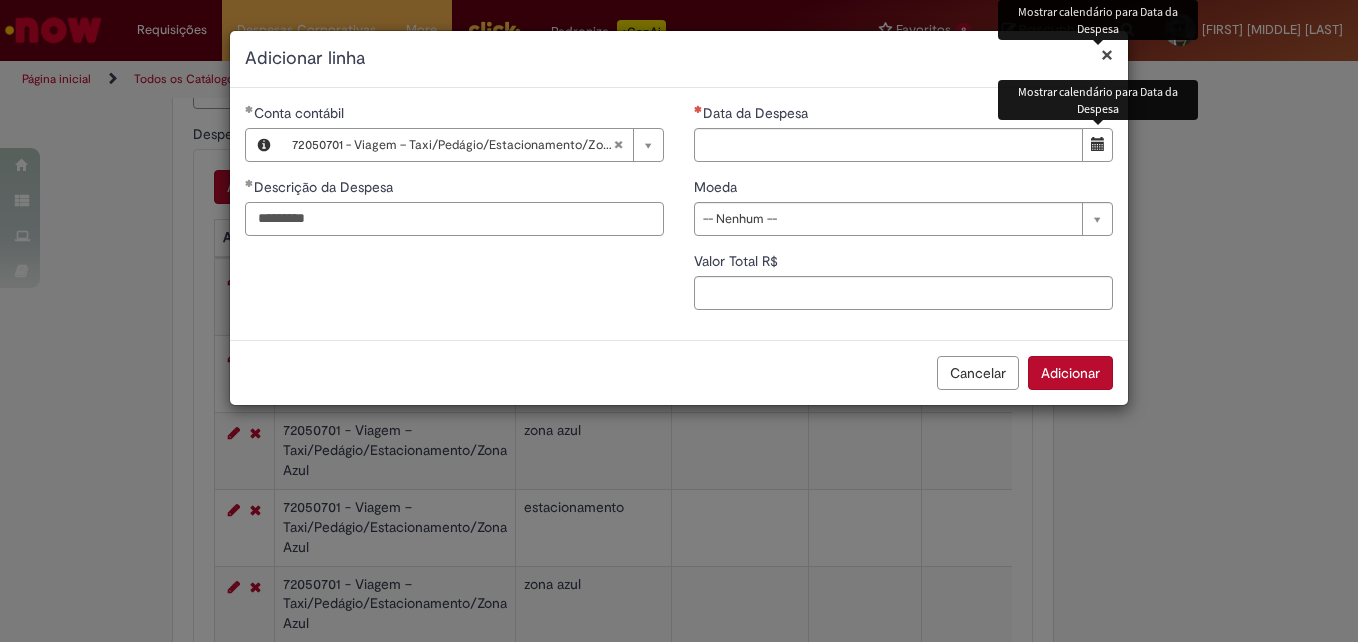 type on "*********" 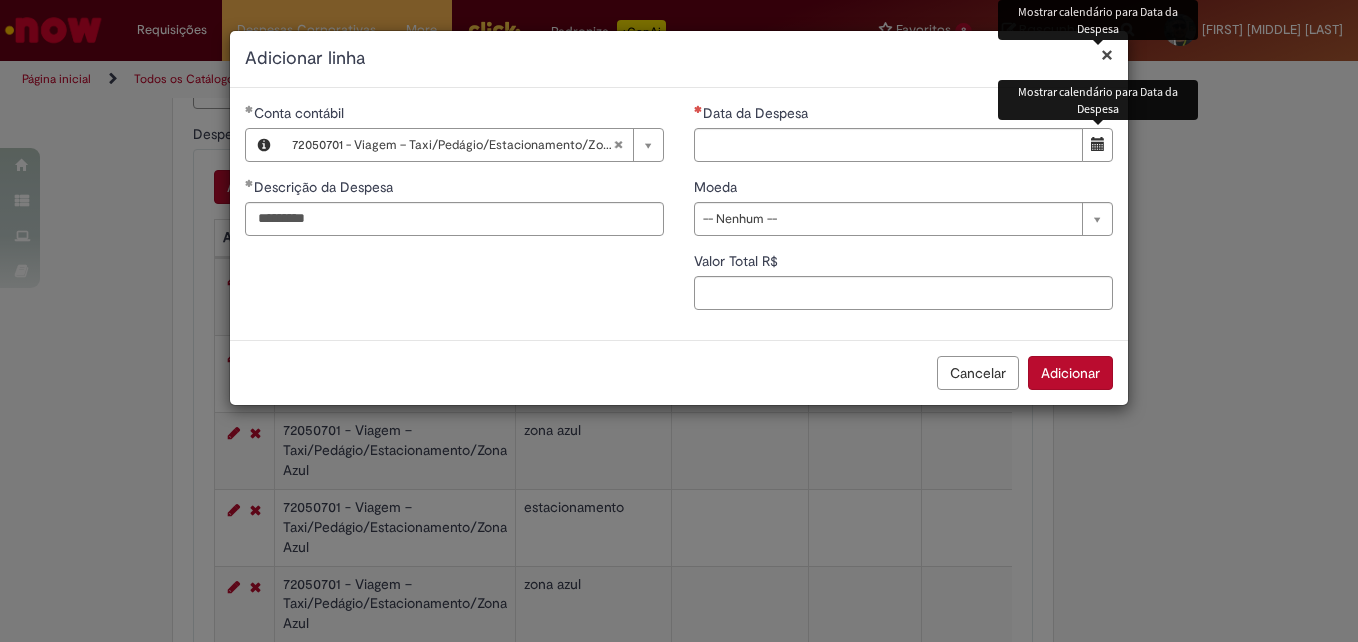click at bounding box center [1098, 144] 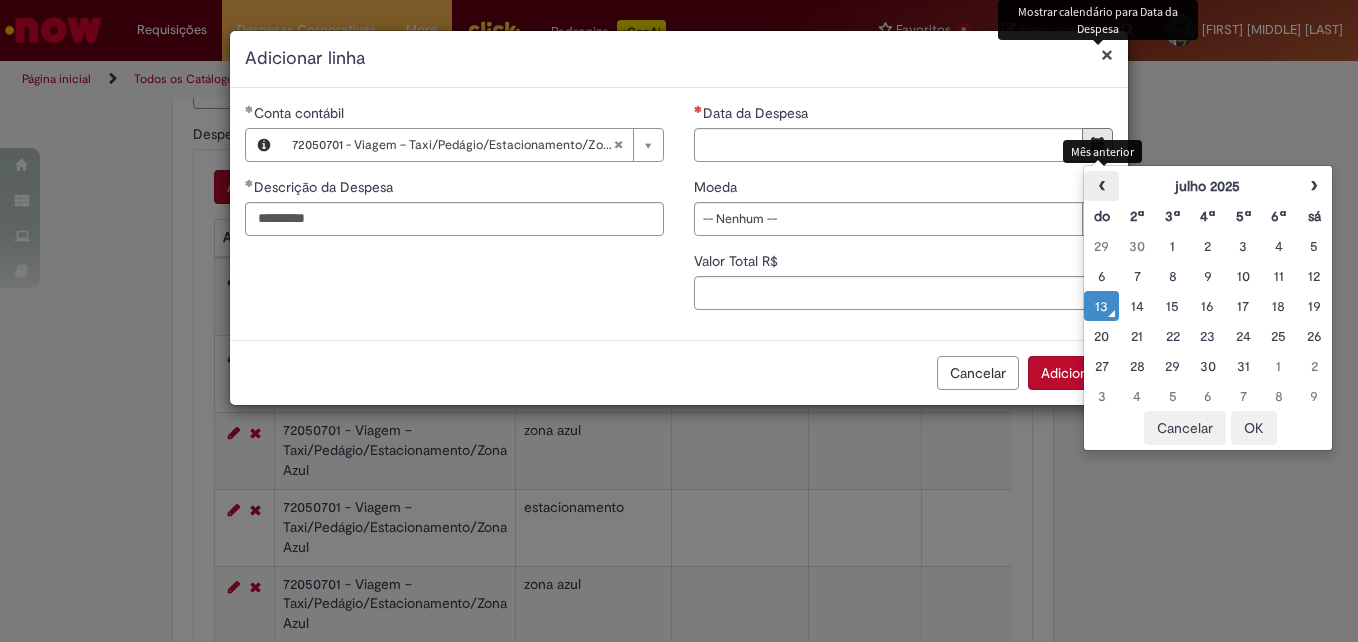 click on "‹" at bounding box center (1101, 186) 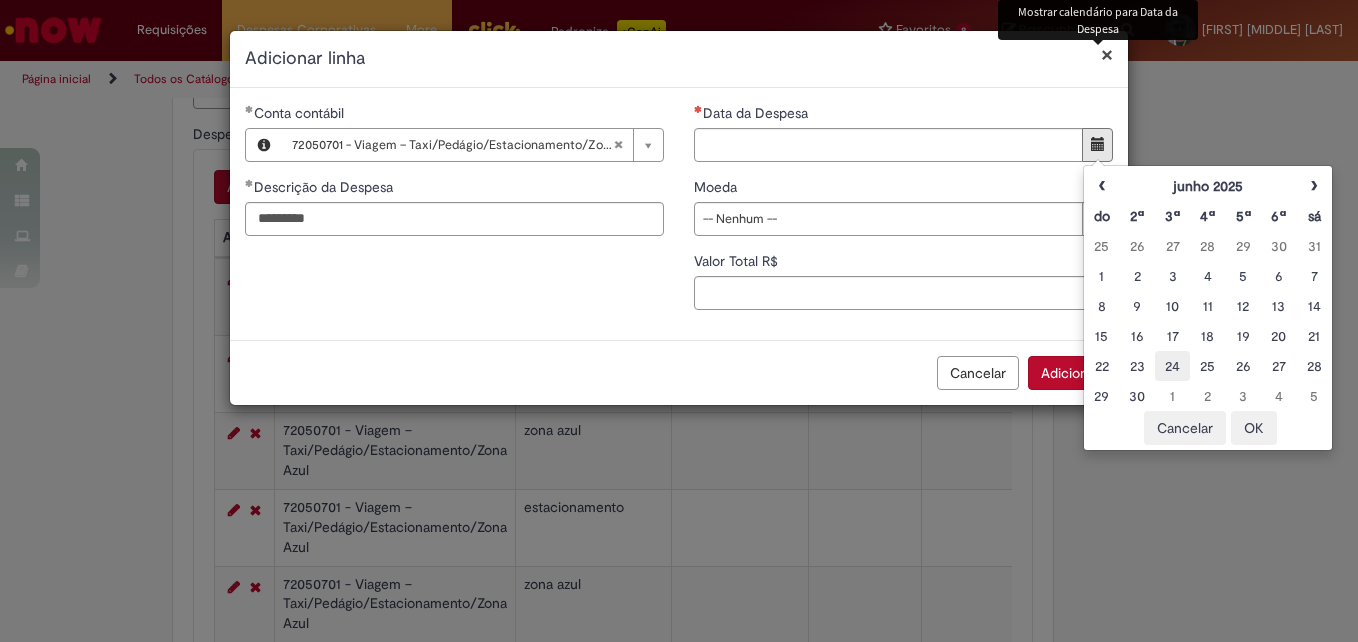 click on "24" at bounding box center [1172, 366] 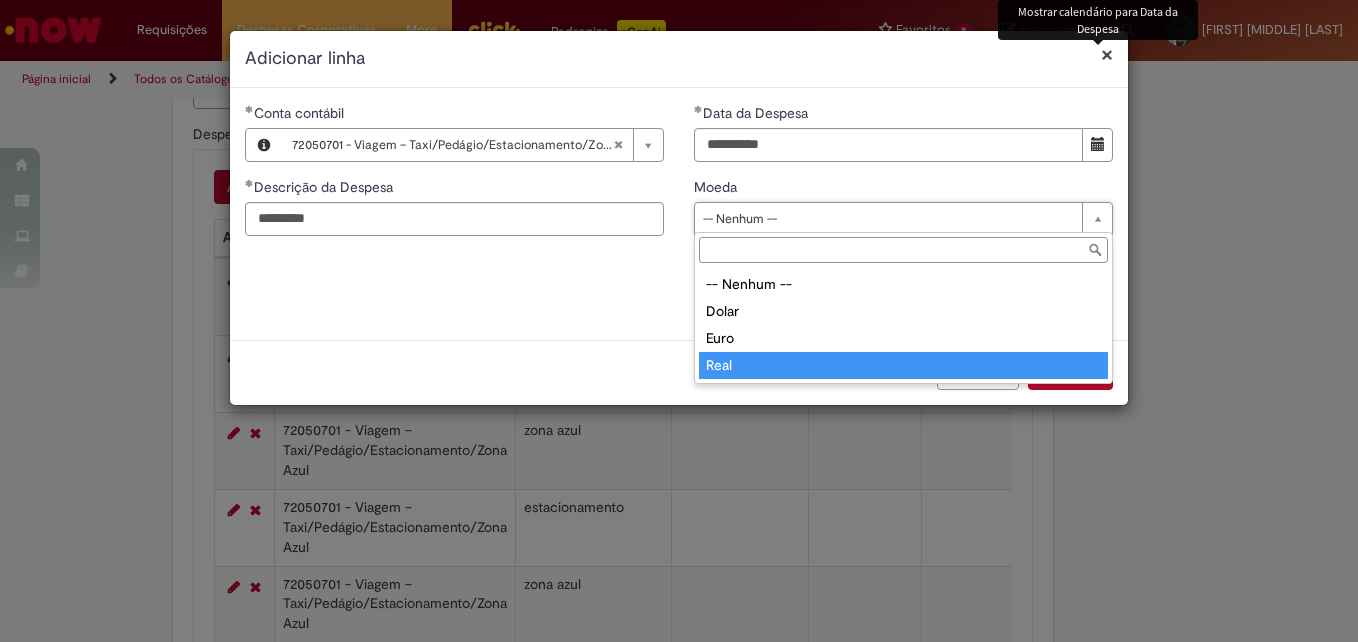 type on "****" 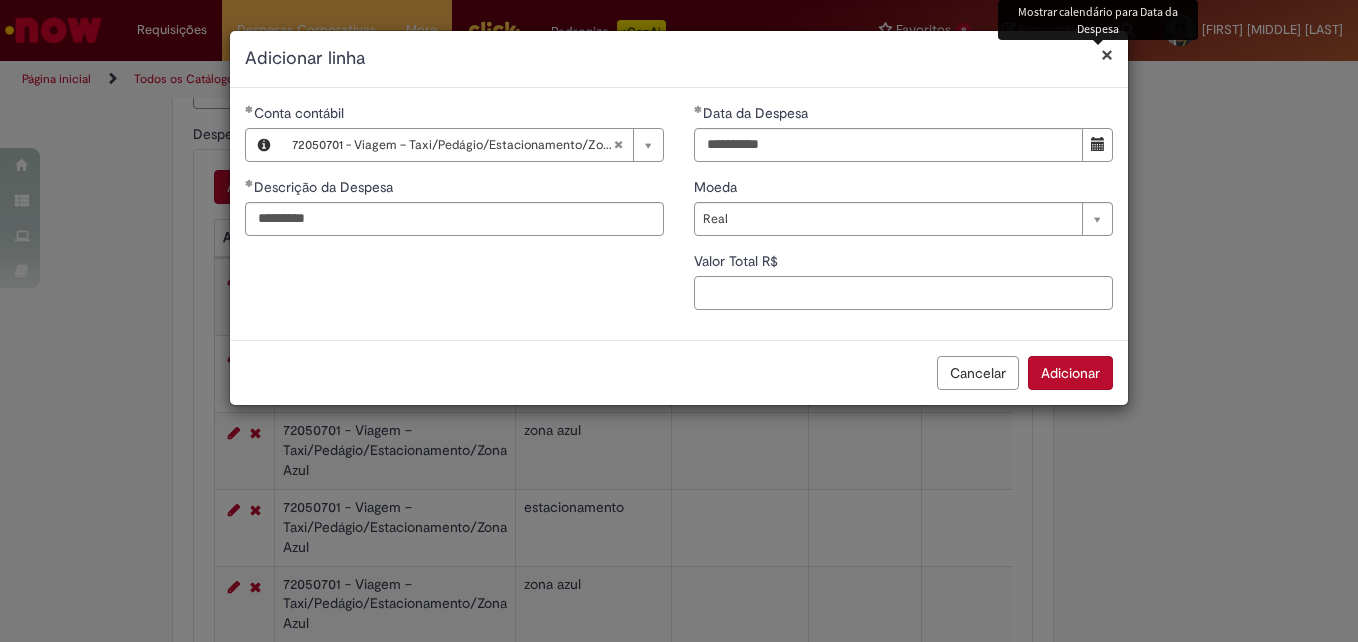 click on "Valor Total R$" at bounding box center (903, 293) 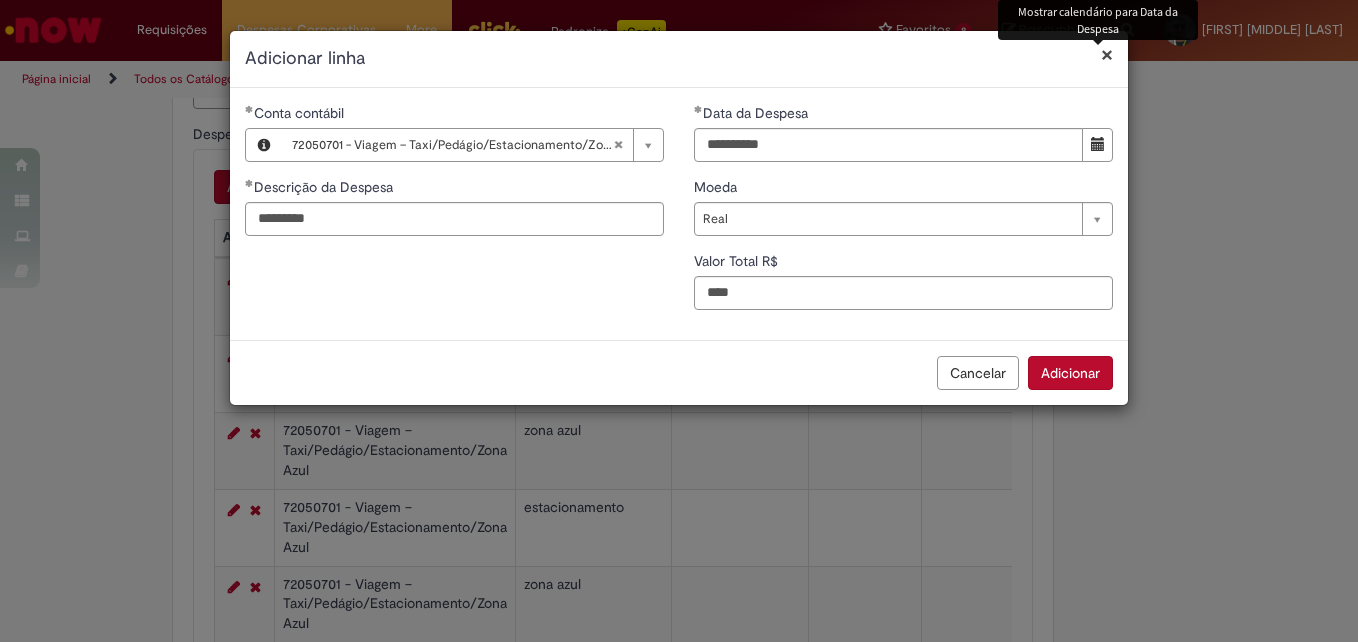 type on "****" 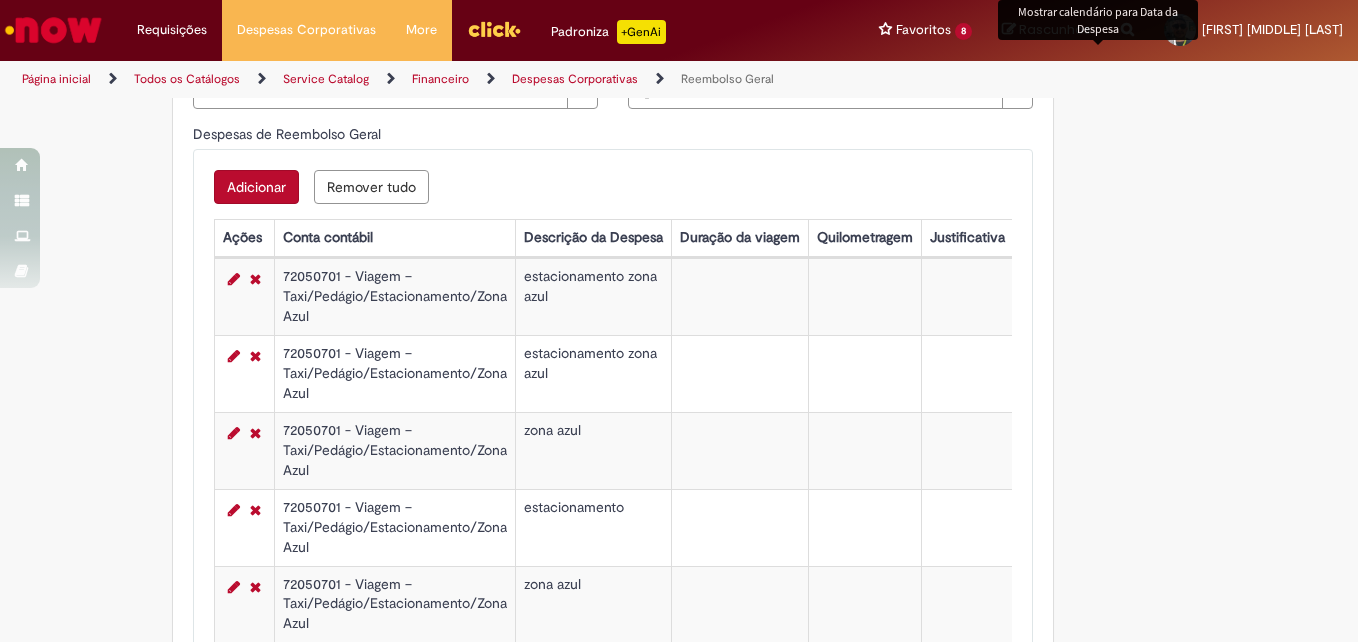 click on "Adicionar" at bounding box center (256, 187) 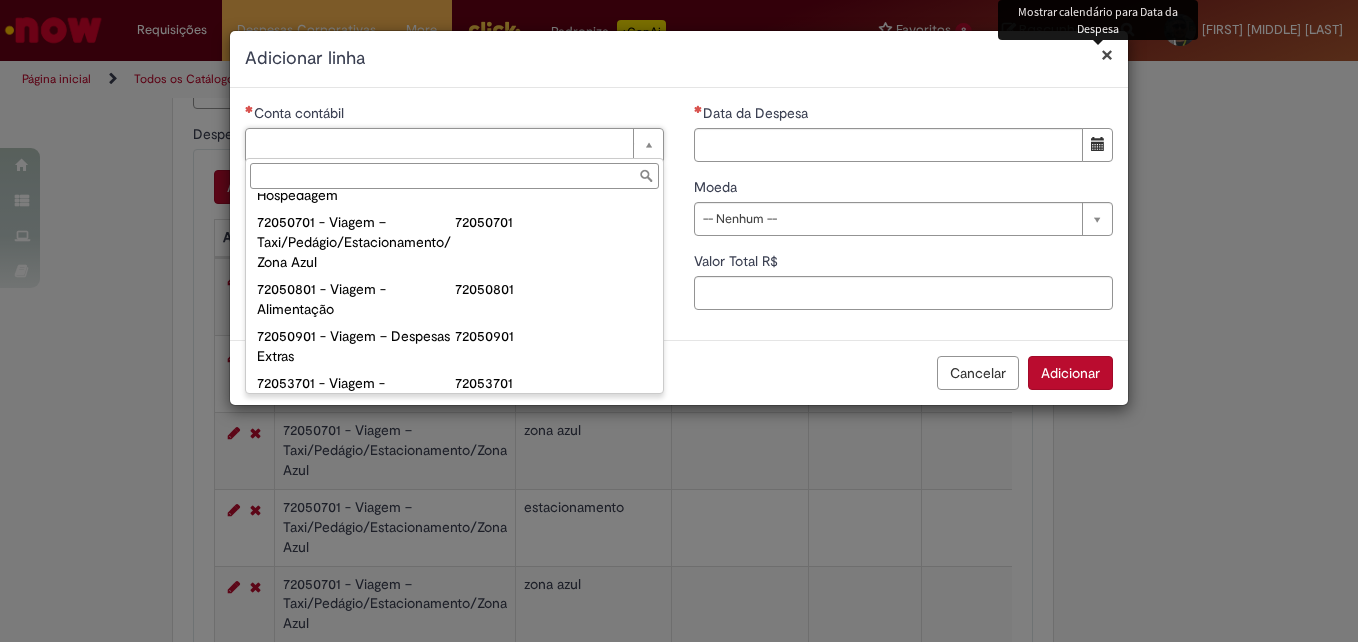 scroll, scrollTop: 1165, scrollLeft: 0, axis: vertical 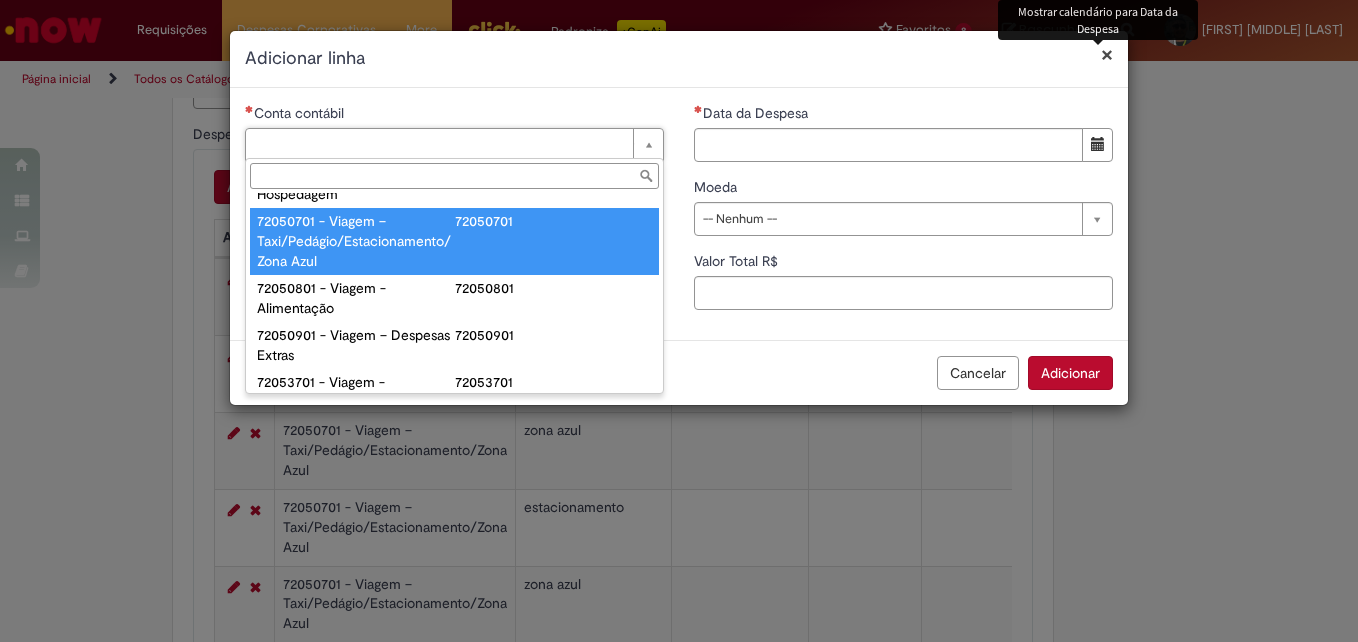 type on "**********" 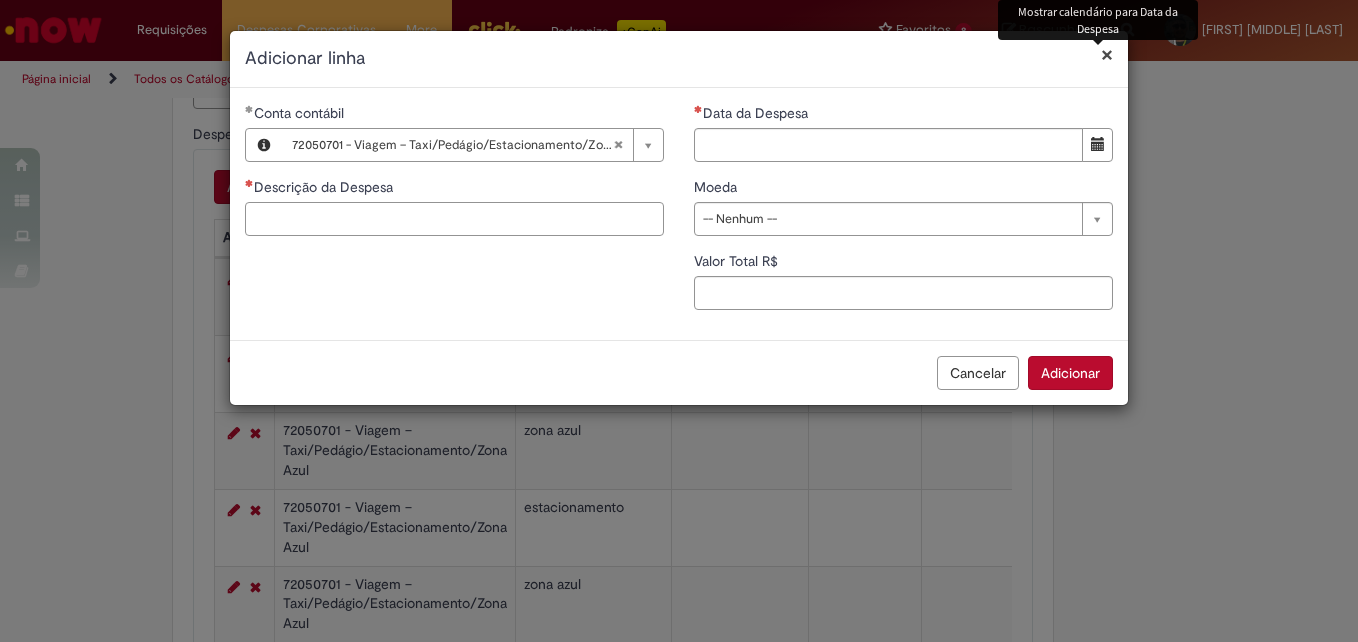 click on "Descrição da Despesa" at bounding box center (454, 219) 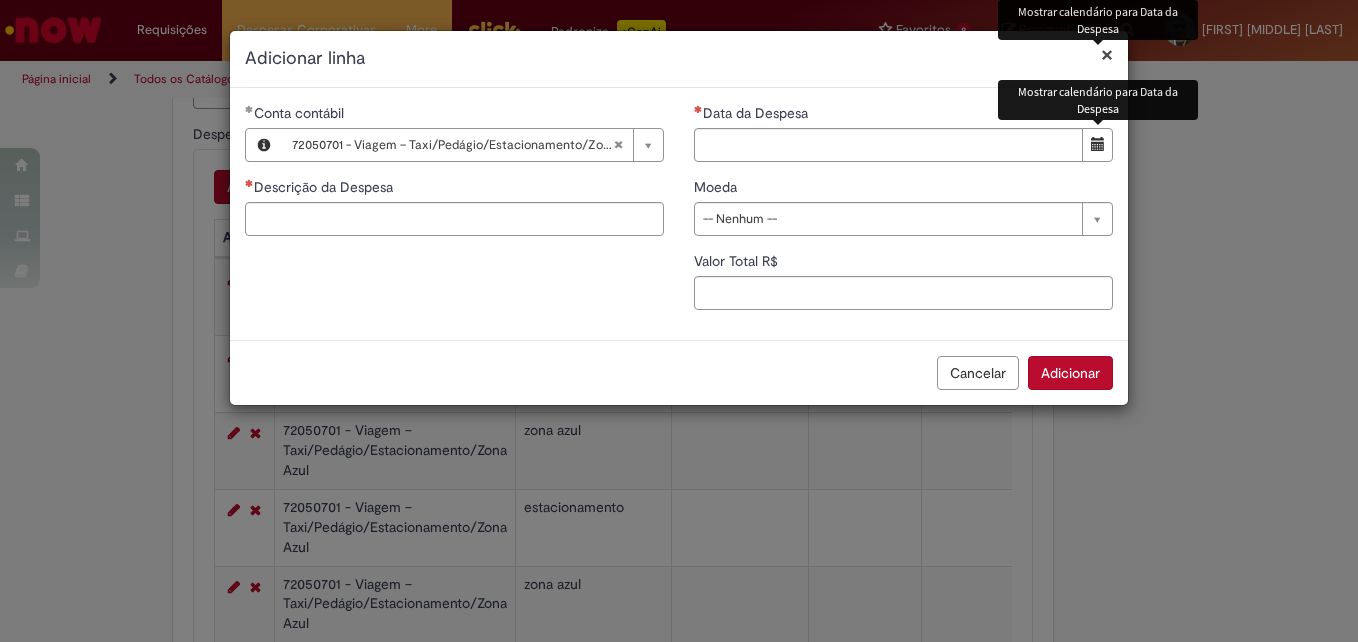 click at bounding box center (1097, 145) 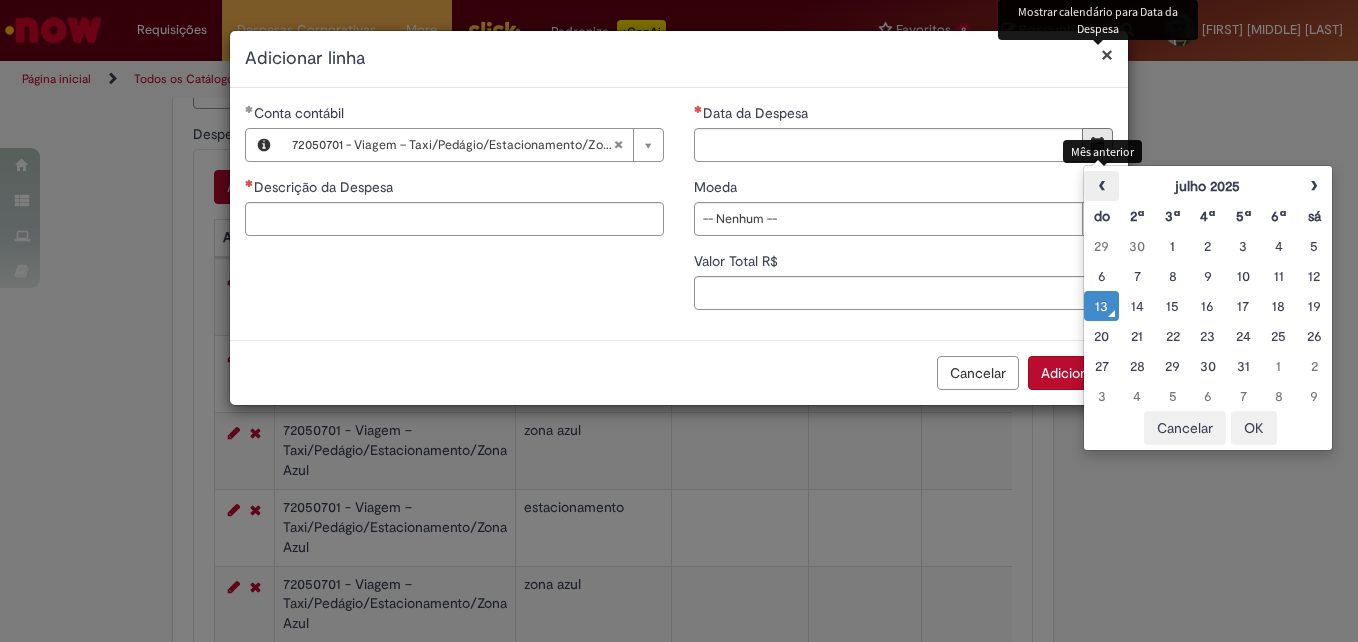 click on "‹" at bounding box center [1101, 186] 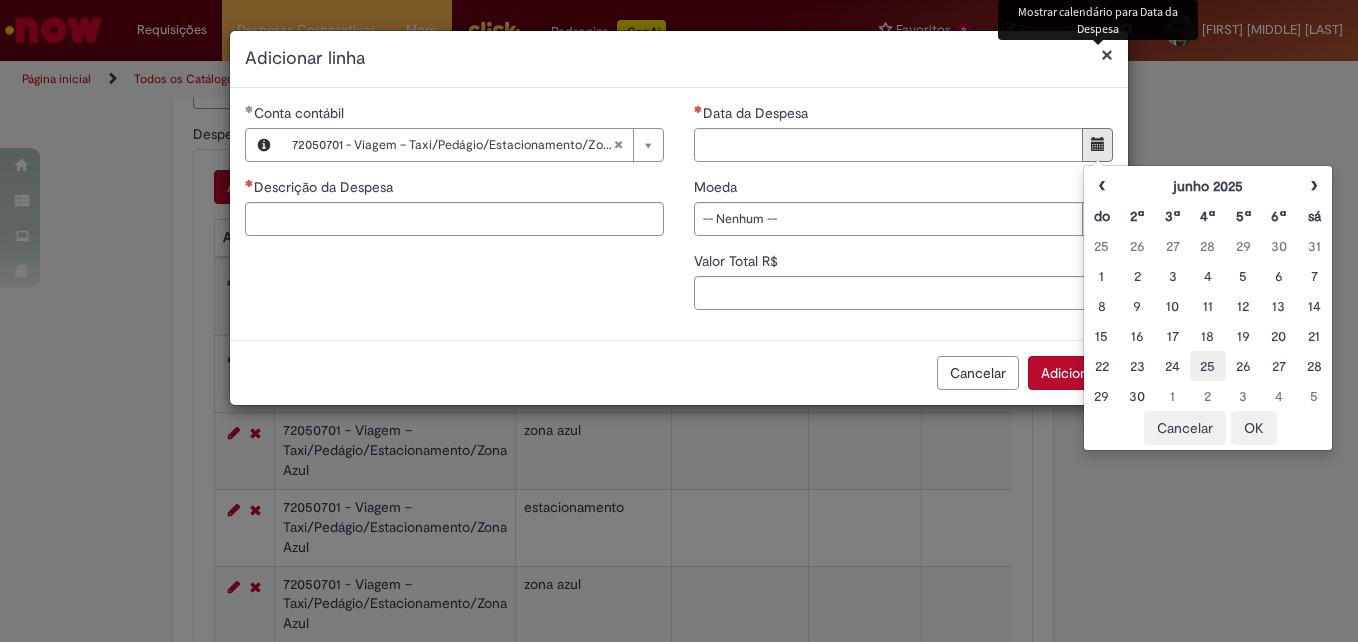 click on "25" at bounding box center (1207, 366) 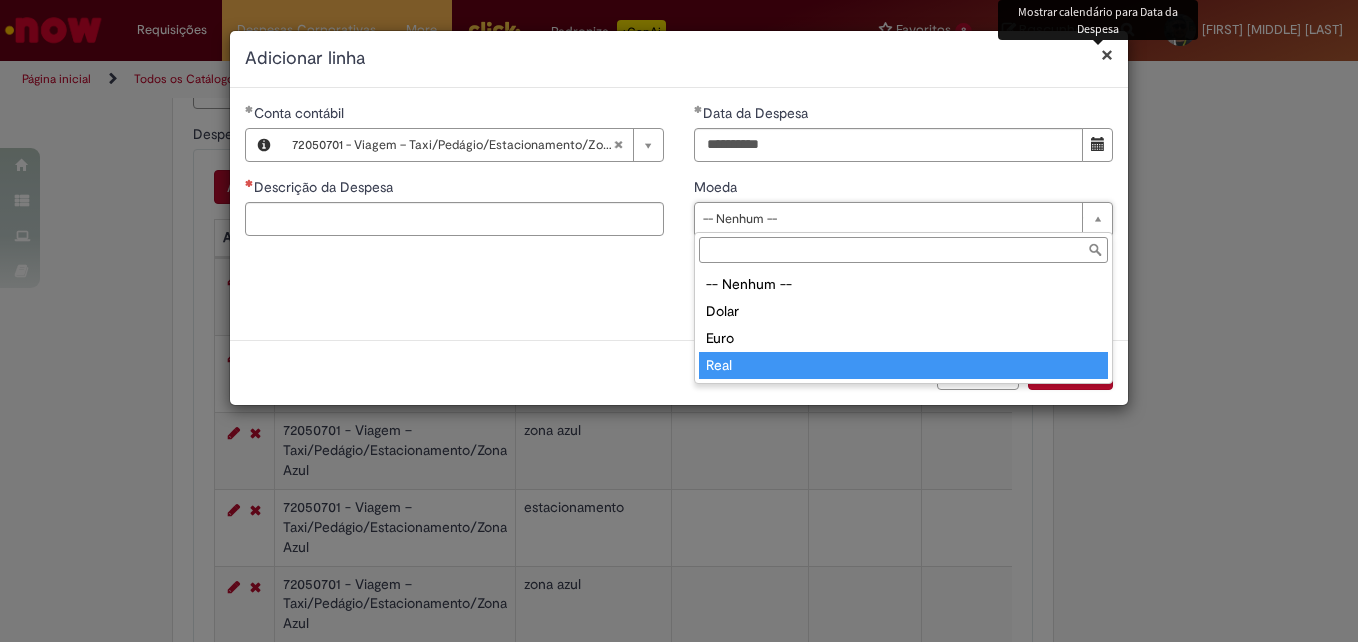 type on "****" 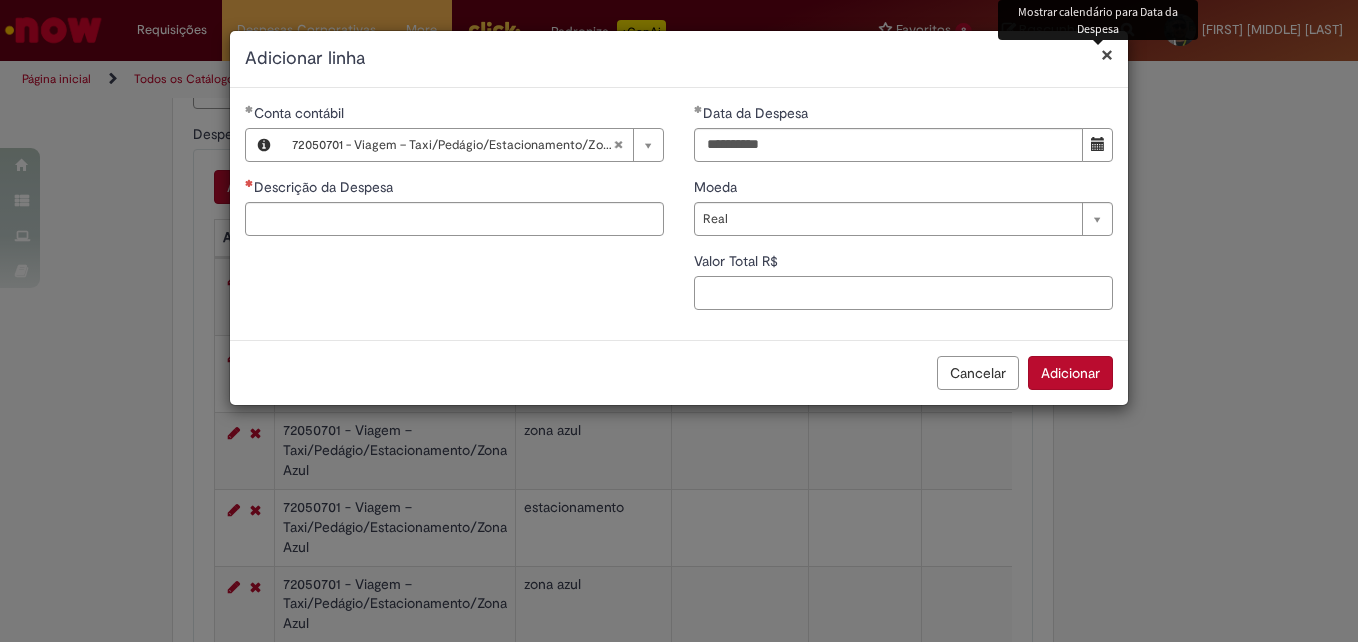 click on "Valor Total R$" at bounding box center (903, 293) 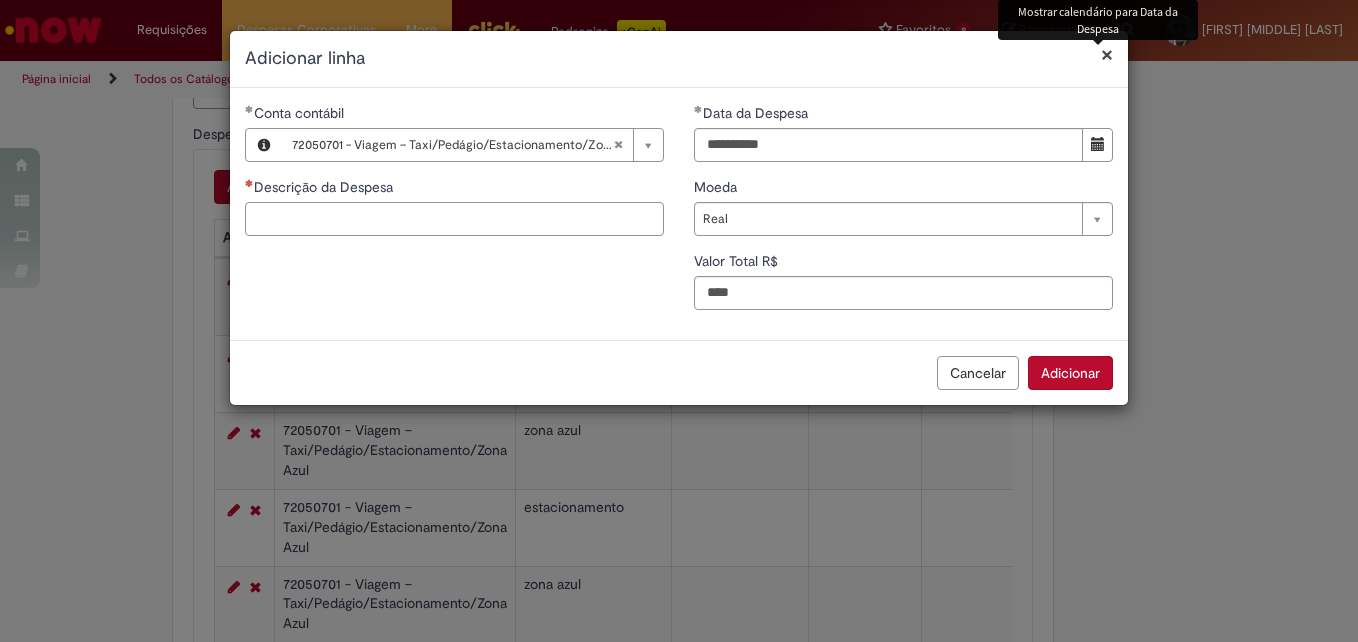 type on "****" 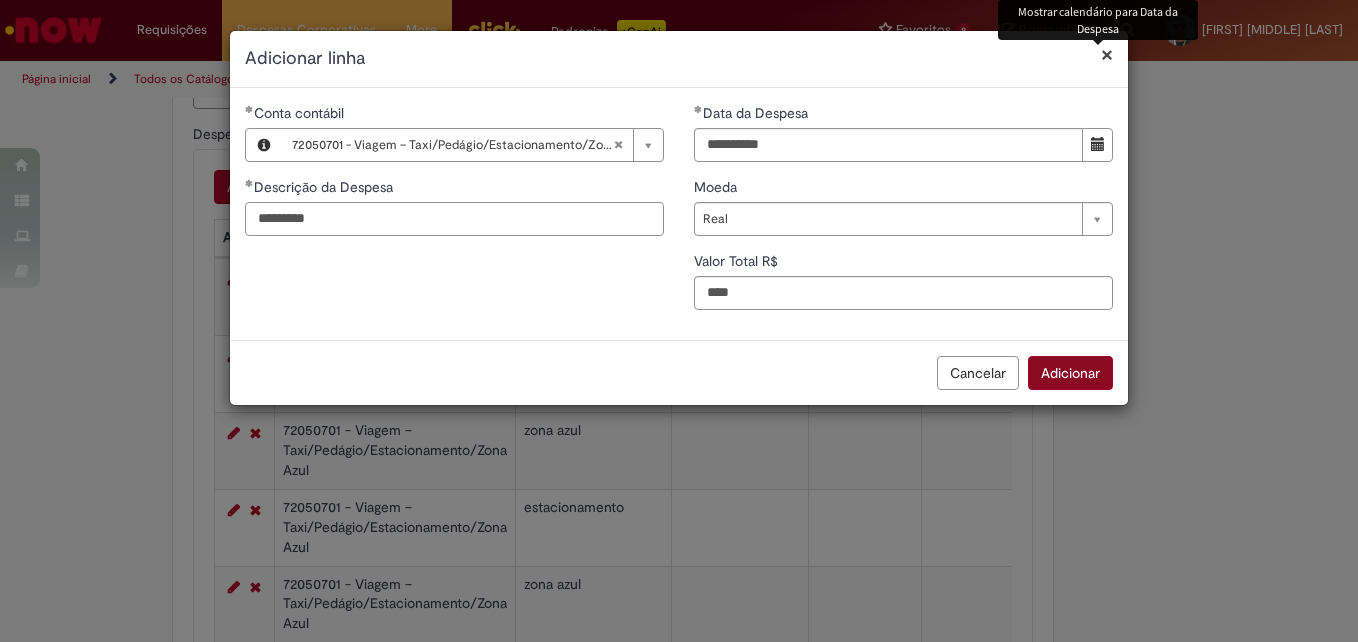 type on "*********" 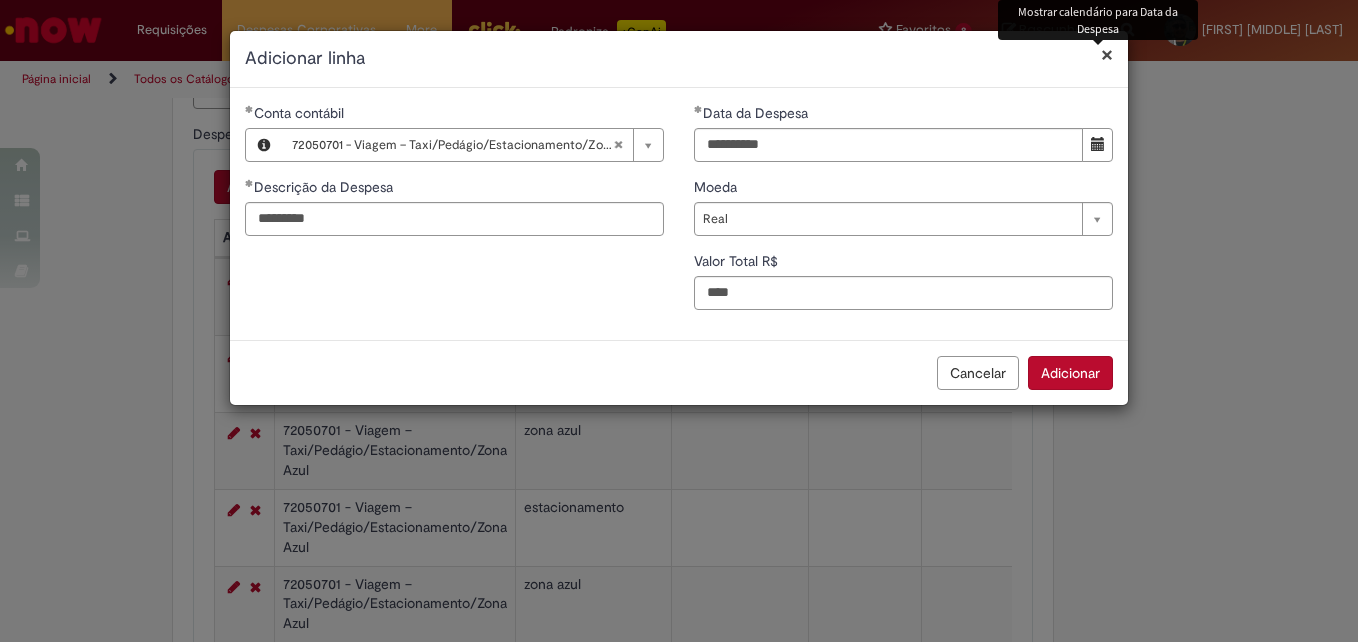 click on "Adicionar" at bounding box center [1070, 373] 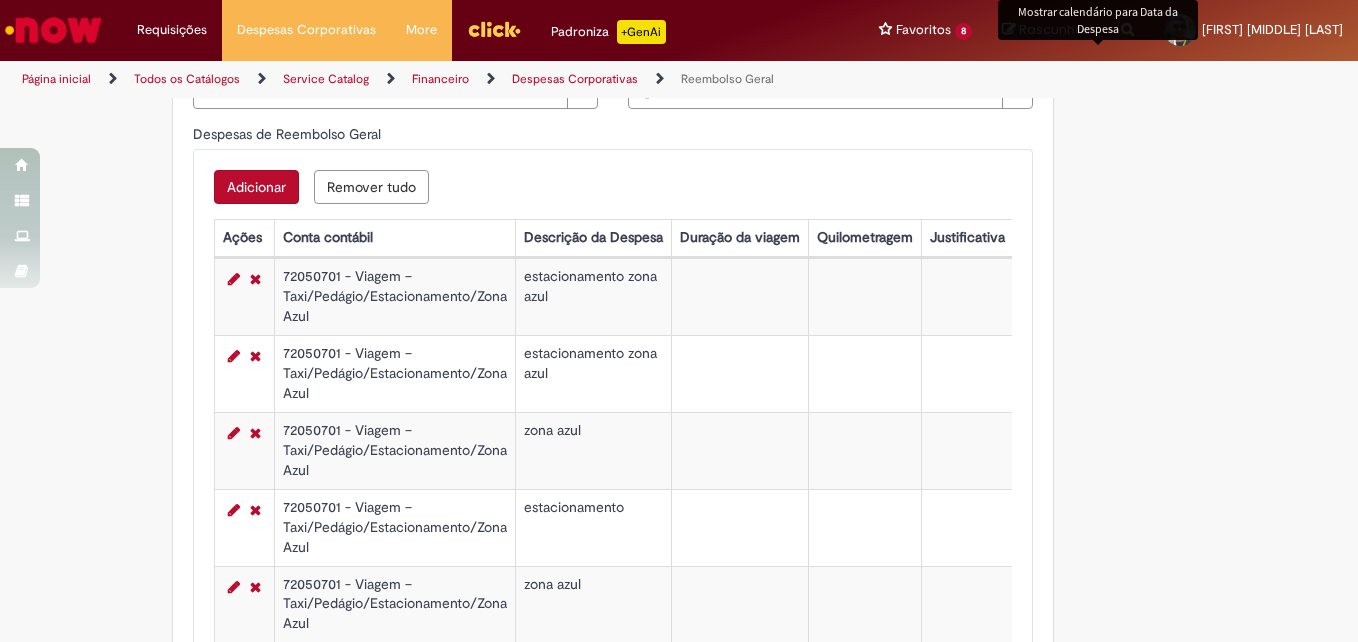 click on "Adicionar" at bounding box center (256, 187) 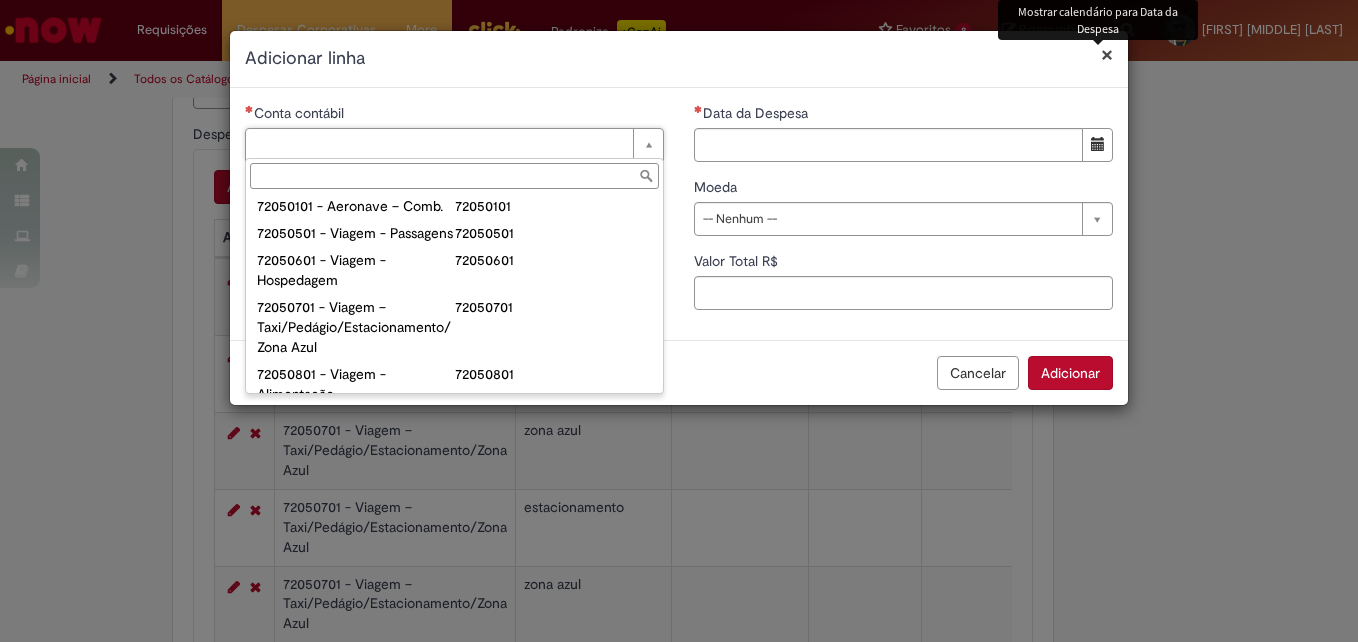 scroll, scrollTop: 1139, scrollLeft: 0, axis: vertical 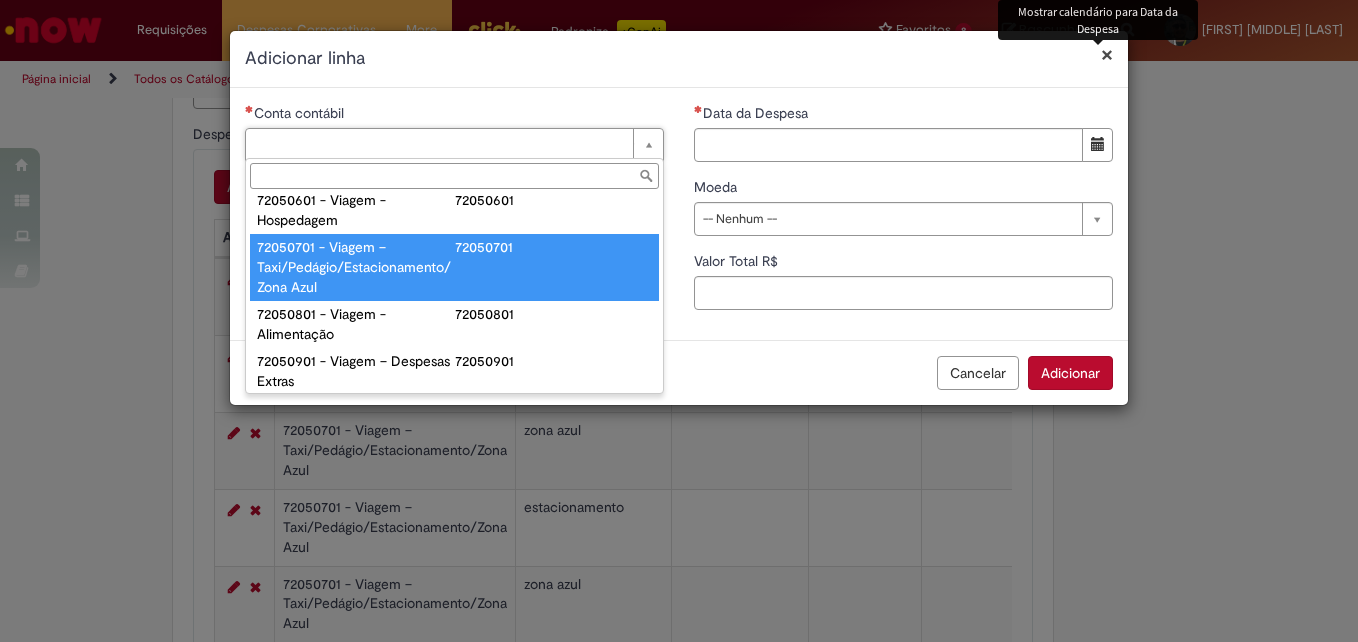 type on "**********" 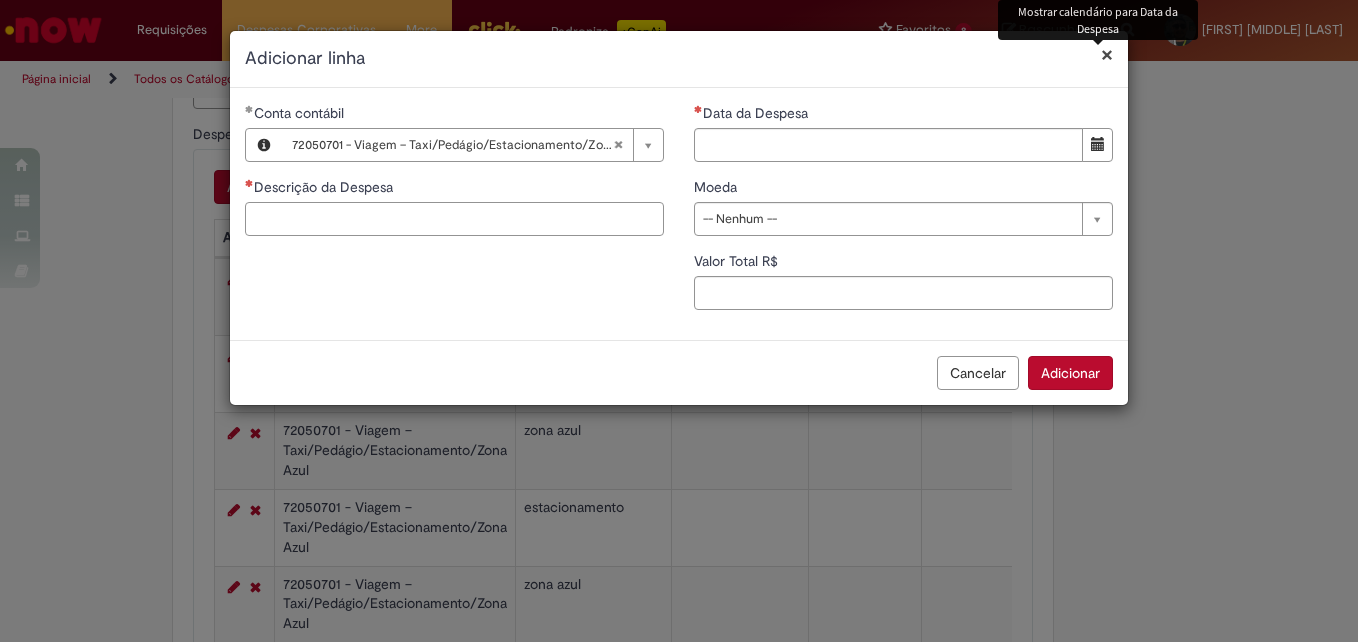 click on "Descrição da Despesa" at bounding box center [454, 219] 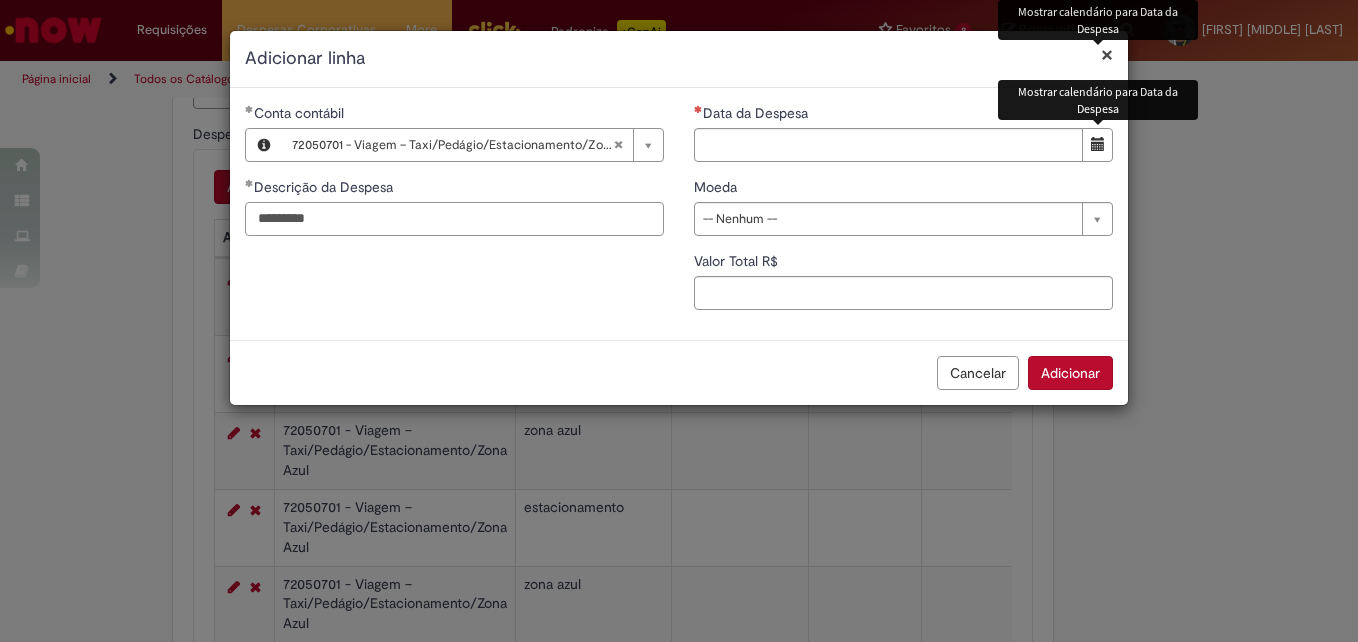 type on "*********" 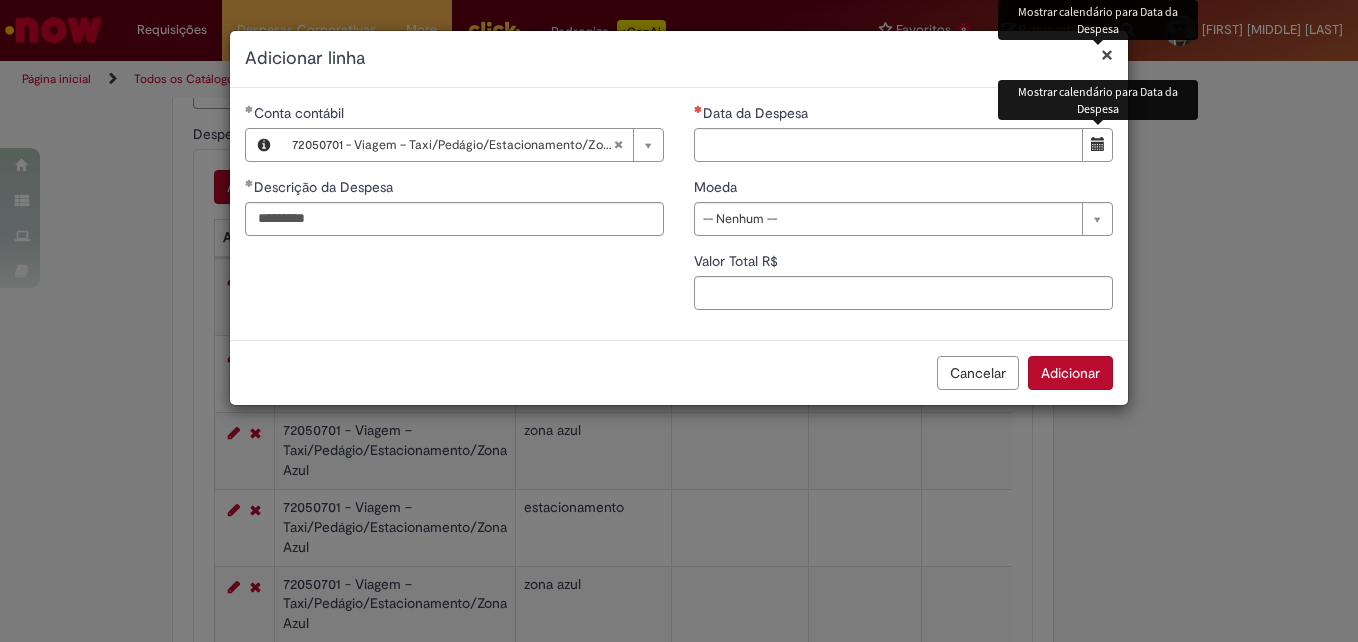 click at bounding box center [1098, 144] 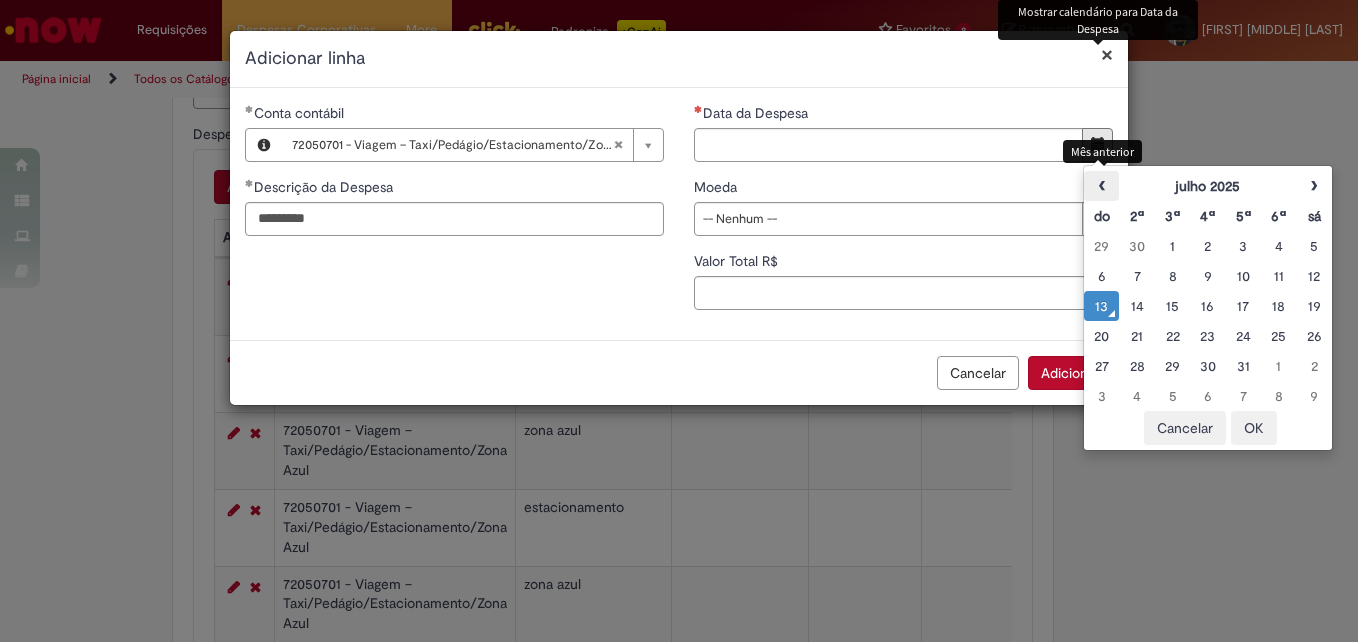 click on "‹" at bounding box center [1101, 186] 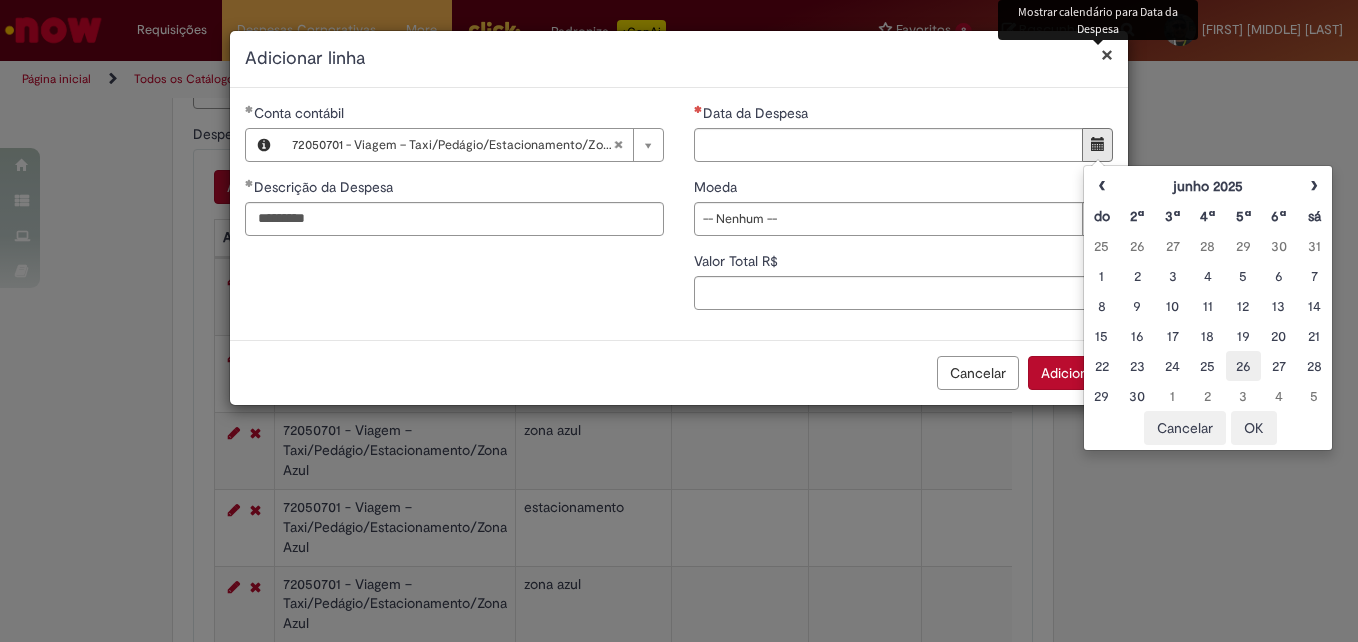 click on "26" at bounding box center [1243, 366] 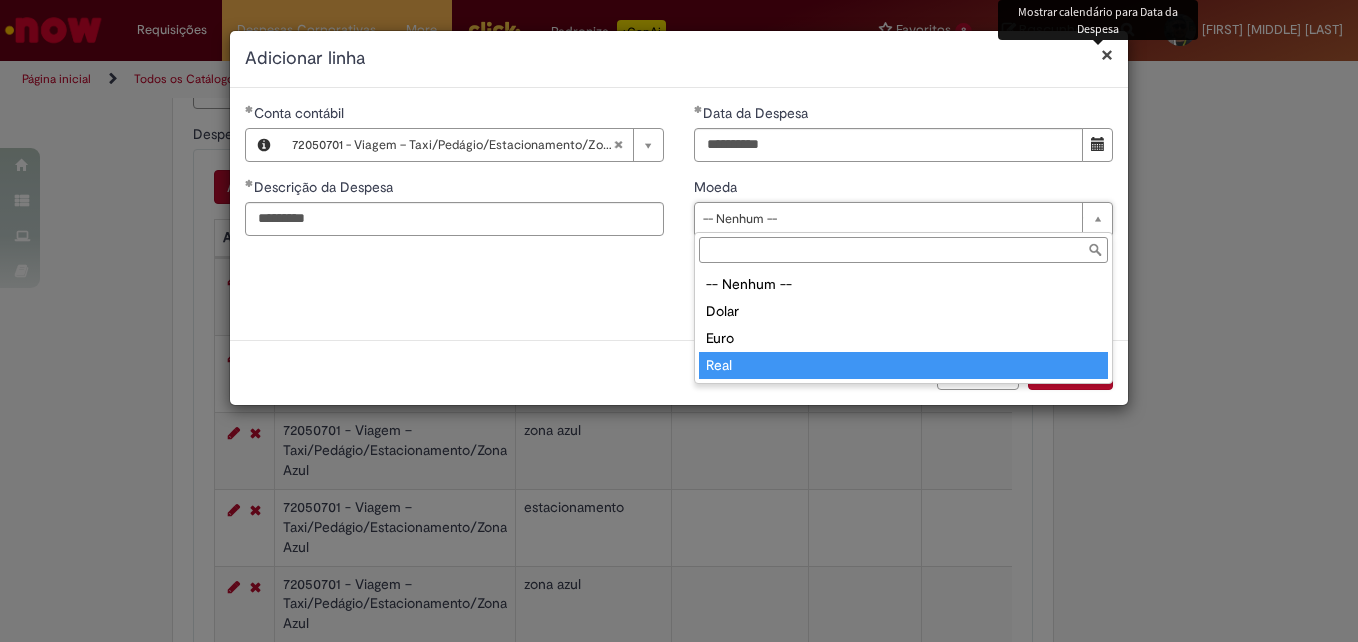 type on "****" 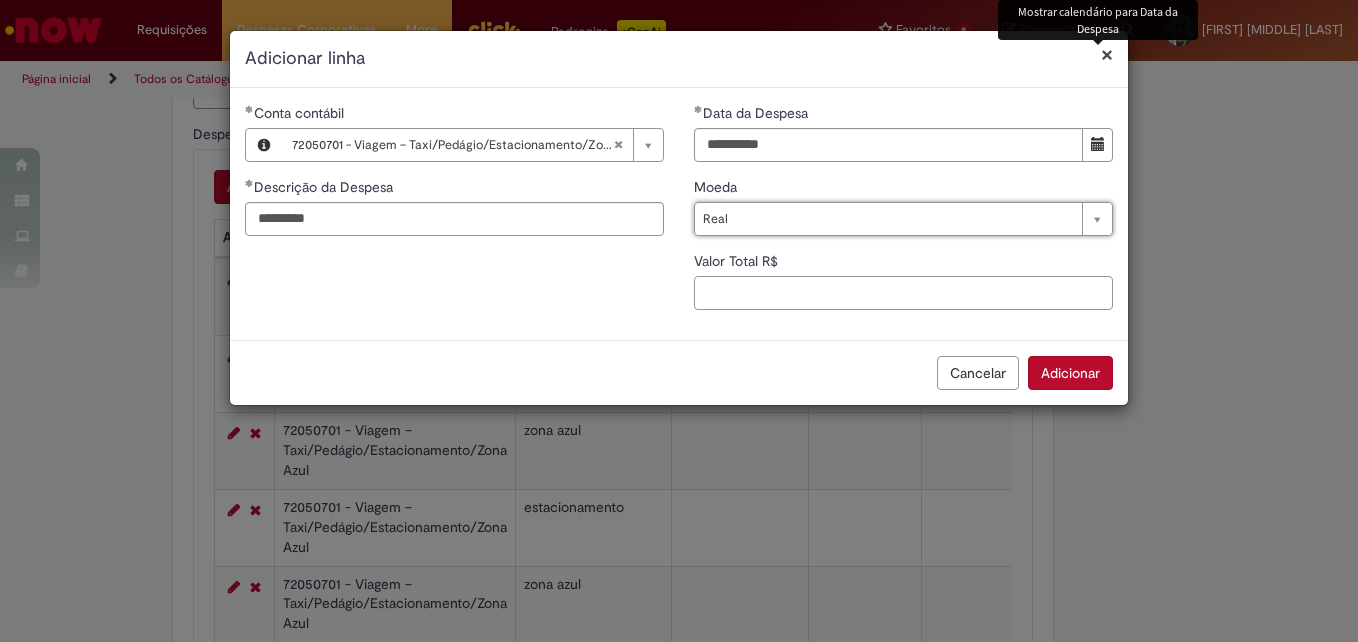 click on "Valor Total R$" at bounding box center (903, 293) 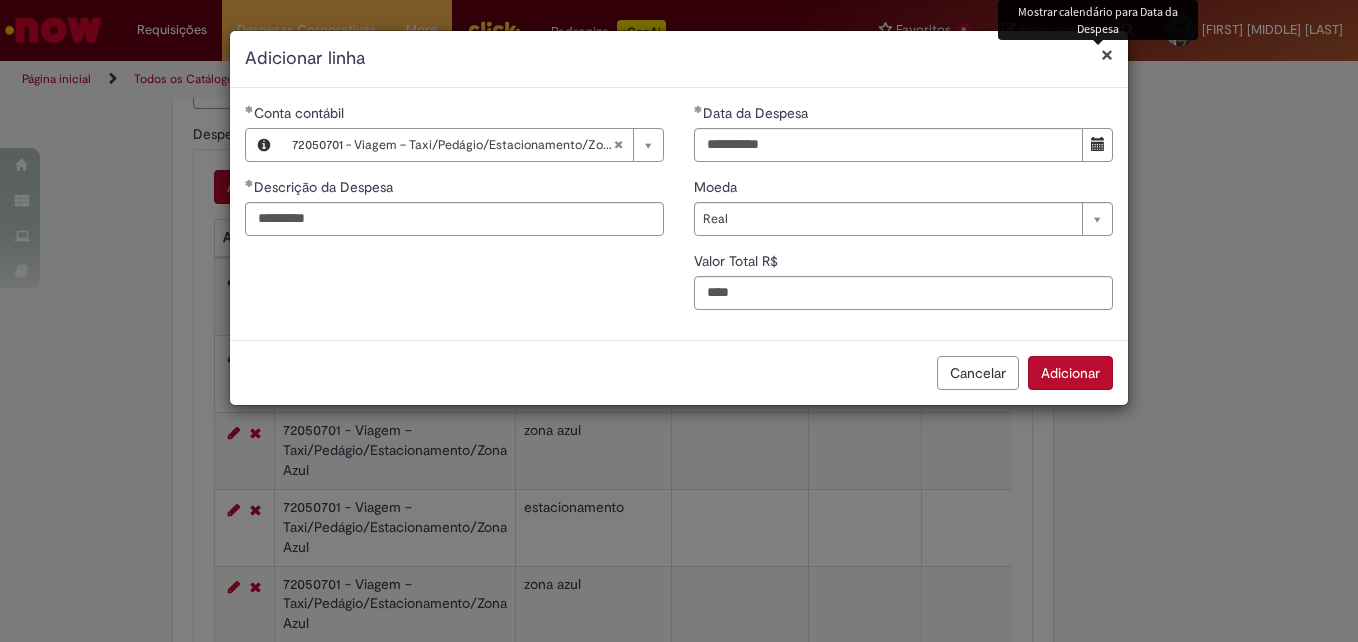 type on "****" 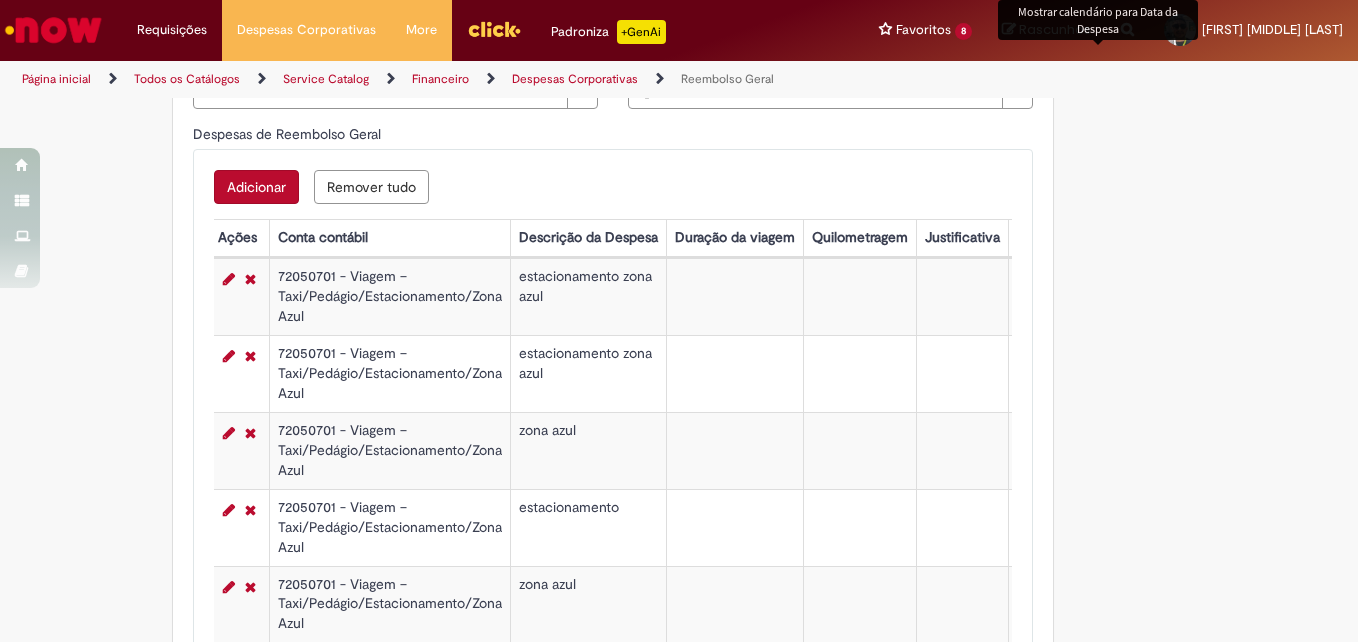 scroll, scrollTop: 0, scrollLeft: 4, axis: horizontal 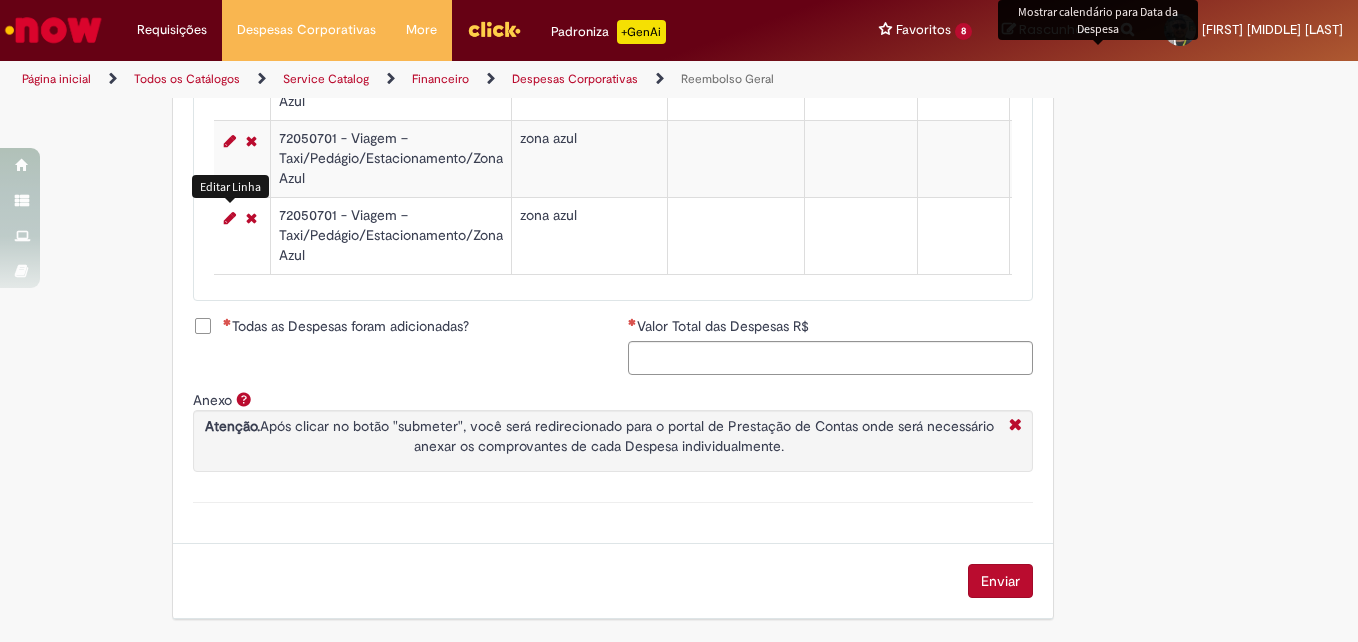 click at bounding box center (230, 218) 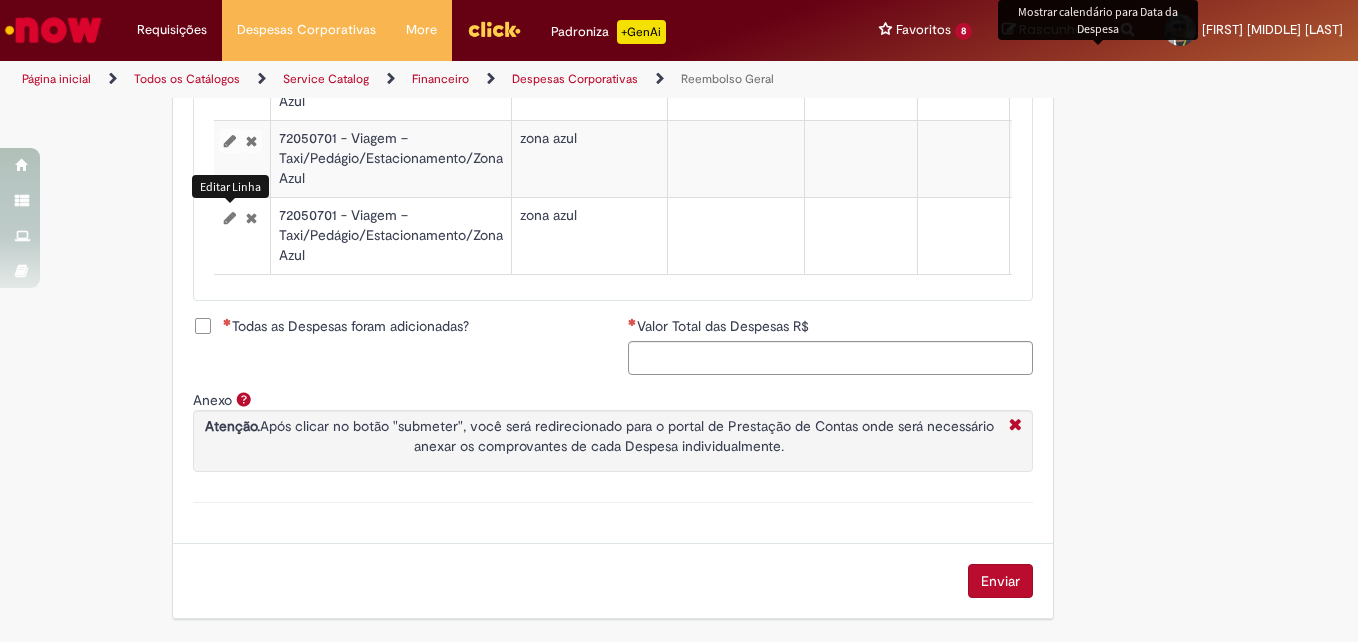 select on "****" 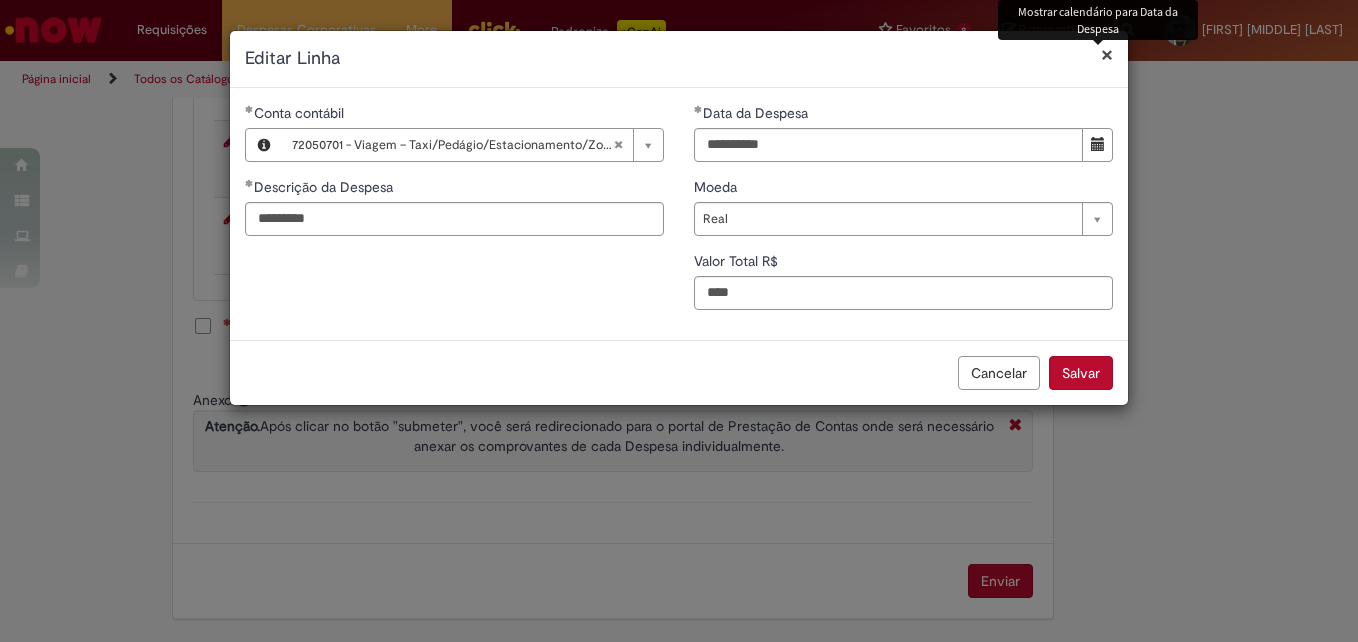 click on "Salvar" at bounding box center [1081, 373] 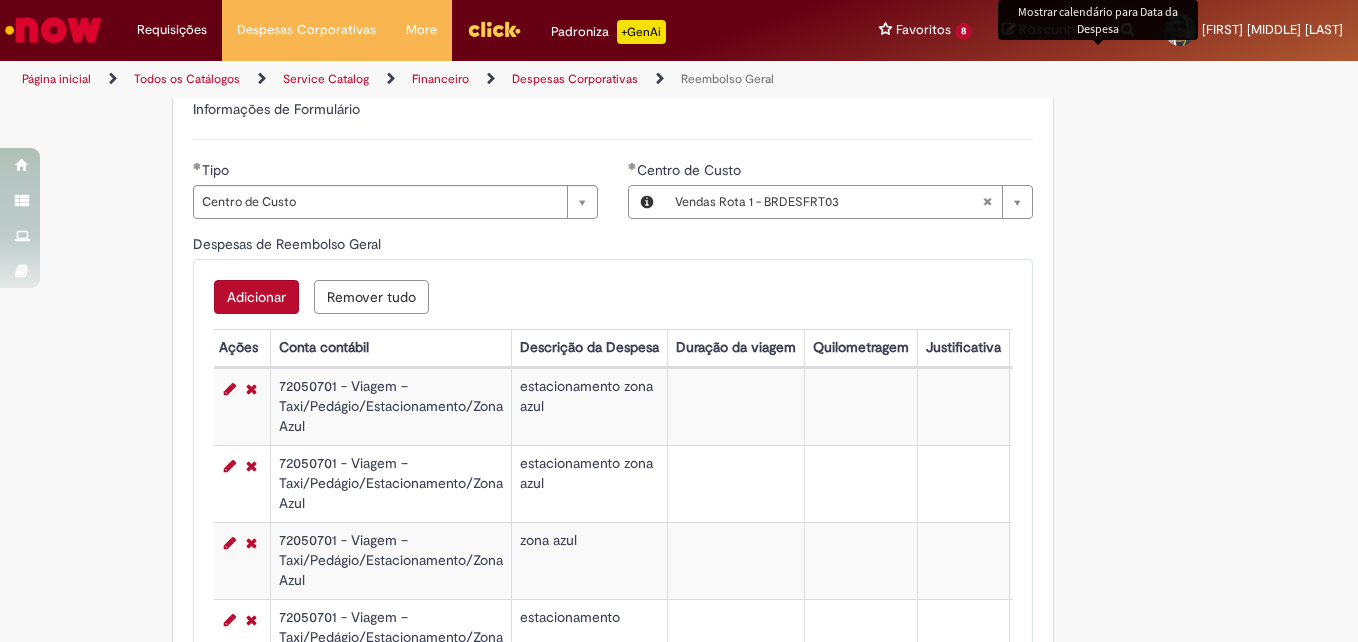 scroll, scrollTop: 707, scrollLeft: 0, axis: vertical 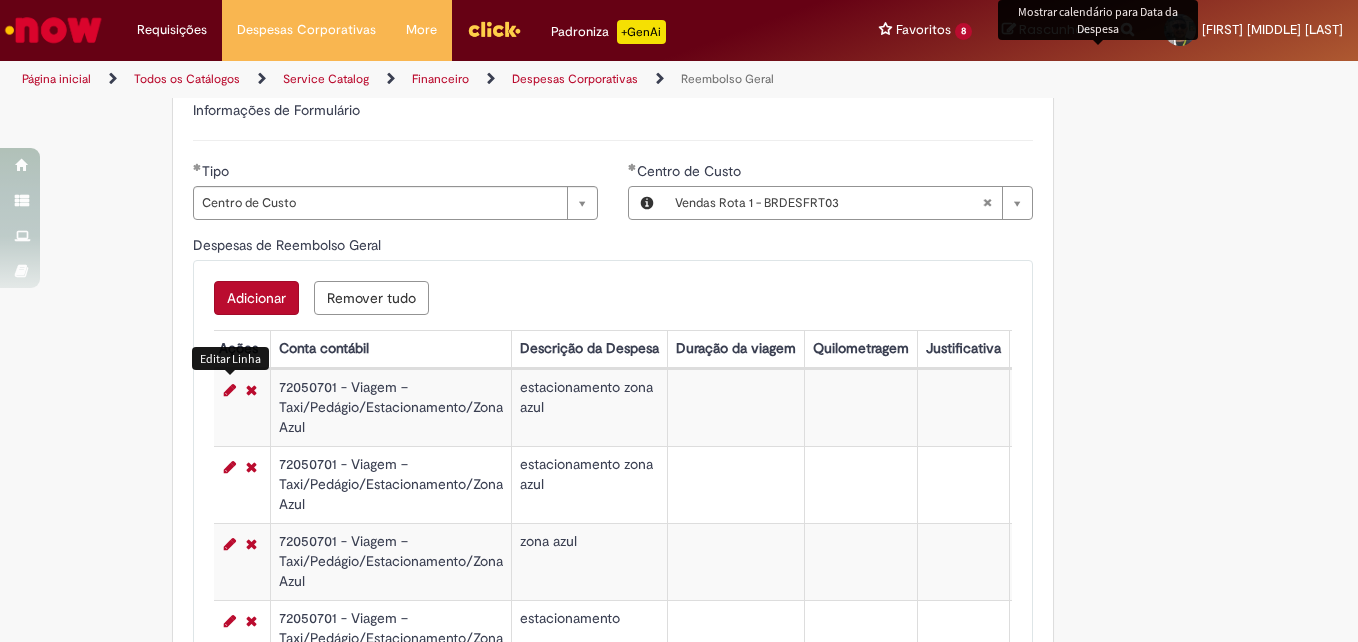 click at bounding box center (230, 390) 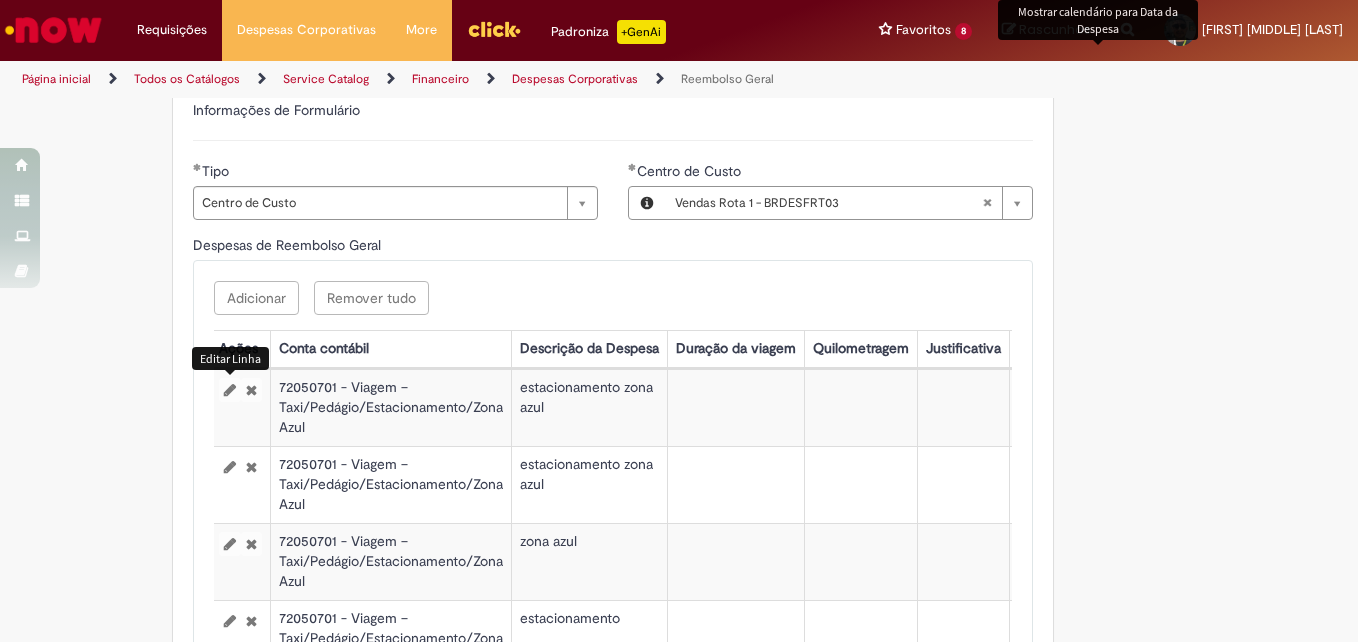 select on "****" 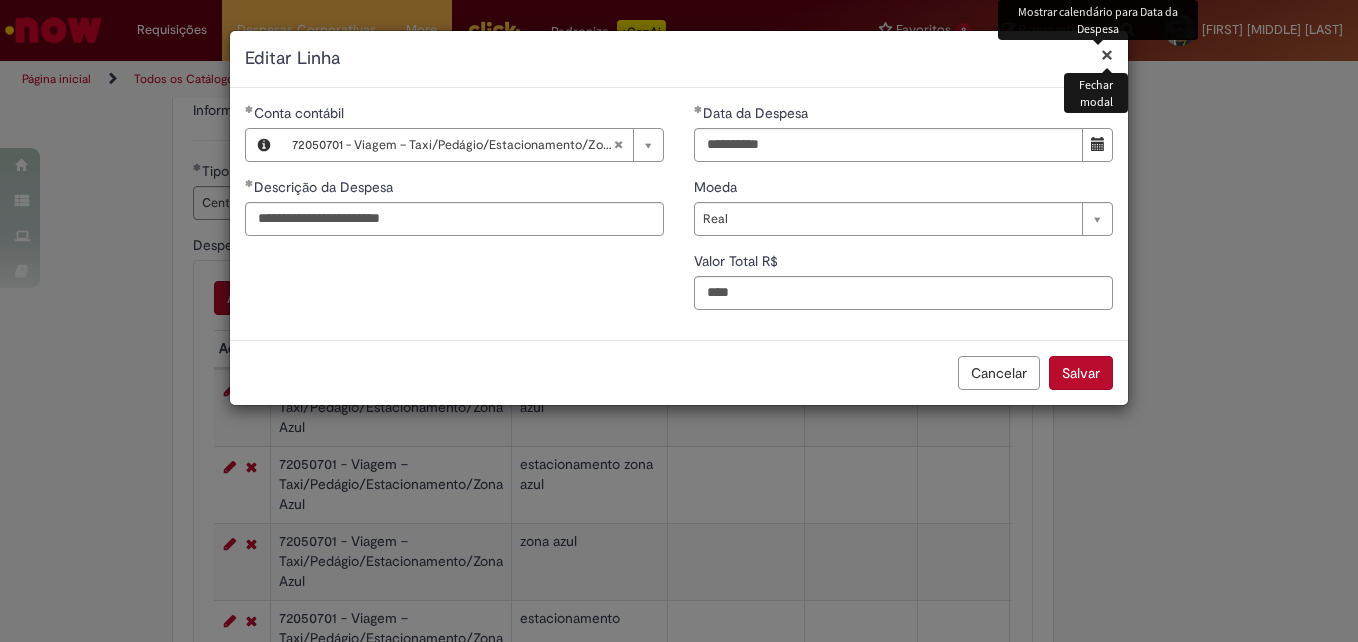 type 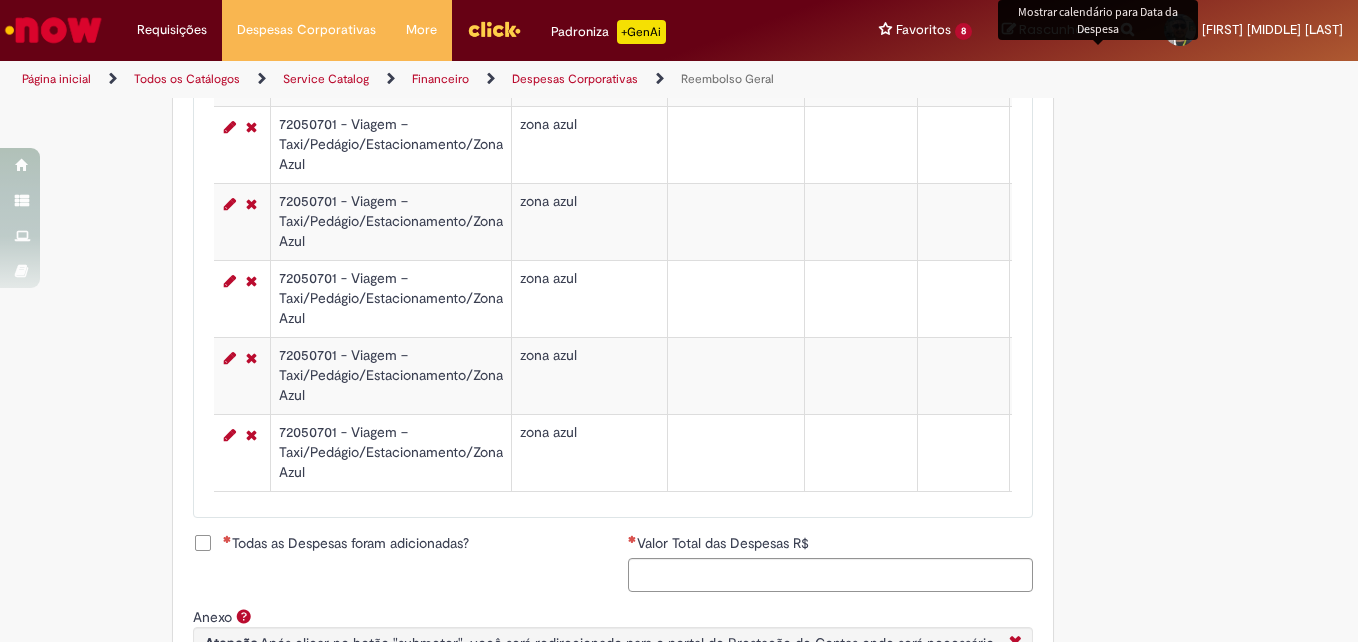 scroll, scrollTop: 1894, scrollLeft: 0, axis: vertical 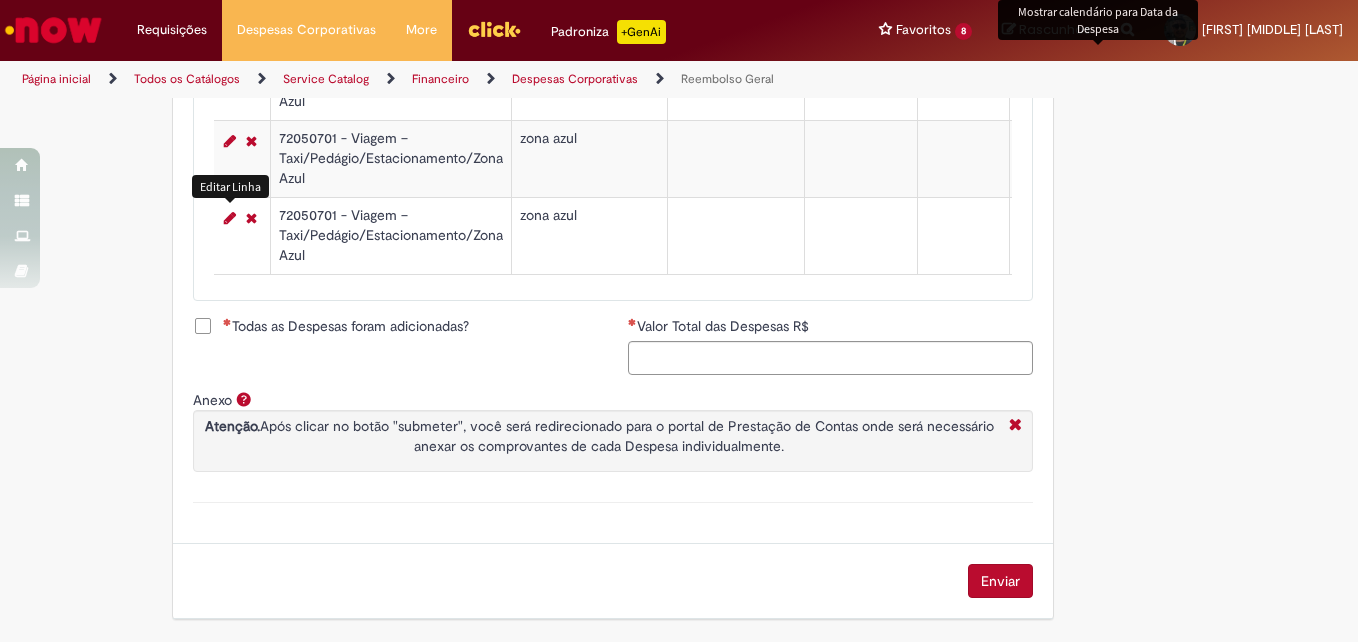 click at bounding box center (230, 218) 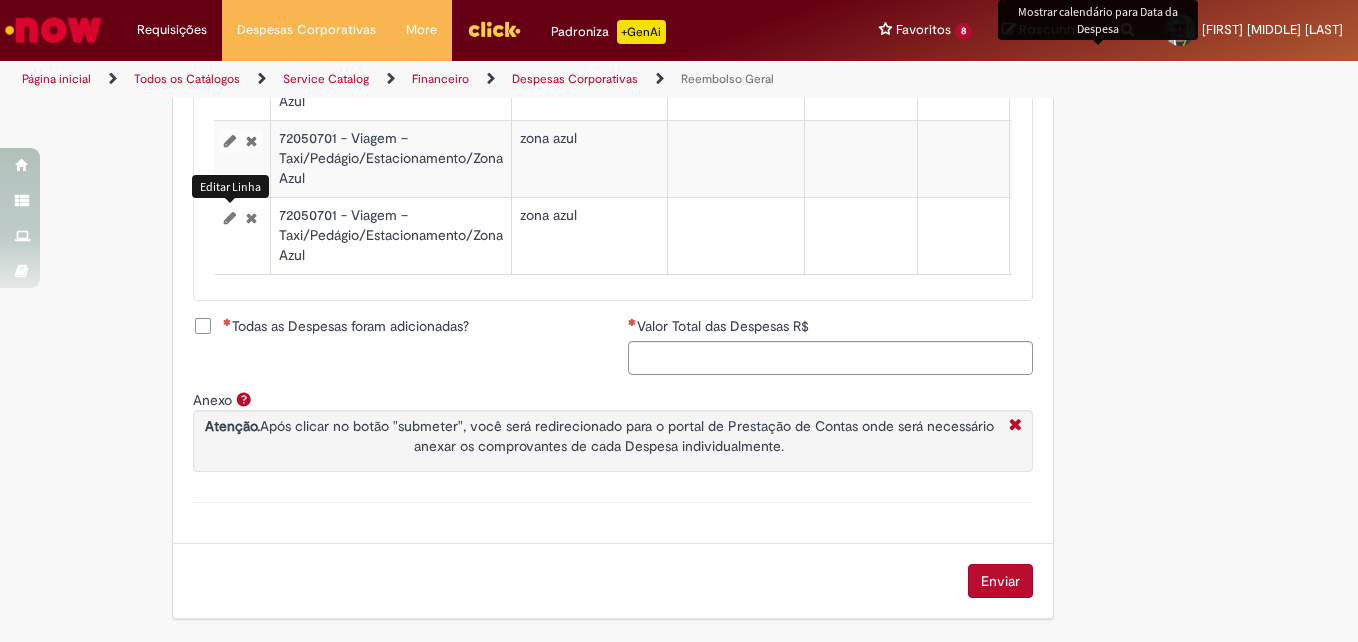 select on "****" 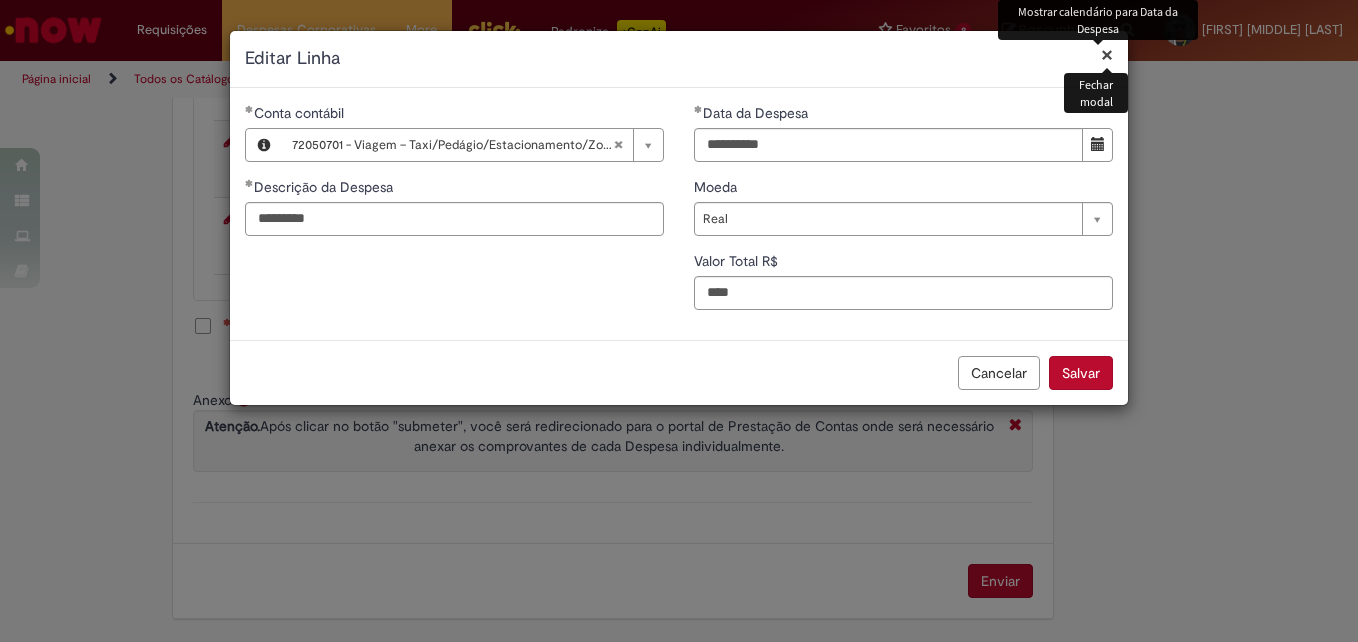 type 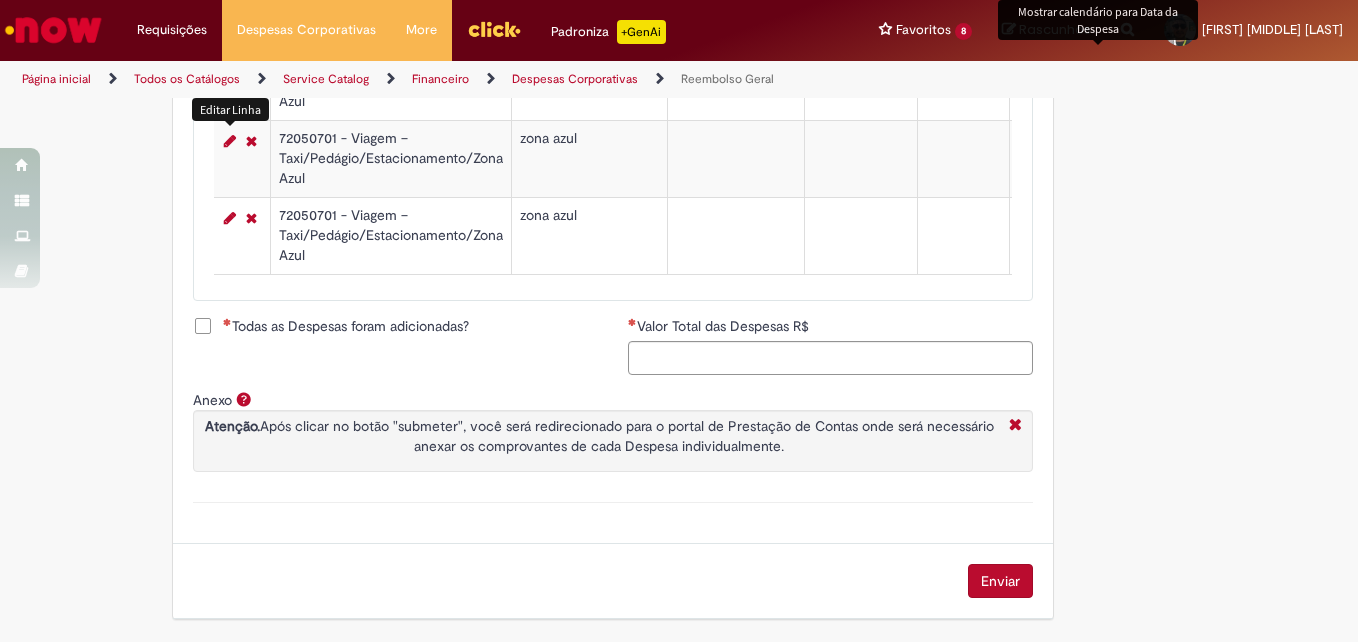 click at bounding box center [230, 141] 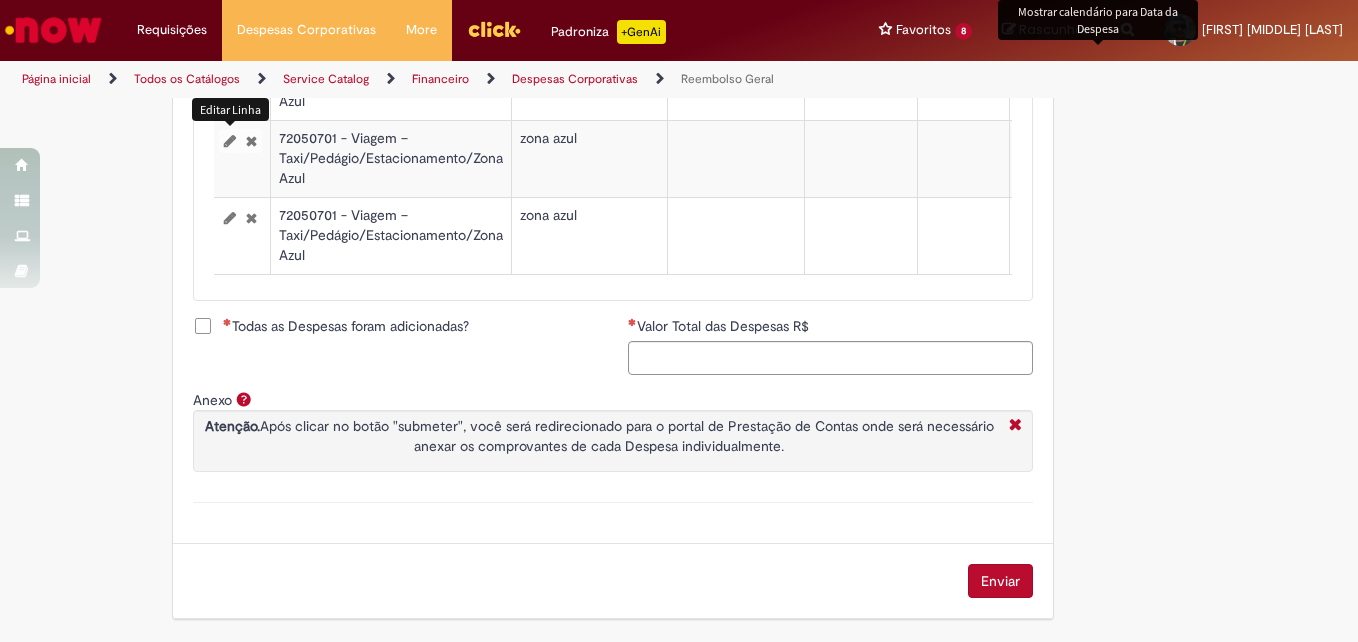 select on "****" 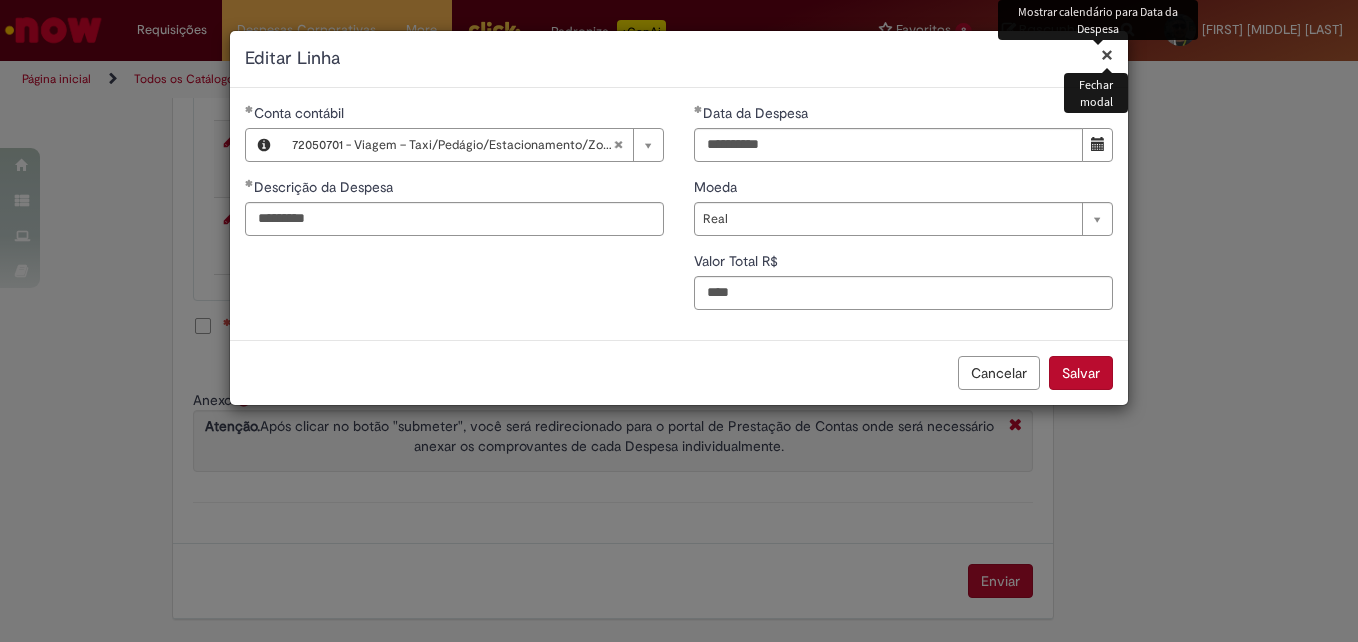 type 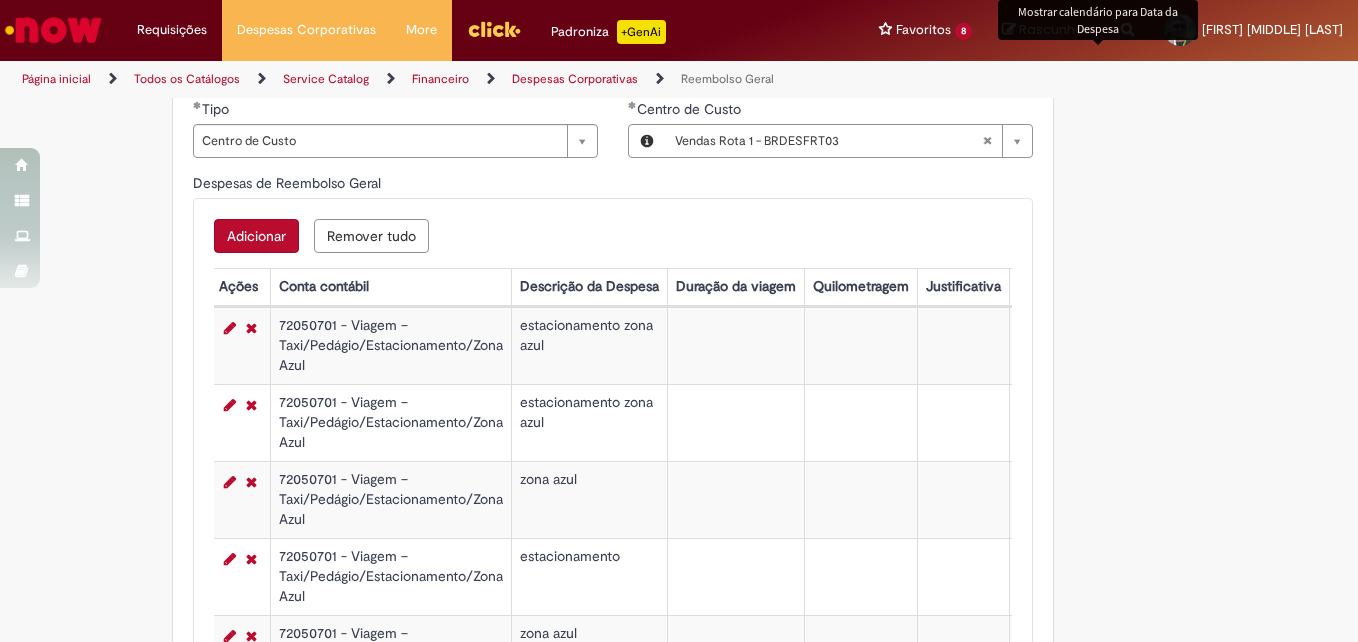 scroll, scrollTop: 768, scrollLeft: 0, axis: vertical 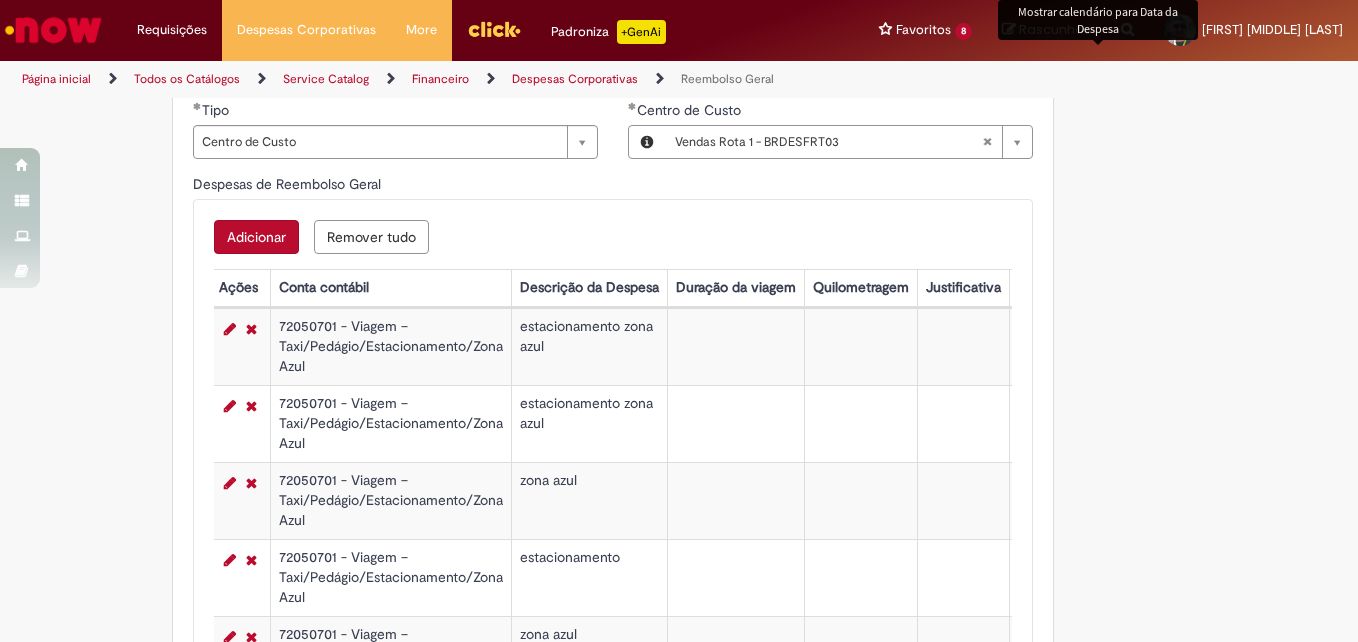 click on "Adicionar" at bounding box center (256, 237) 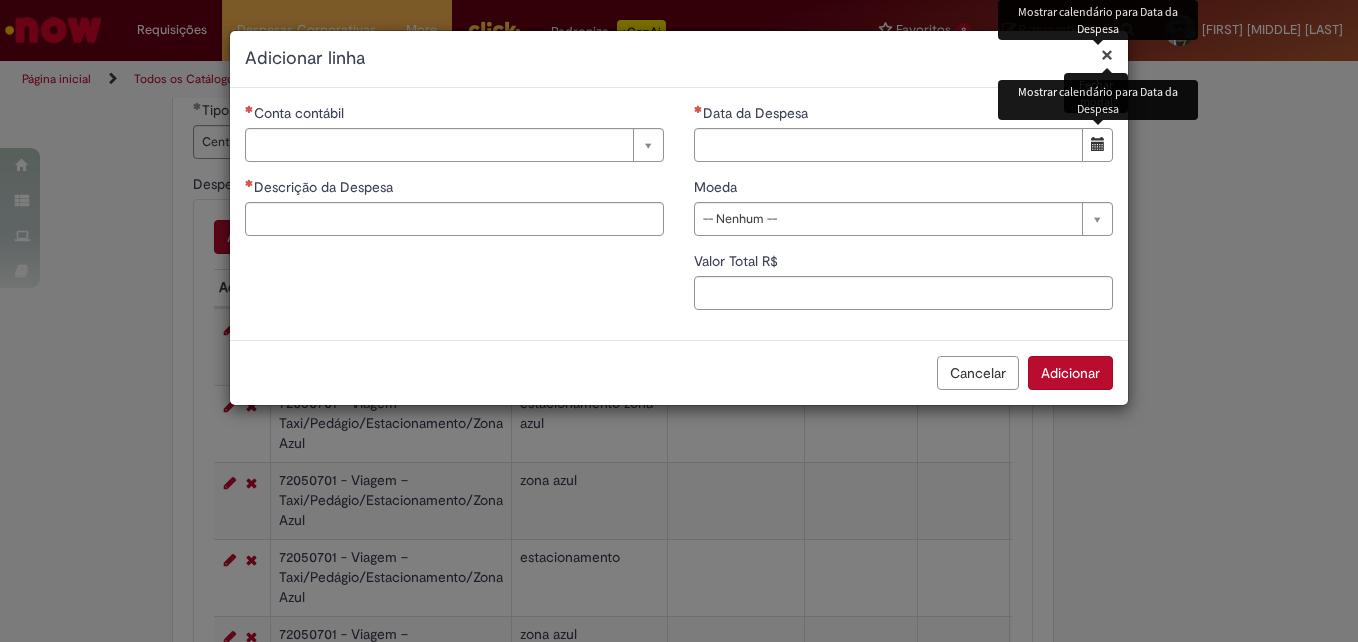 click at bounding box center (1098, 144) 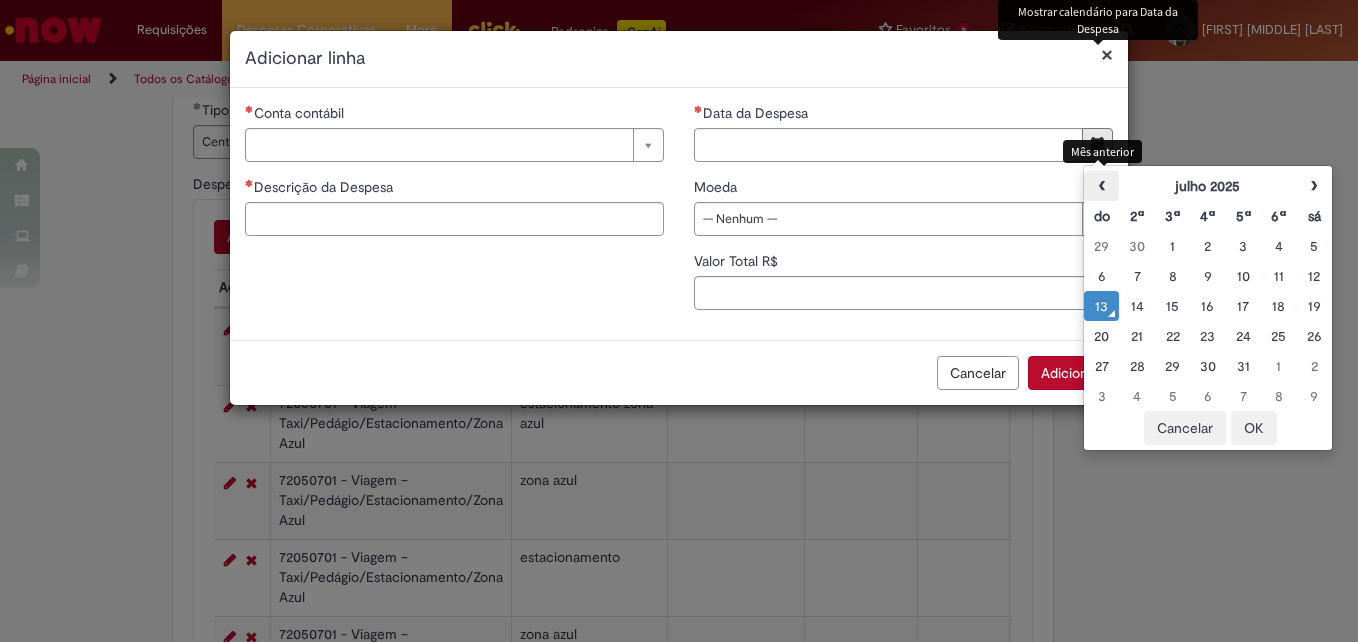 click on "‹" at bounding box center (1101, 186) 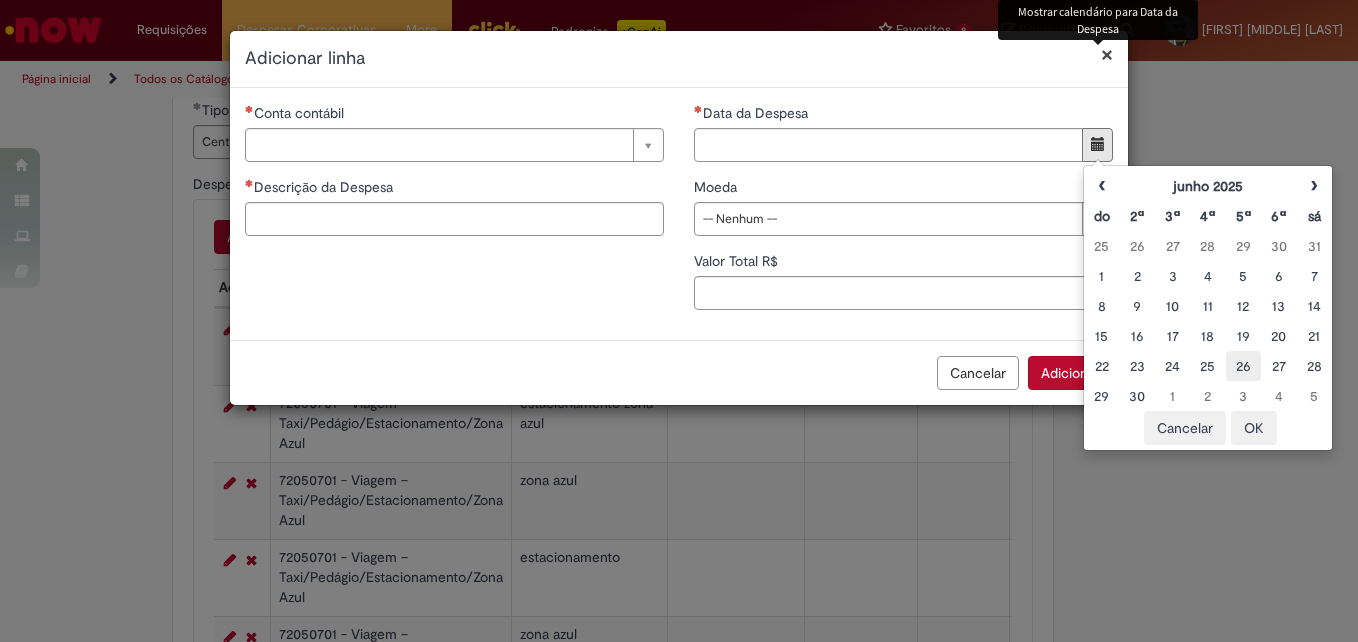 click on "26" at bounding box center (1243, 366) 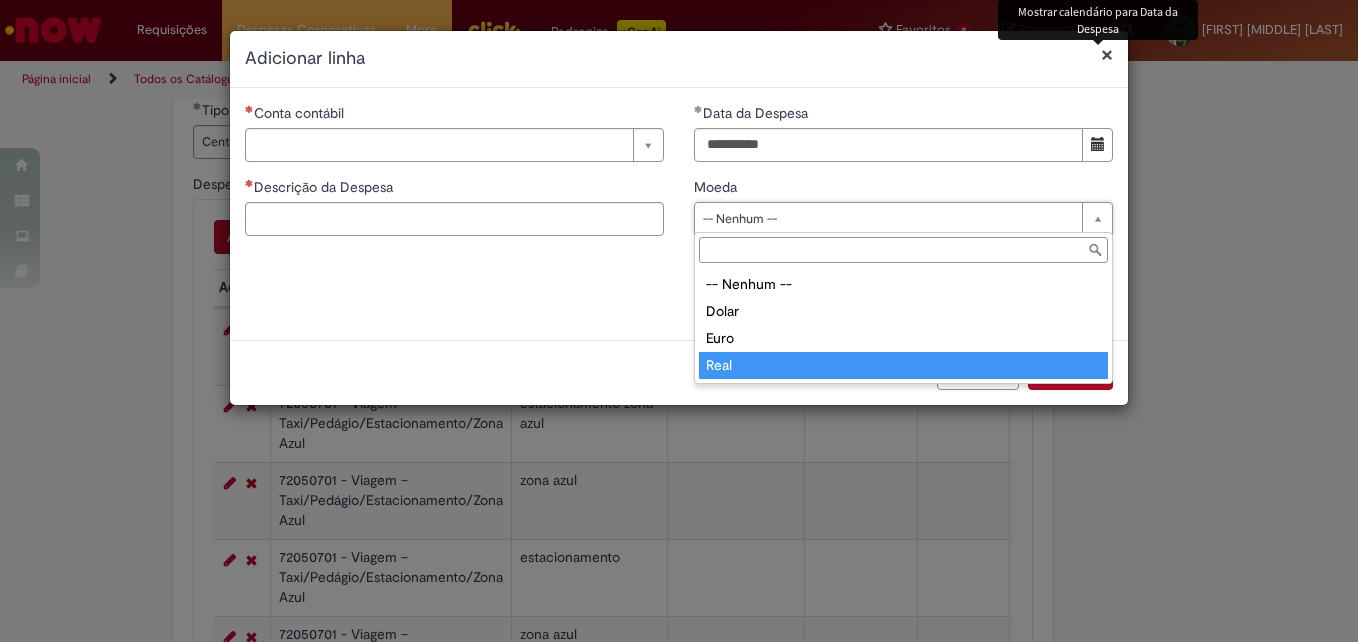 type on "****" 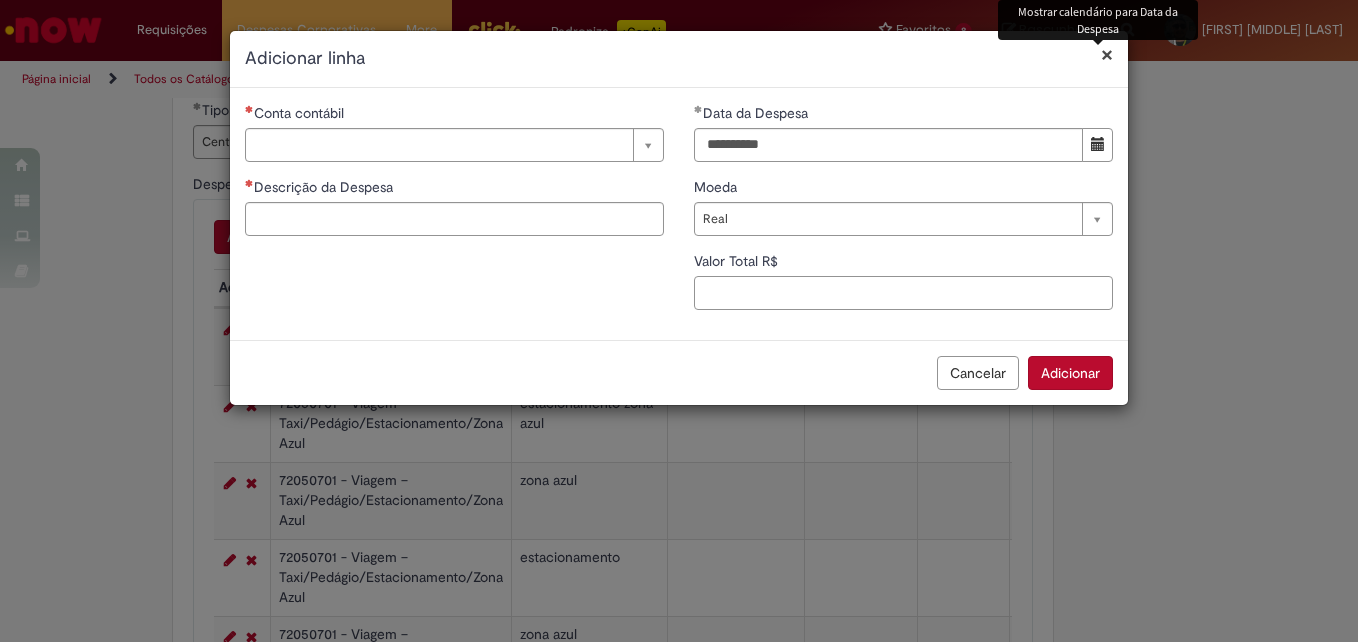 click on "Valor Total R$" at bounding box center [903, 293] 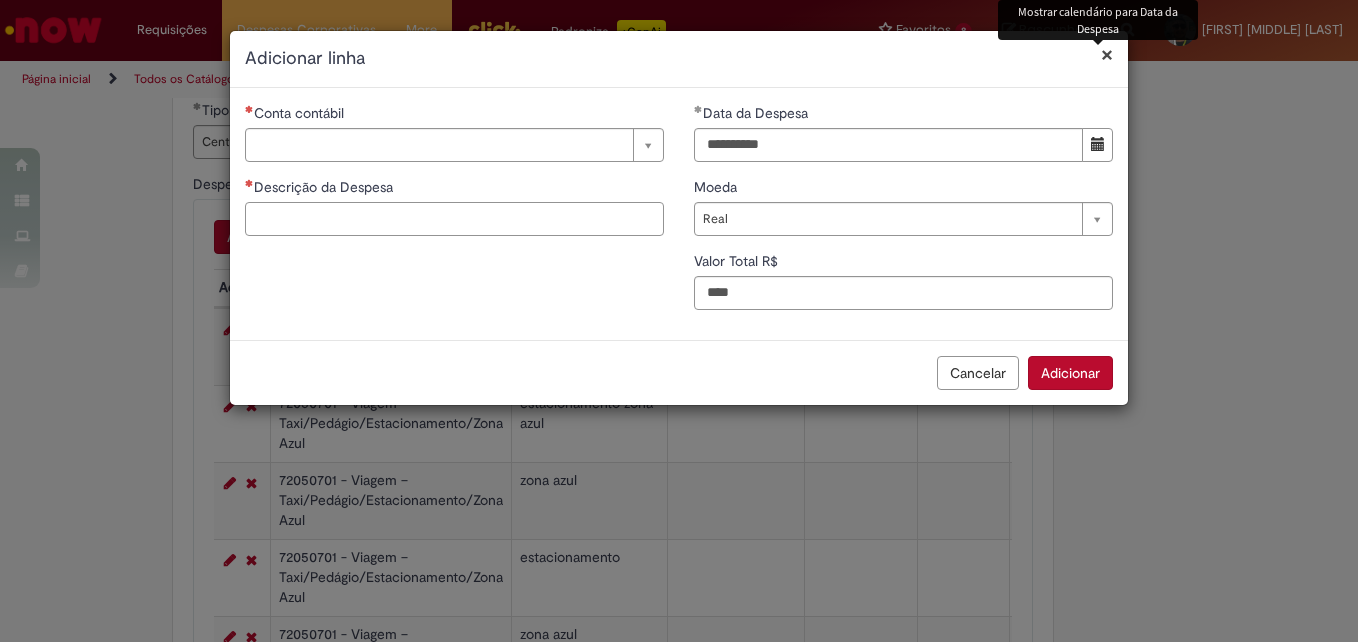 type on "****" 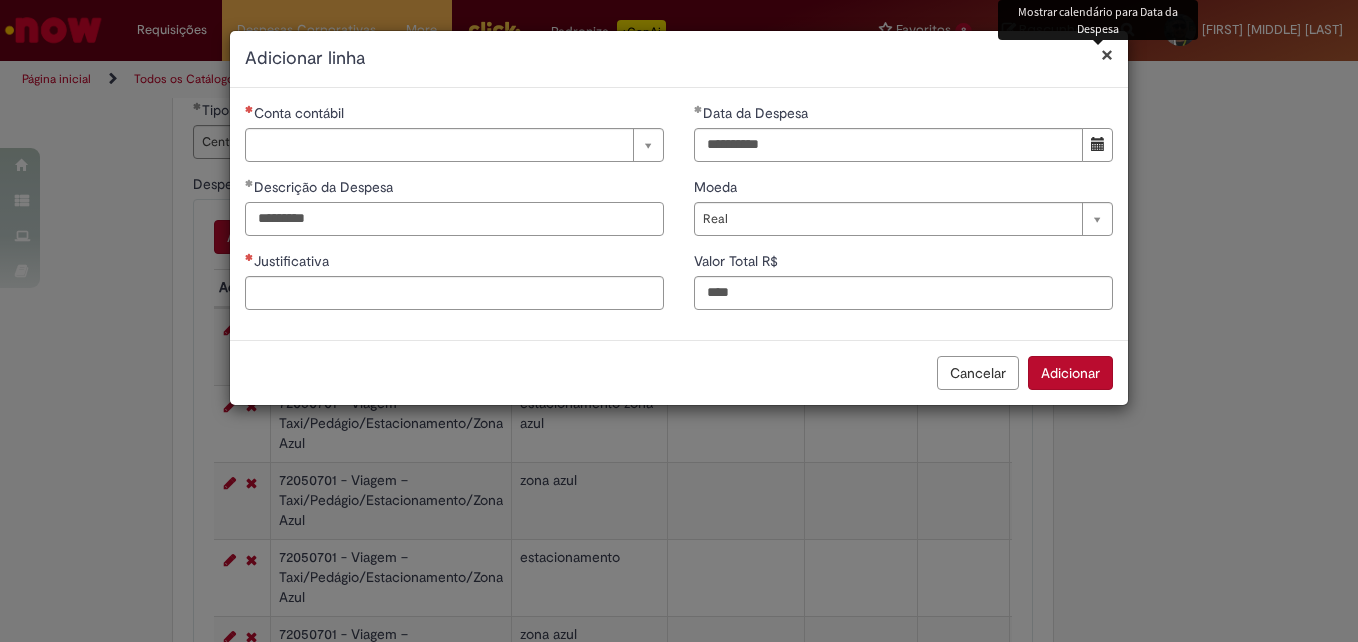 type on "*********" 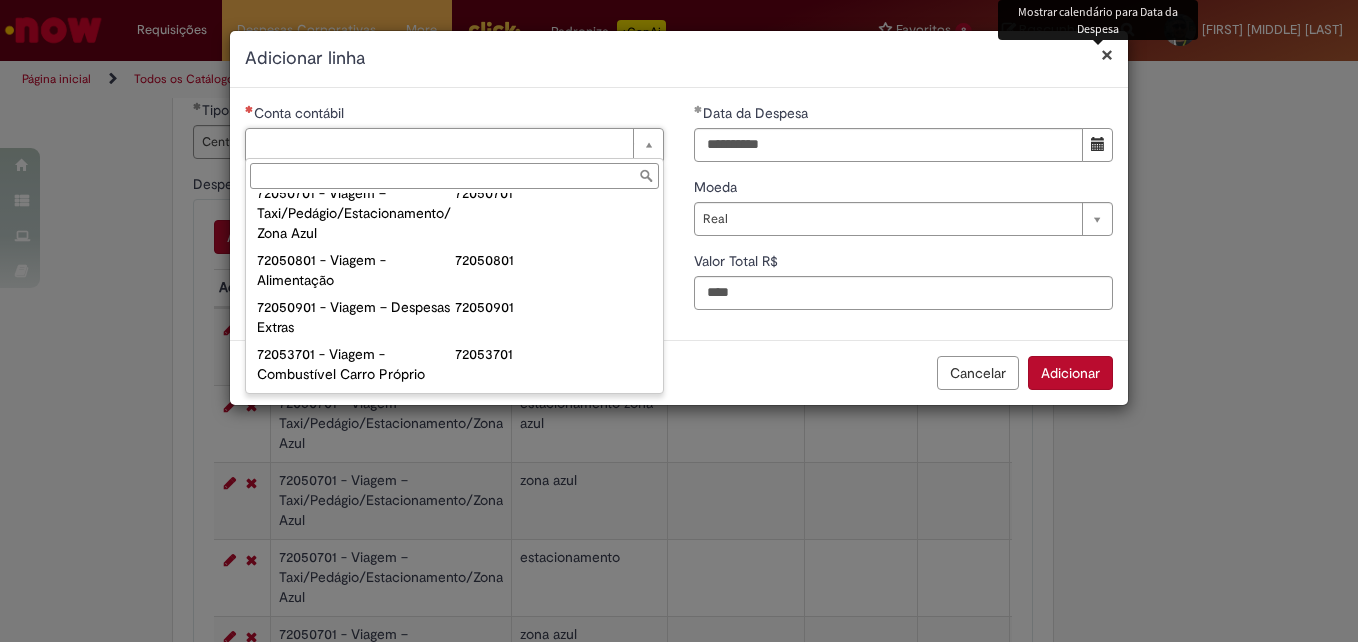 scroll, scrollTop: 1201, scrollLeft: 0, axis: vertical 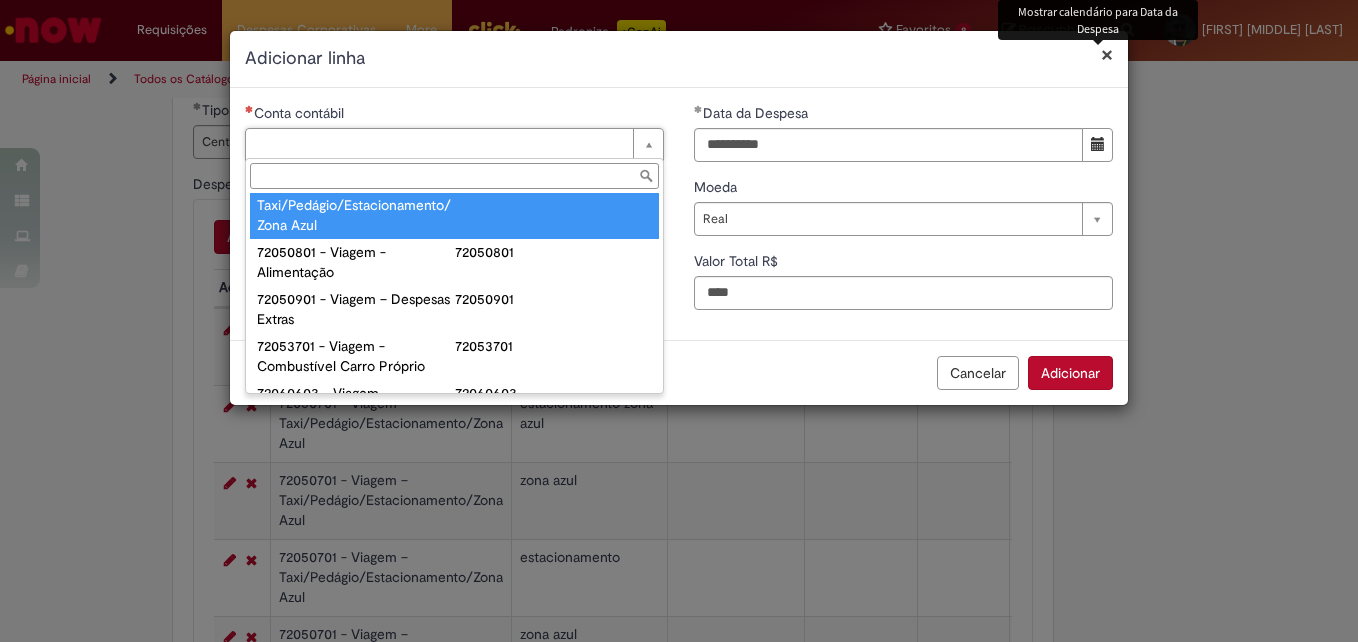 type on "**********" 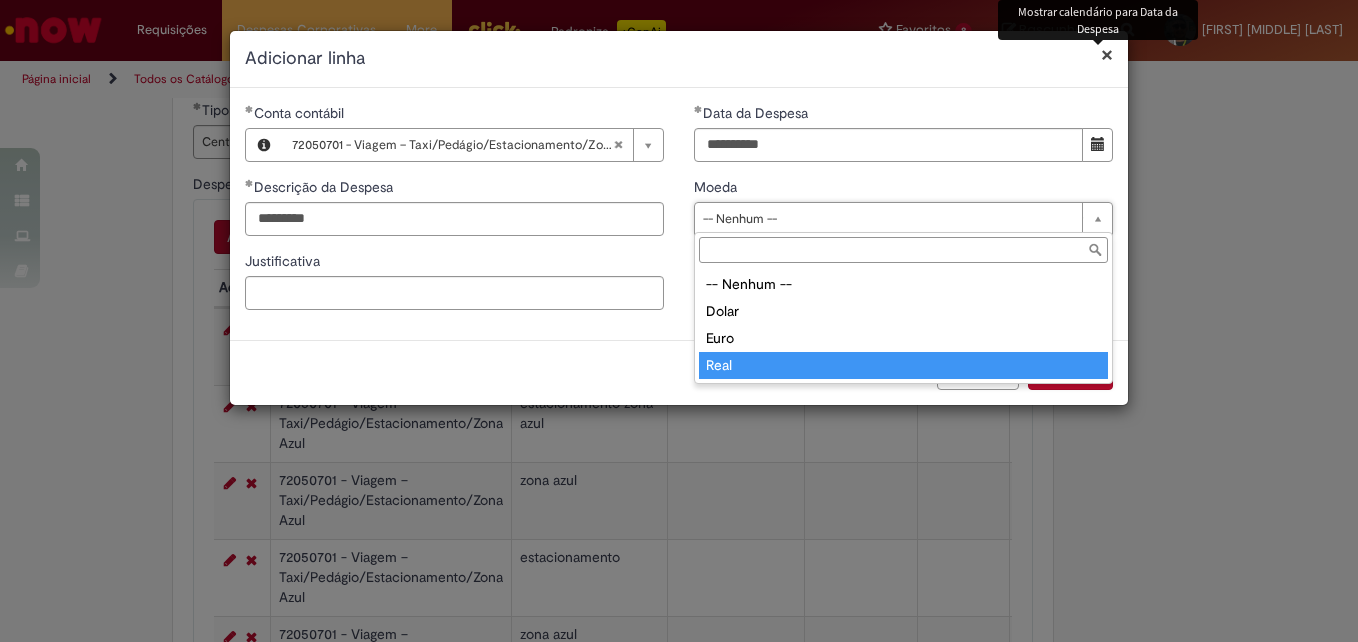 type on "****" 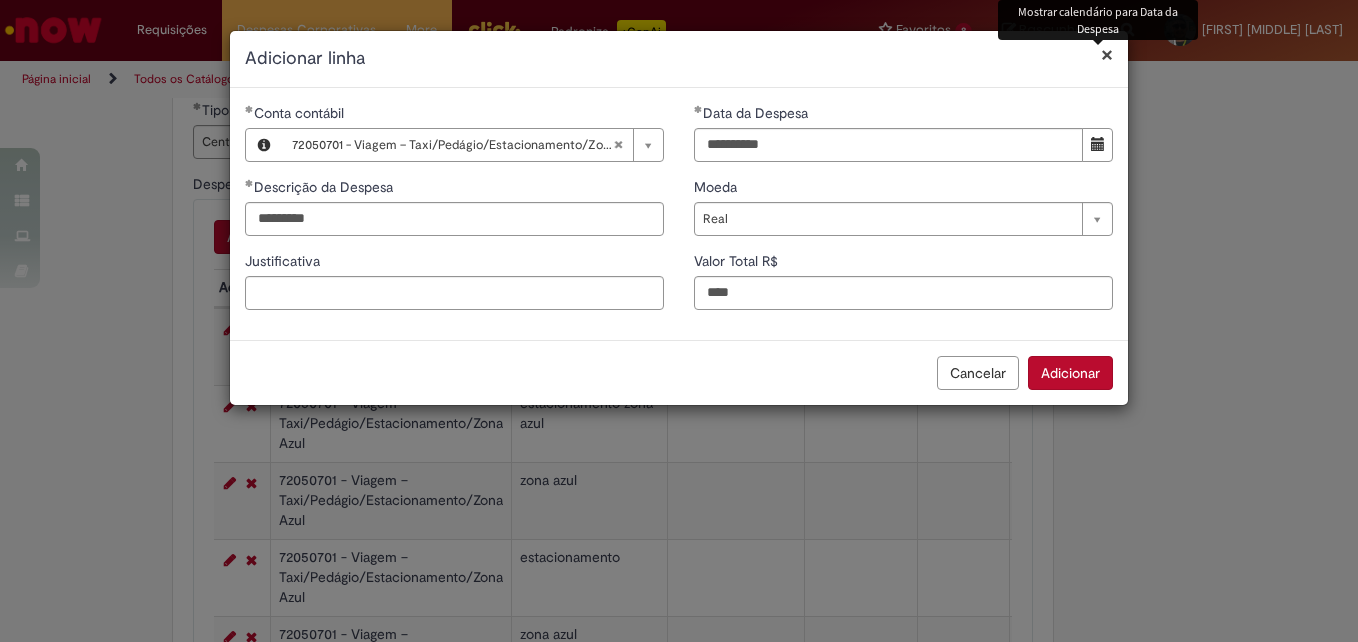 scroll, scrollTop: 0, scrollLeft: 0, axis: both 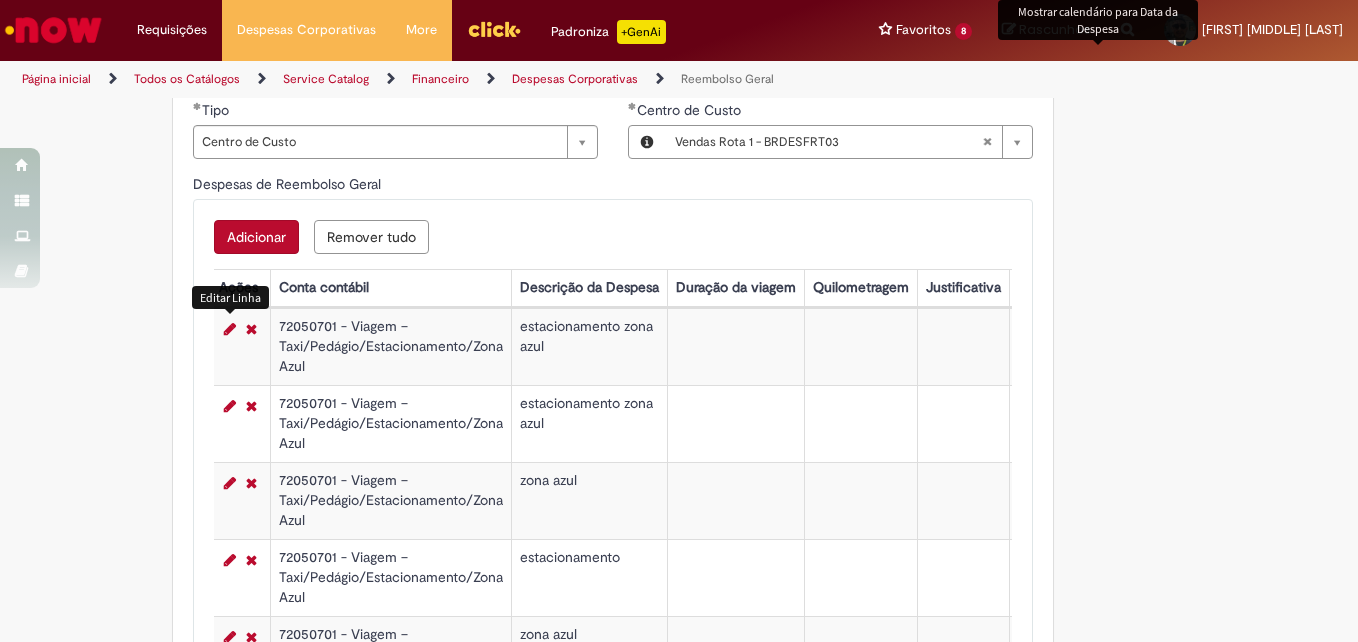 click at bounding box center [230, 329] 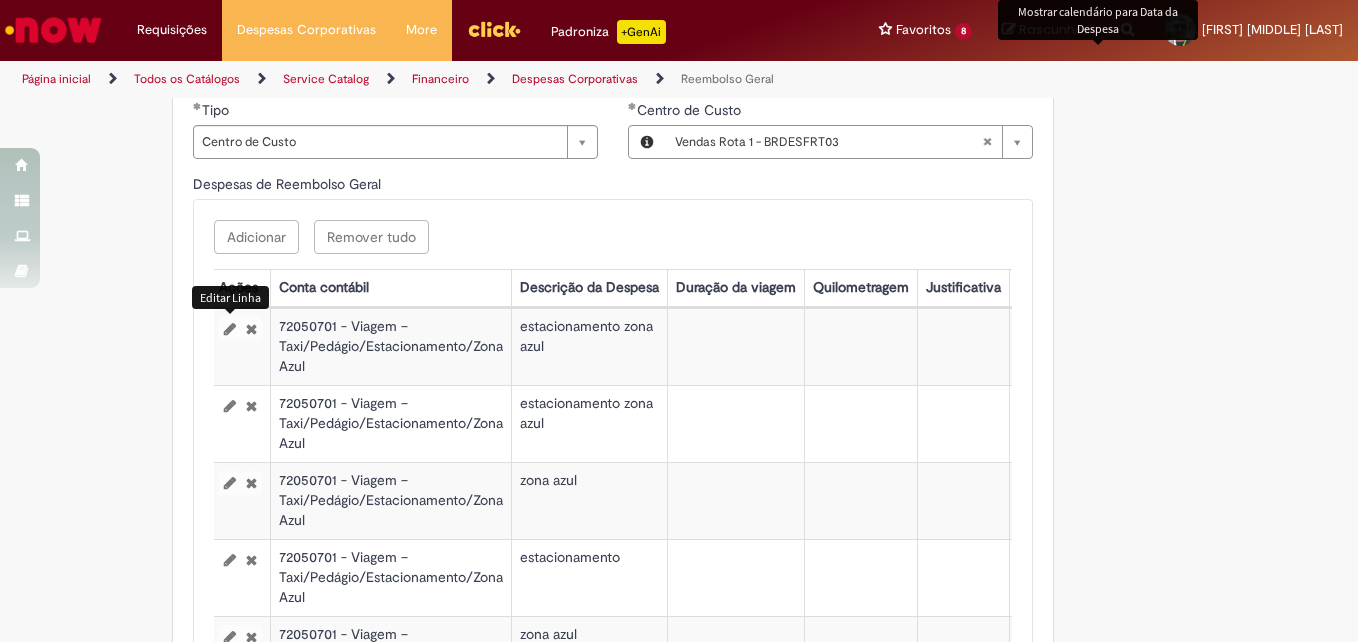 select on "****" 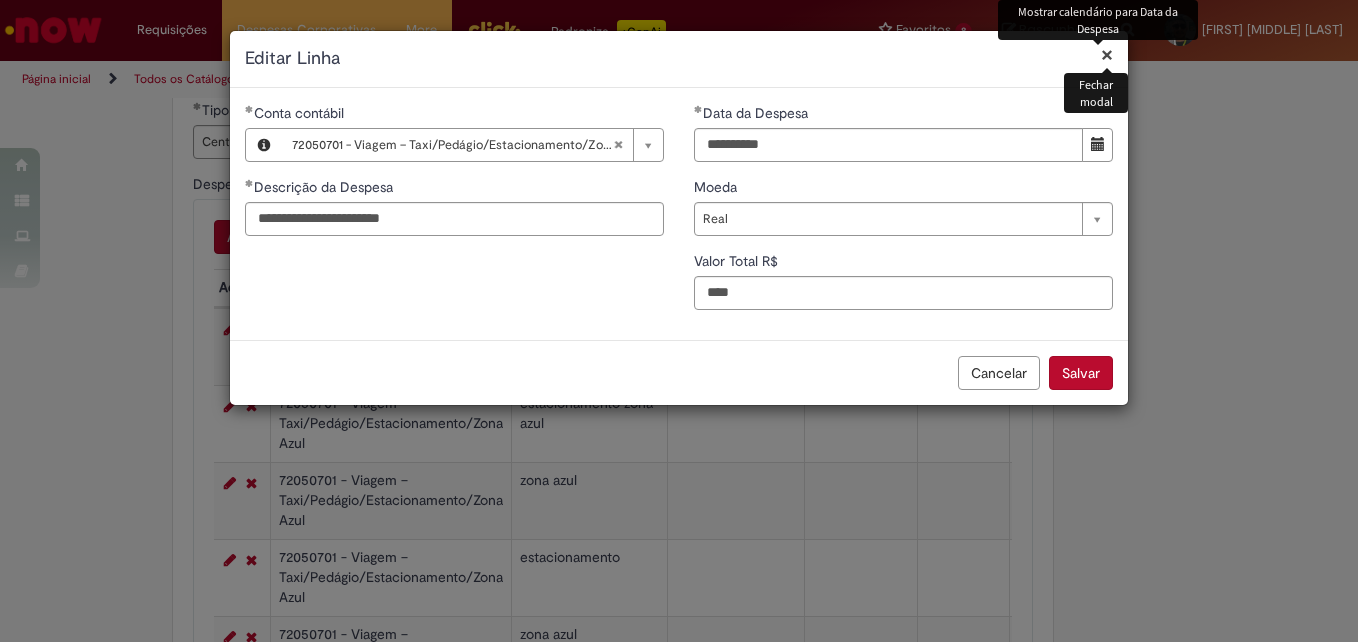 type 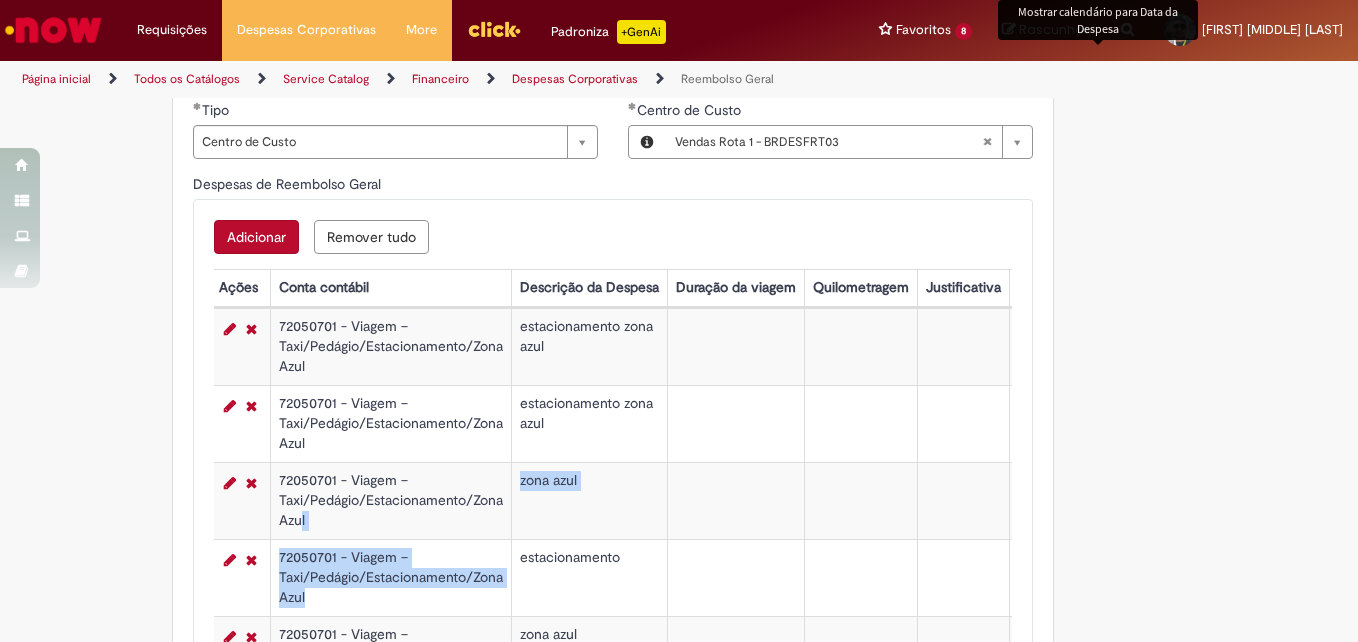 drag, startPoint x: 318, startPoint y: 614, endPoint x: 293, endPoint y: 511, distance: 105.99056 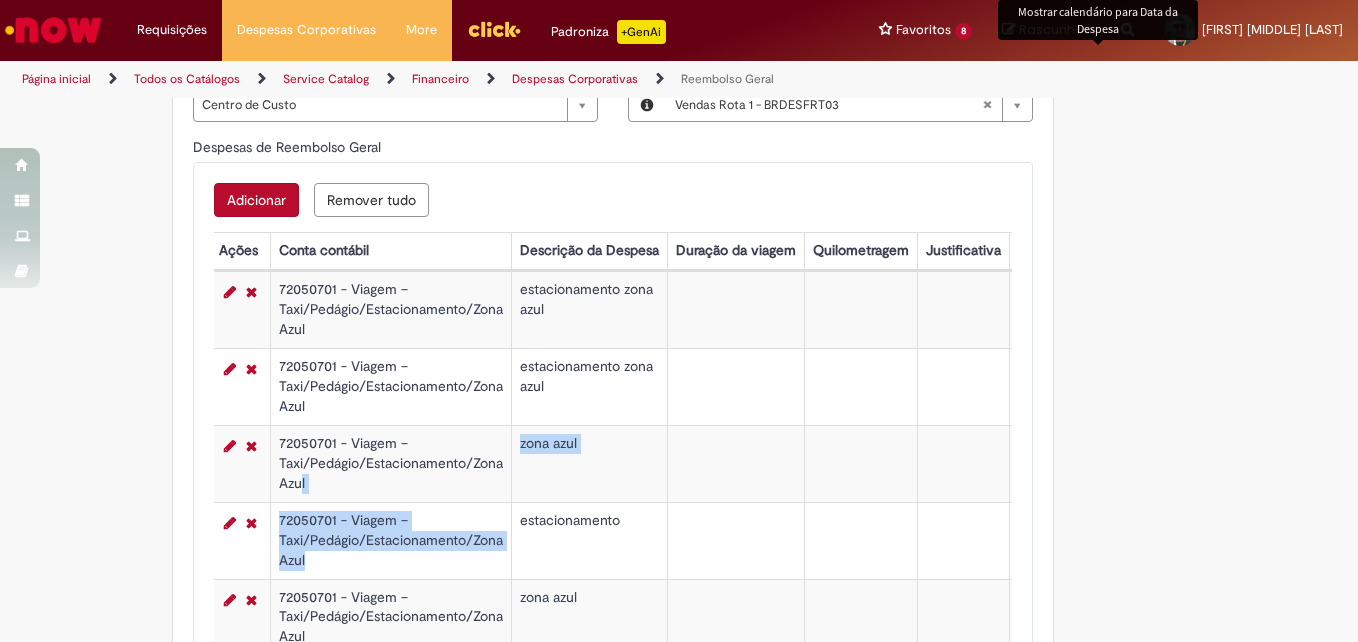 scroll, scrollTop: 823, scrollLeft: 0, axis: vertical 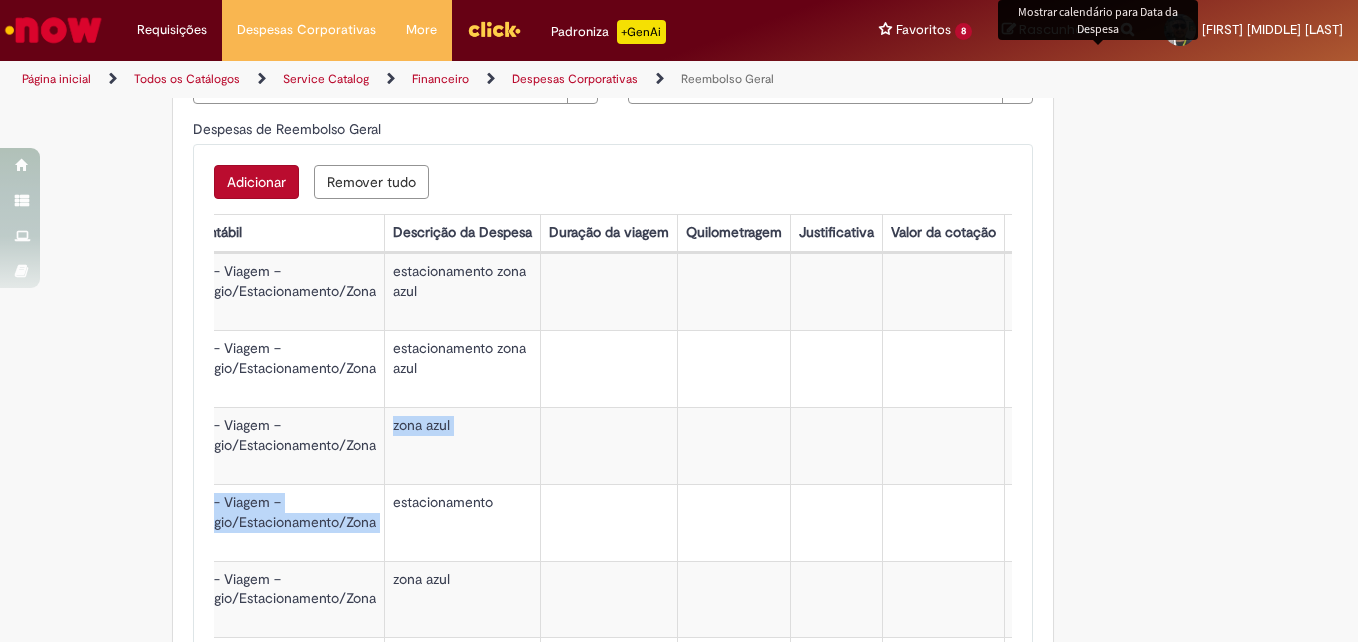 click on "72050701 -  Viagem – Taxi/Pedágio/Estacionamento/Zona Azul" at bounding box center [263, 522] 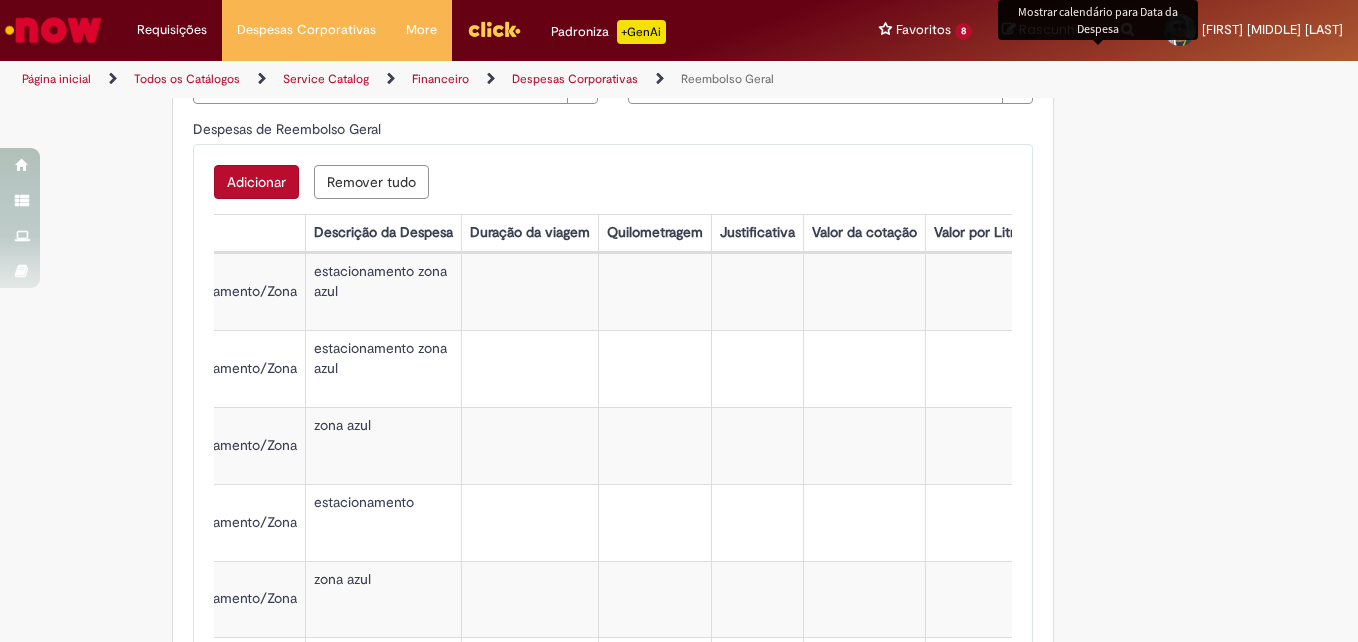 scroll, scrollTop: 0, scrollLeft: 0, axis: both 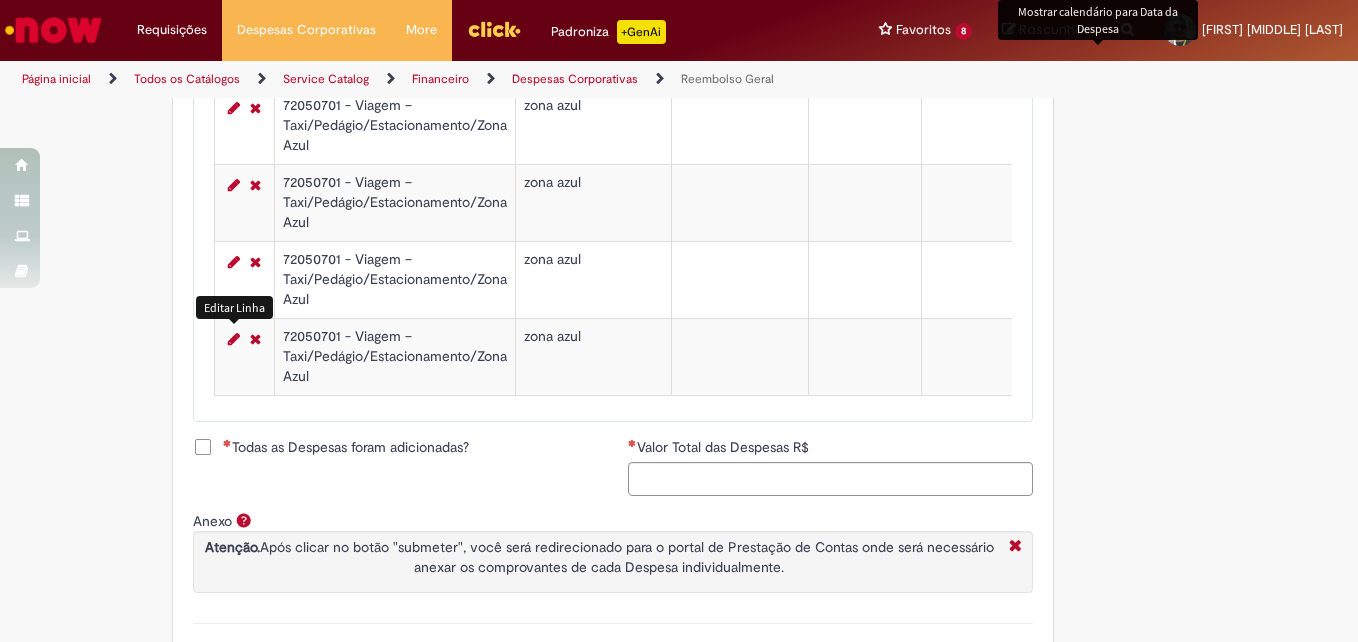 click at bounding box center [234, 339] 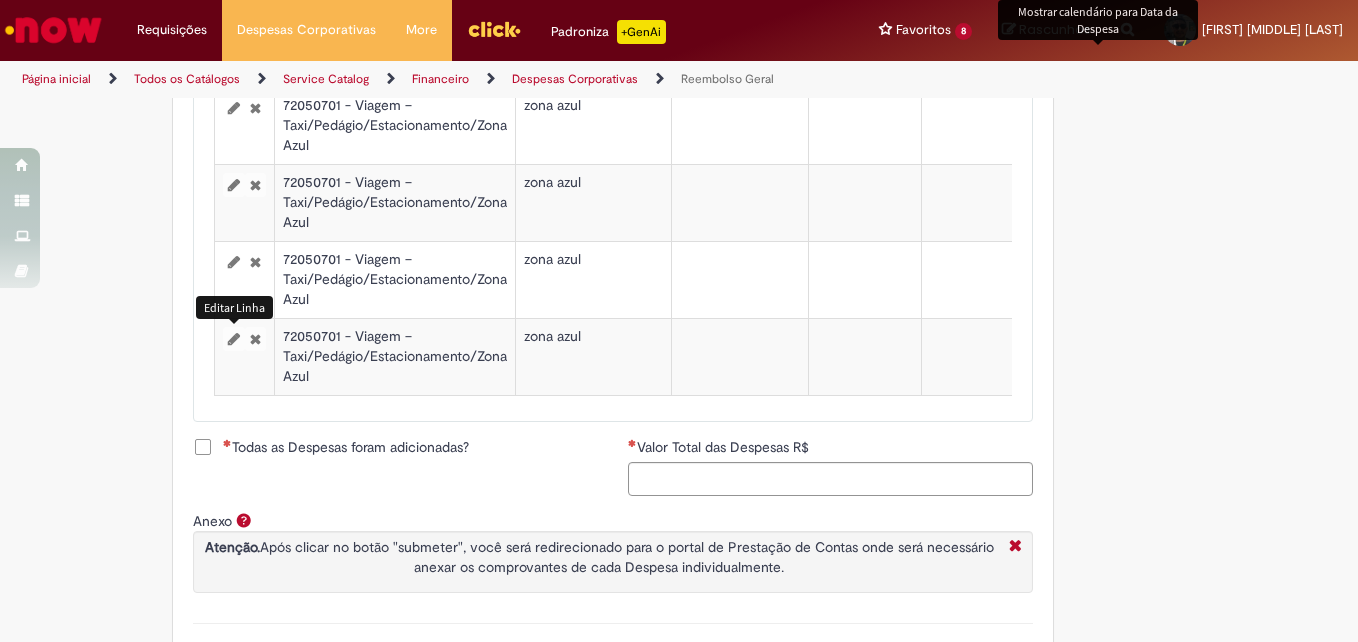 select on "****" 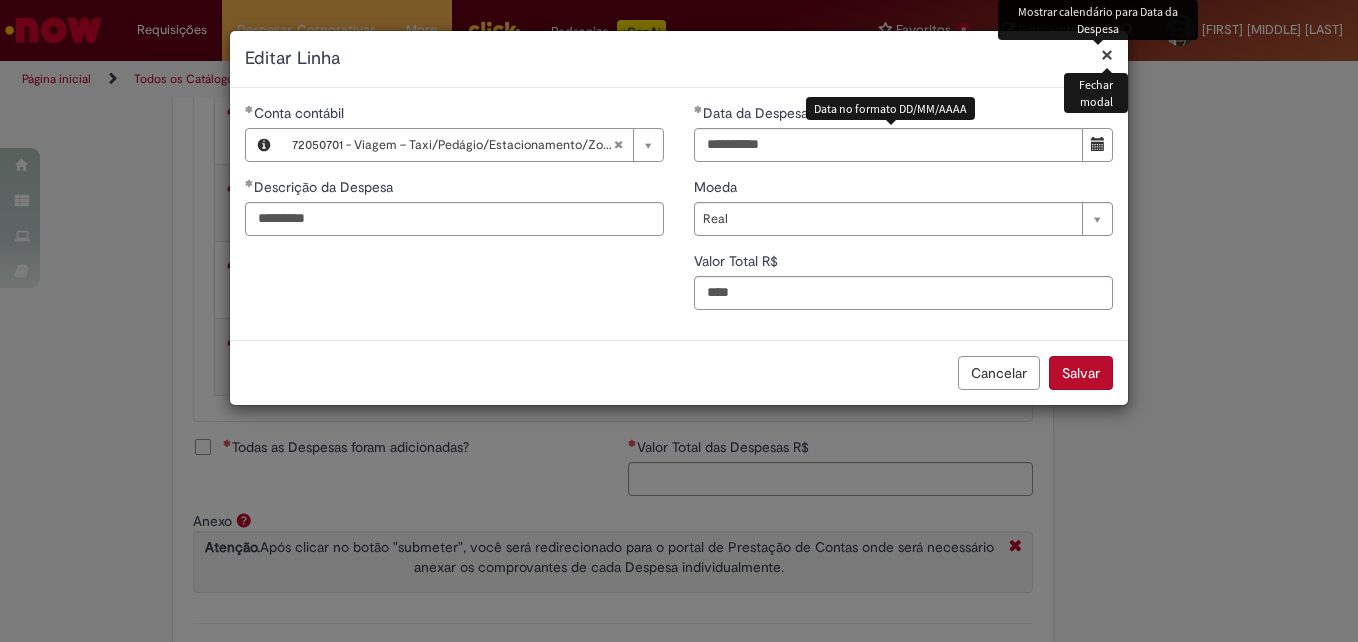 type 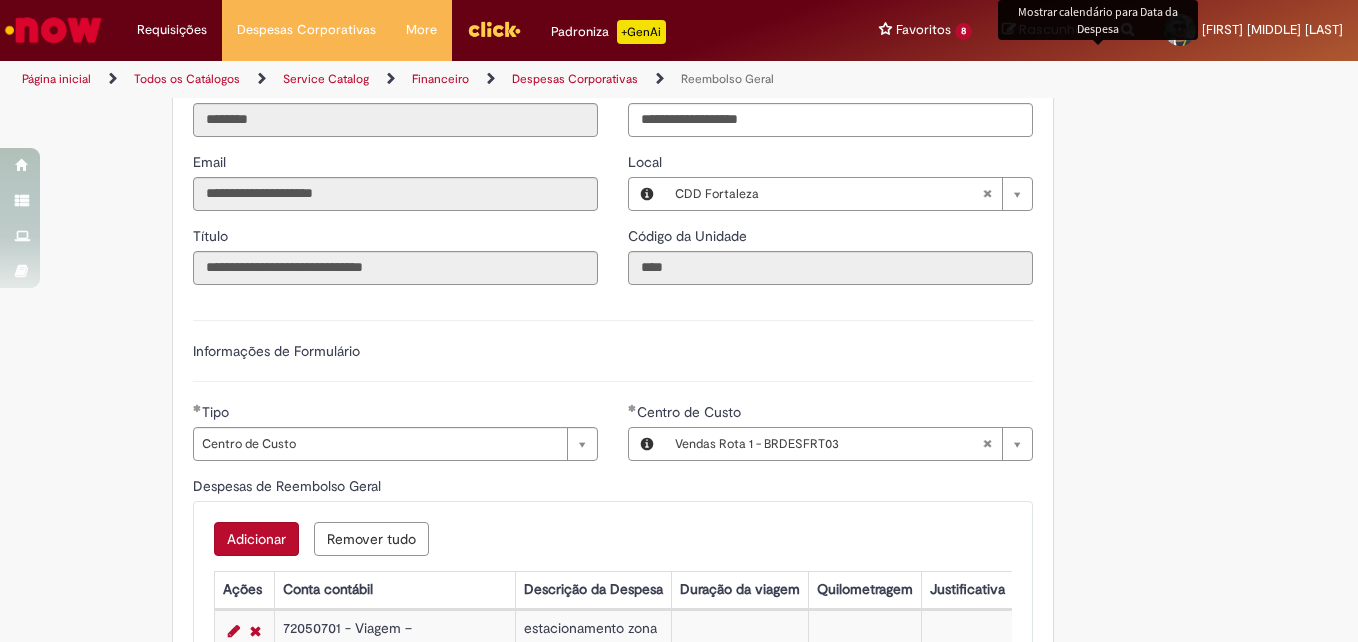 scroll, scrollTop: 463, scrollLeft: 0, axis: vertical 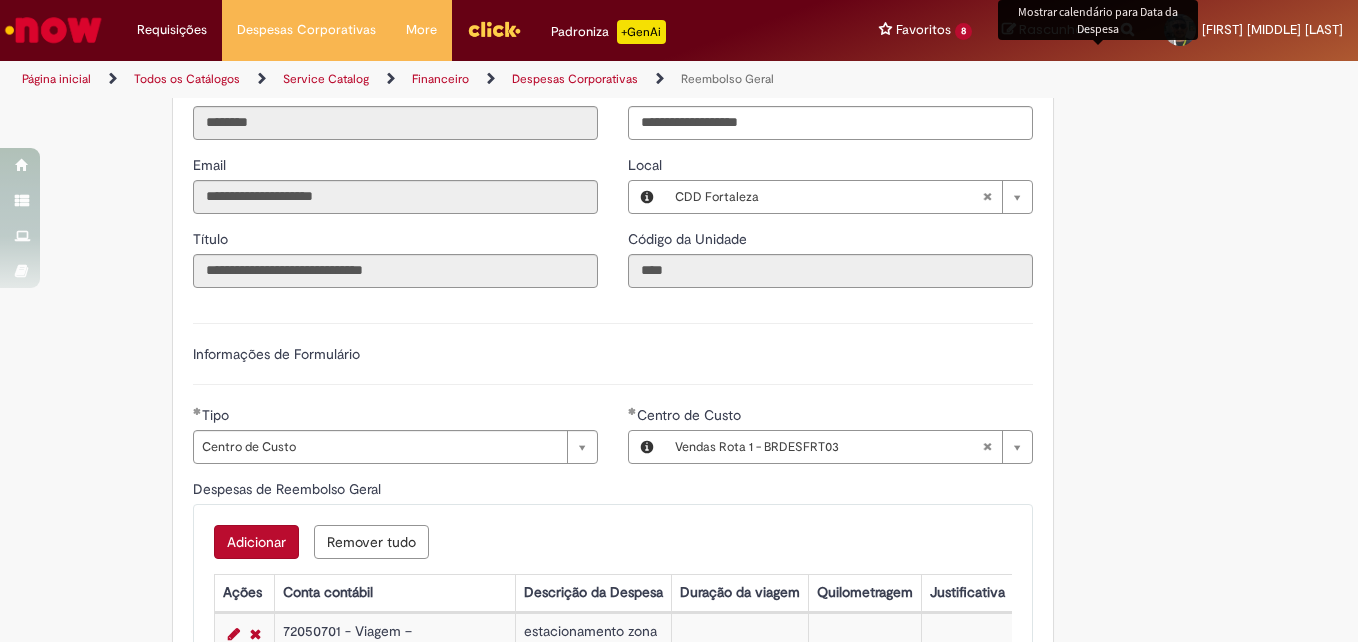 click on "Adicionar" at bounding box center (256, 542) 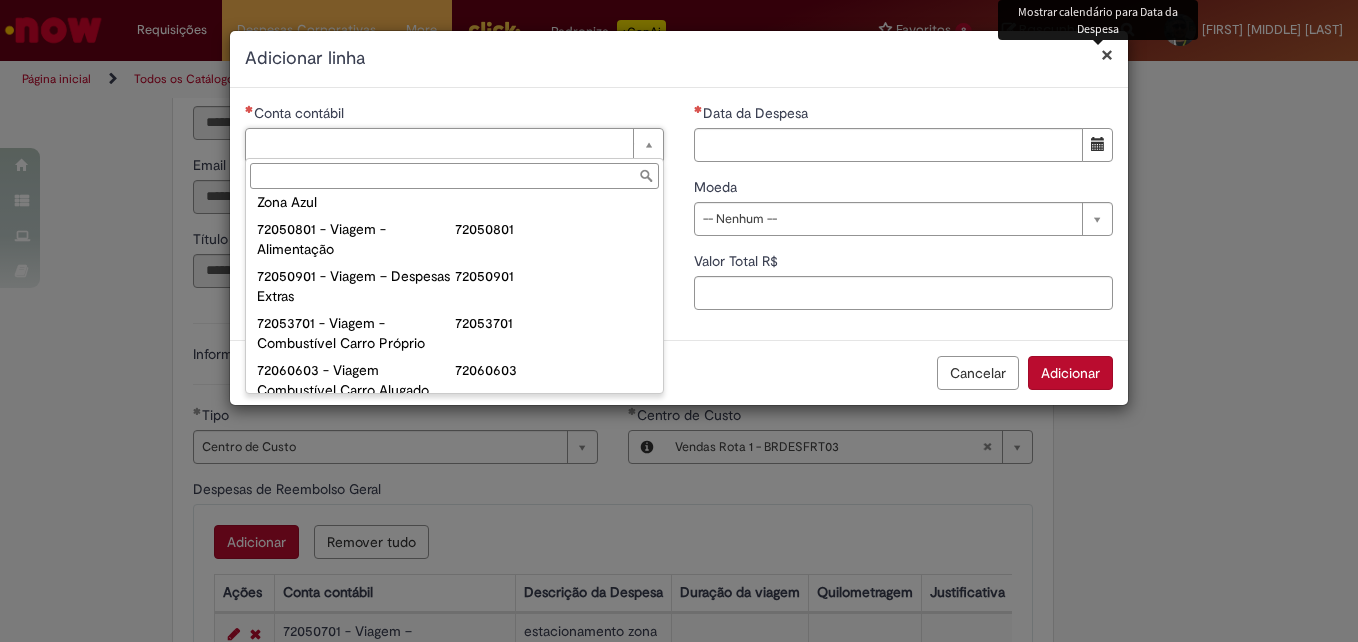 scroll, scrollTop: 1223, scrollLeft: 0, axis: vertical 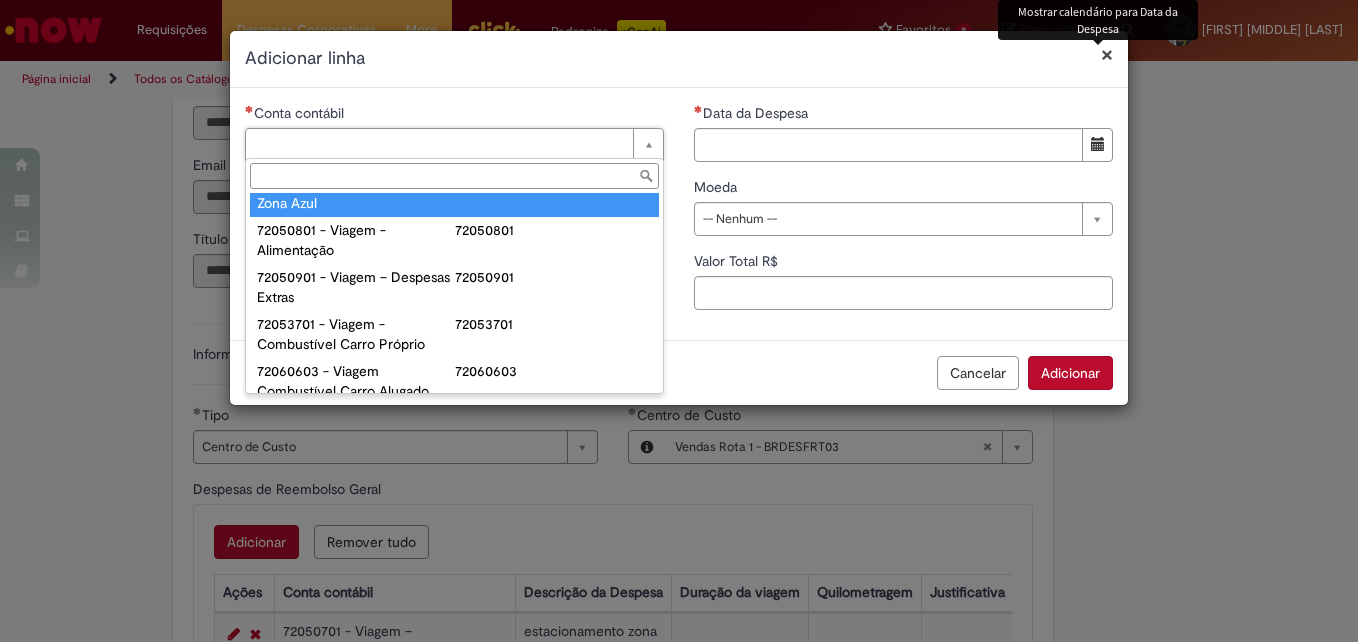 type on "**********" 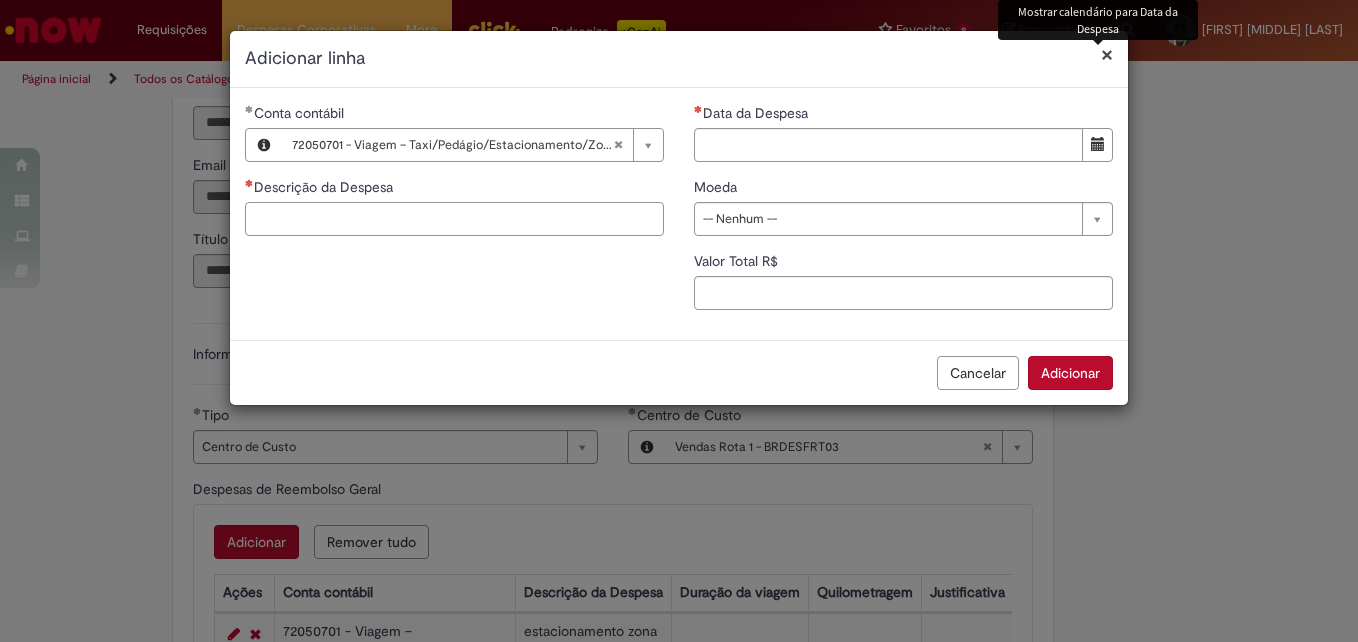 click on "Descrição da Despesa" at bounding box center [454, 219] 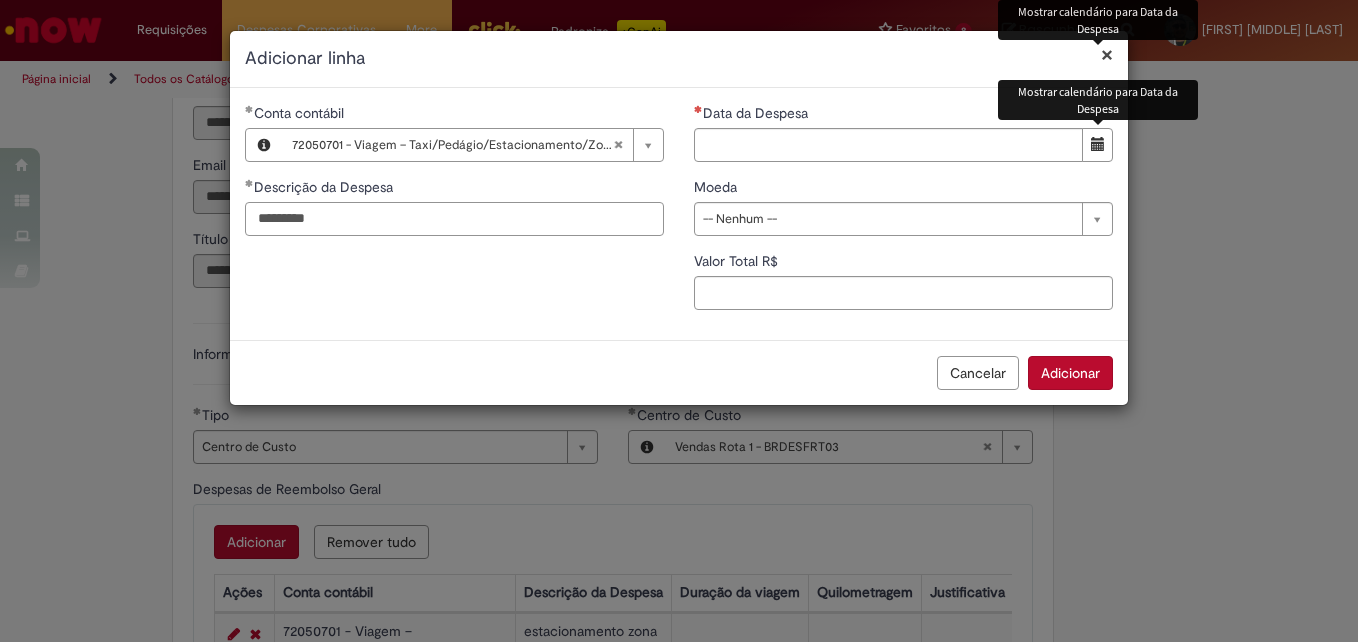type on "*********" 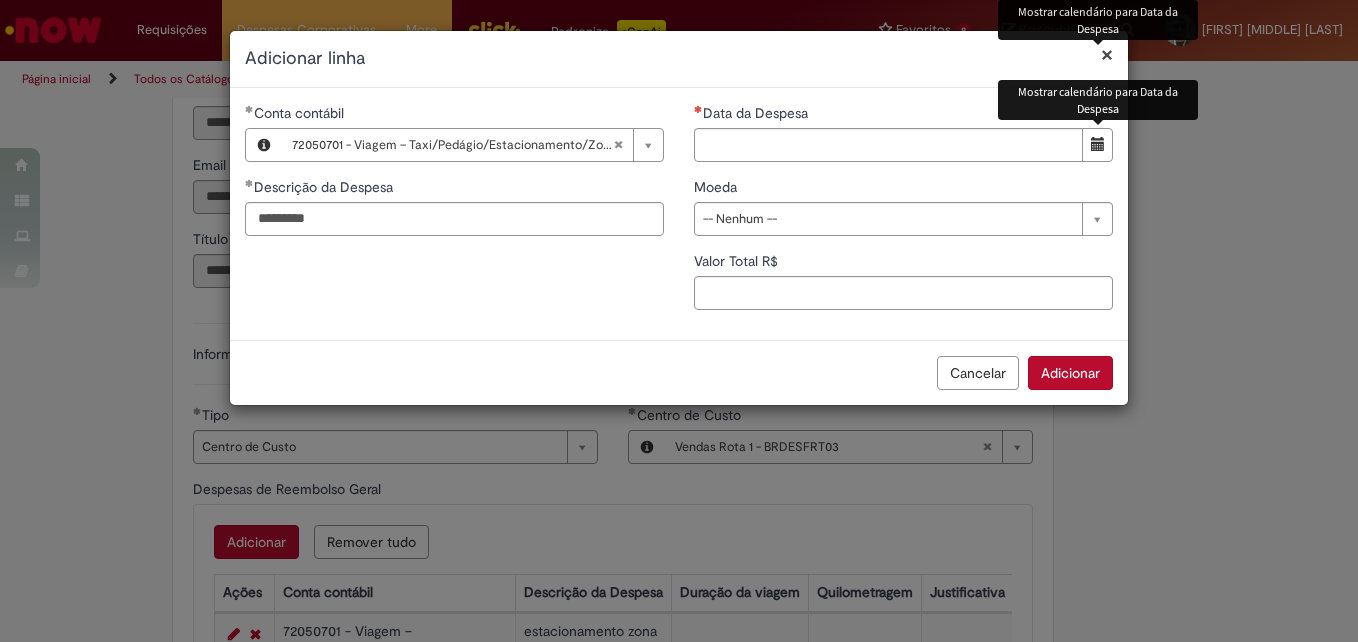 click at bounding box center (1098, 144) 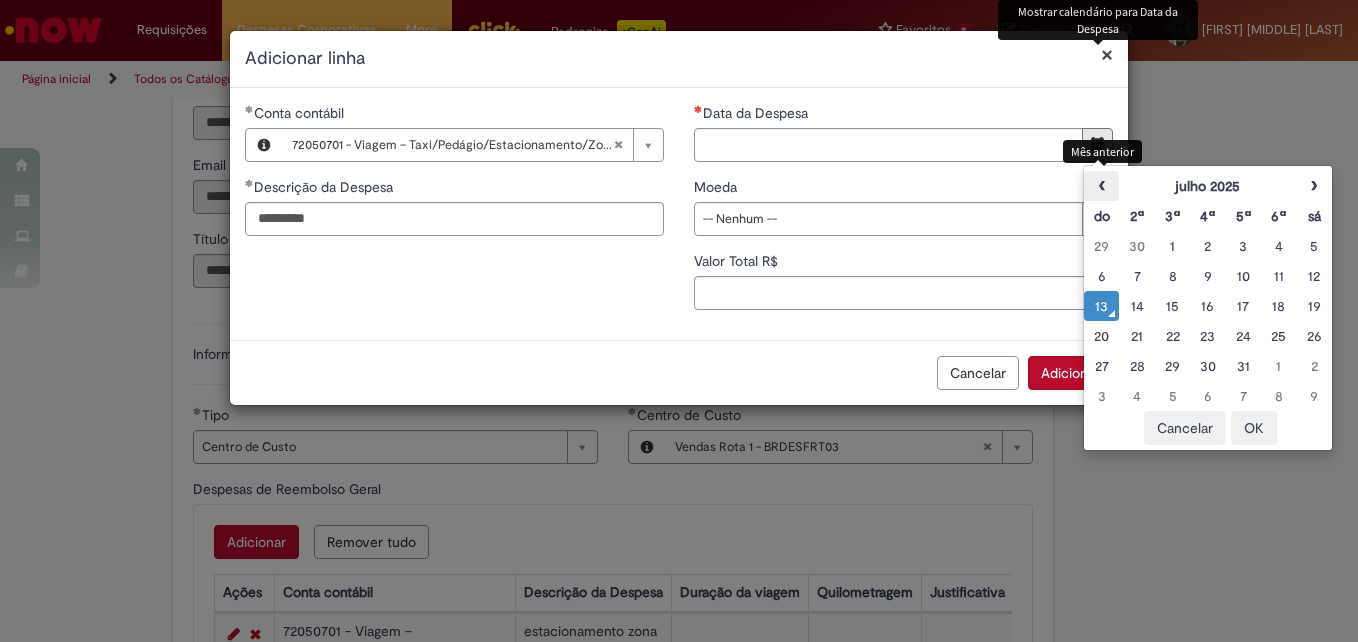 click on "‹" at bounding box center [1101, 186] 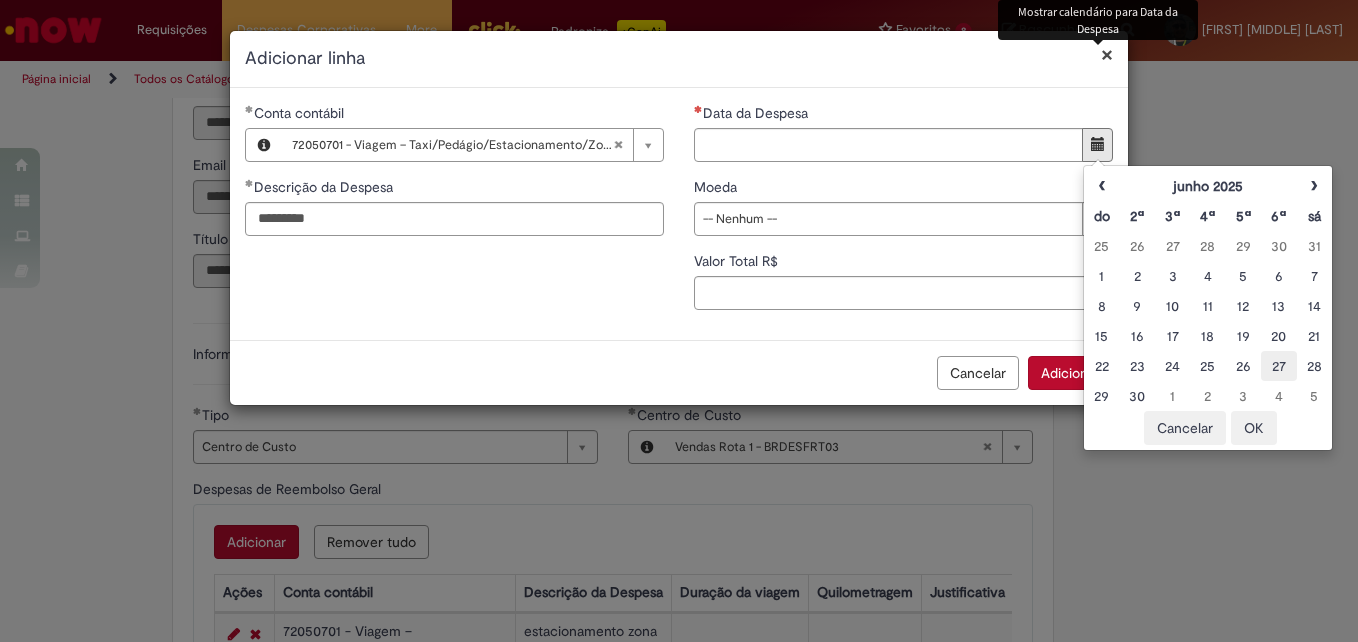 click on "27" at bounding box center [1278, 366] 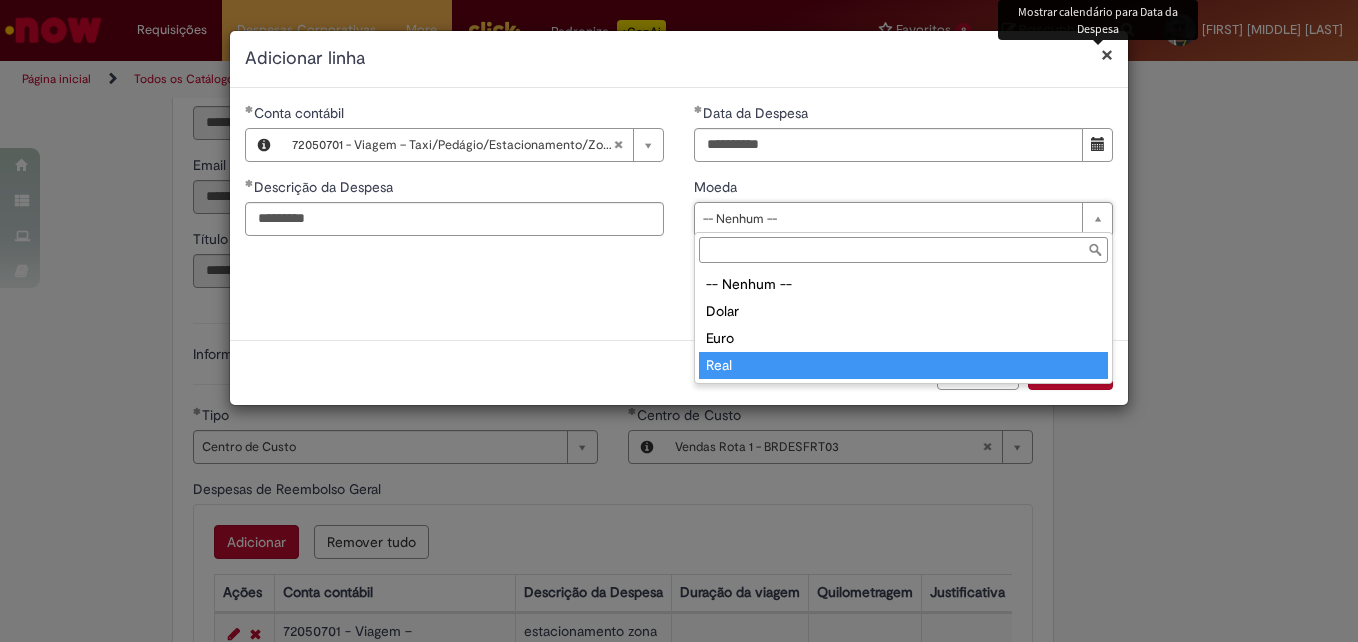 type on "****" 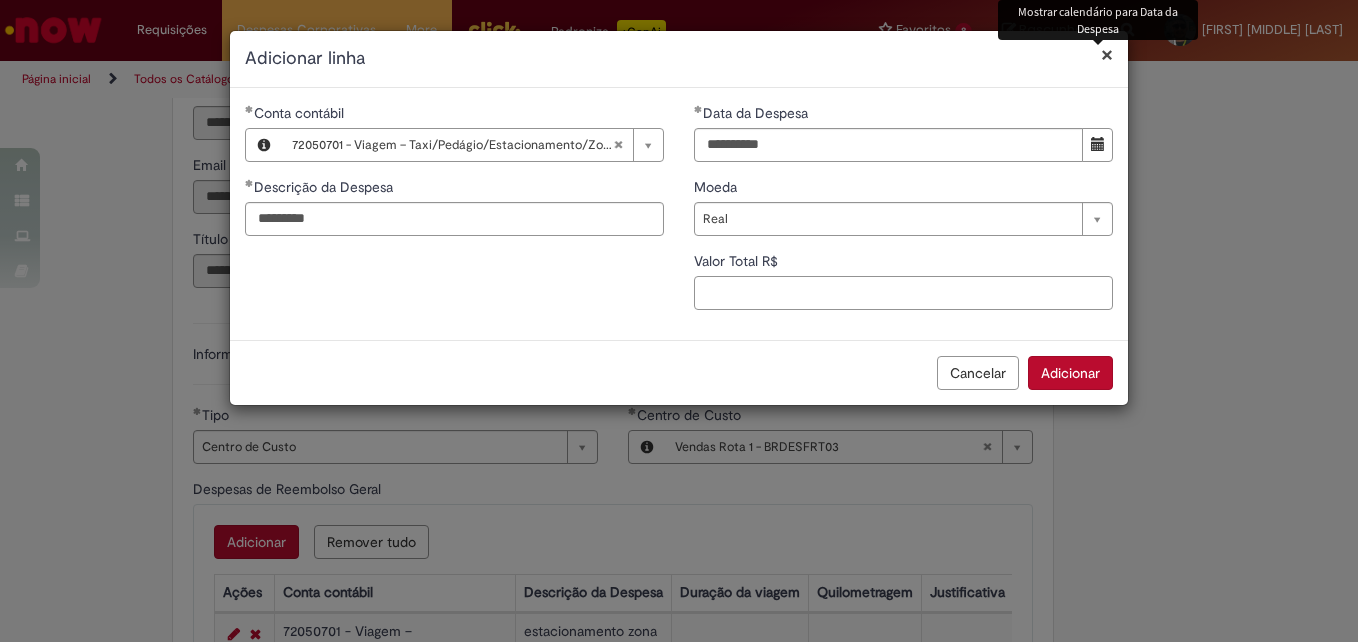 click on "Valor Total R$" at bounding box center (903, 293) 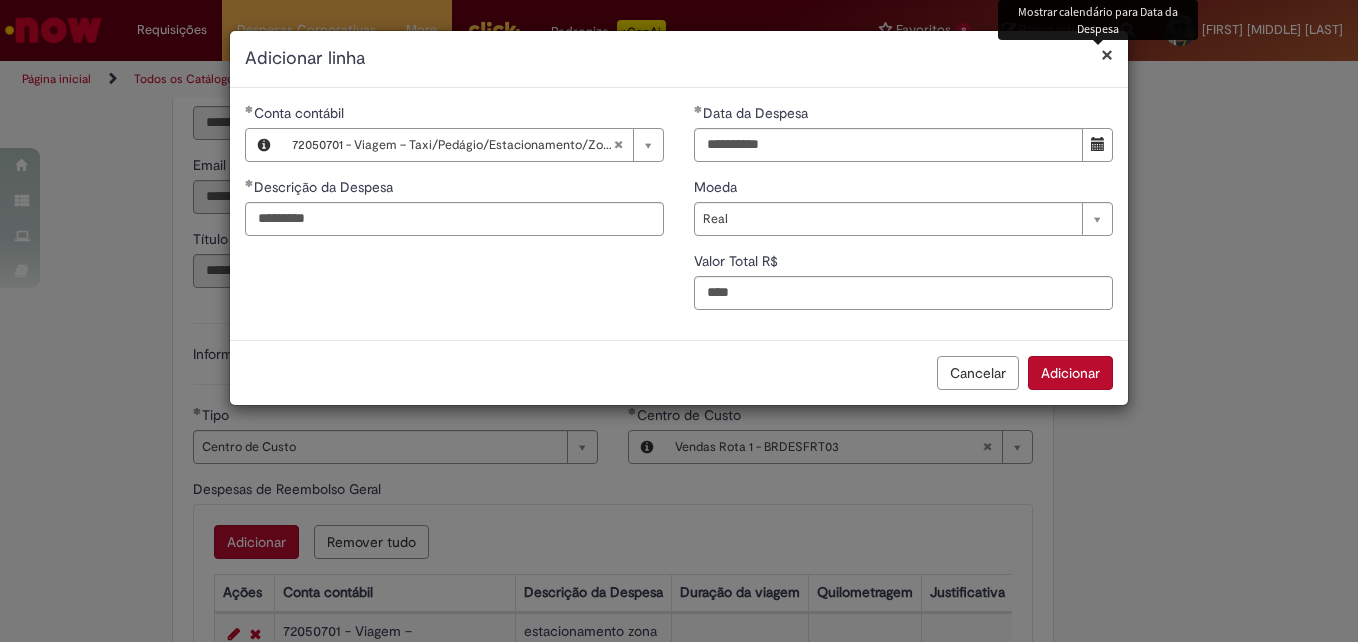 type on "***" 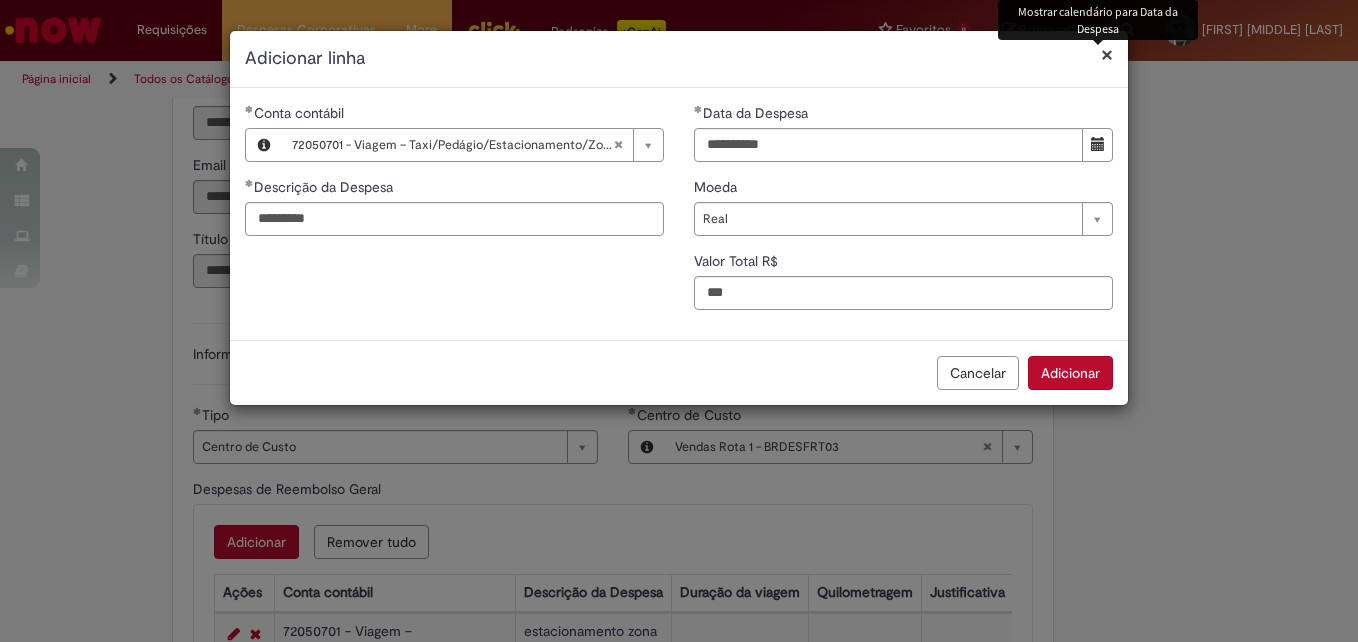 click on "Adicionar" at bounding box center [1070, 373] 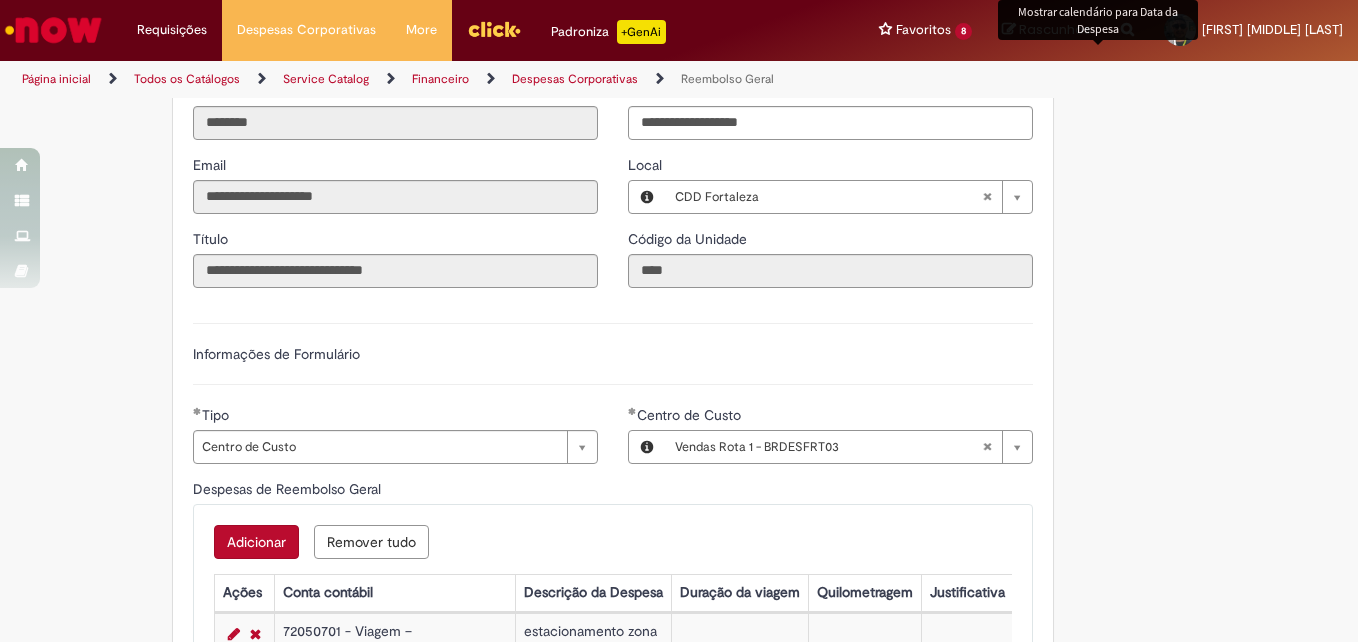 click on "Adicionar" at bounding box center (256, 542) 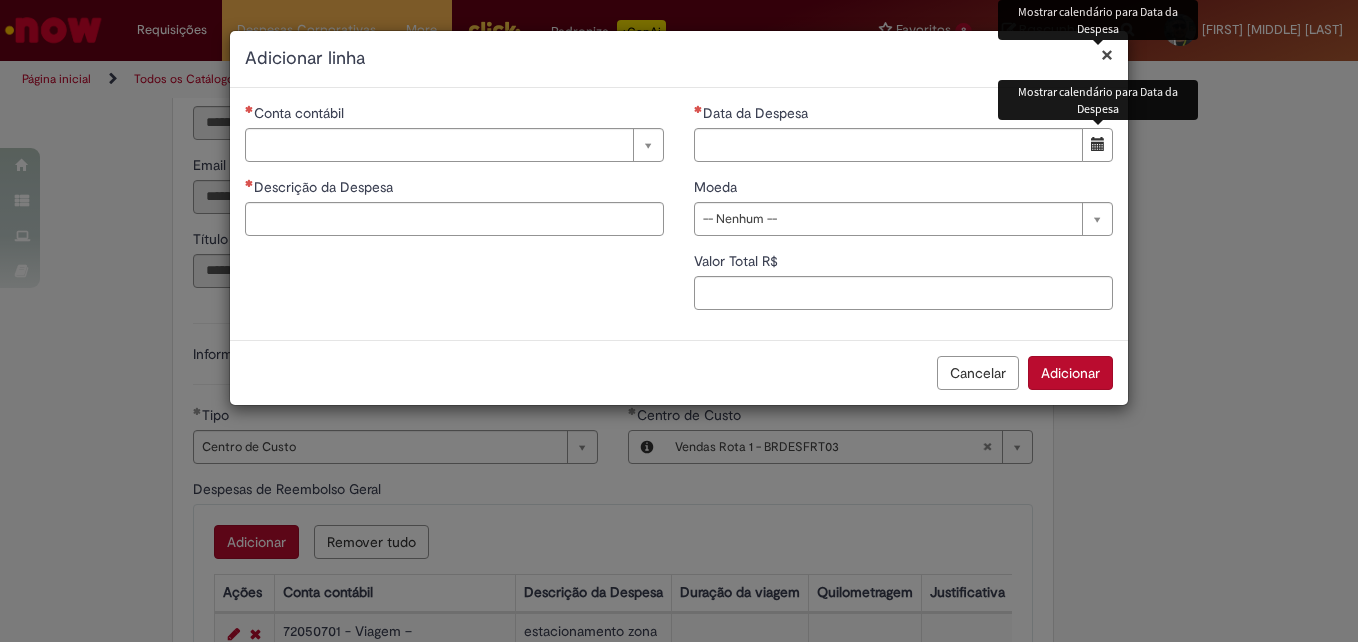 click at bounding box center [1098, 144] 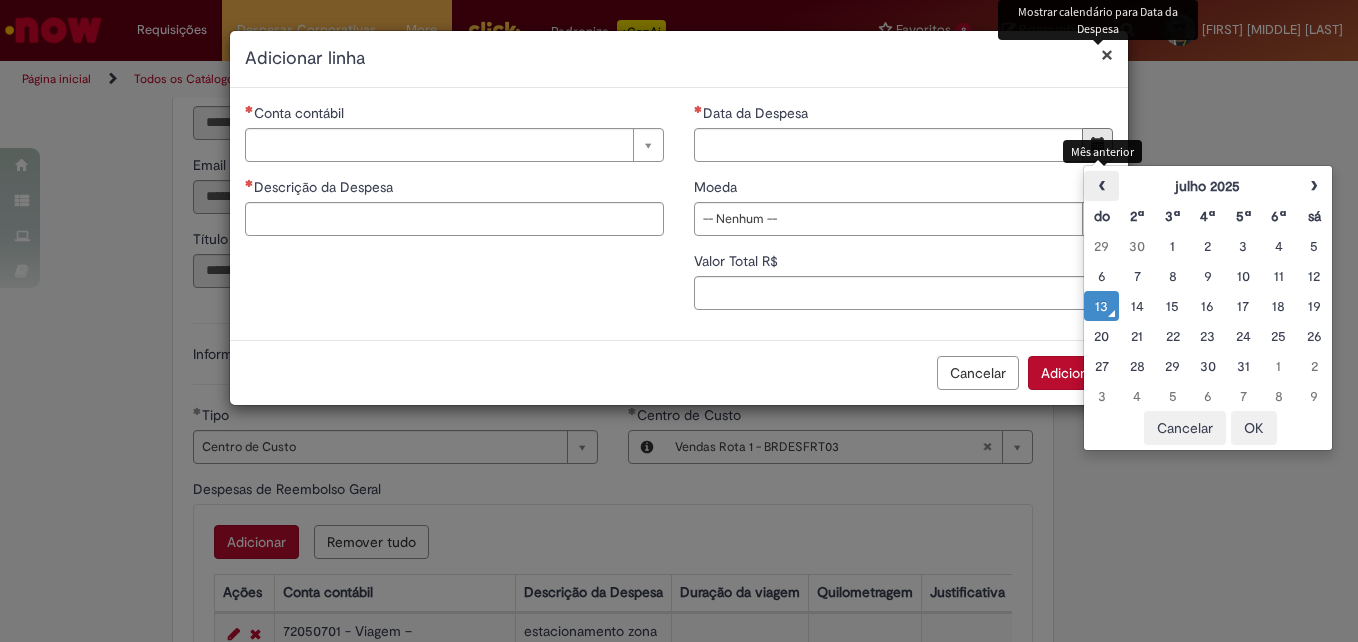 click on "‹" at bounding box center (1101, 186) 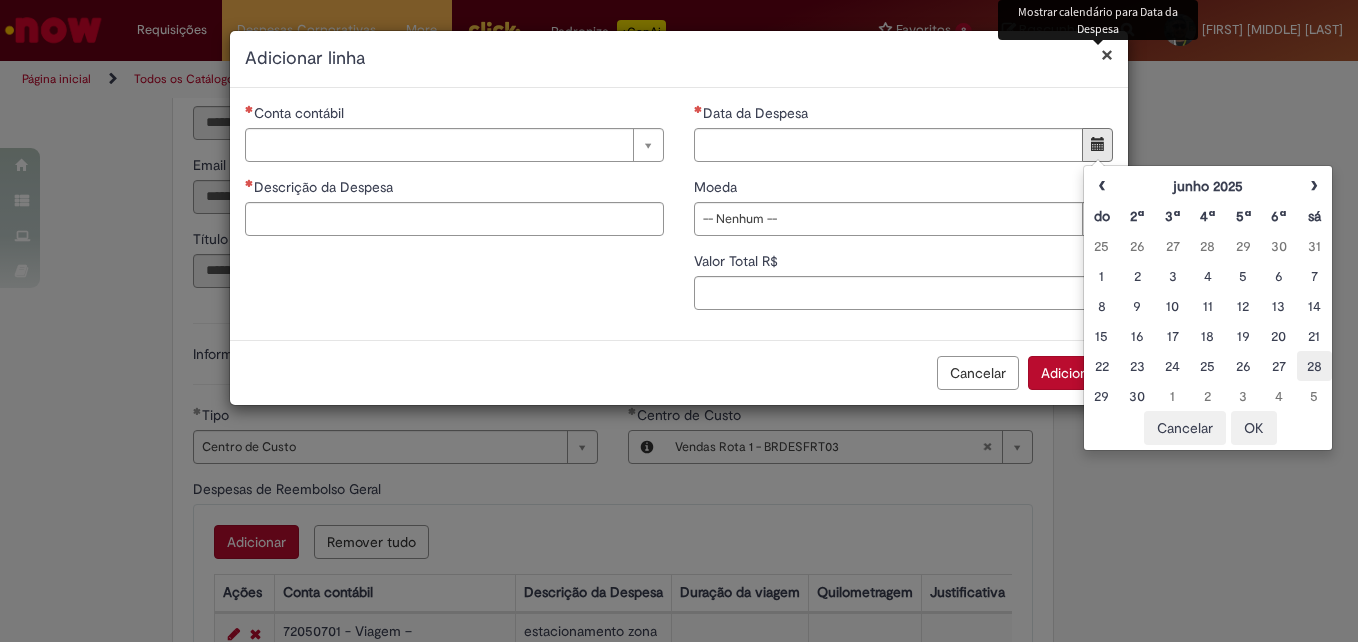 click on "28" at bounding box center (1314, 366) 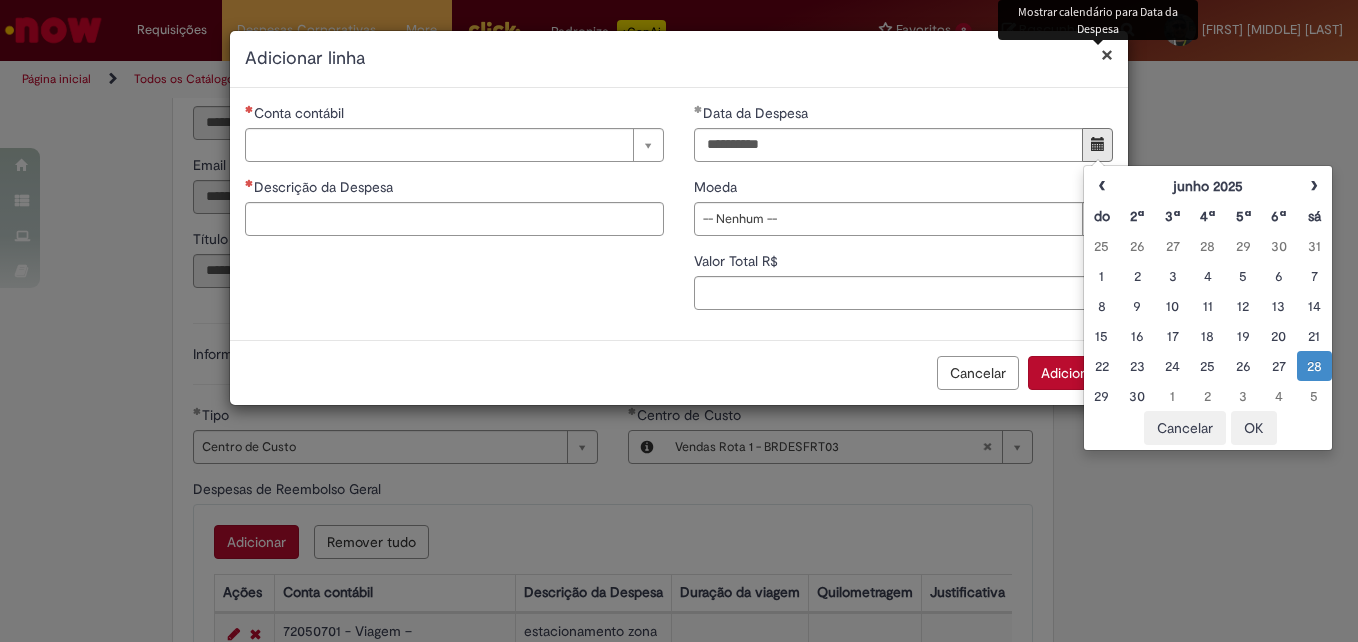 click on "OK" at bounding box center (1254, 428) 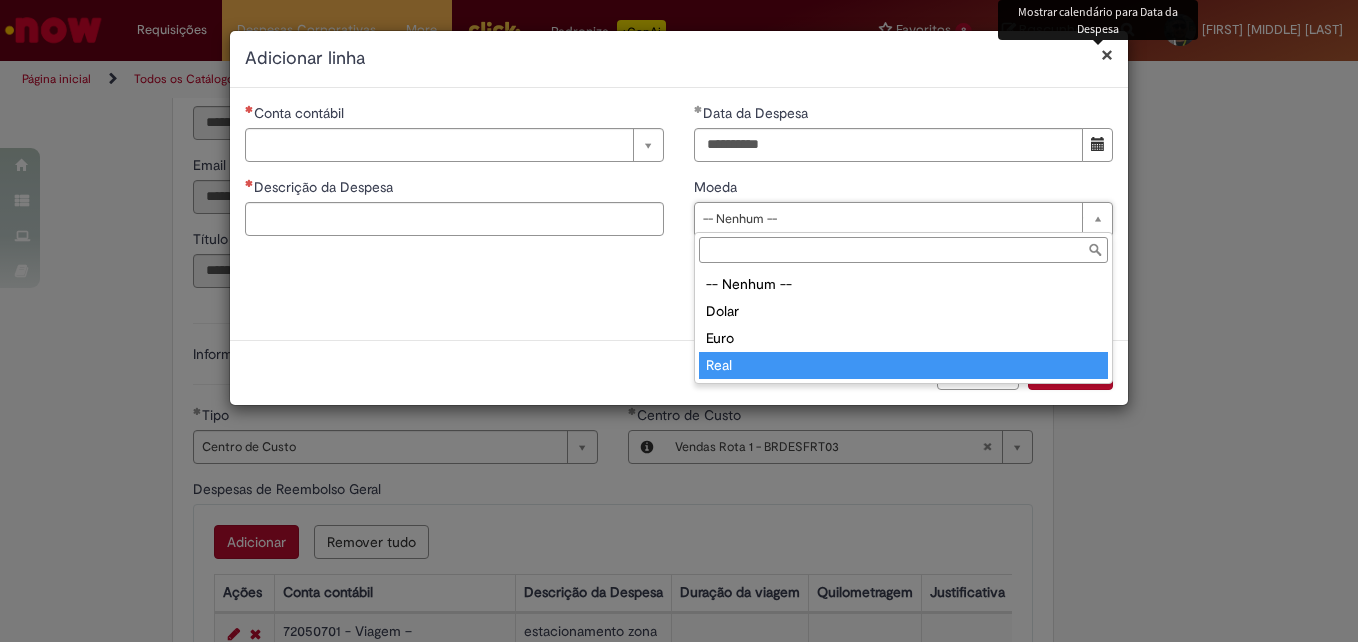 type on "****" 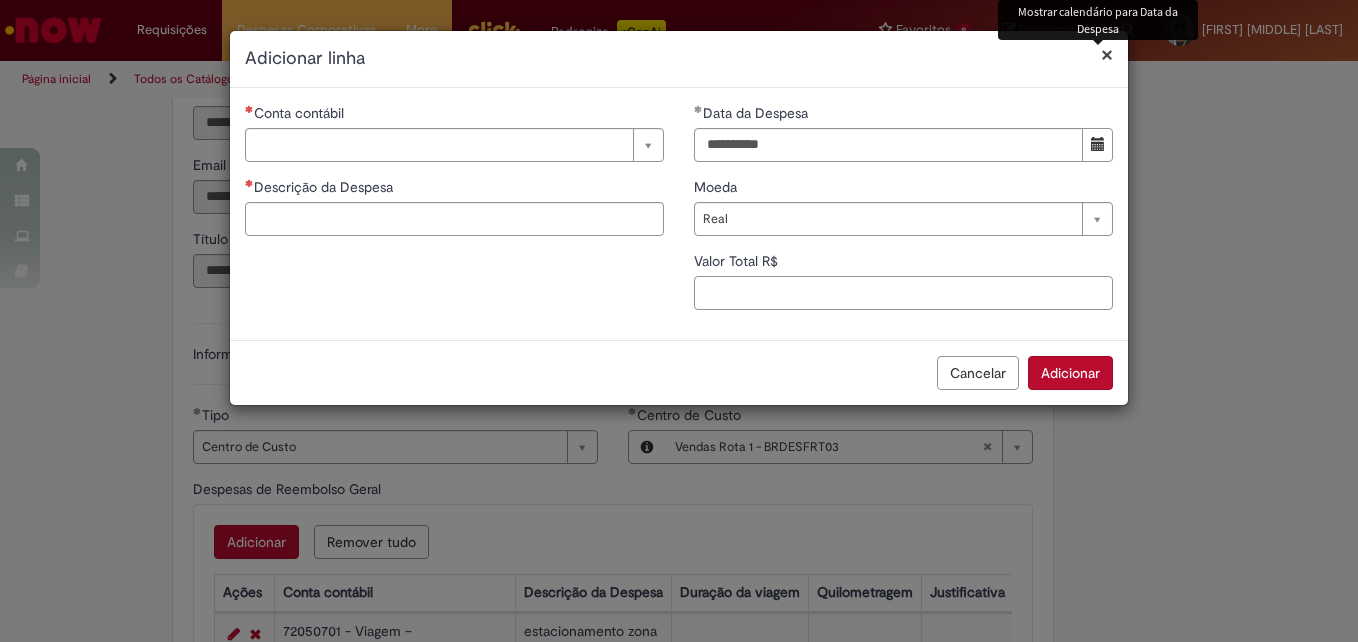 click on "Valor Total R$" at bounding box center [903, 293] 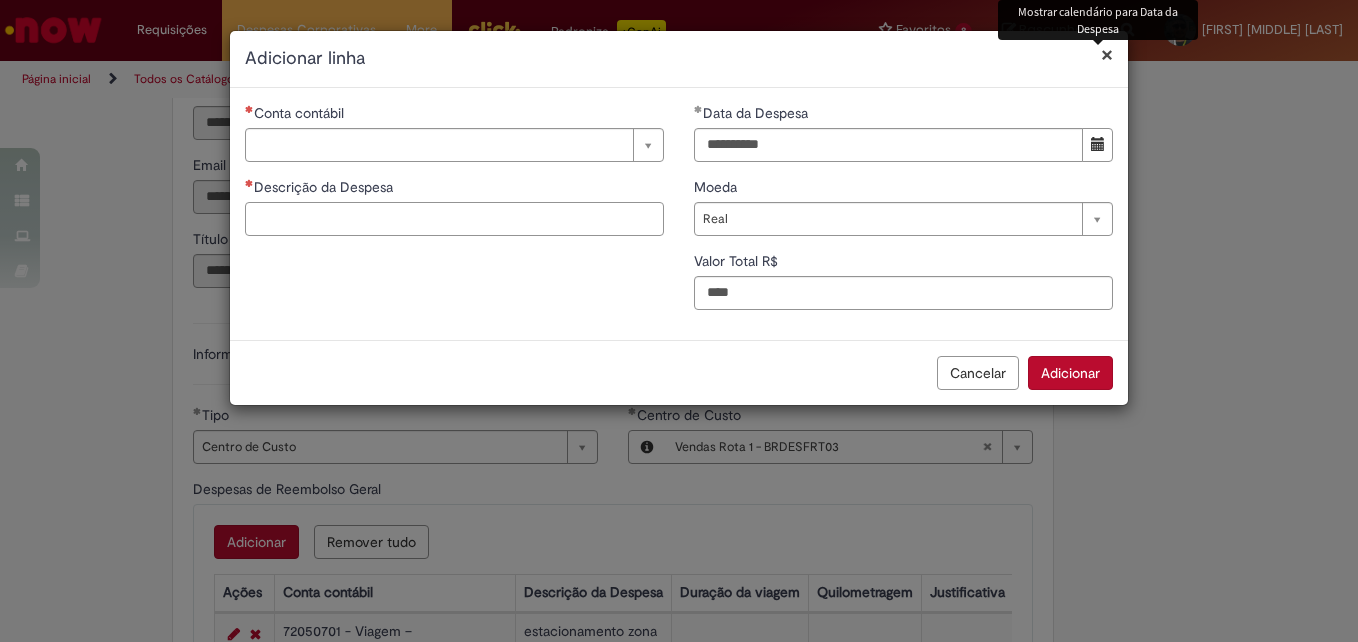 type on "****" 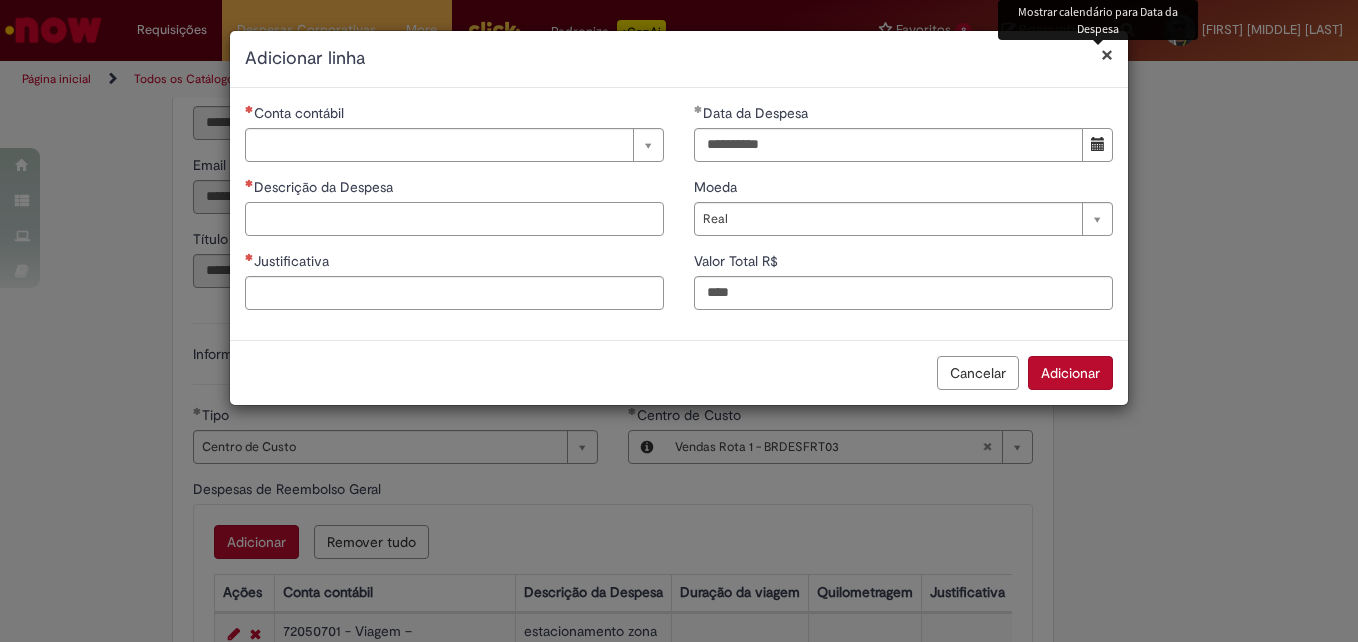 click on "Descrição da Despesa" at bounding box center (454, 219) 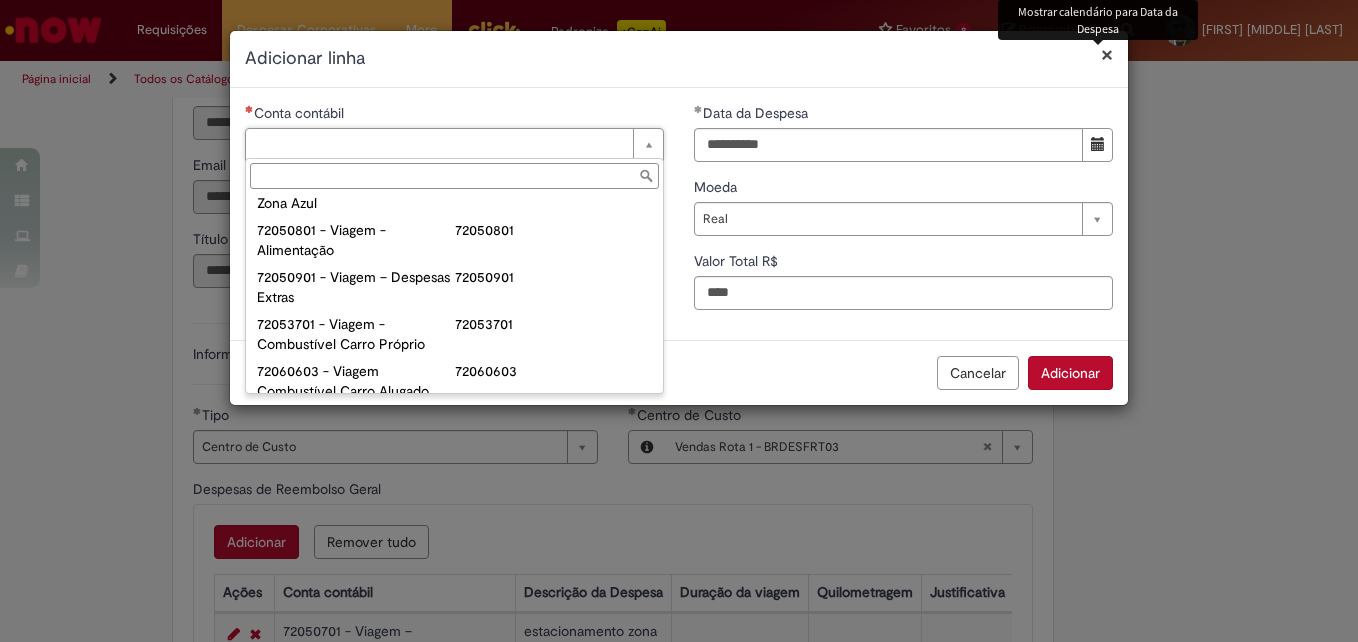scroll, scrollTop: 1222, scrollLeft: 0, axis: vertical 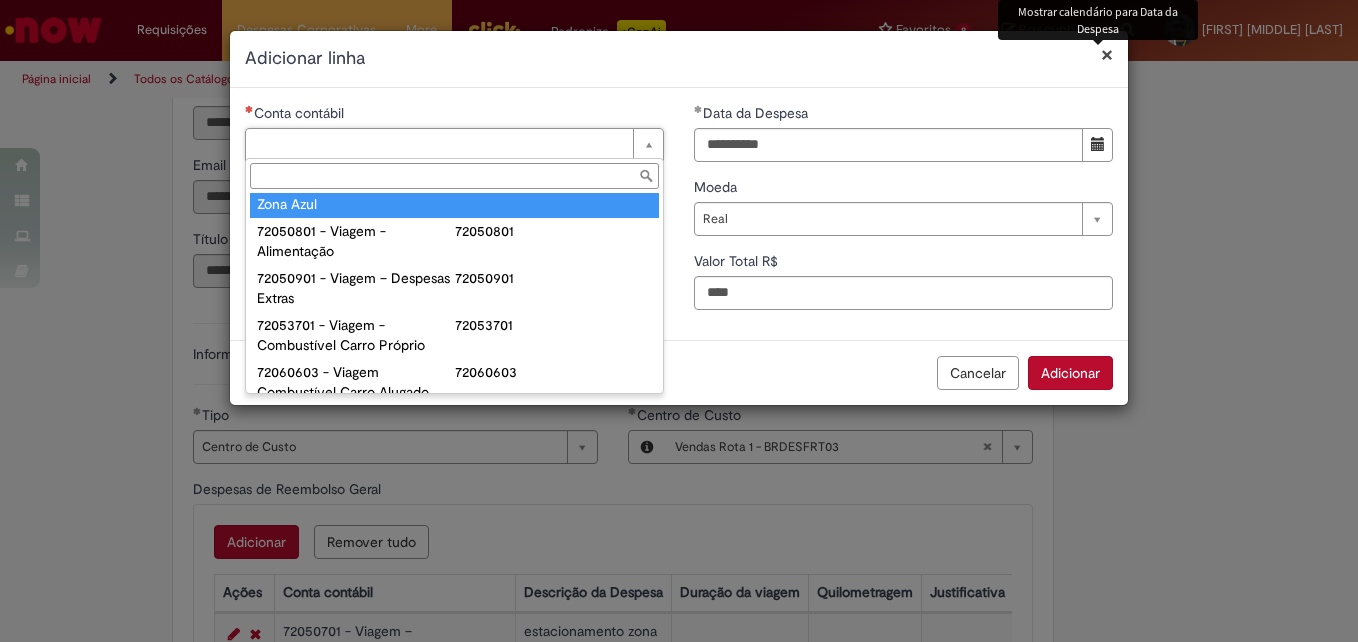 type on "**********" 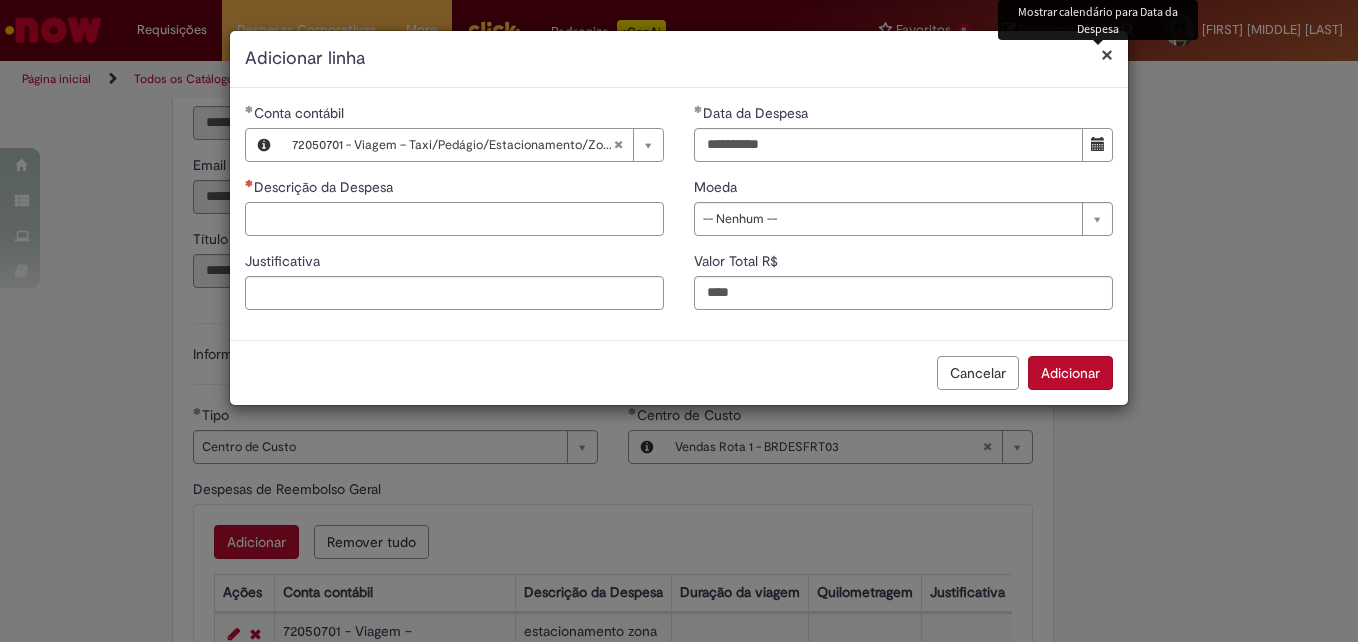 click on "Descrição da Despesa" at bounding box center (454, 219) 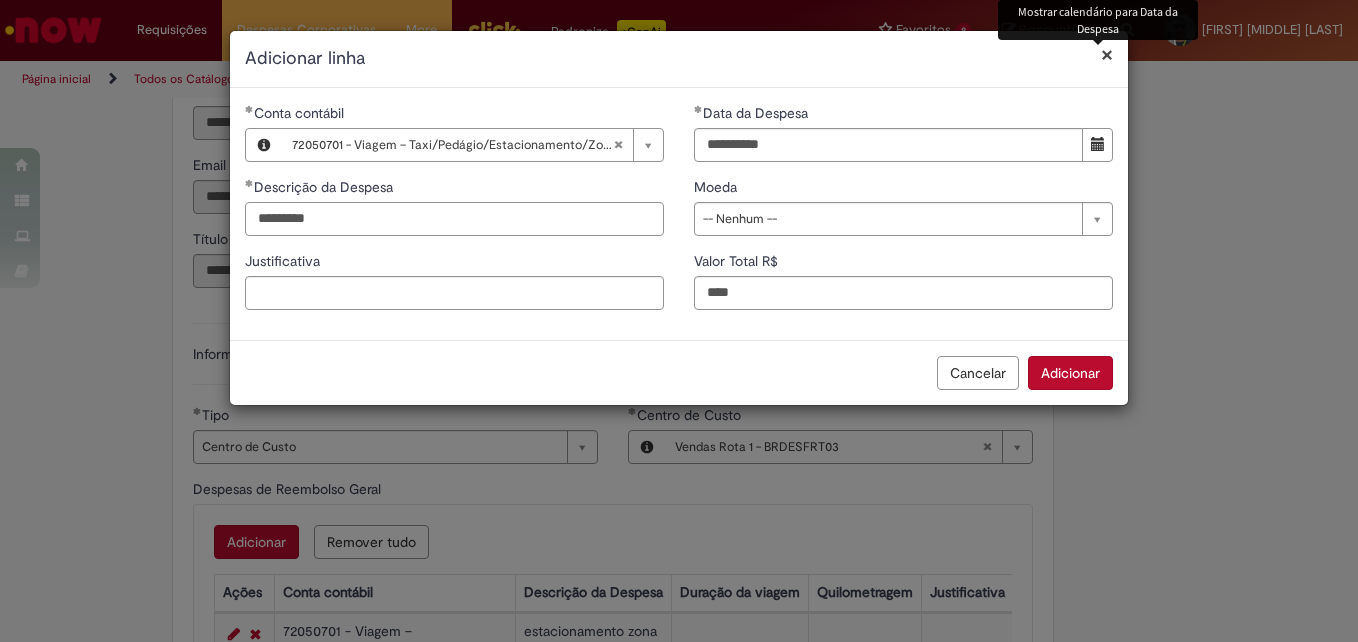 type on "*********" 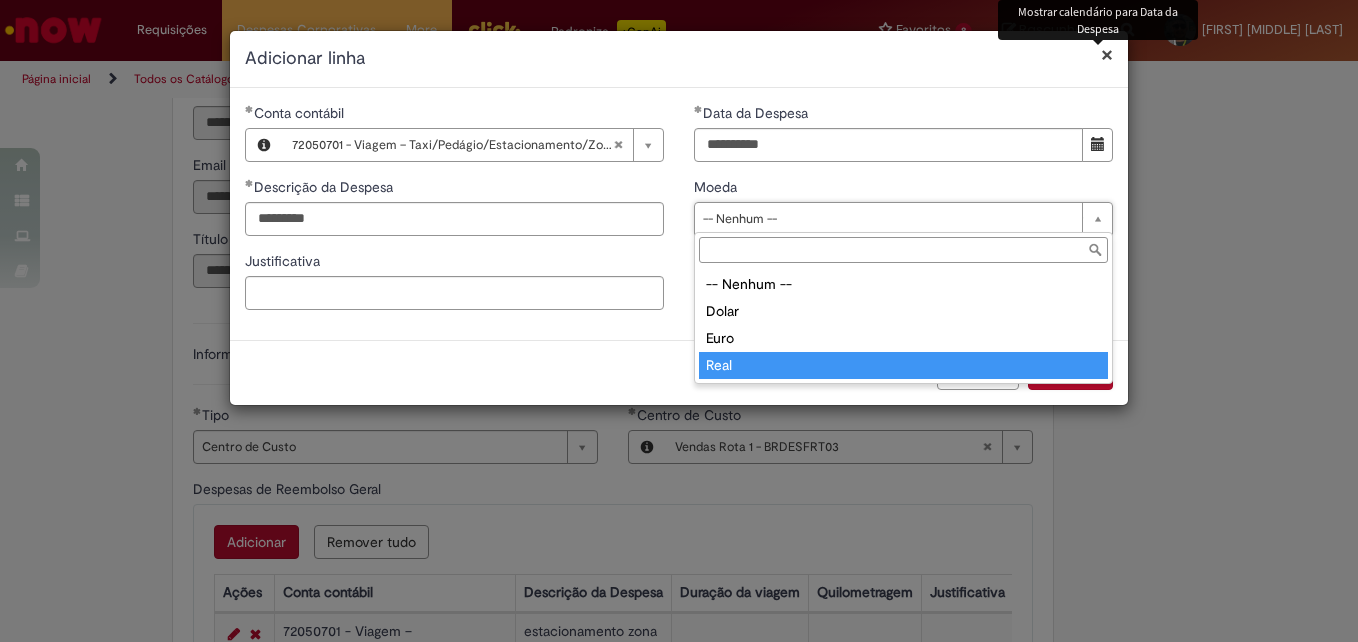 type on "****" 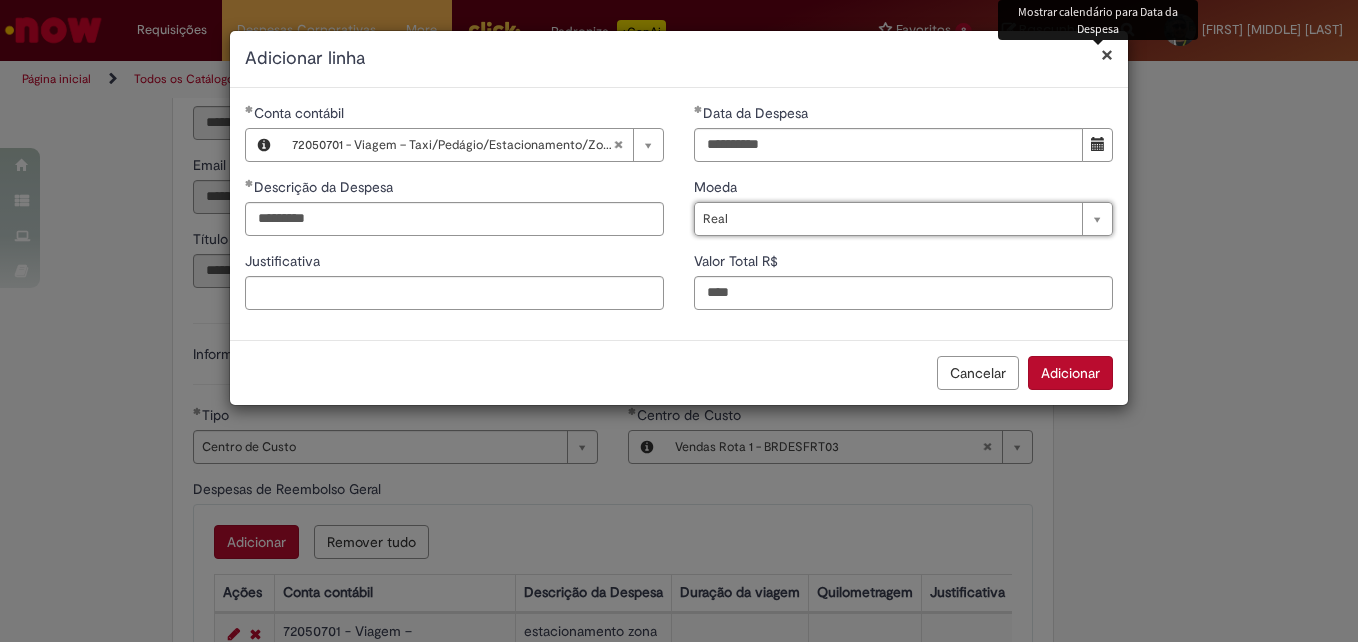 scroll, scrollTop: 0, scrollLeft: 25, axis: horizontal 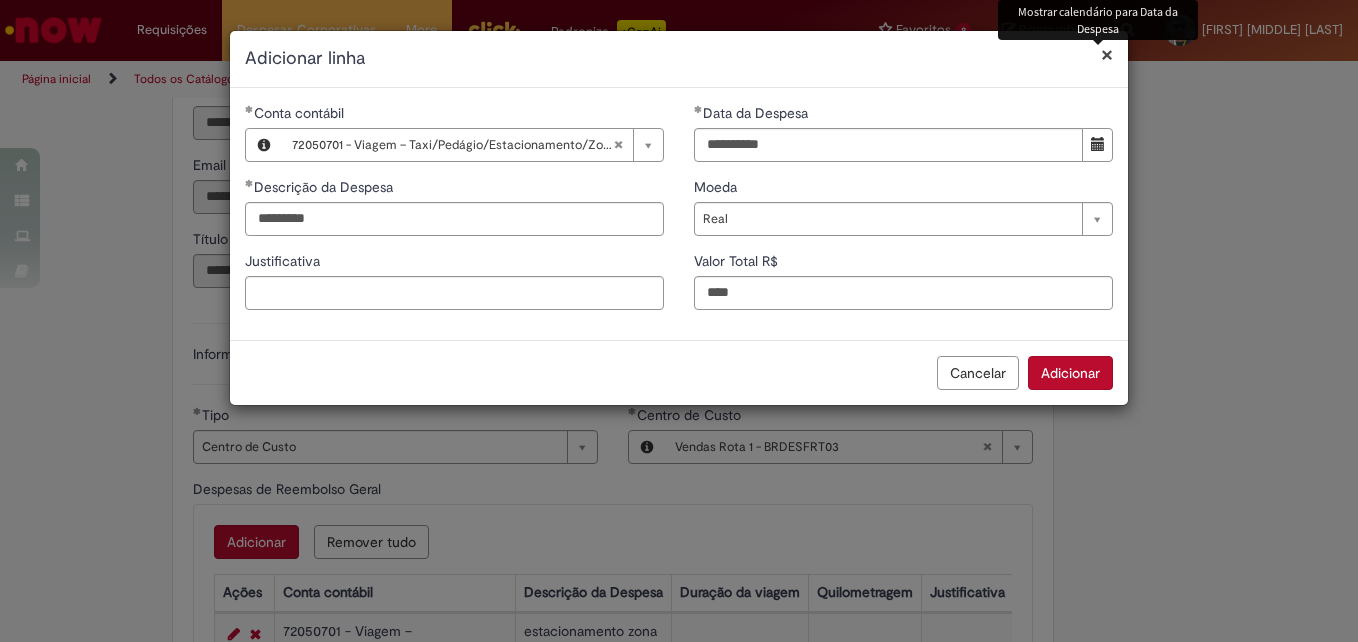 click on "Adicionar" at bounding box center [1070, 373] 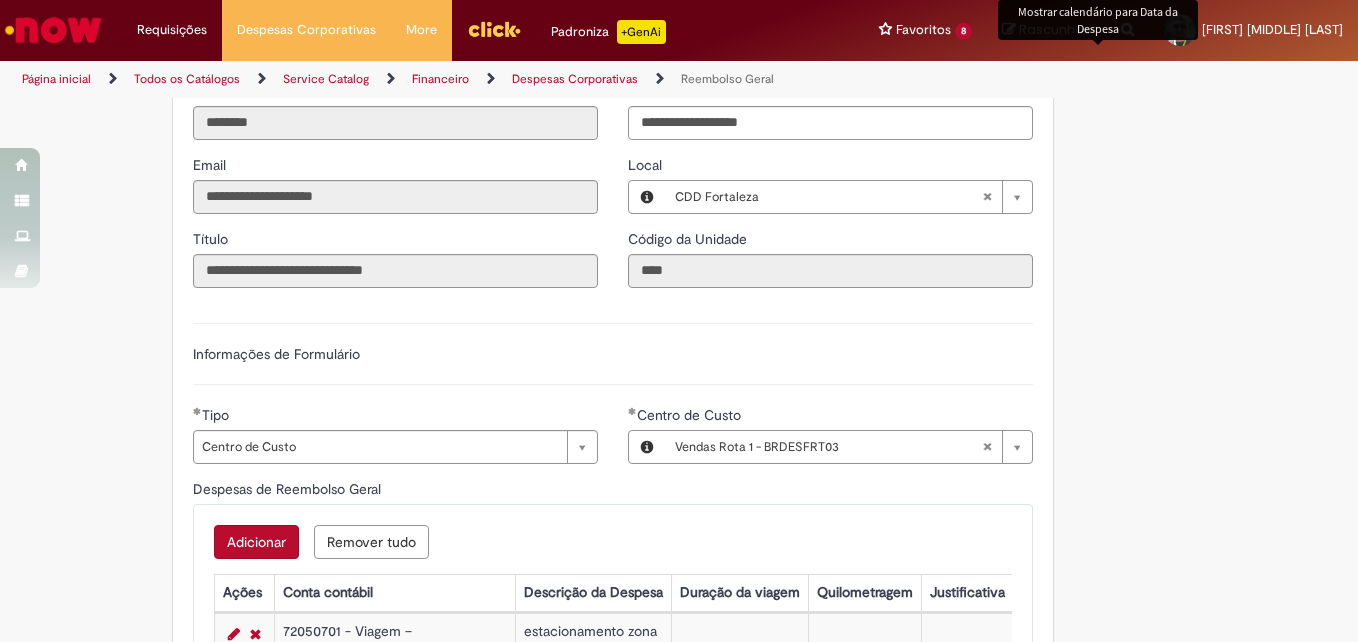 click on "Adicionar a Favoritos
Reembolso Geral
Reembolso de despesas de funcionários
Oferta destinada à solicitação de reembolso de despesas realizadas pelo funcionário, mas que devem ser ressarcidas pela Ambev
Sujeito à aprovação do gestor imediato
O pagamento do reembolso deve ser feito em uma  conta corrente de titularidade do solicitante , para atualizar seus dados bancários e garantir que o reembolso aconteça, utilizar a oferta  Cadastro de Dados Bancários:  https://ambev.service-now.com/ambevnow?id=sc_cat_item&sys_id=d0c9721edbbb2b003383be2df39619e3
Se o seu reembolso não for efetuado na data informada na solução do chamado, entrar em contato com o time pelo e-mail  opreembolsoseadiantamentos@ambev.com.br , após a atualização dos dados bancários, para que o pagamento seja reprocessado
sap a integrar ** Country Code **" at bounding box center (679, 962) 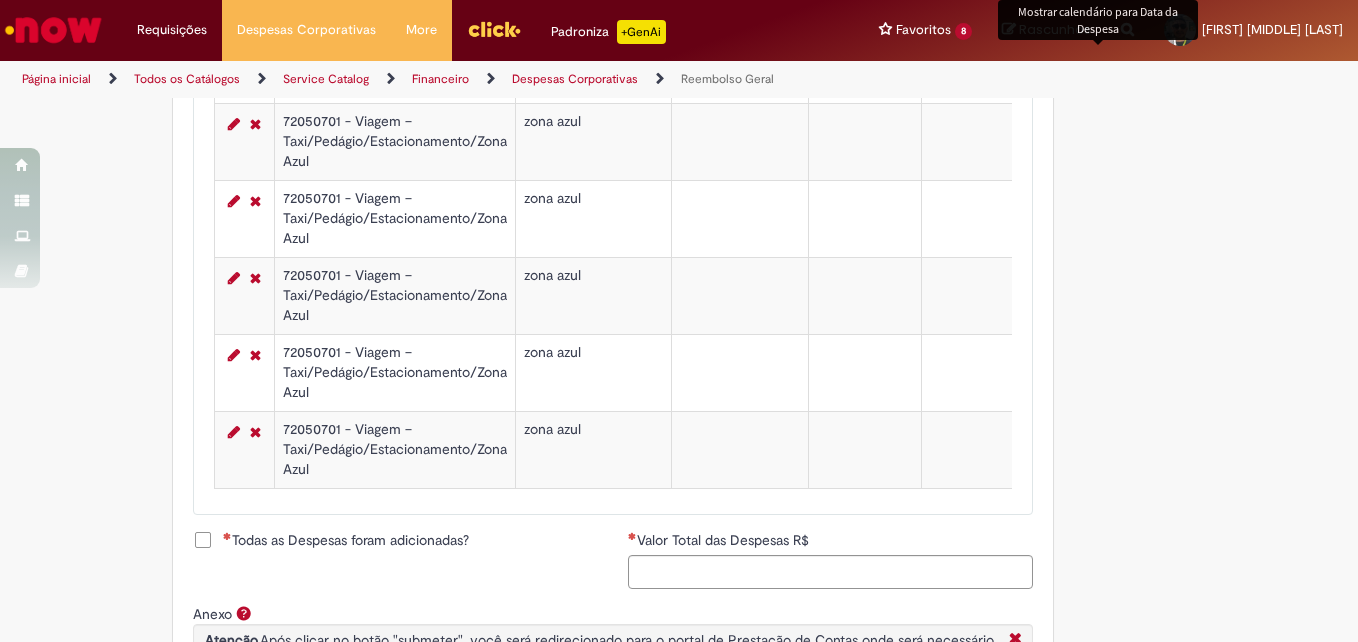 scroll, scrollTop: 1897, scrollLeft: 0, axis: vertical 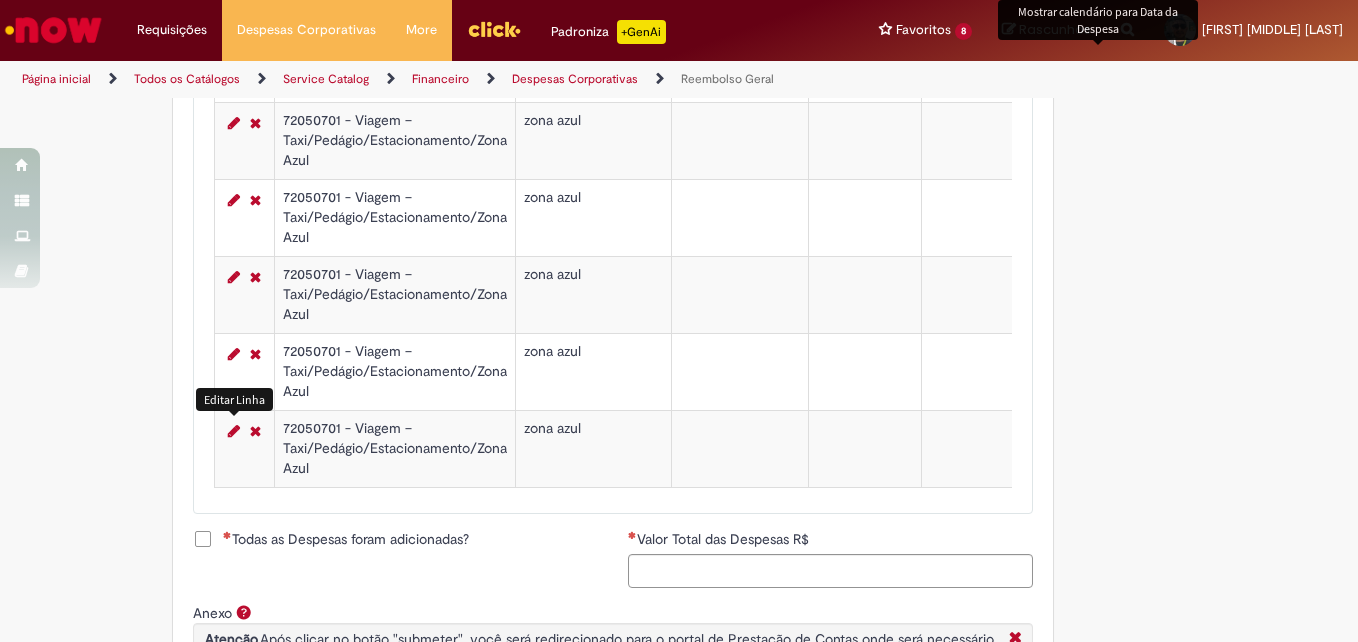 click at bounding box center [234, 431] 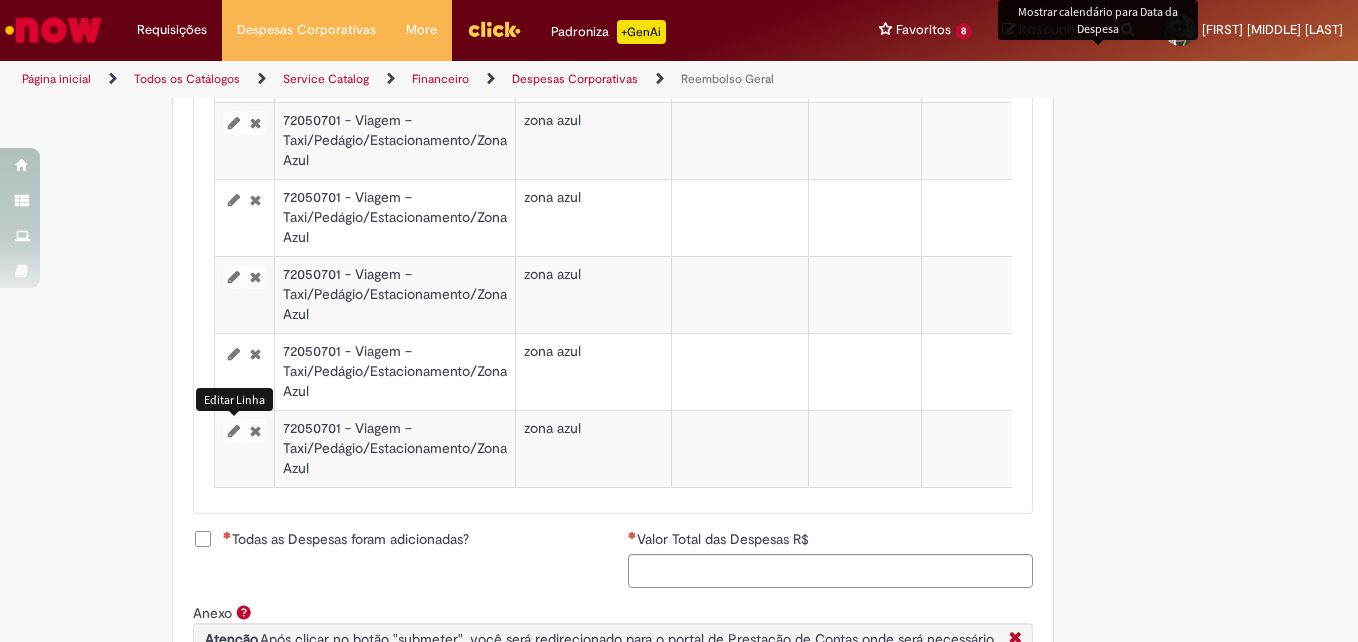 select on "****" 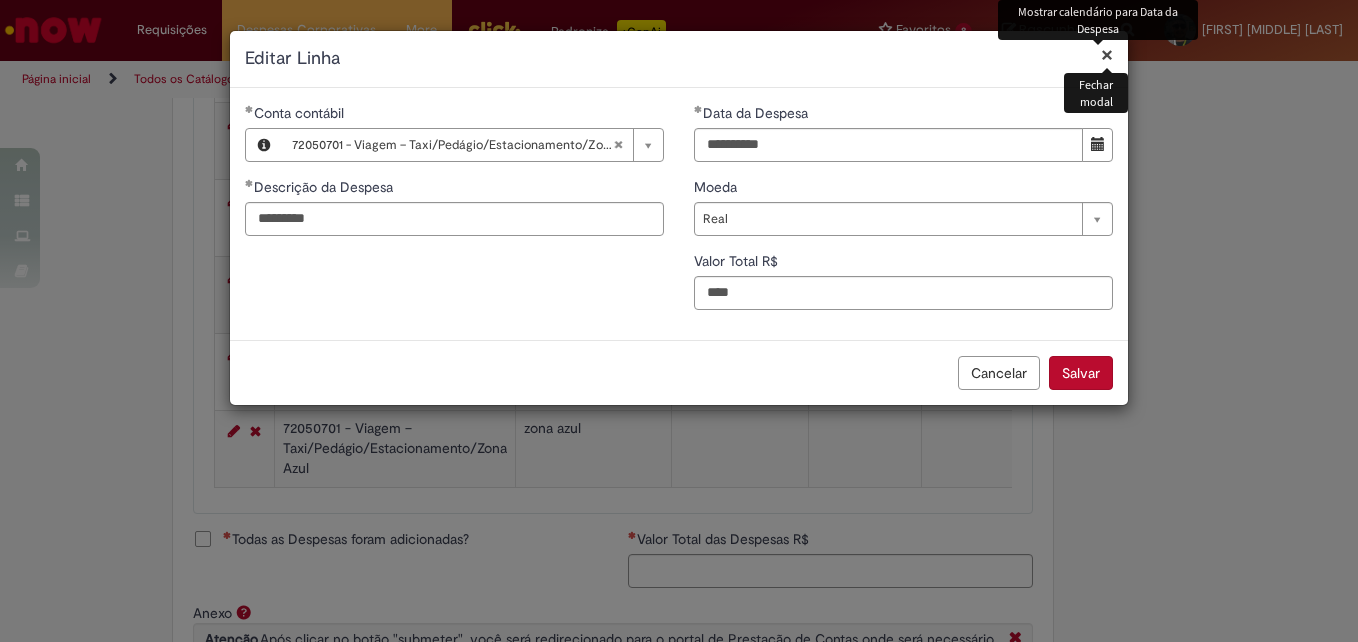 type 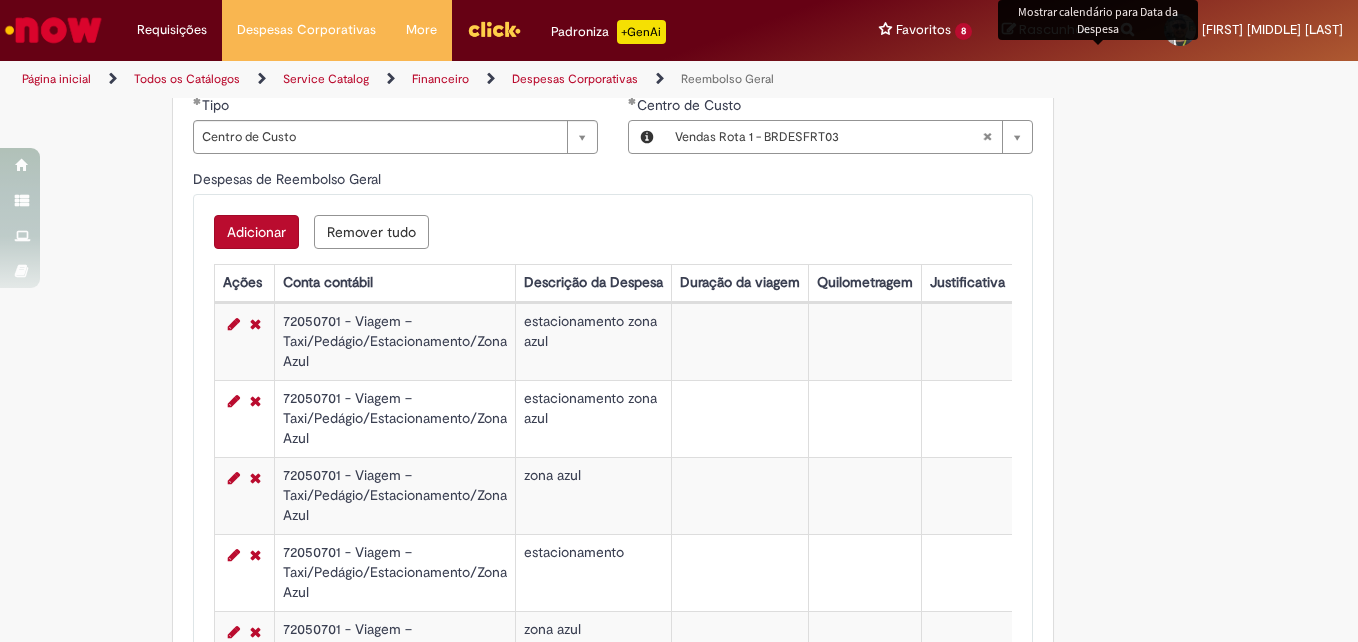 scroll, scrollTop: 764, scrollLeft: 0, axis: vertical 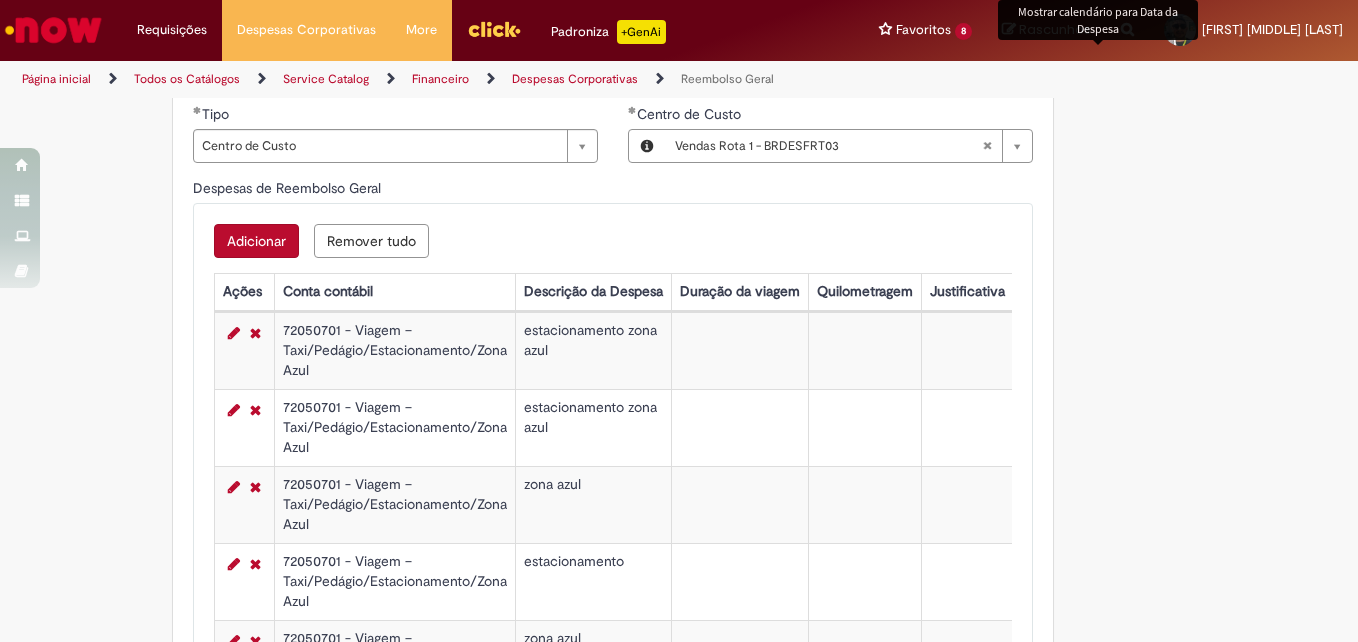 click on "Adicionar" at bounding box center [256, 241] 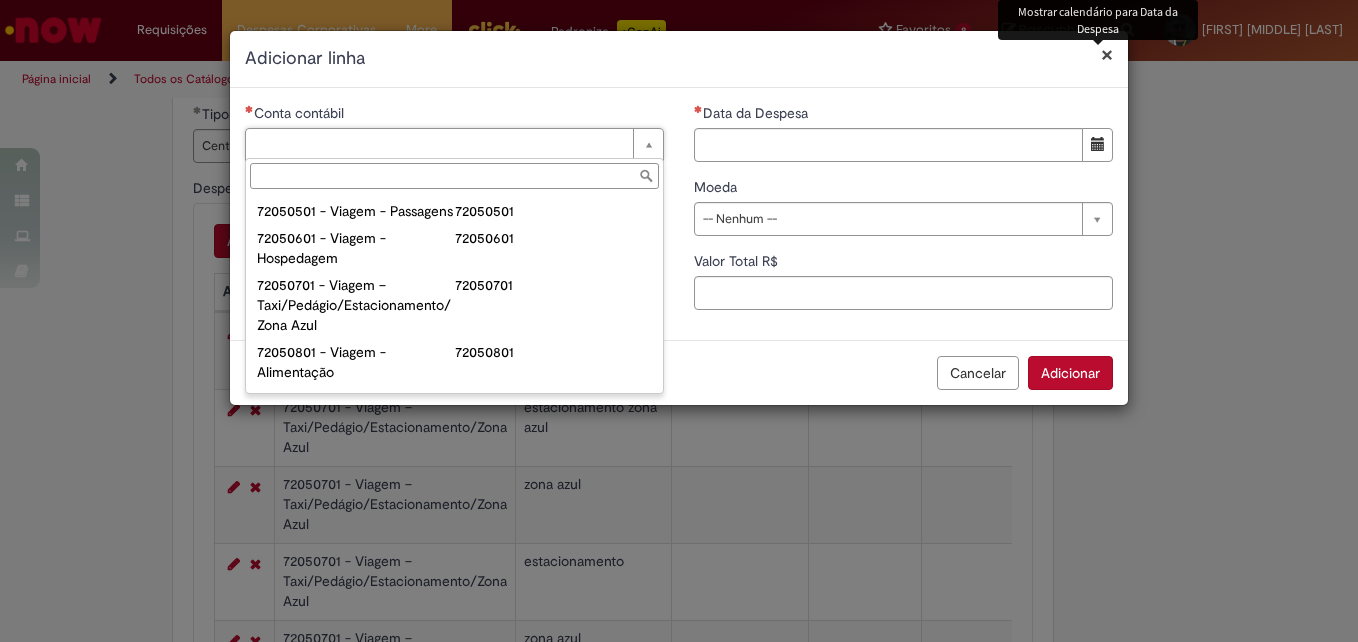 scroll, scrollTop: 1113, scrollLeft: 0, axis: vertical 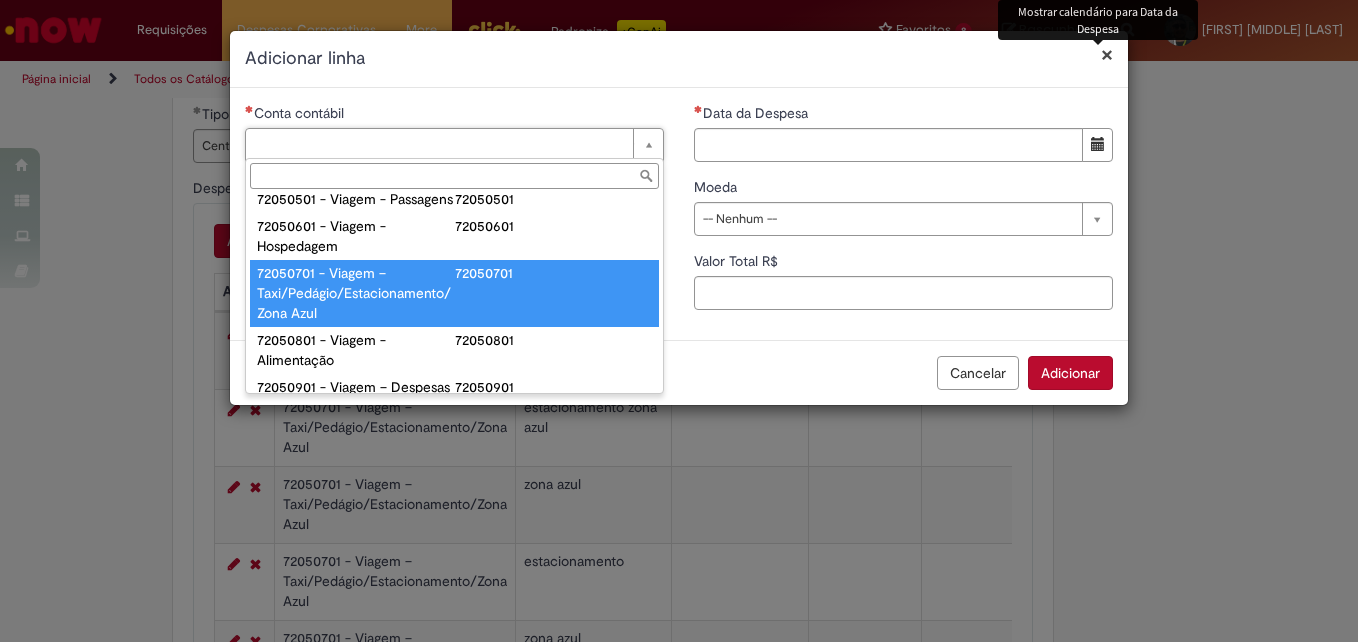 type on "**********" 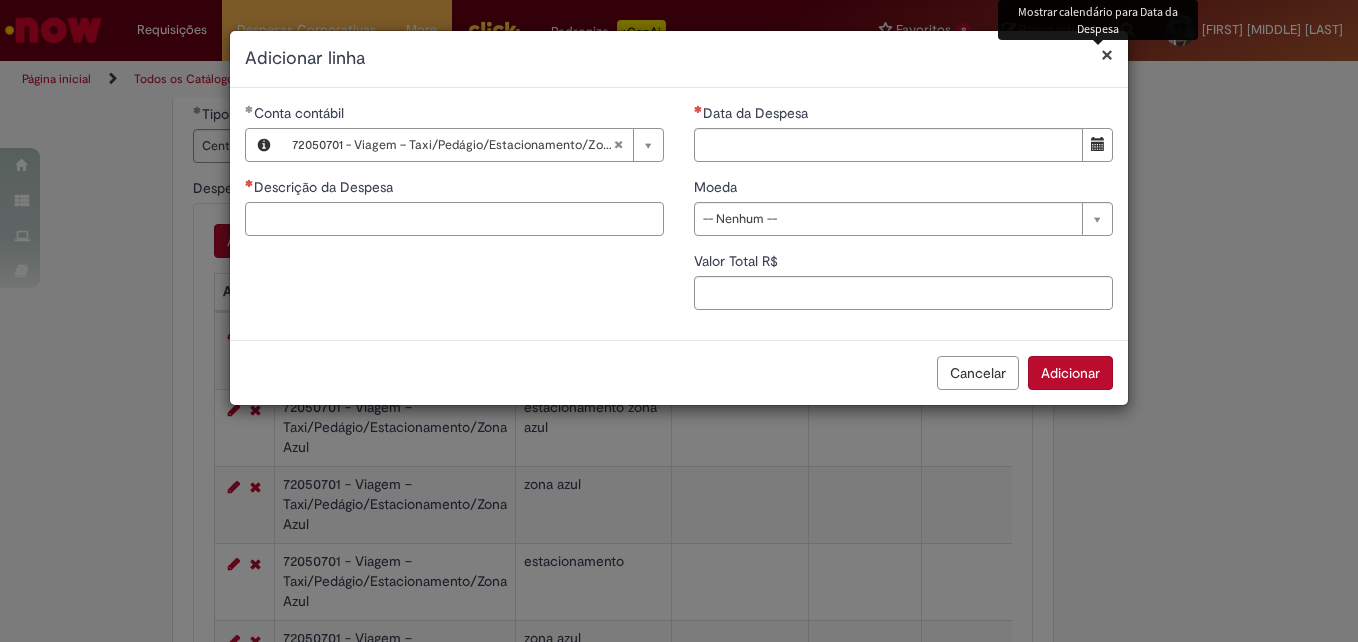 click on "Descrição da Despesa" at bounding box center (454, 219) 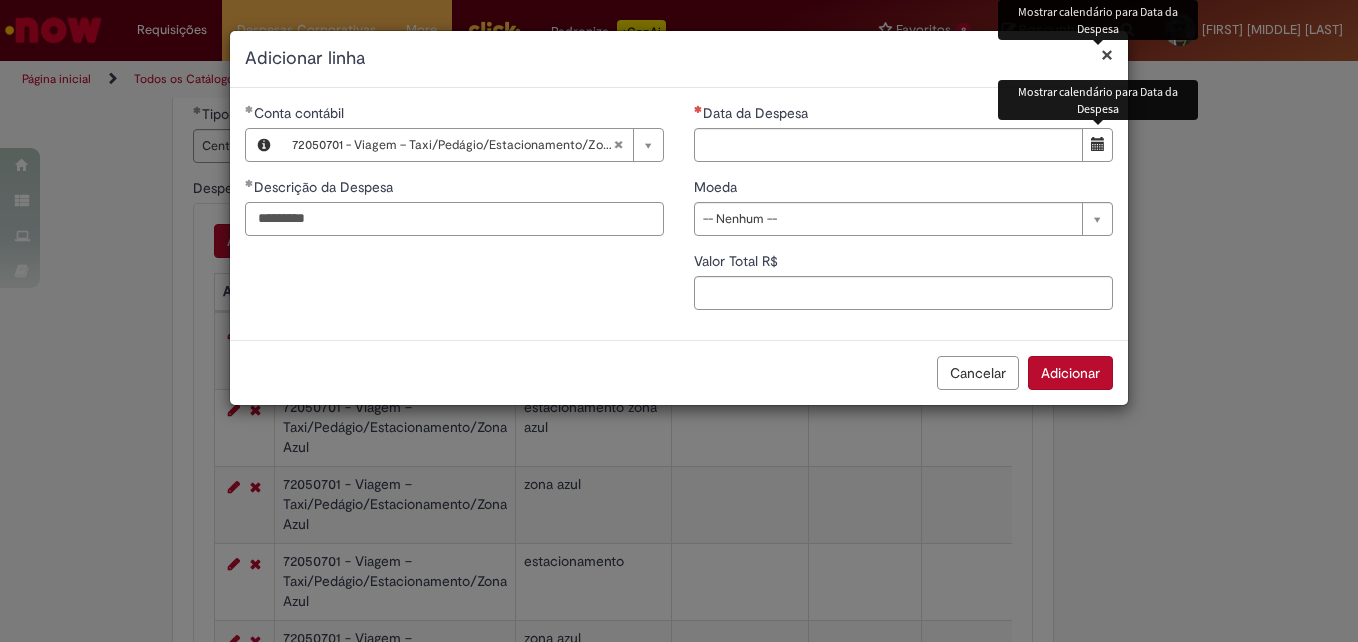 type on "*********" 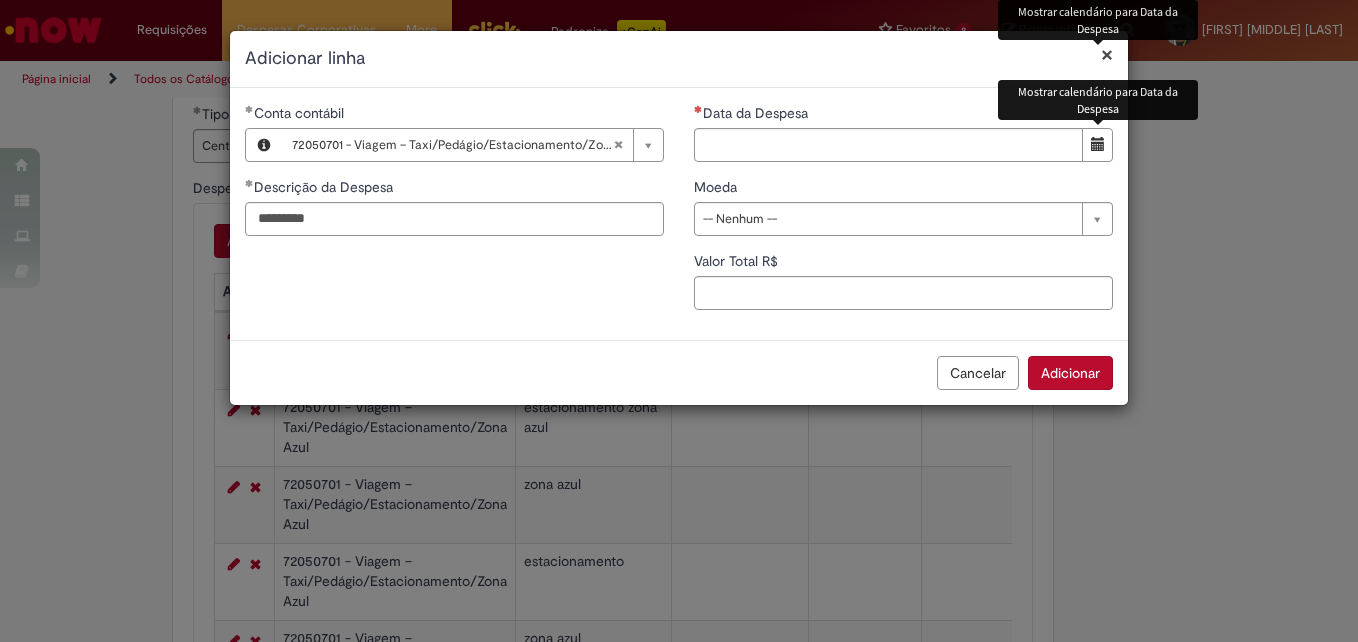 click at bounding box center (1098, 144) 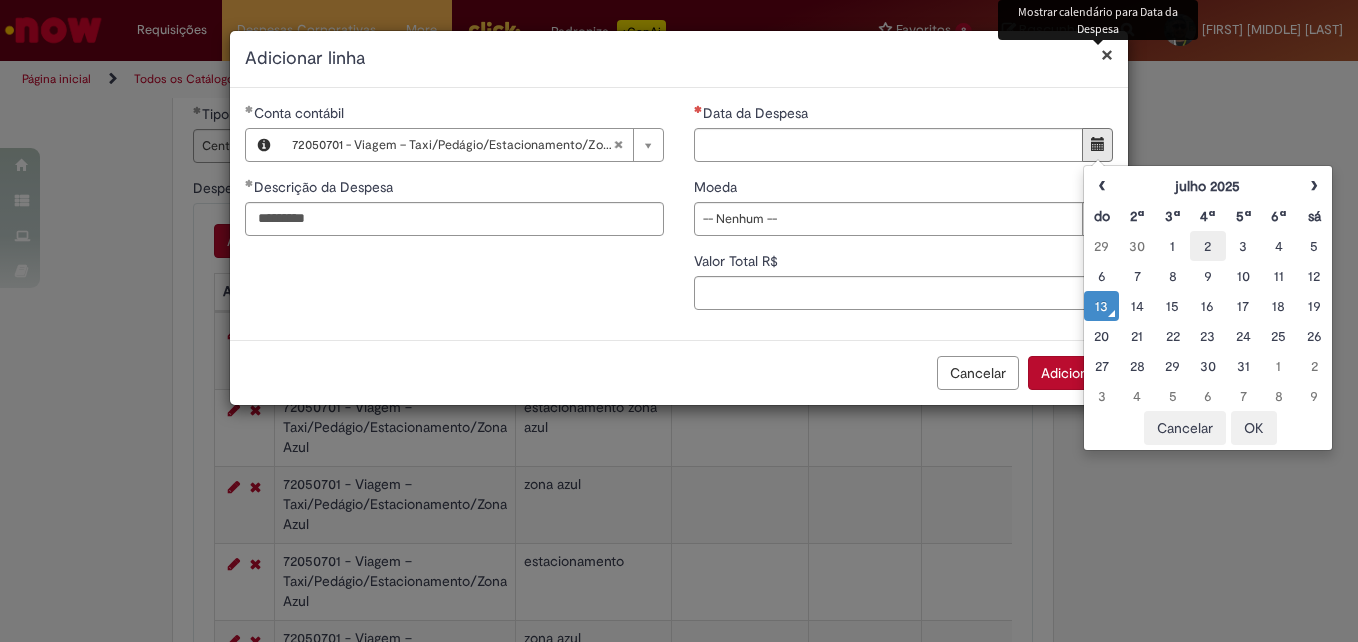 click on "2" at bounding box center (1207, 246) 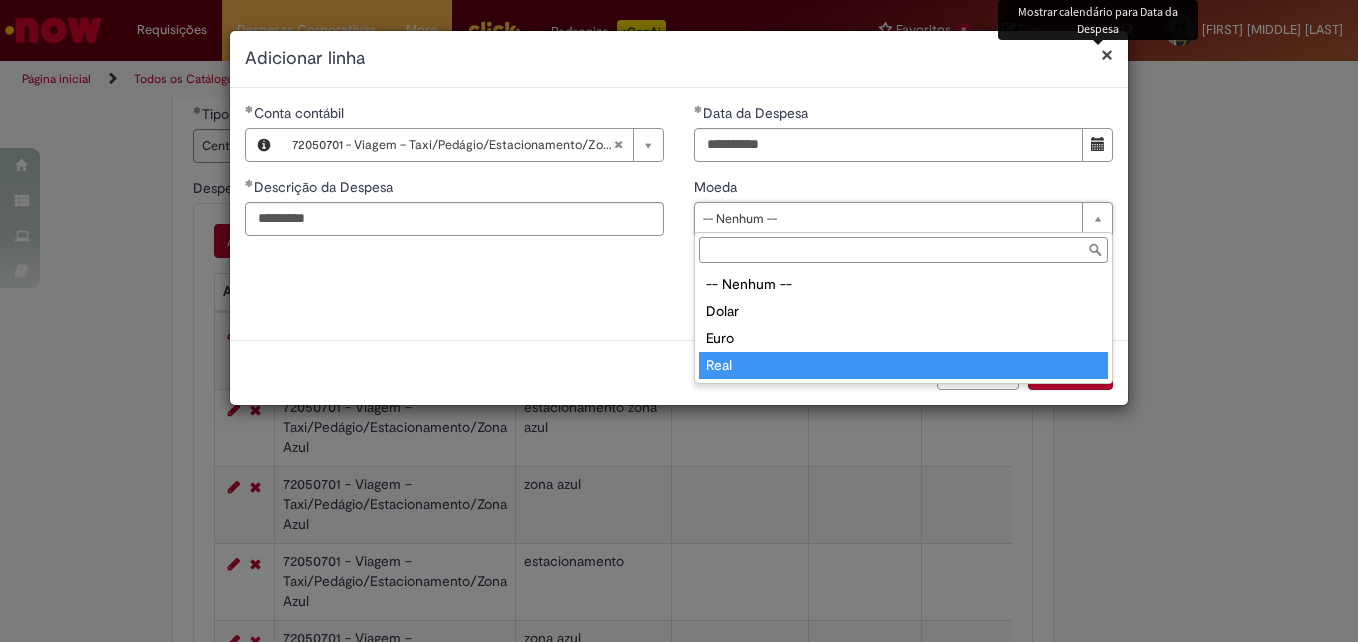 type on "****" 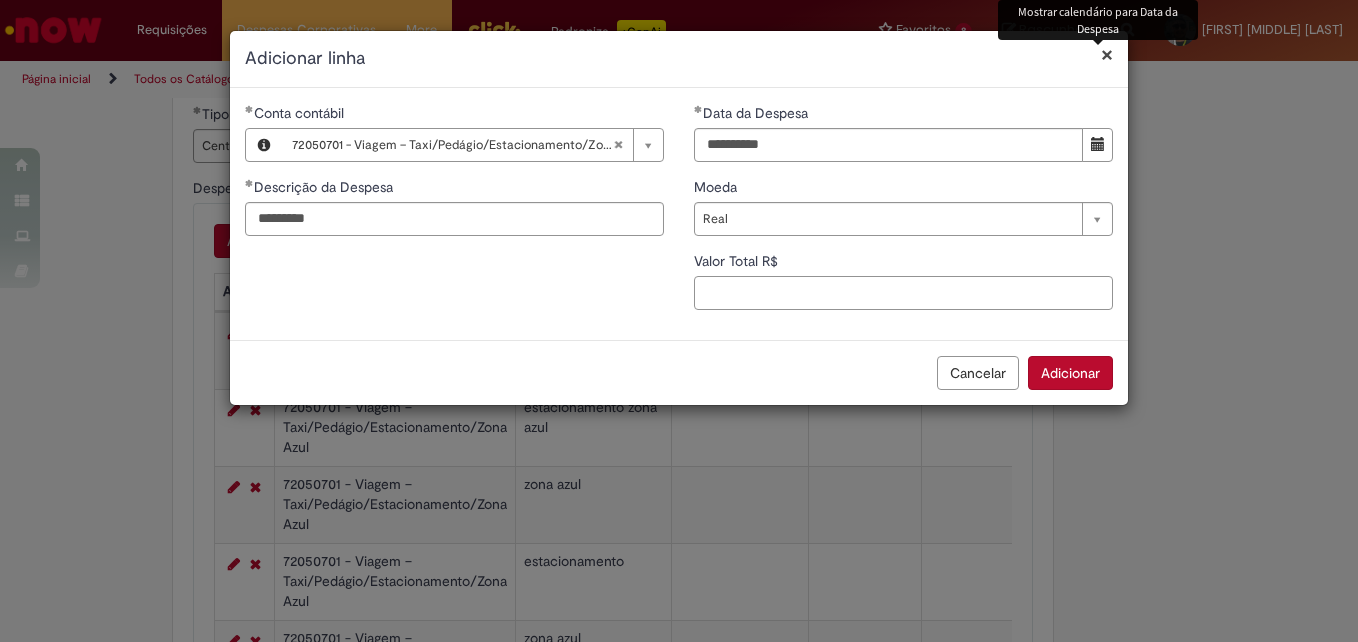 click on "Valor Total R$" at bounding box center (903, 293) 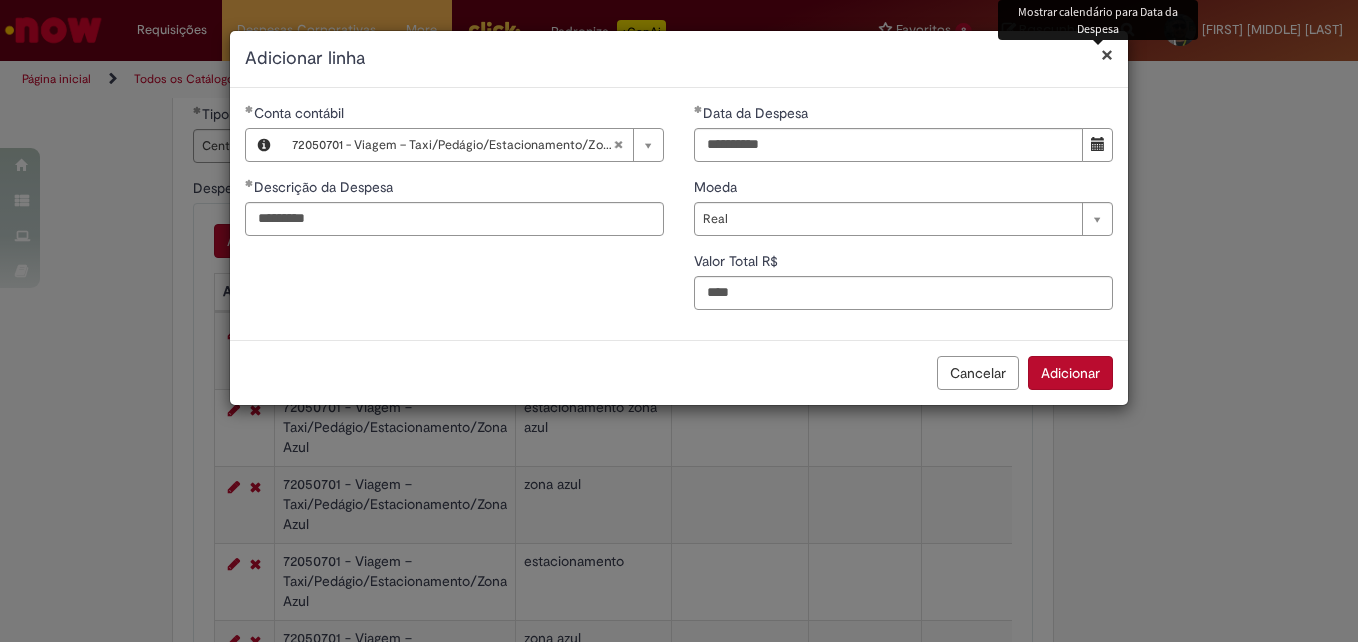 type on "***" 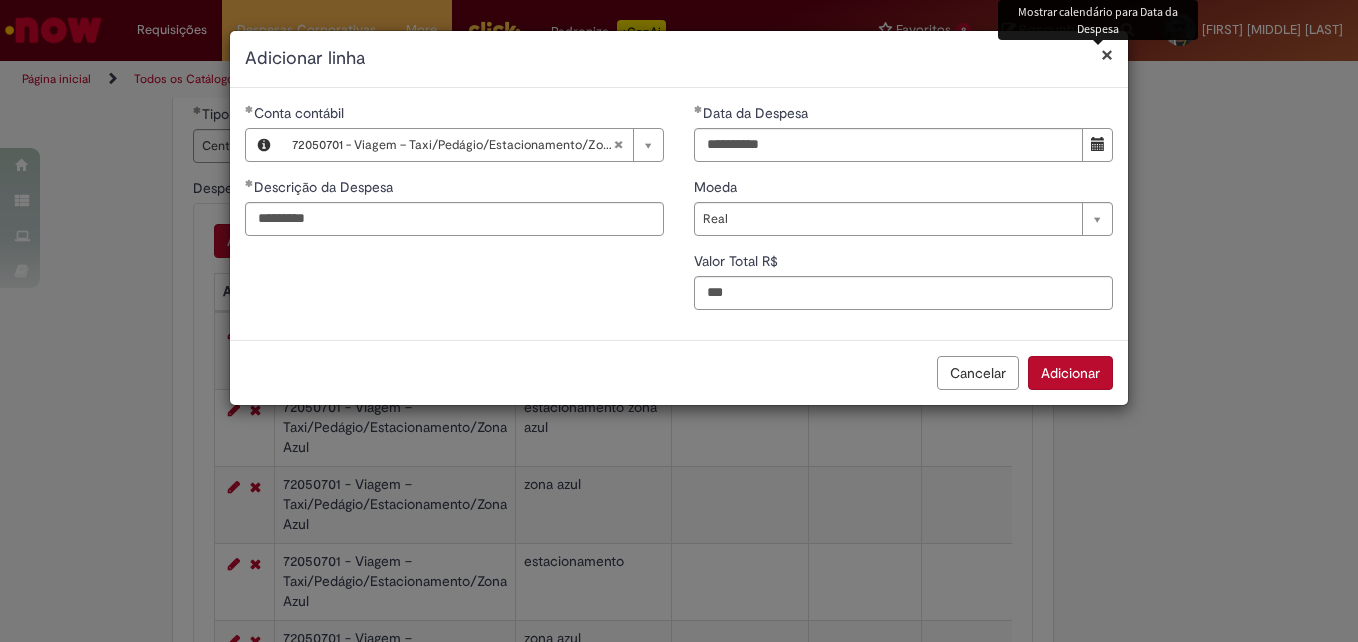 click on "Adicionar" at bounding box center (1070, 373) 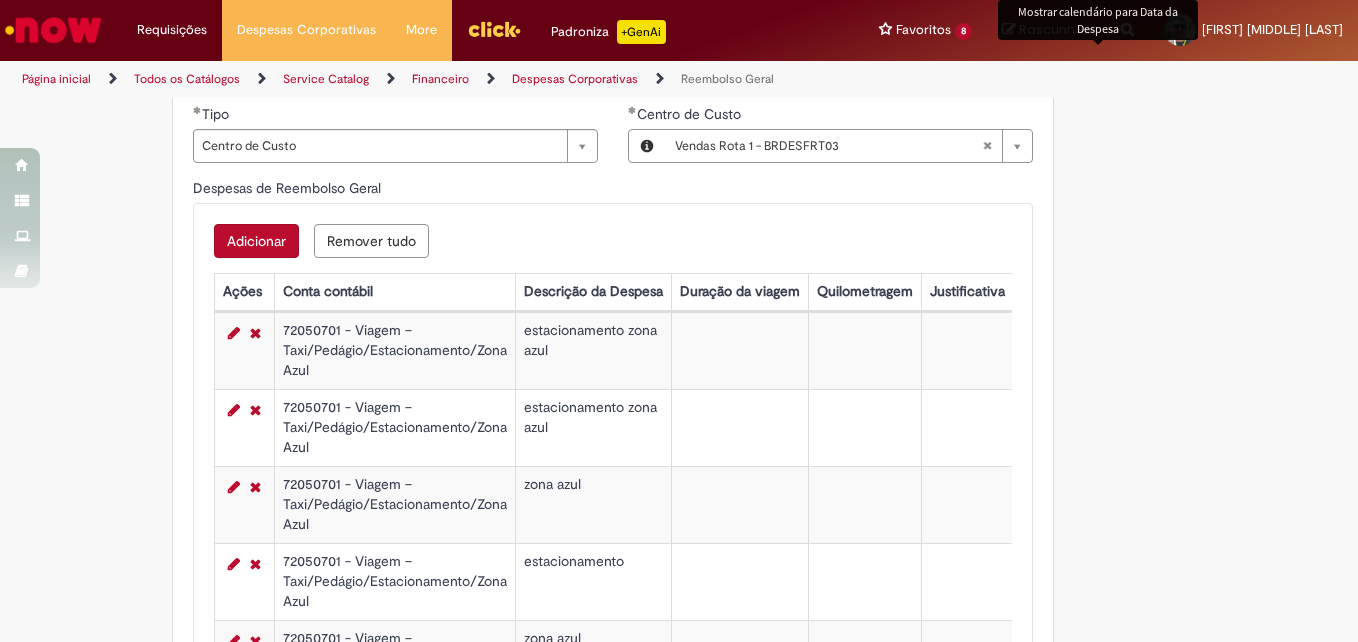 click on "Adicionar" at bounding box center (256, 241) 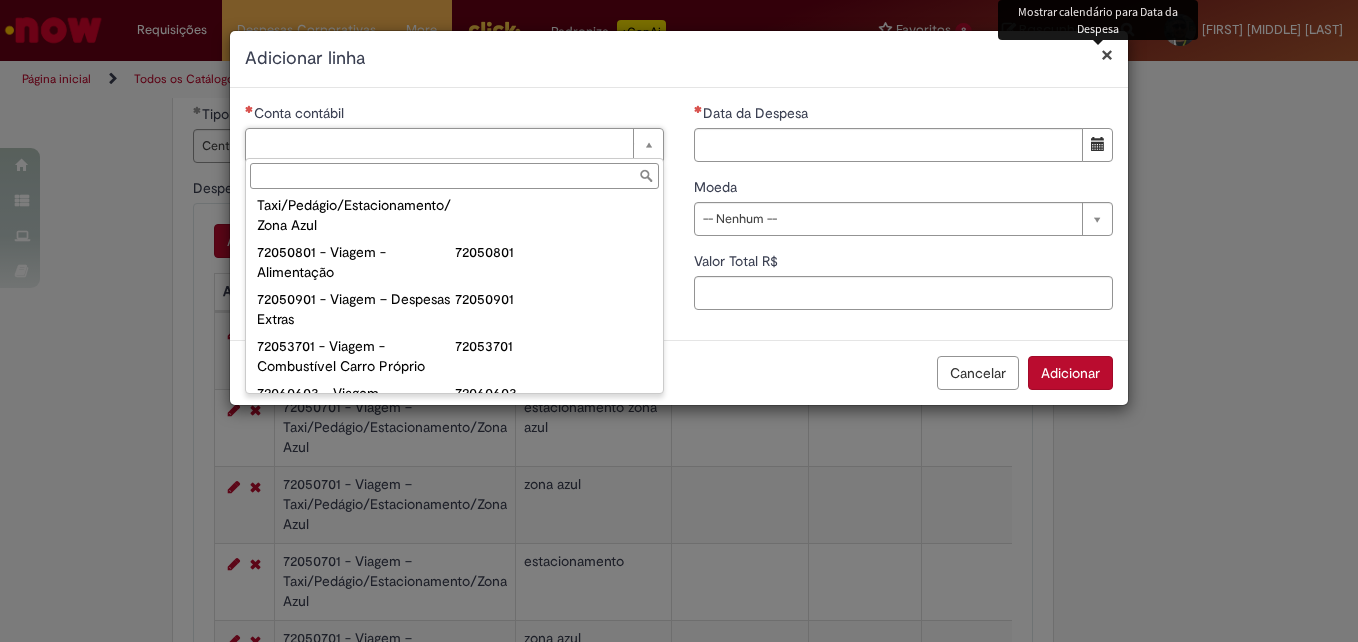 scroll, scrollTop: 1200, scrollLeft: 0, axis: vertical 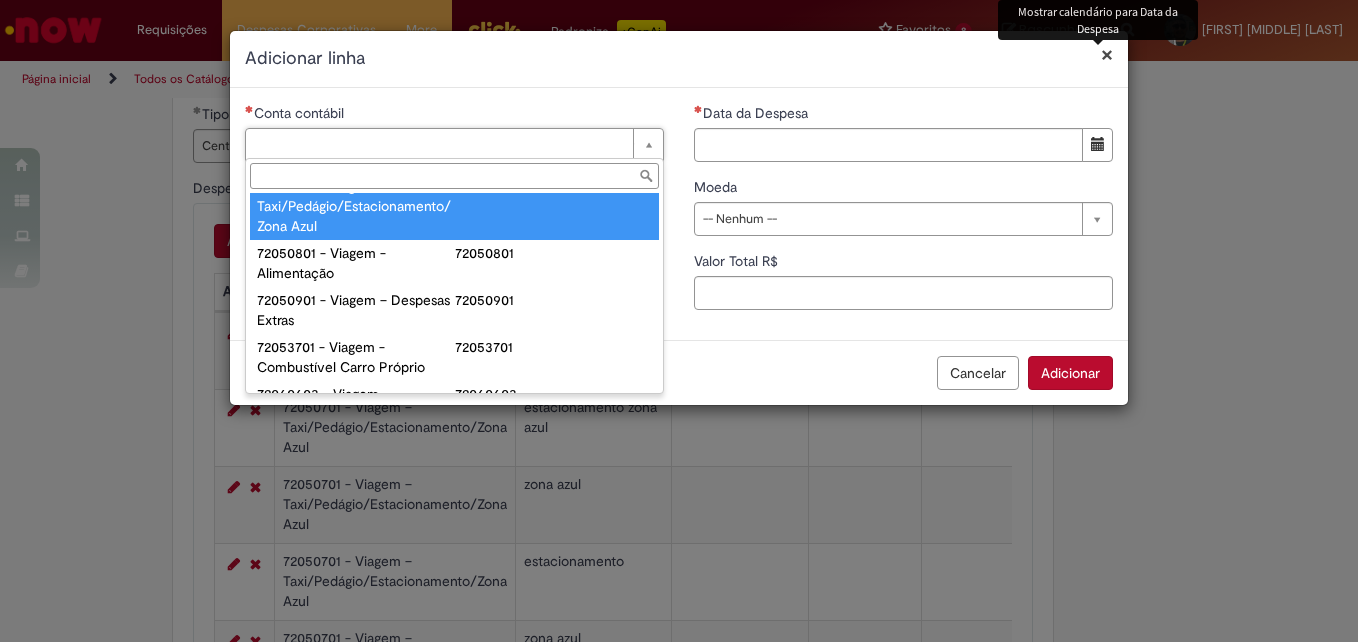 type on "**********" 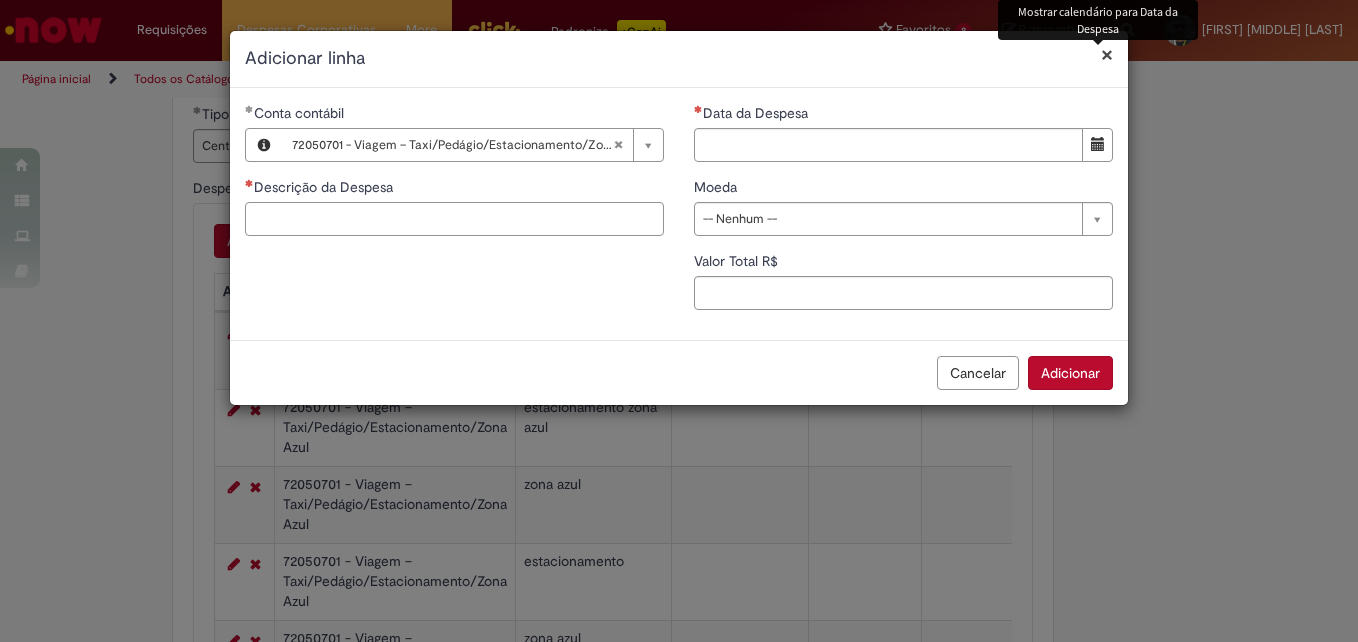 click on "Descrição da Despesa" at bounding box center (454, 219) 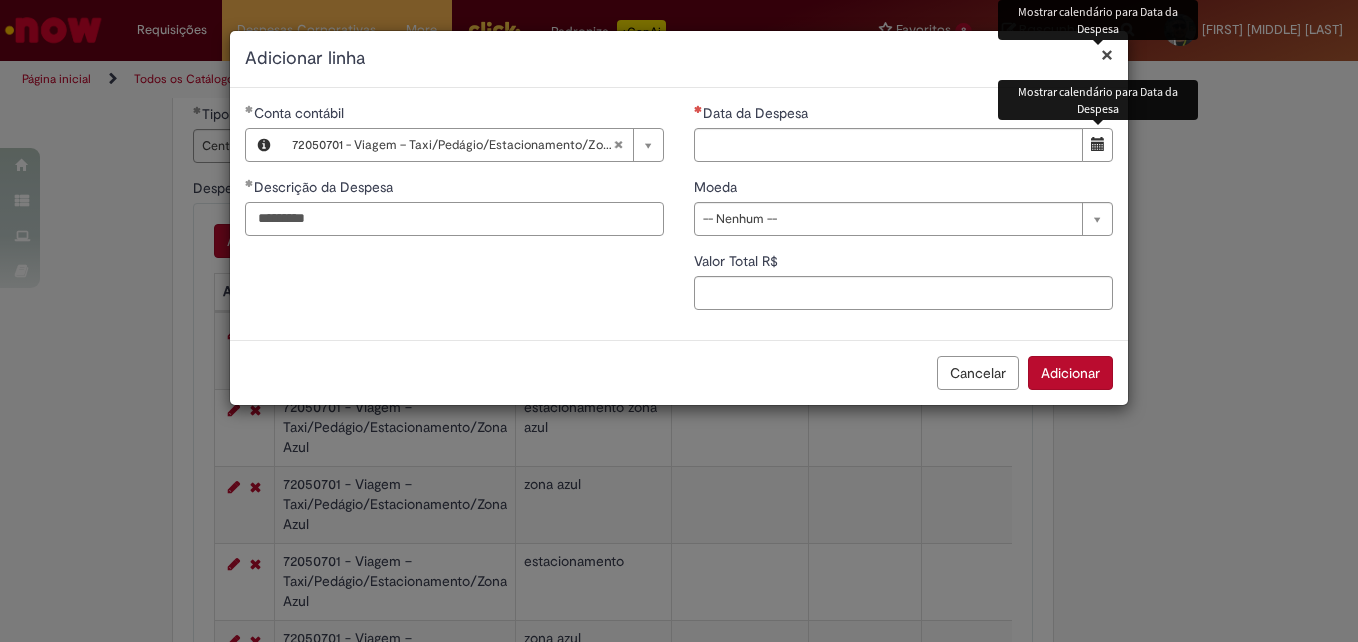 type on "*********" 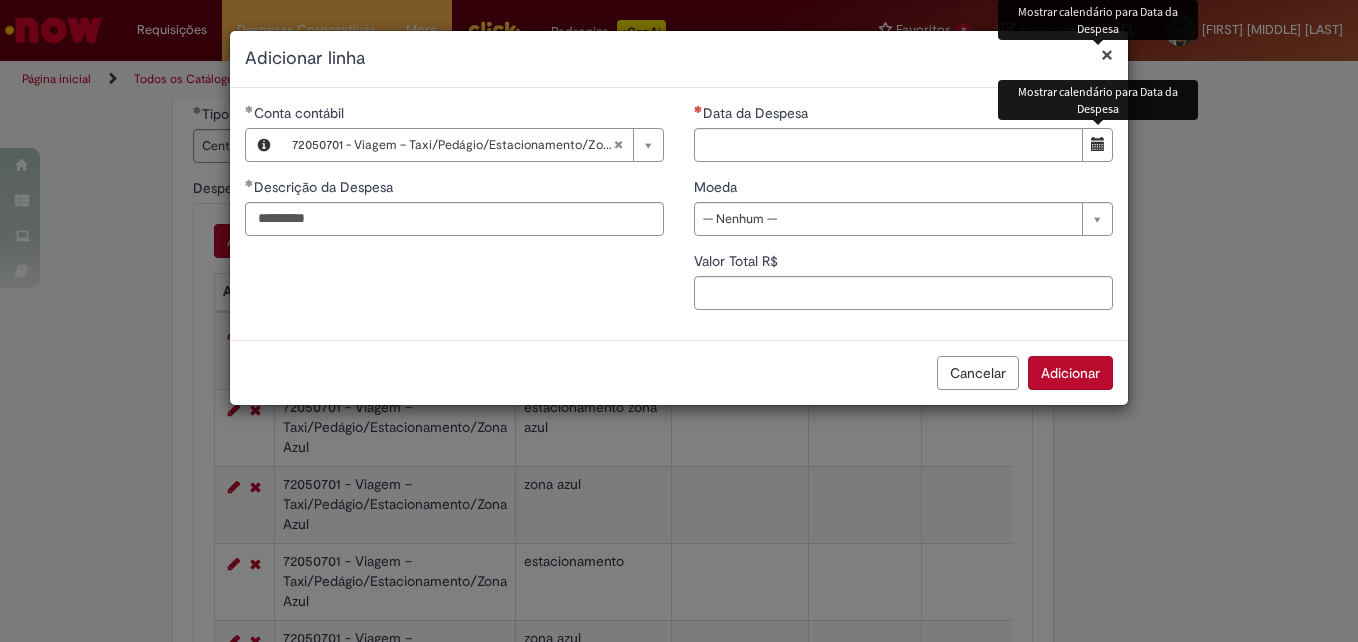 click at bounding box center (1098, 144) 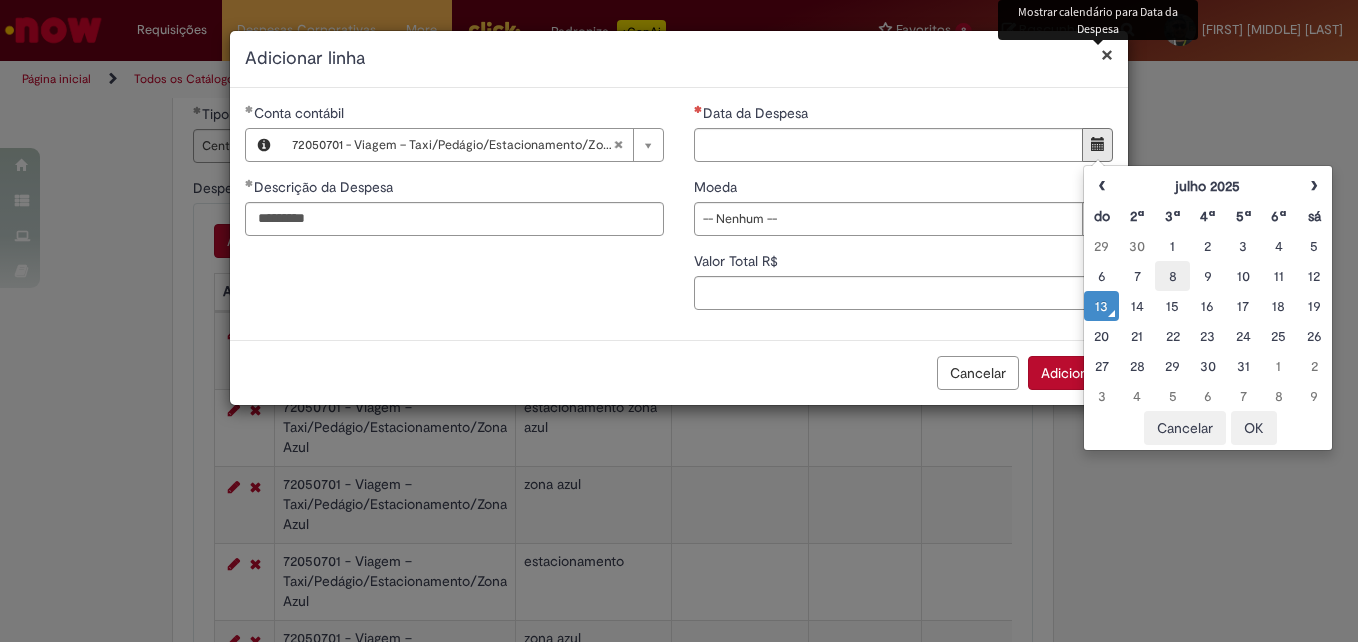 click on "8" at bounding box center (1172, 276) 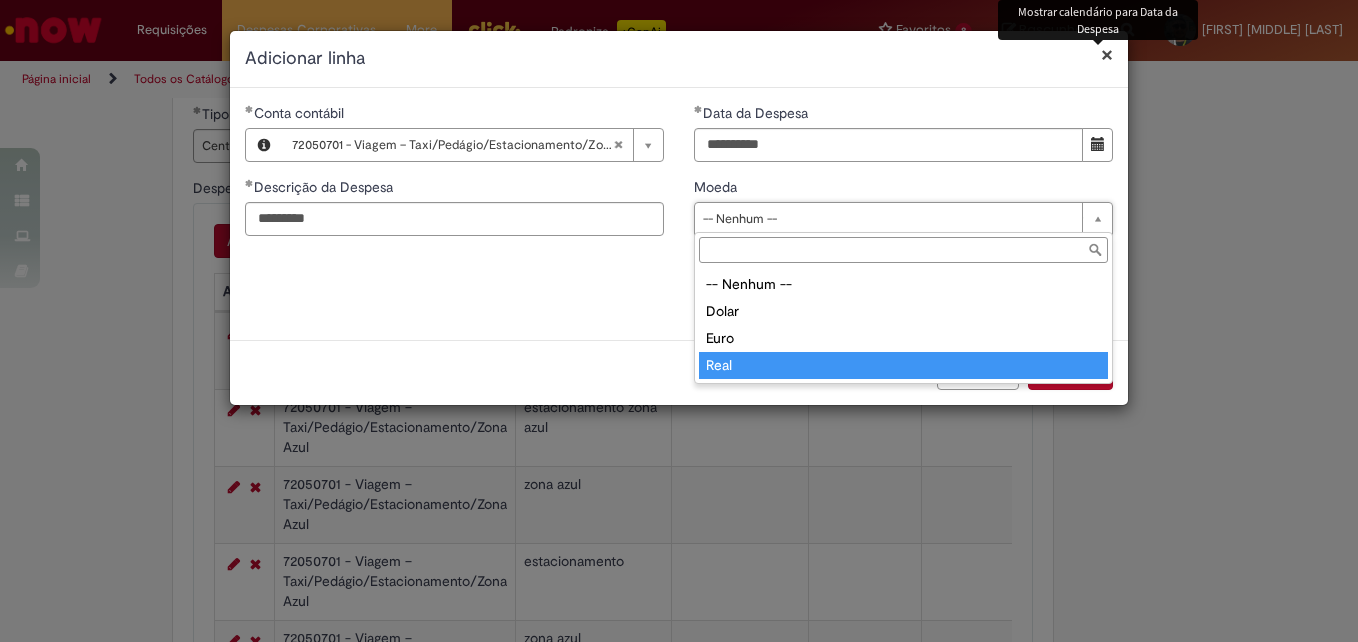 type on "****" 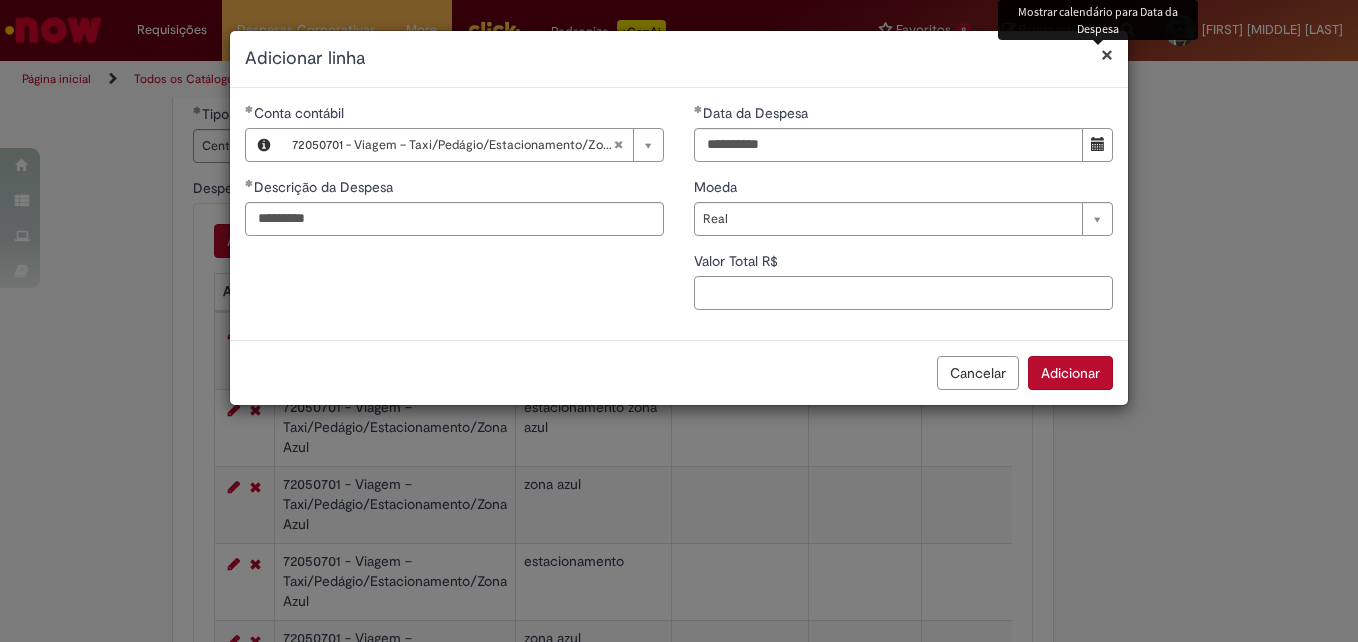 click on "Valor Total R$" at bounding box center (903, 293) 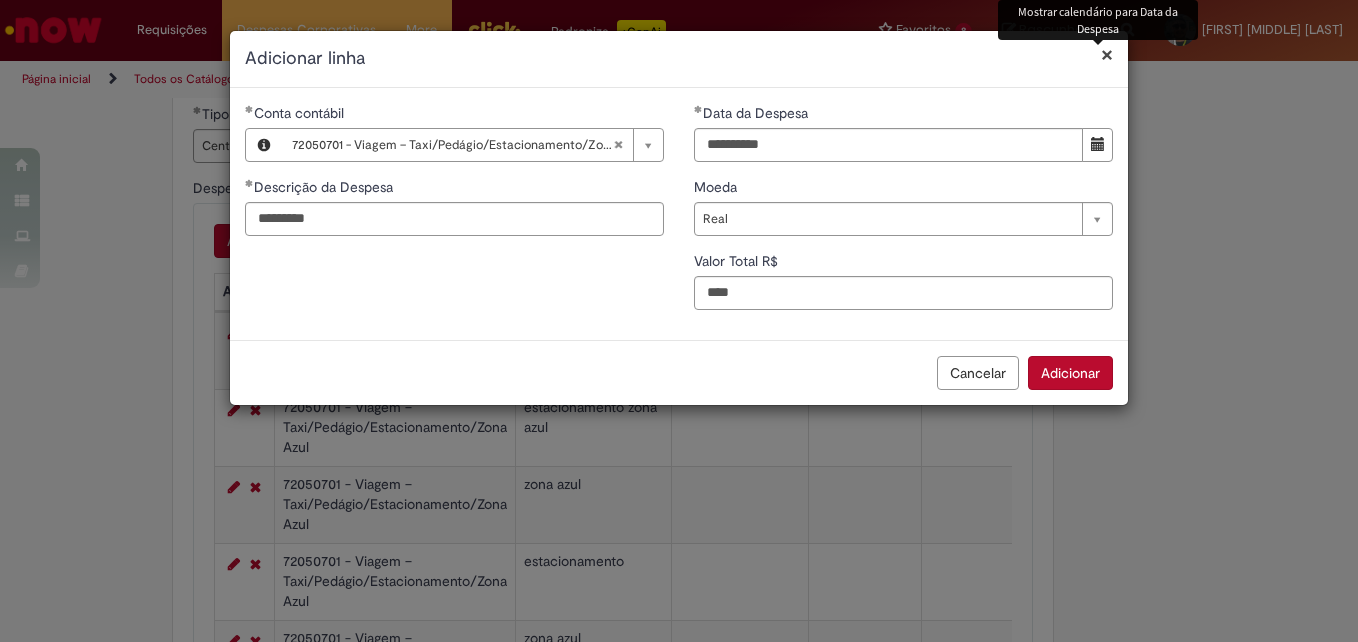 type on "****" 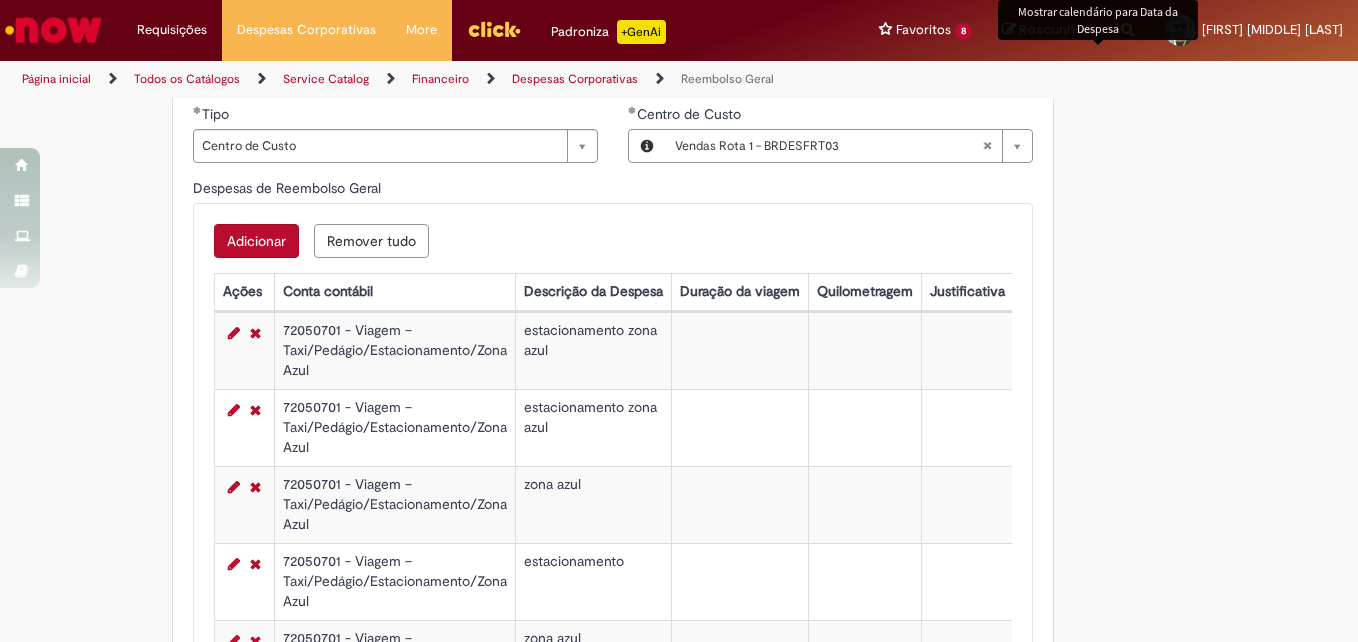 click on "Adicionar" at bounding box center (256, 241) 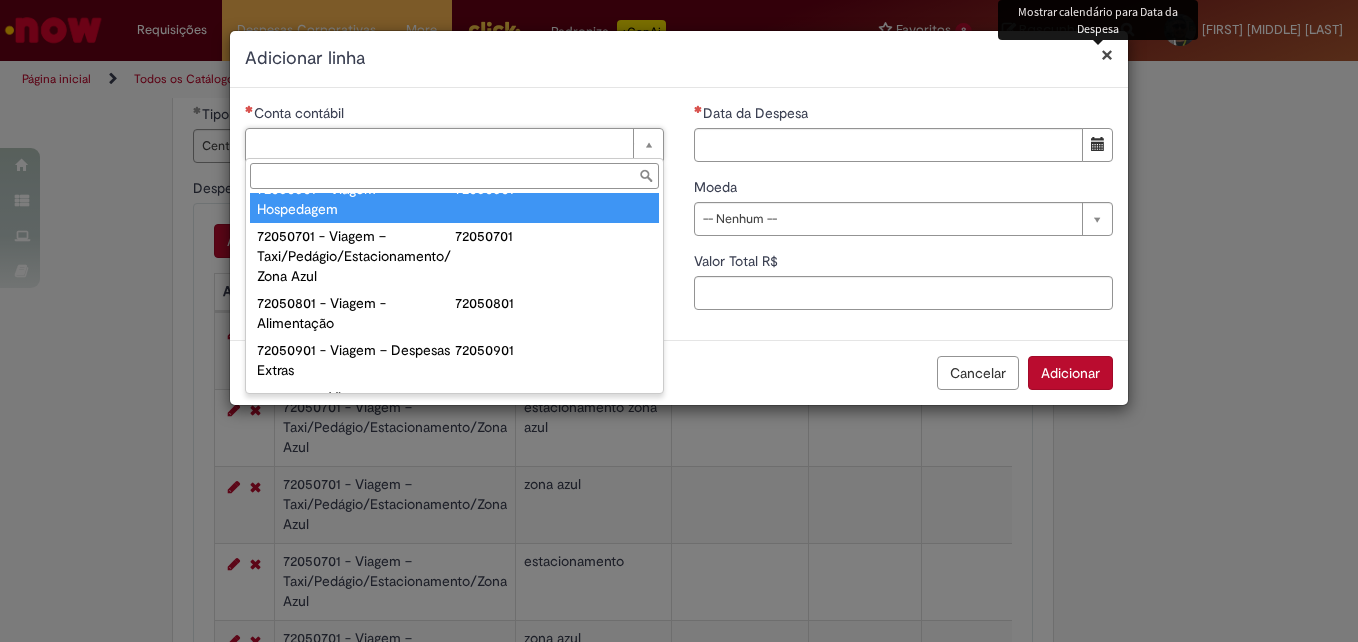 scroll, scrollTop: 1146, scrollLeft: 0, axis: vertical 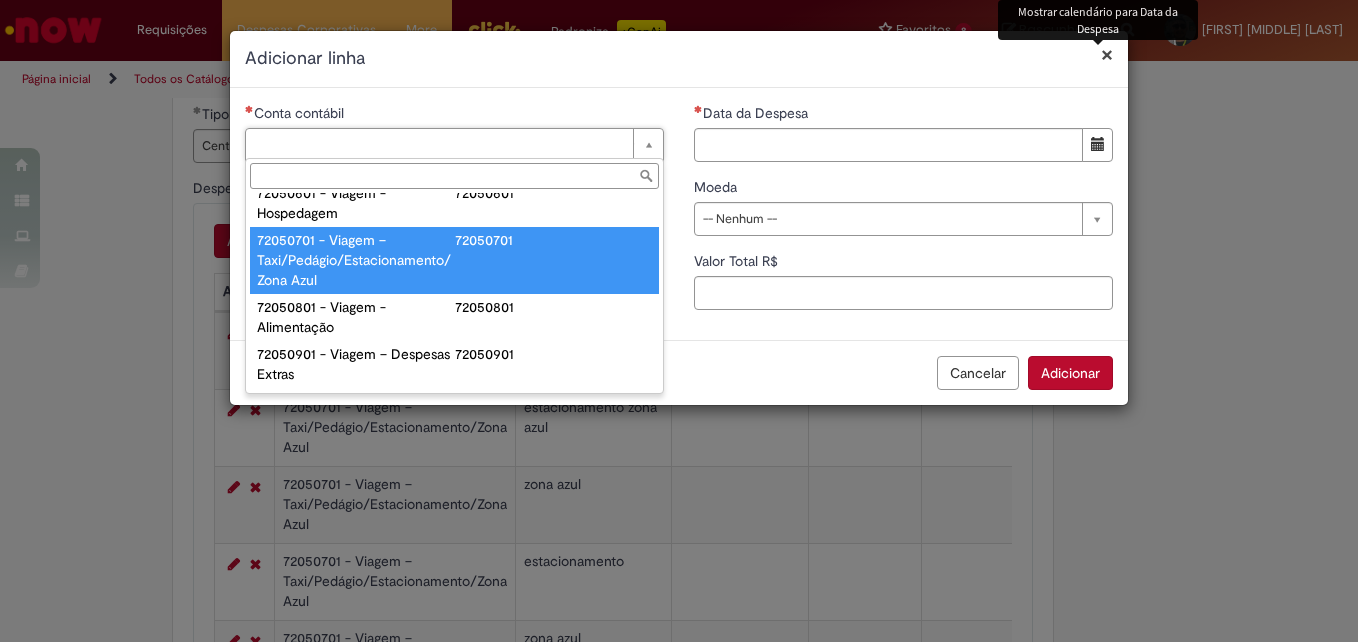 type on "**********" 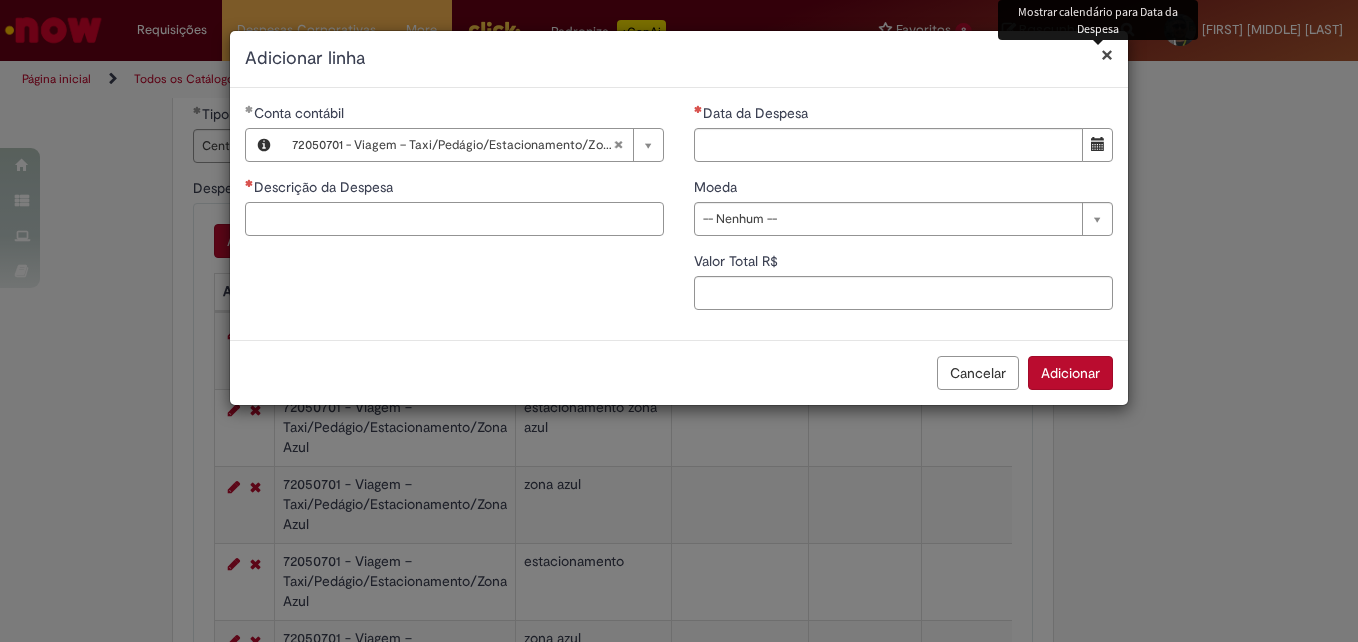 click on "Descrição da Despesa" at bounding box center [454, 219] 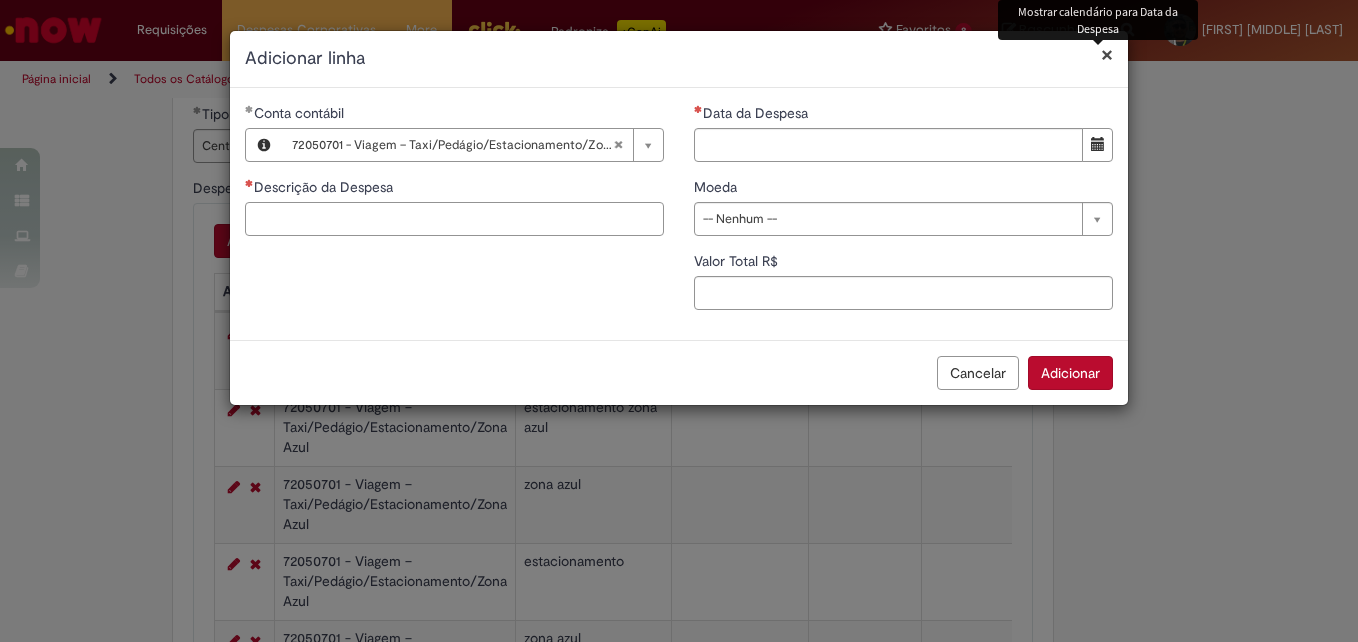 click on "Descrição da Despesa" at bounding box center (454, 219) 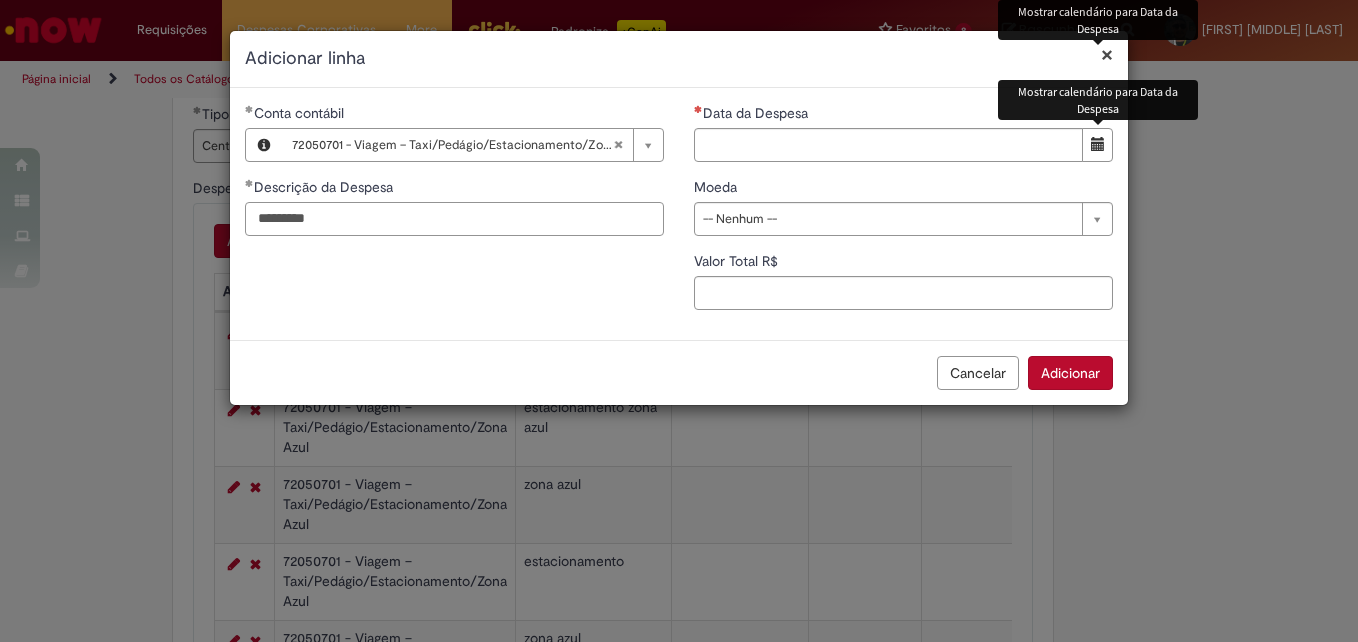 type on "*********" 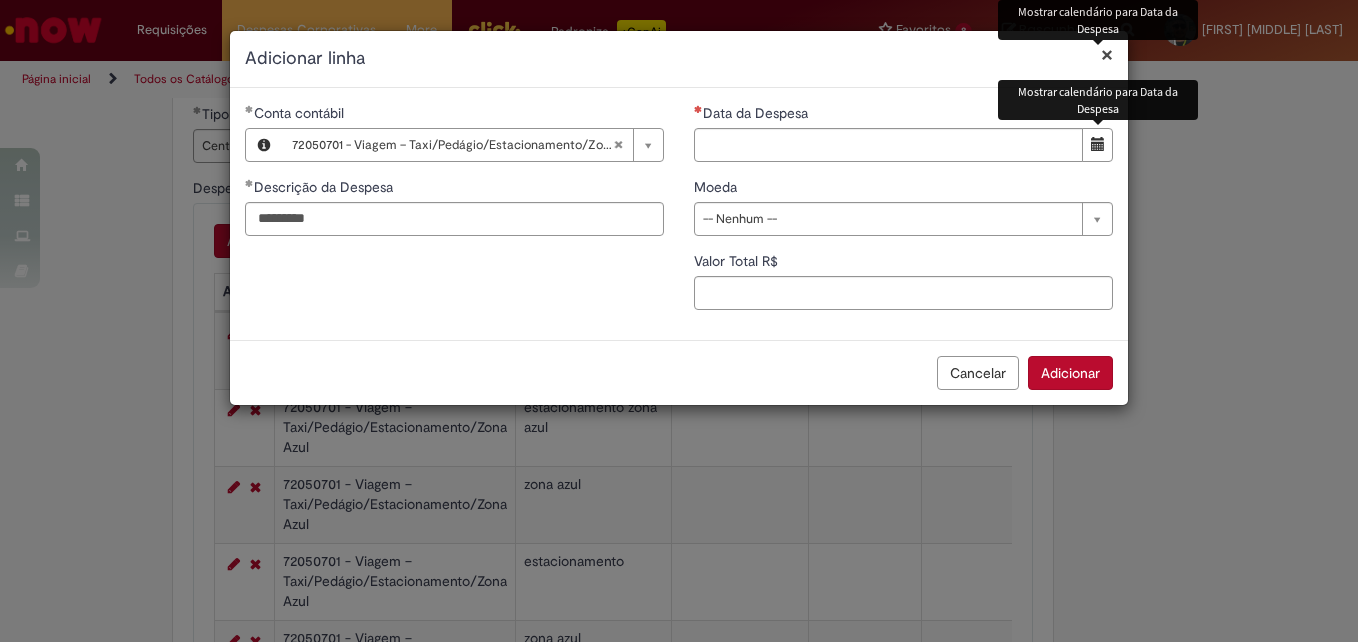 click at bounding box center (1098, 144) 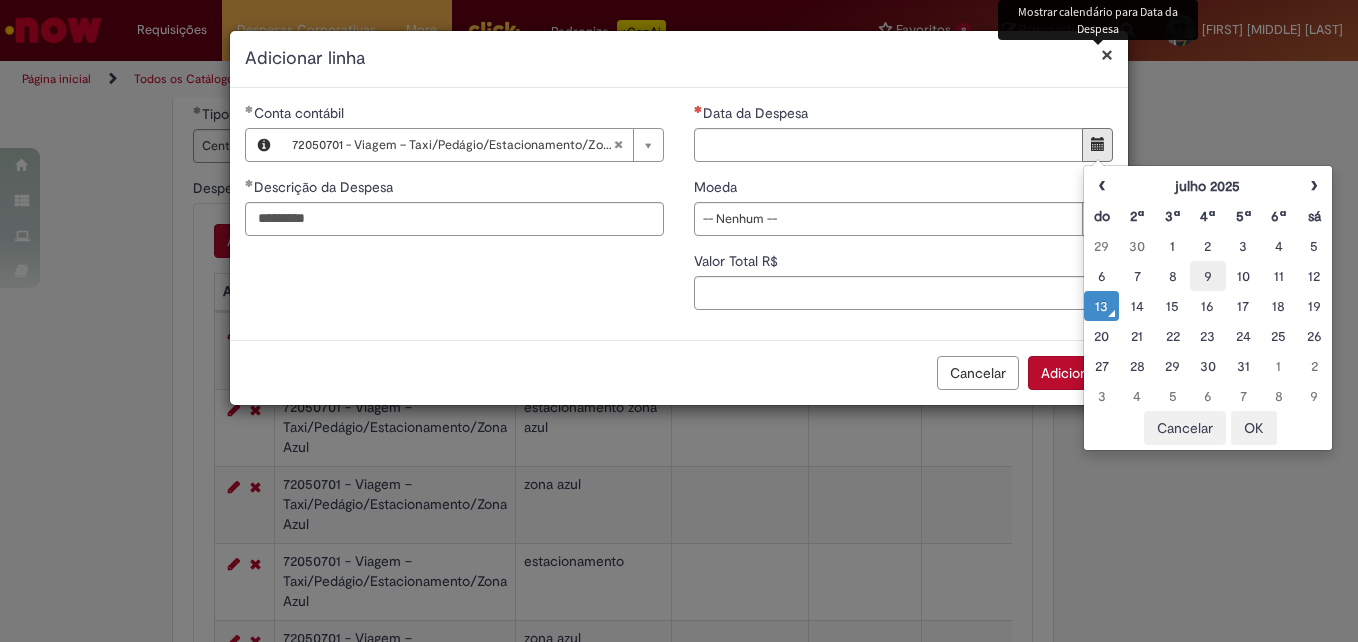 click on "9" at bounding box center [1207, 276] 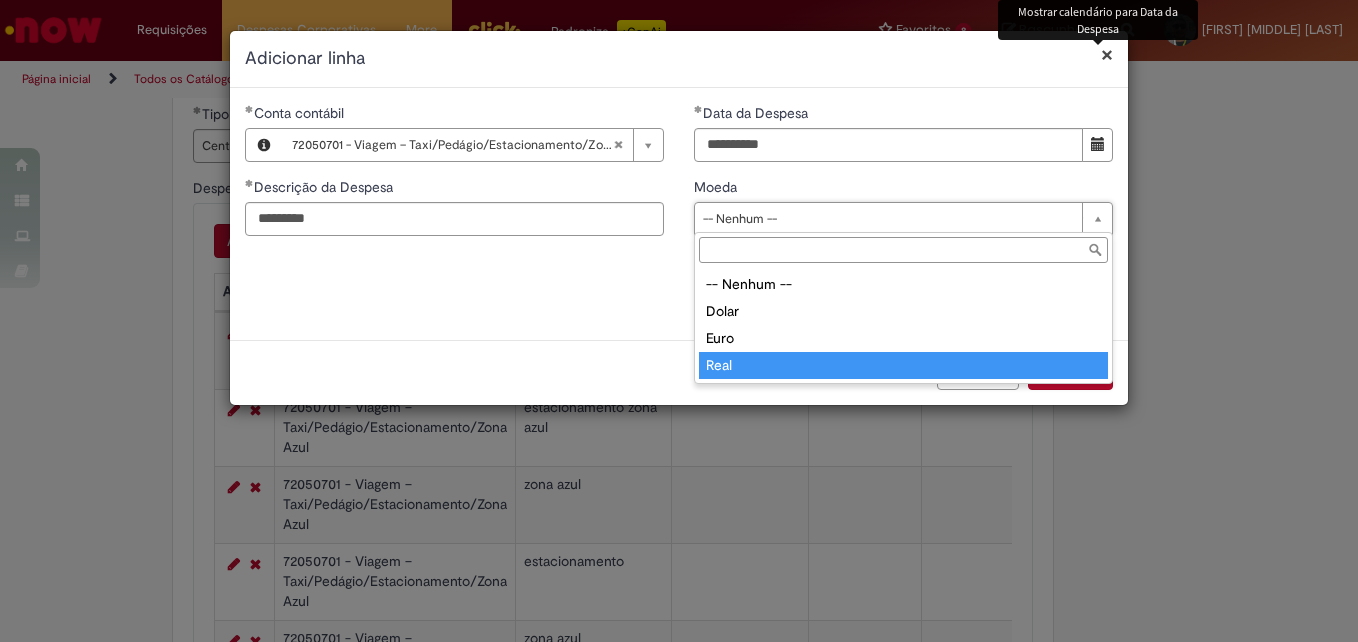 type on "****" 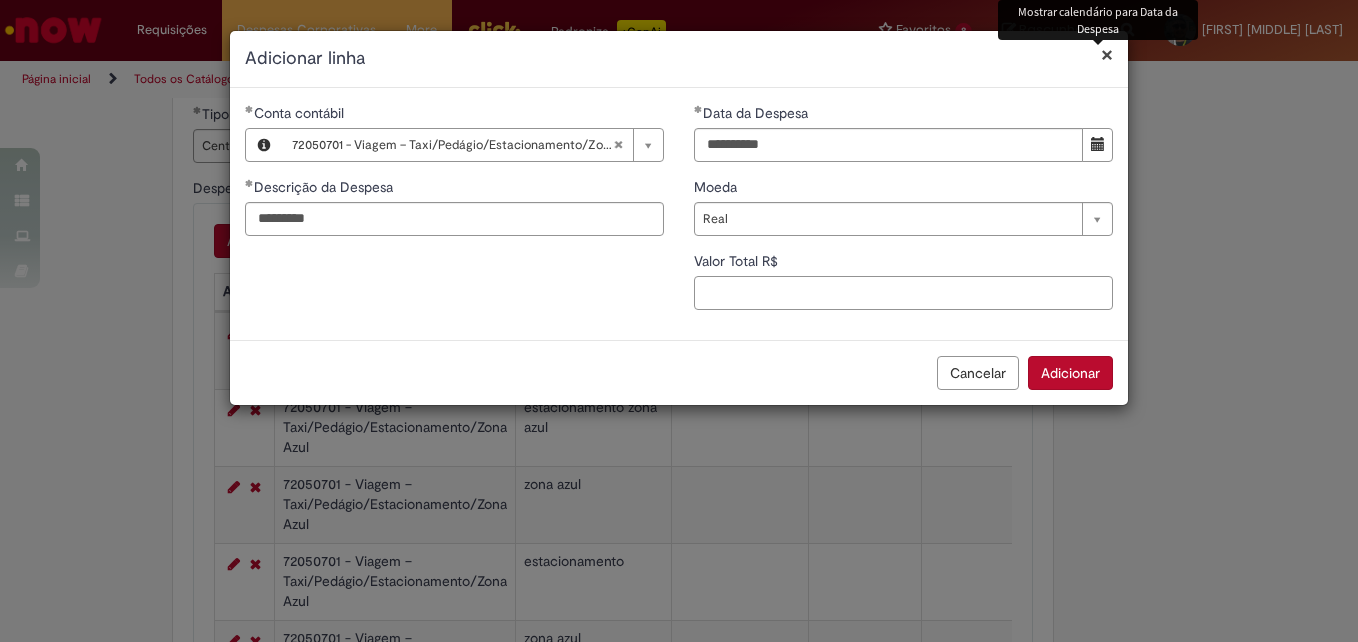 click on "Valor Total R$" at bounding box center (903, 293) 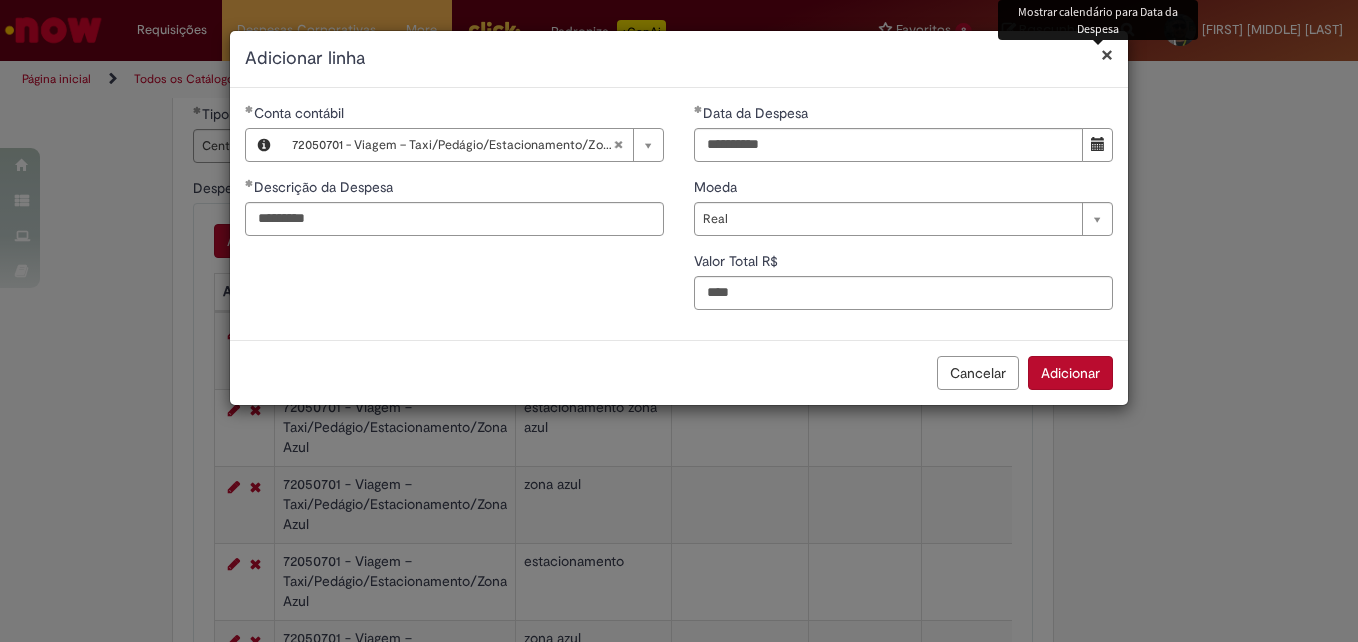 type on "****" 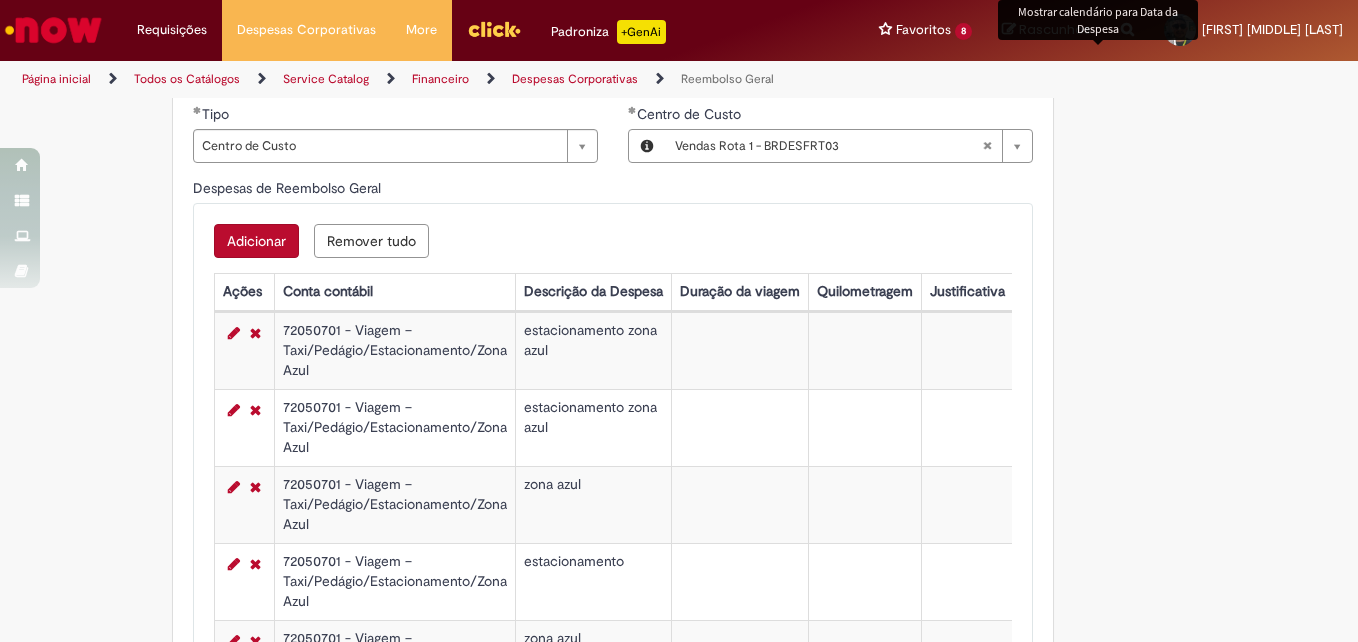 click on "Adicionar" at bounding box center [256, 241] 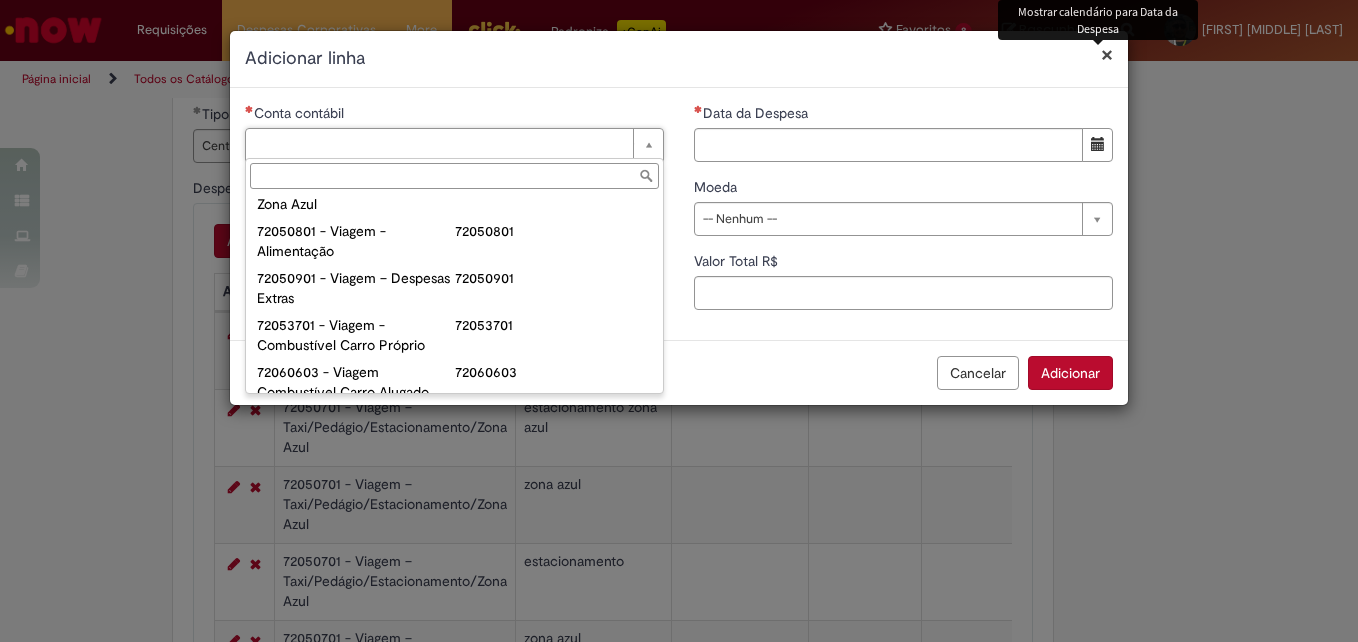 scroll, scrollTop: 1219, scrollLeft: 0, axis: vertical 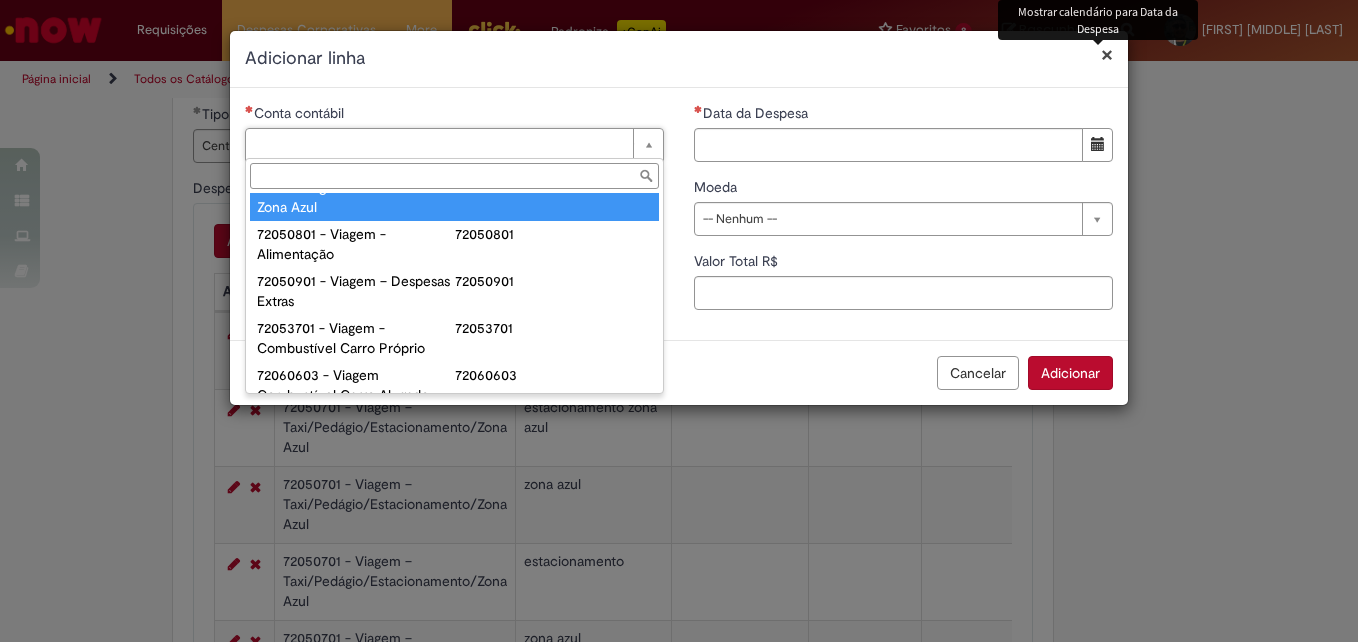 type on "**********" 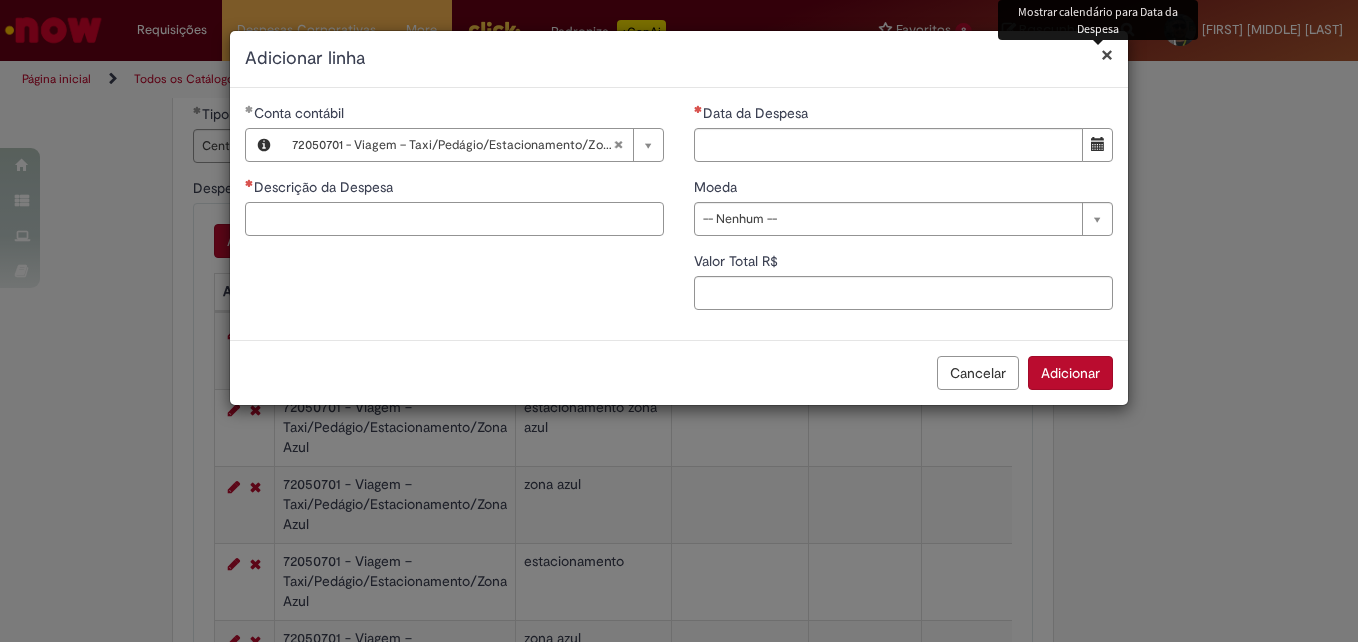 click on "Descrição da Despesa" at bounding box center [454, 219] 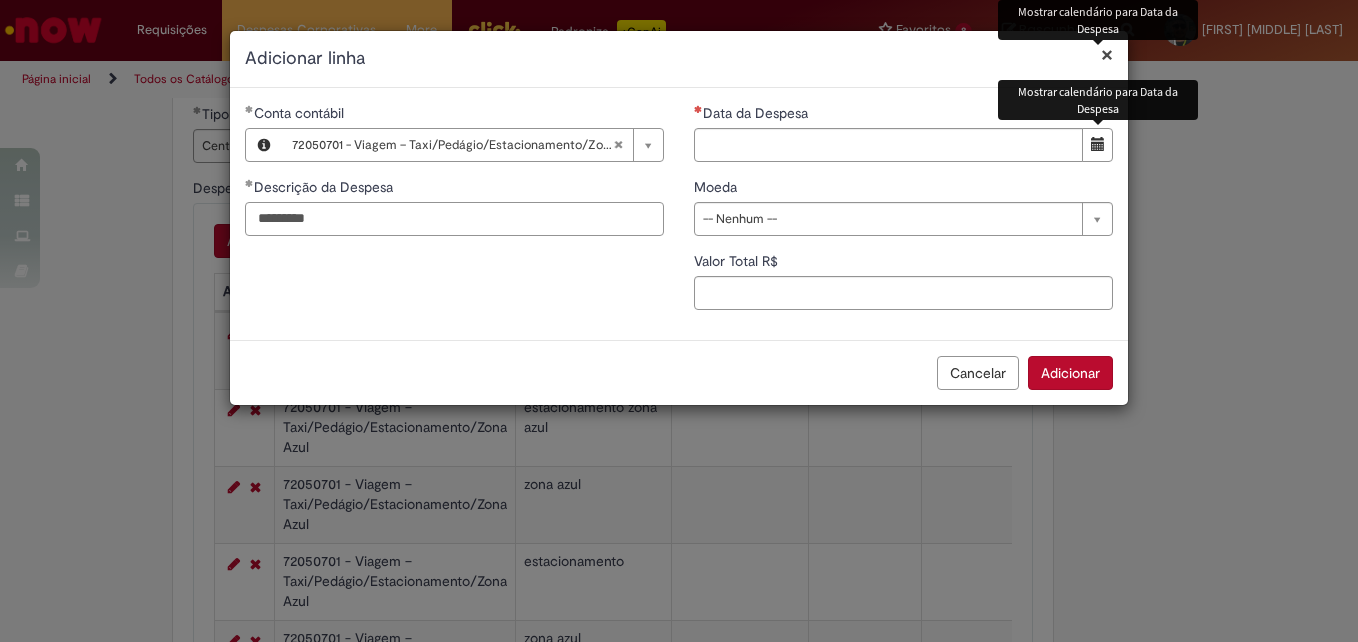 type on "*********" 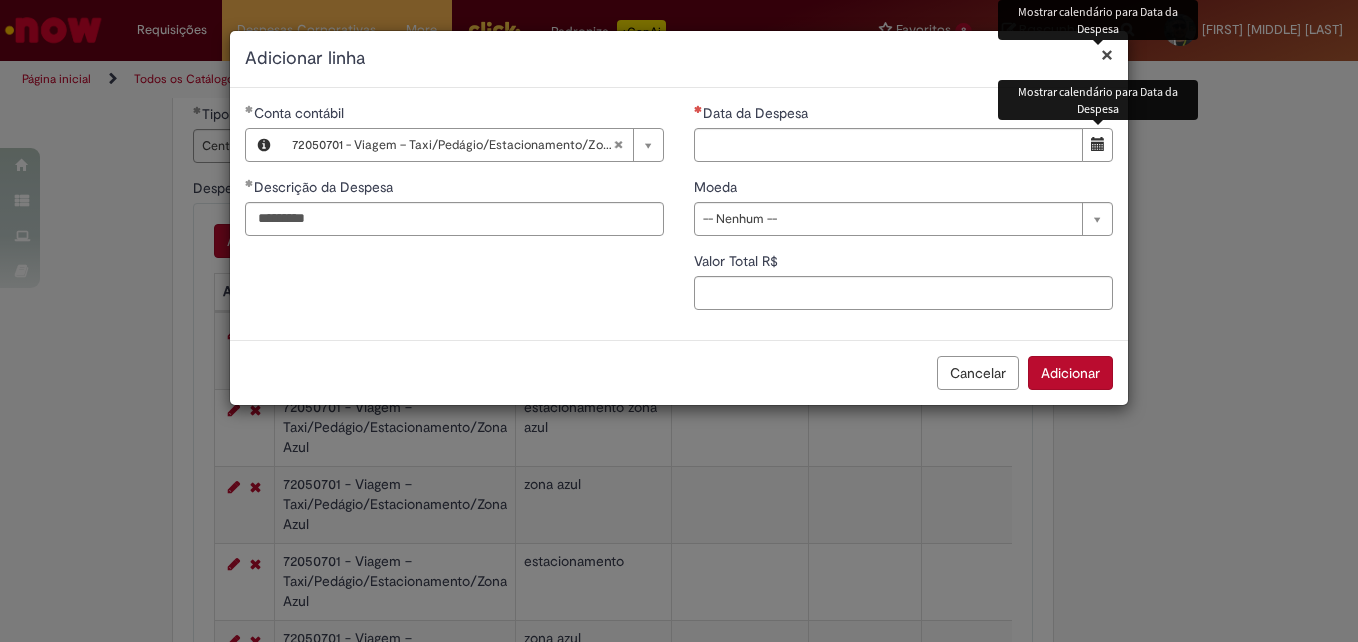 click at bounding box center (1098, 144) 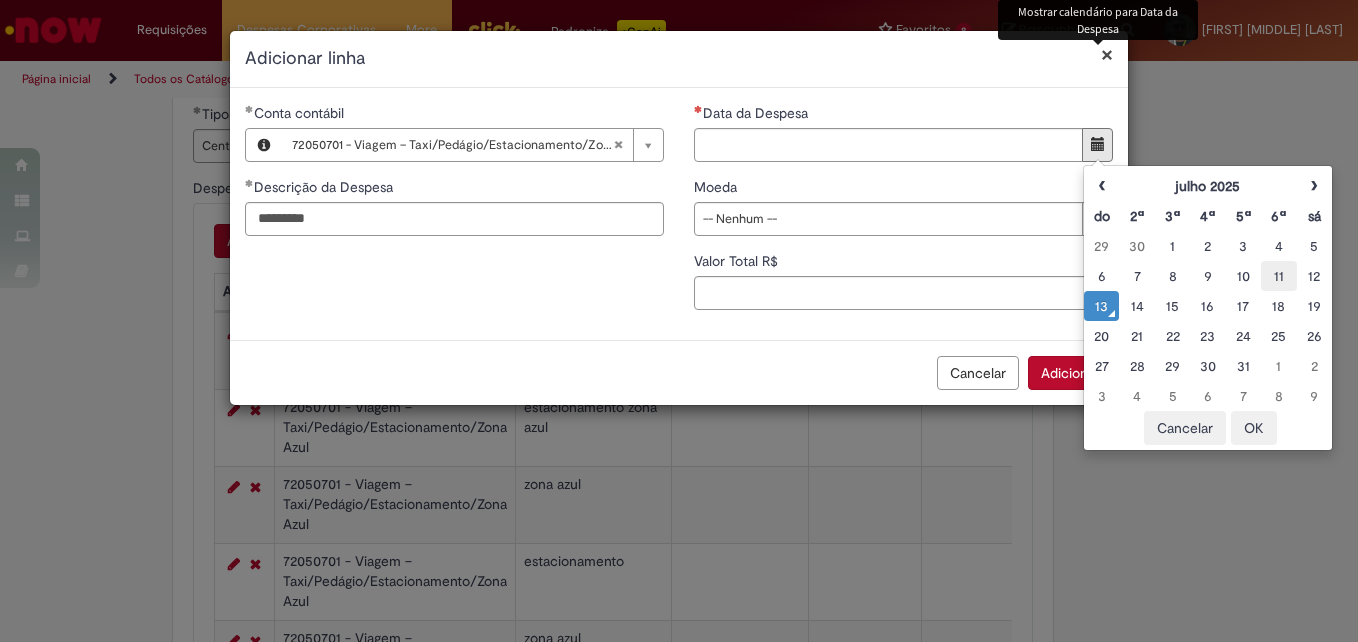 click on "11" at bounding box center (1278, 276) 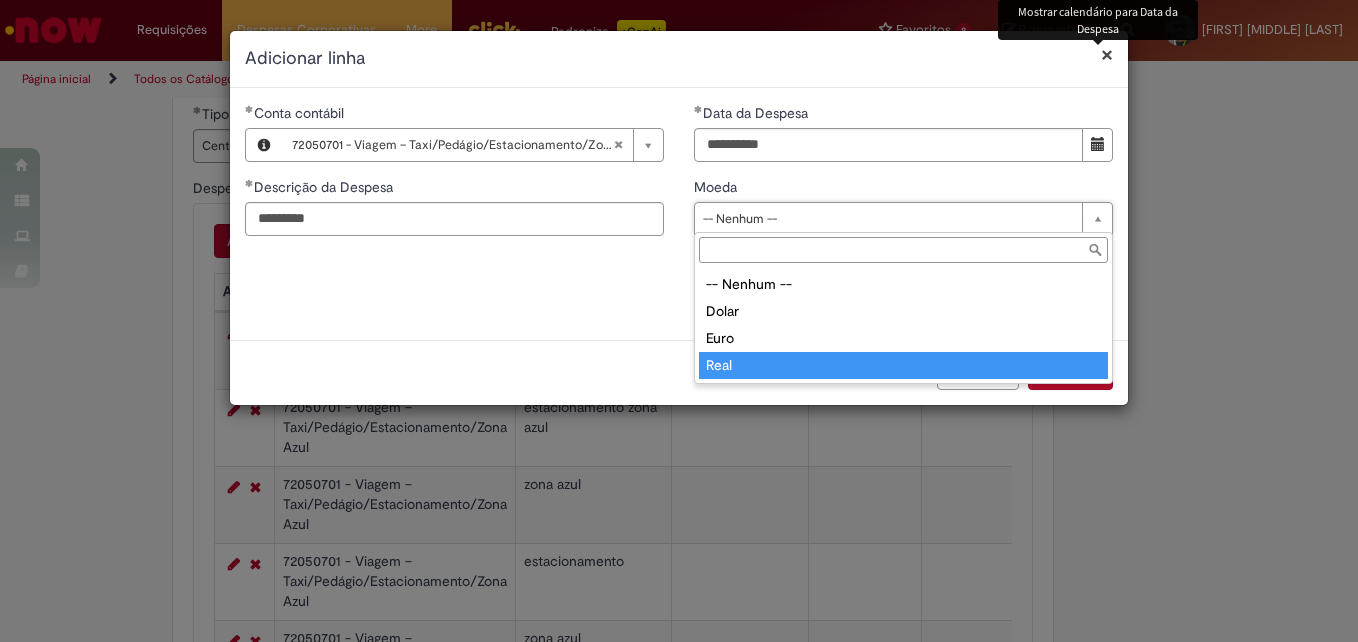 type on "****" 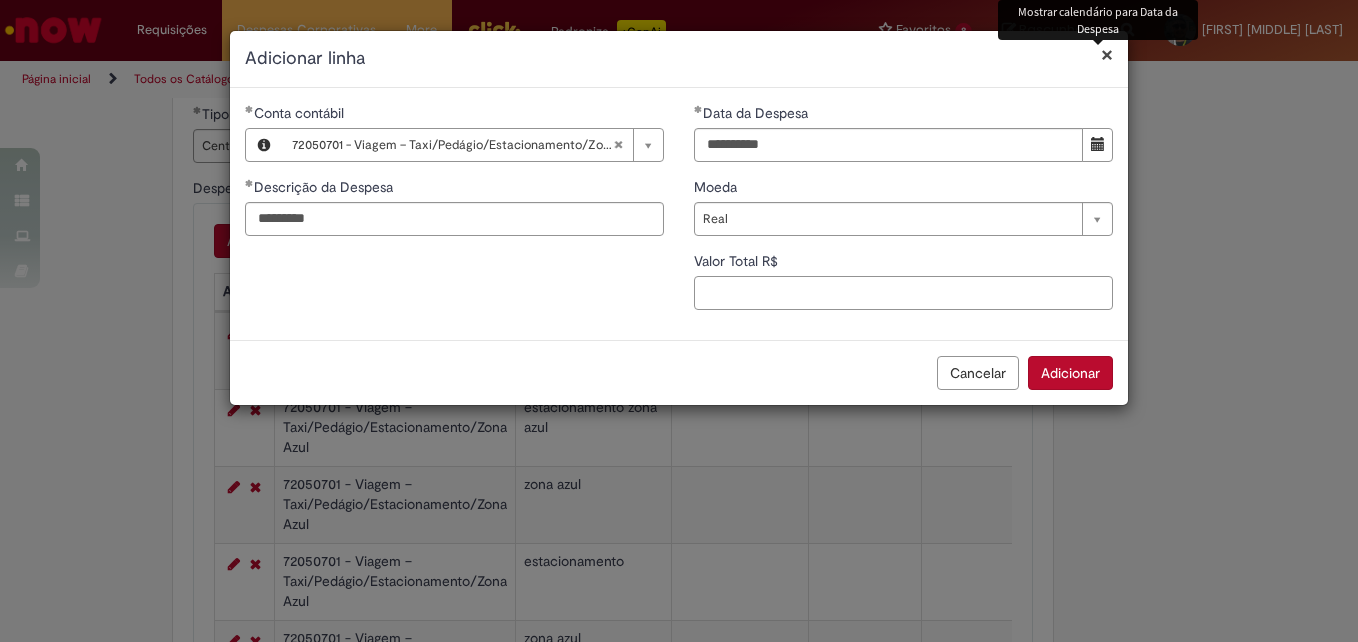click on "Valor Total R$" at bounding box center (903, 293) 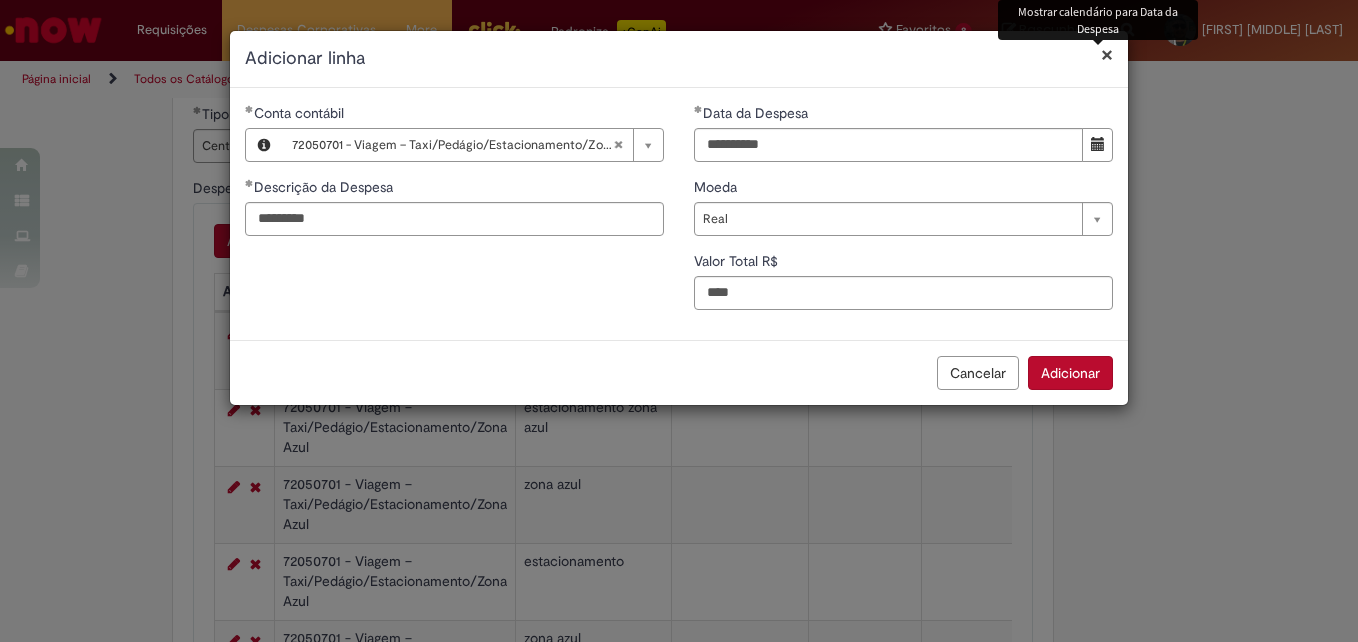 type on "****" 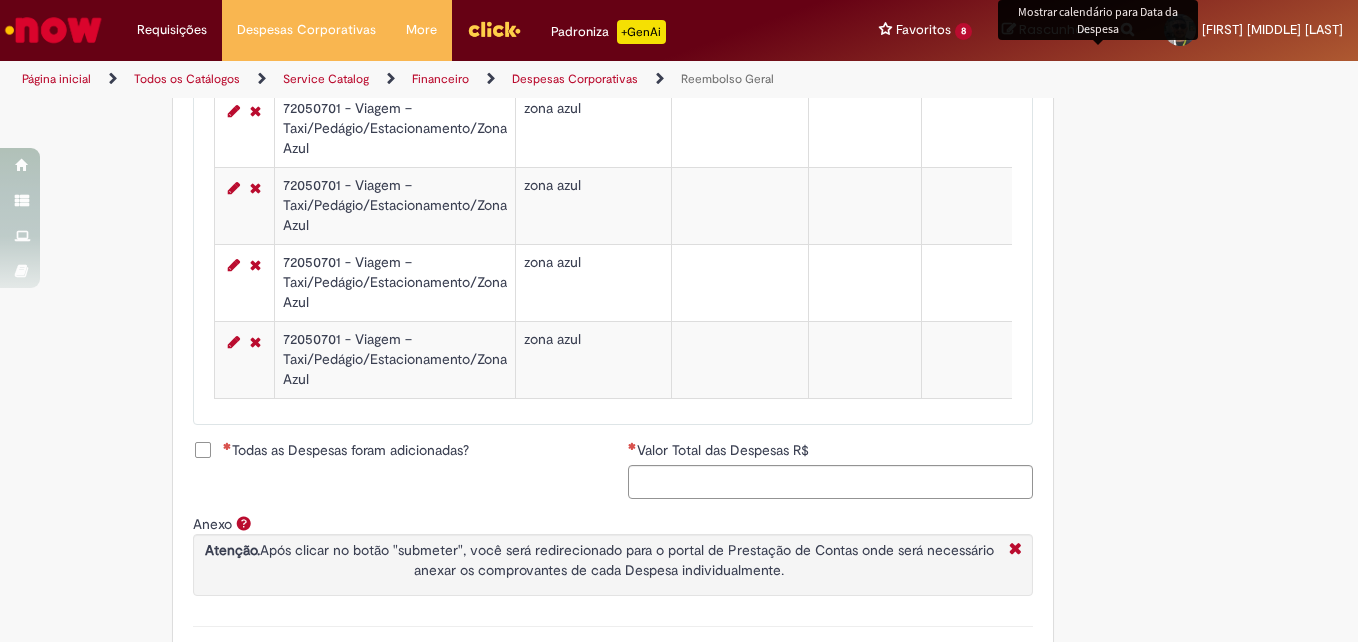 scroll, scrollTop: 2295, scrollLeft: 0, axis: vertical 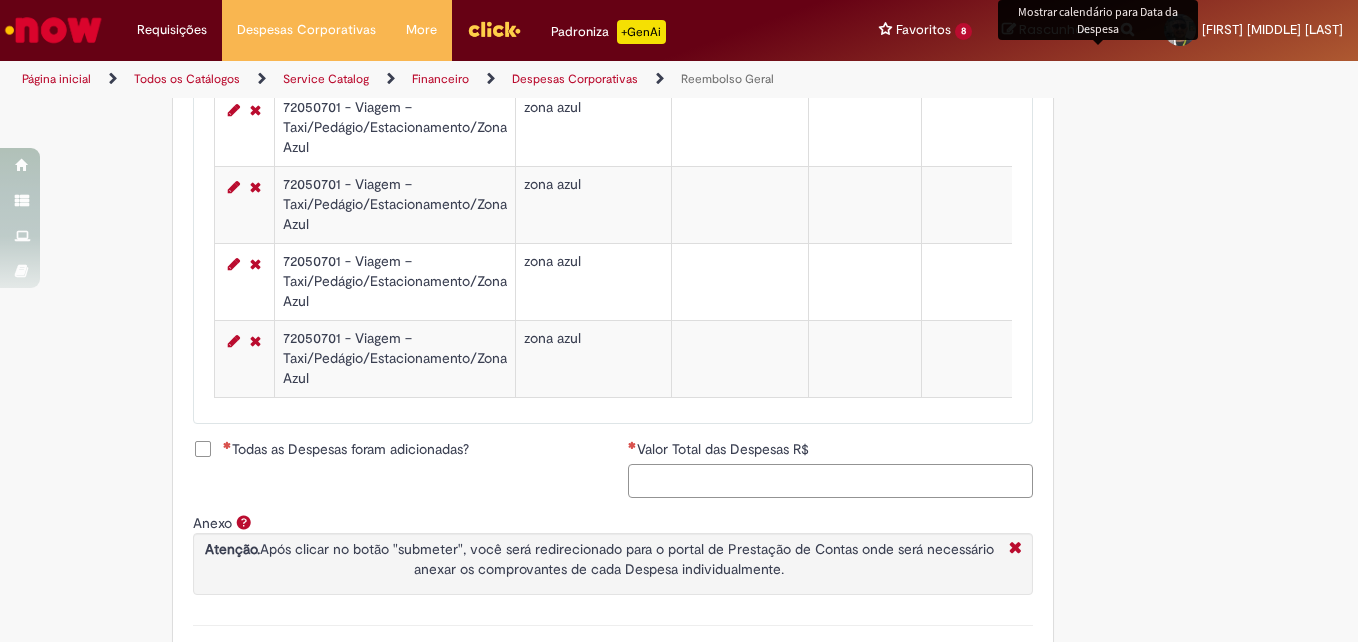 click on "Valor Total das Despesas R$" at bounding box center (830, 481) 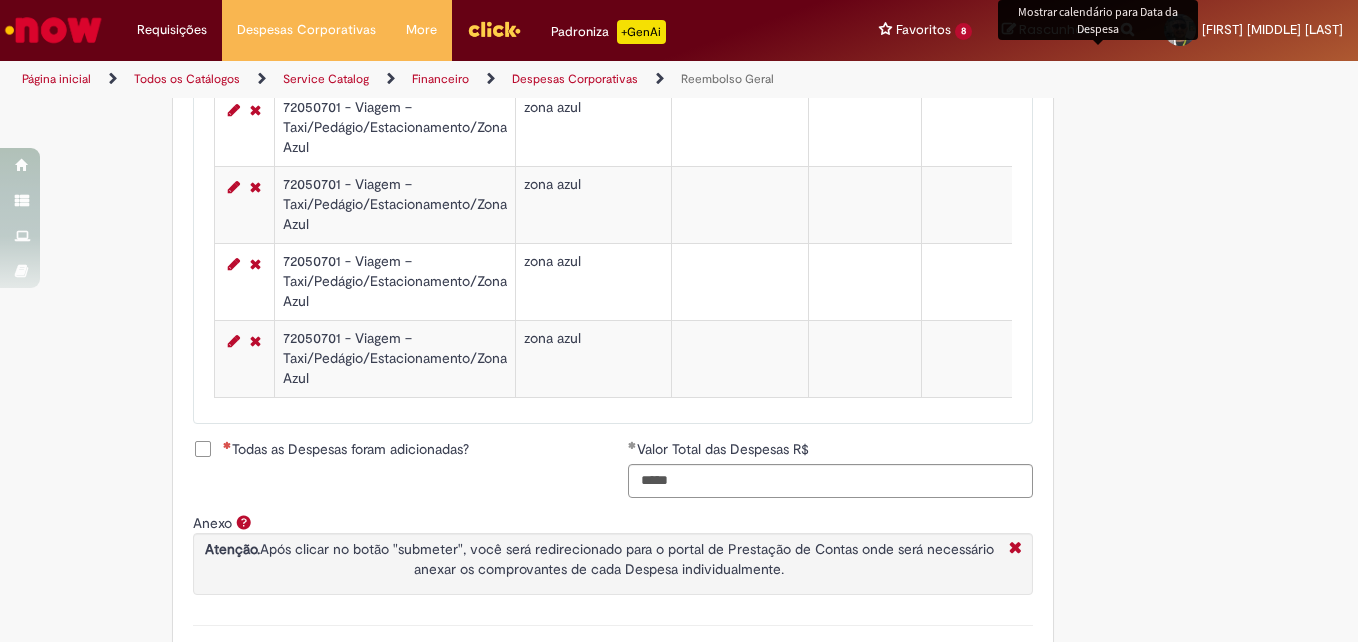 click on "Todas as Despesas foram adicionadas?" at bounding box center [346, 449] 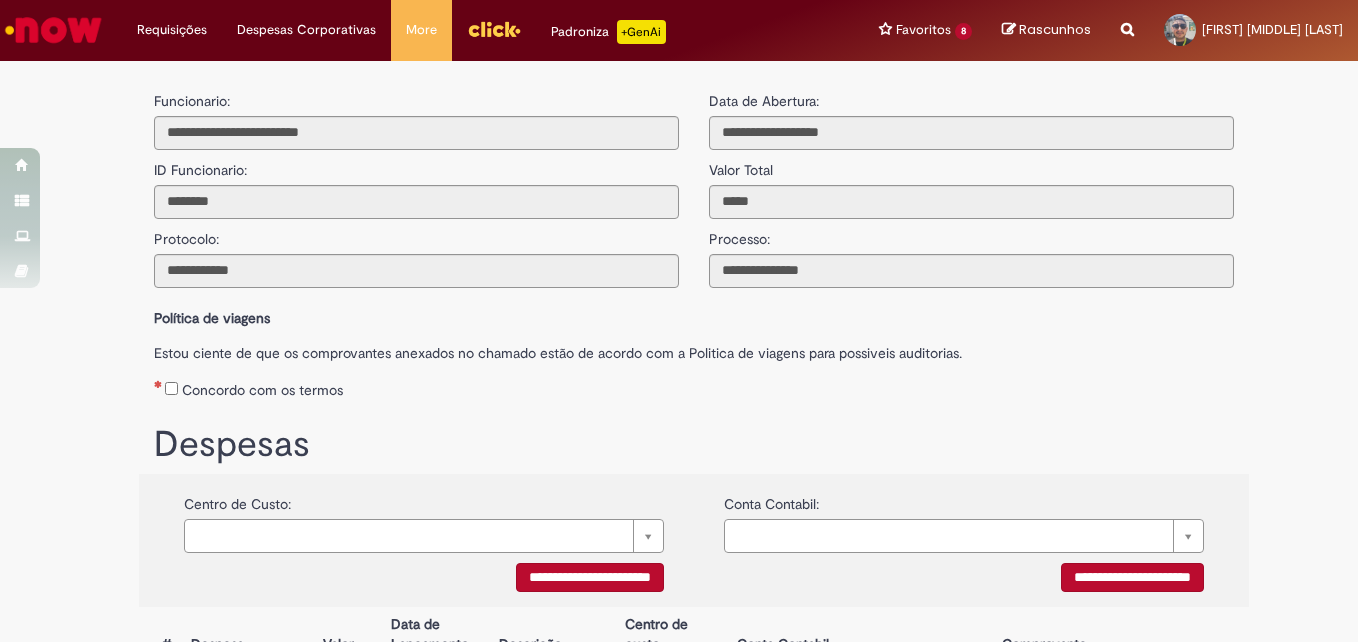 scroll, scrollTop: 0, scrollLeft: 0, axis: both 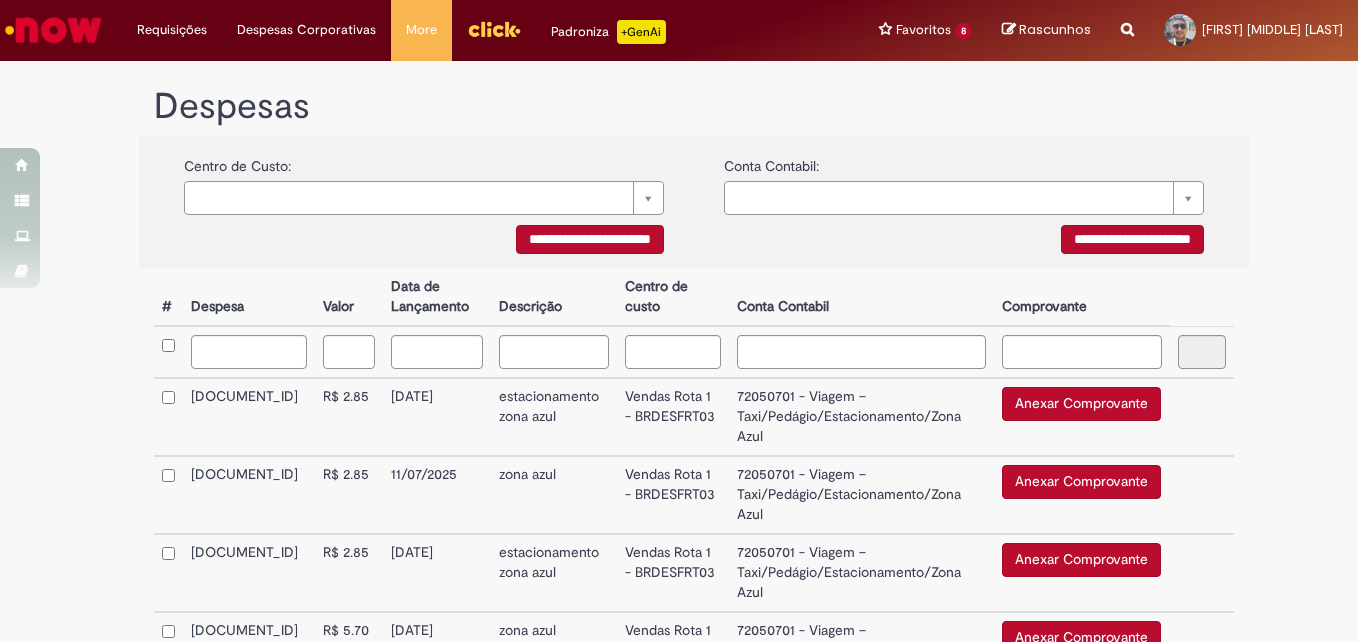 click on "**********" at bounding box center [590, 239] 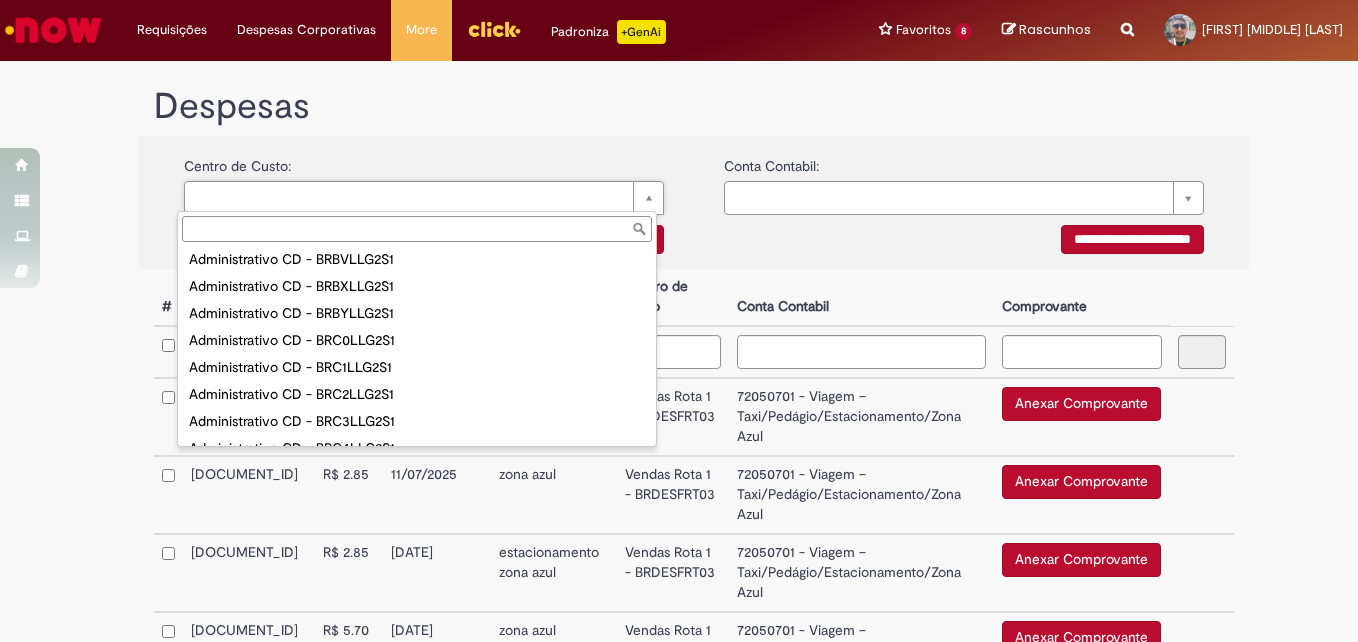 scroll, scrollTop: 6170, scrollLeft: 0, axis: vertical 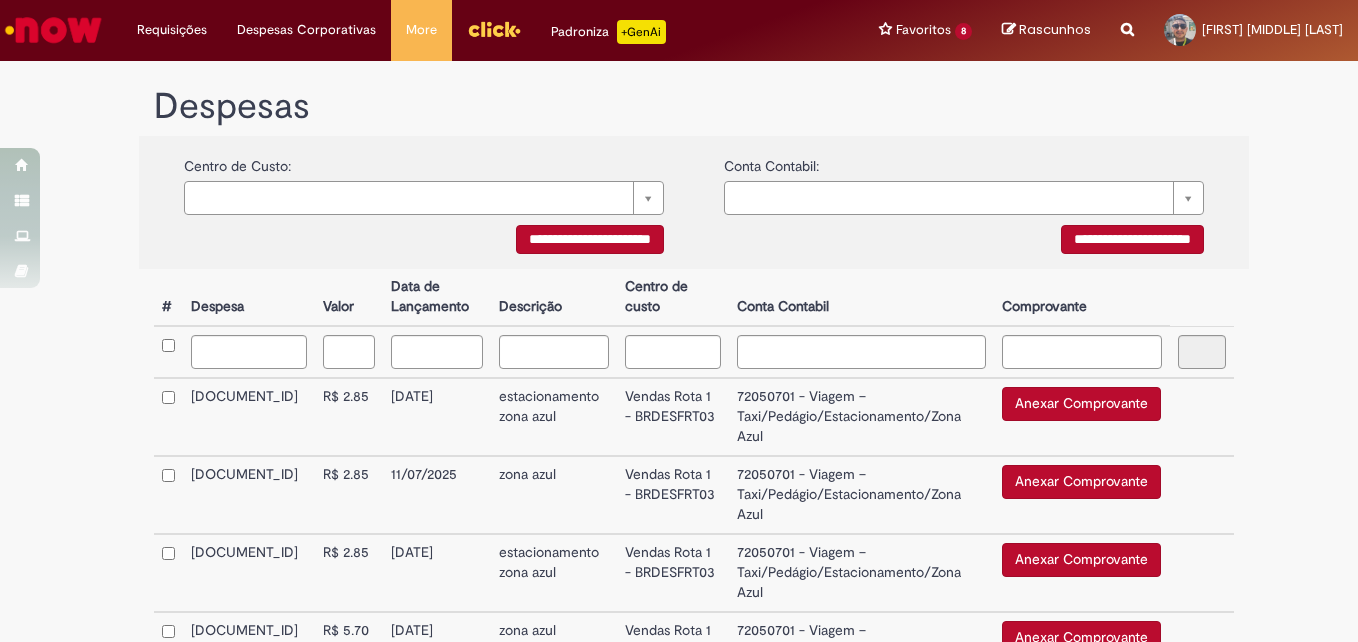 click on "**********" at bounding box center [590, 239] 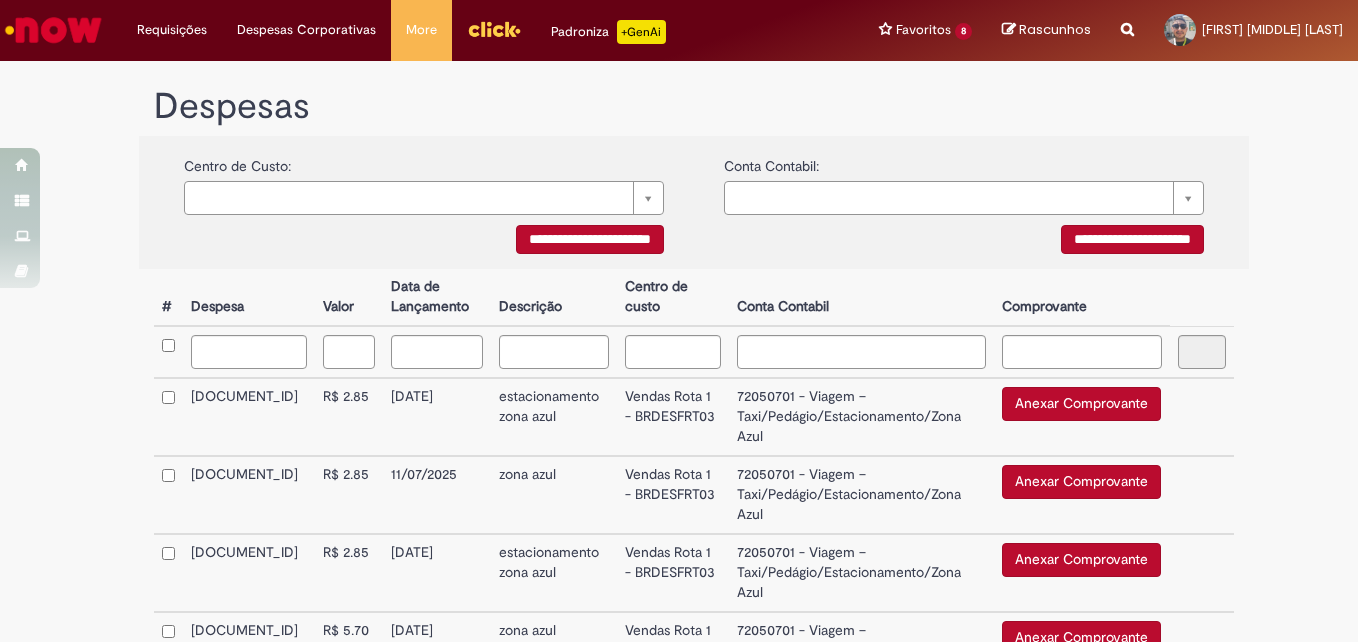 click on "**********" at bounding box center [1132, 239] 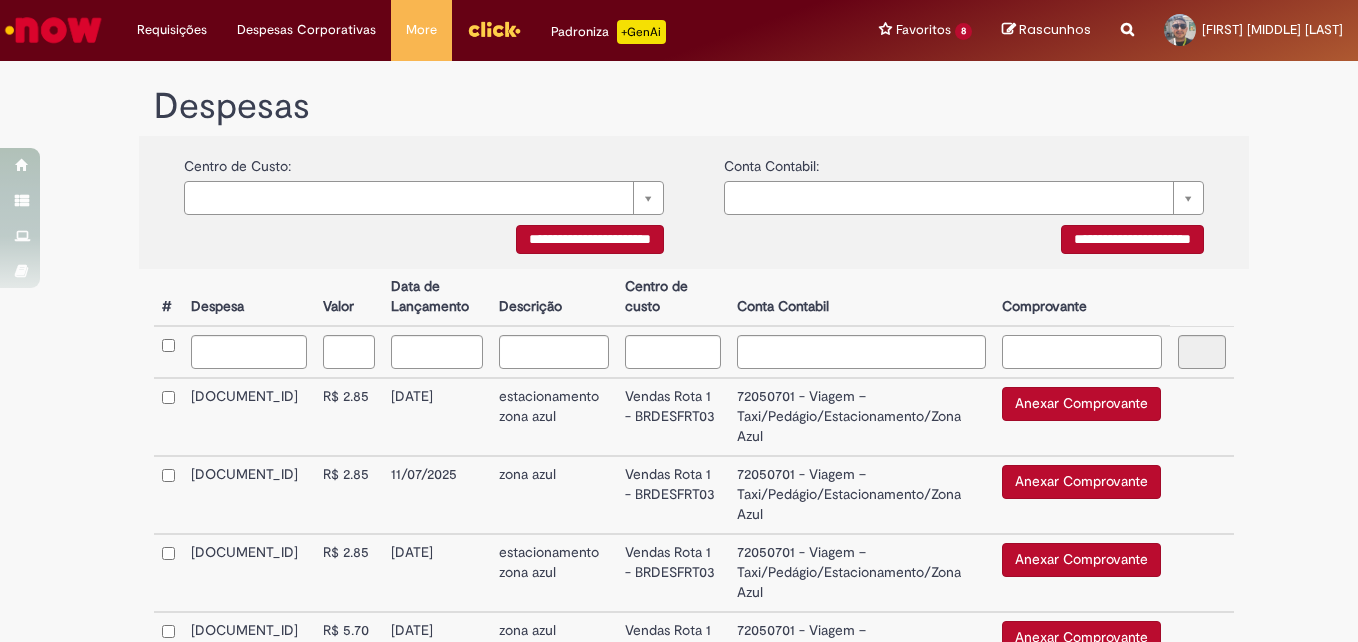 click at bounding box center [1082, 352] 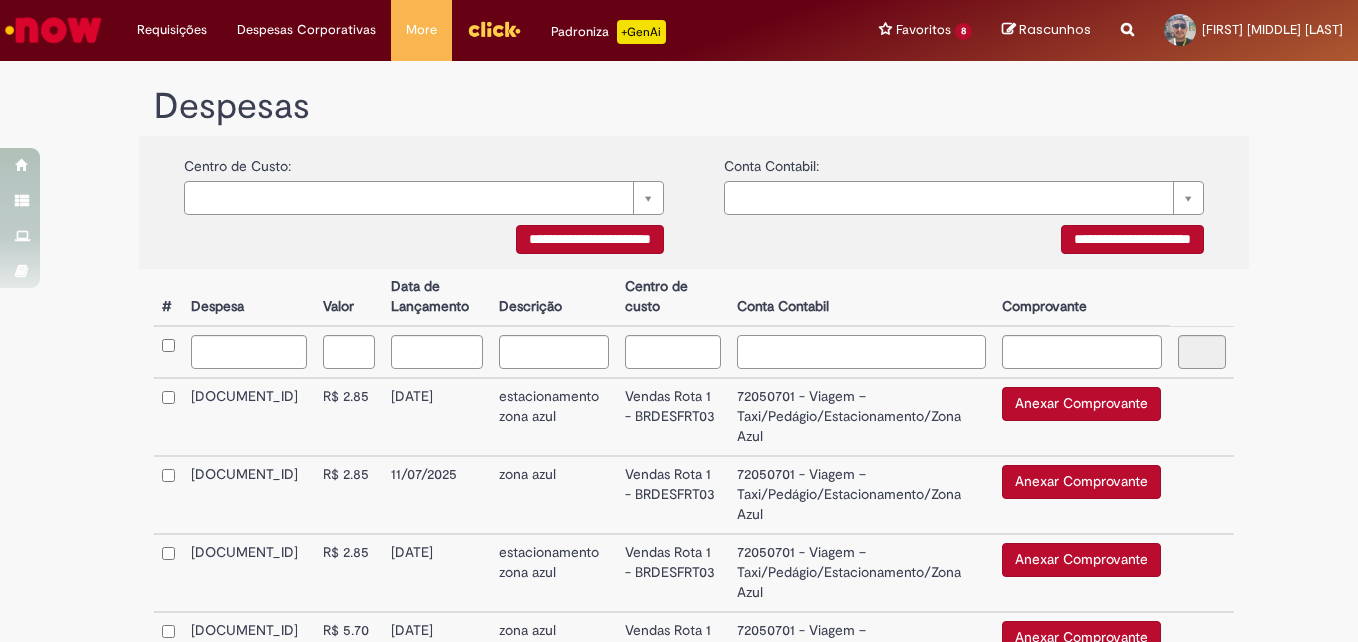 click at bounding box center [861, 352] 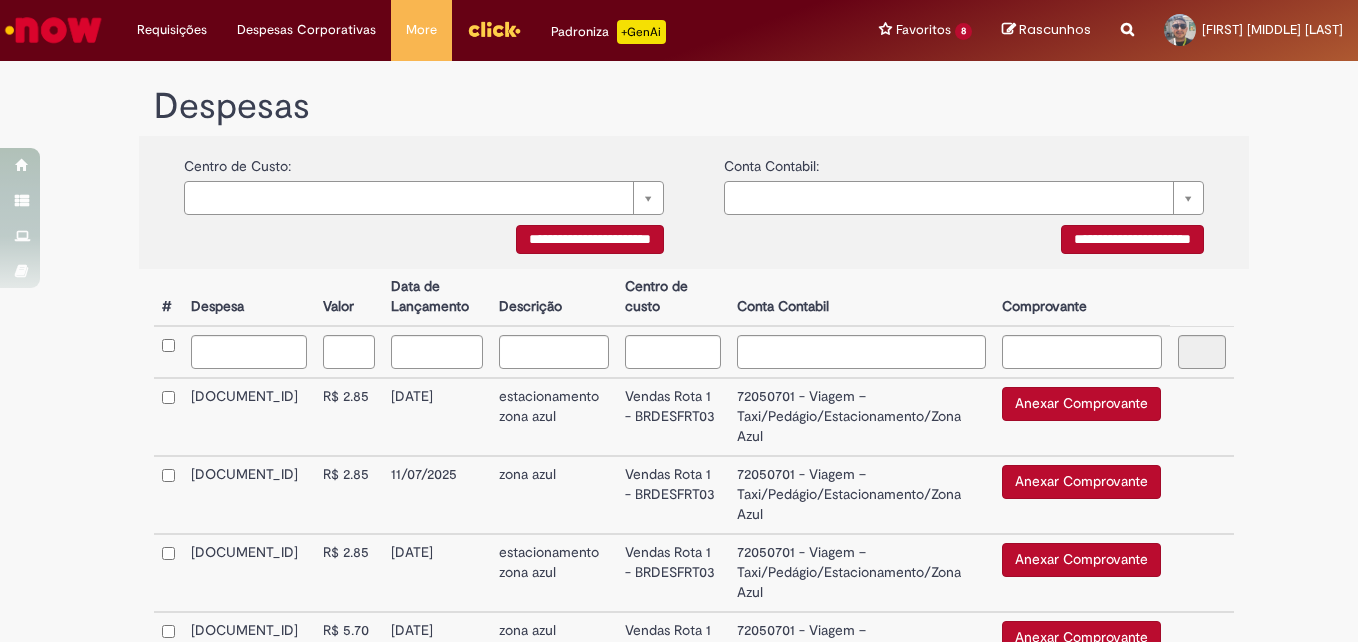 click on "**********" at bounding box center [1132, 239] 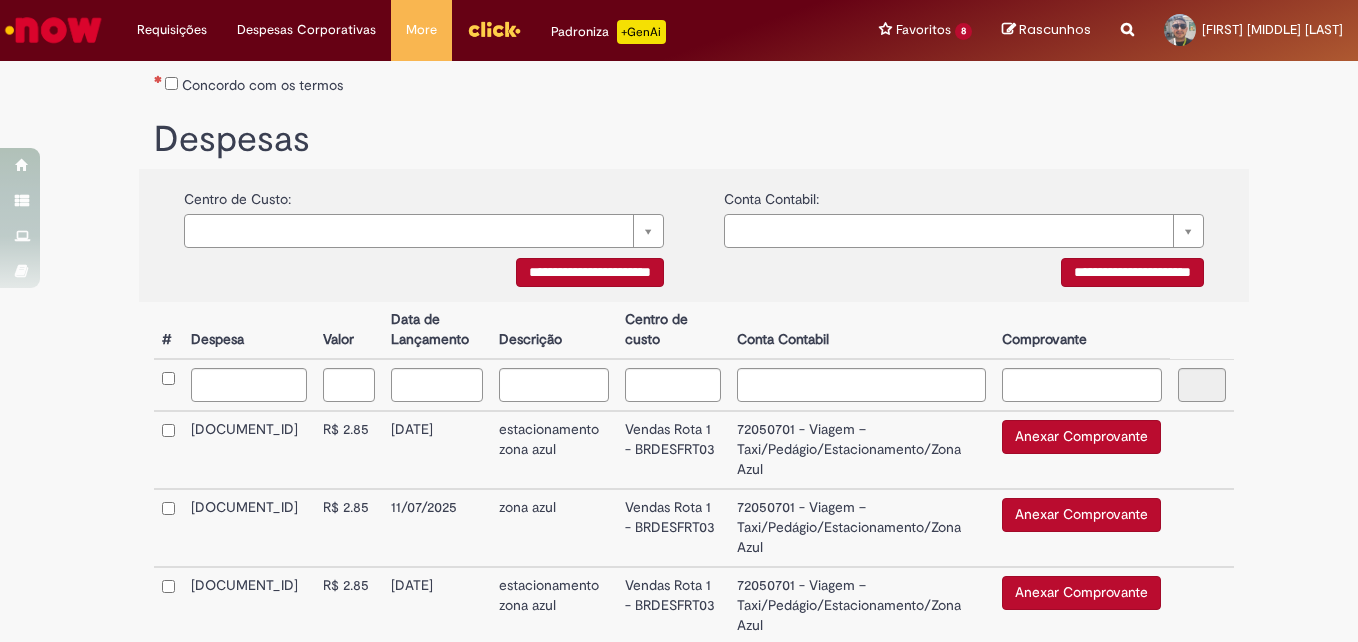 scroll, scrollTop: 304, scrollLeft: 0, axis: vertical 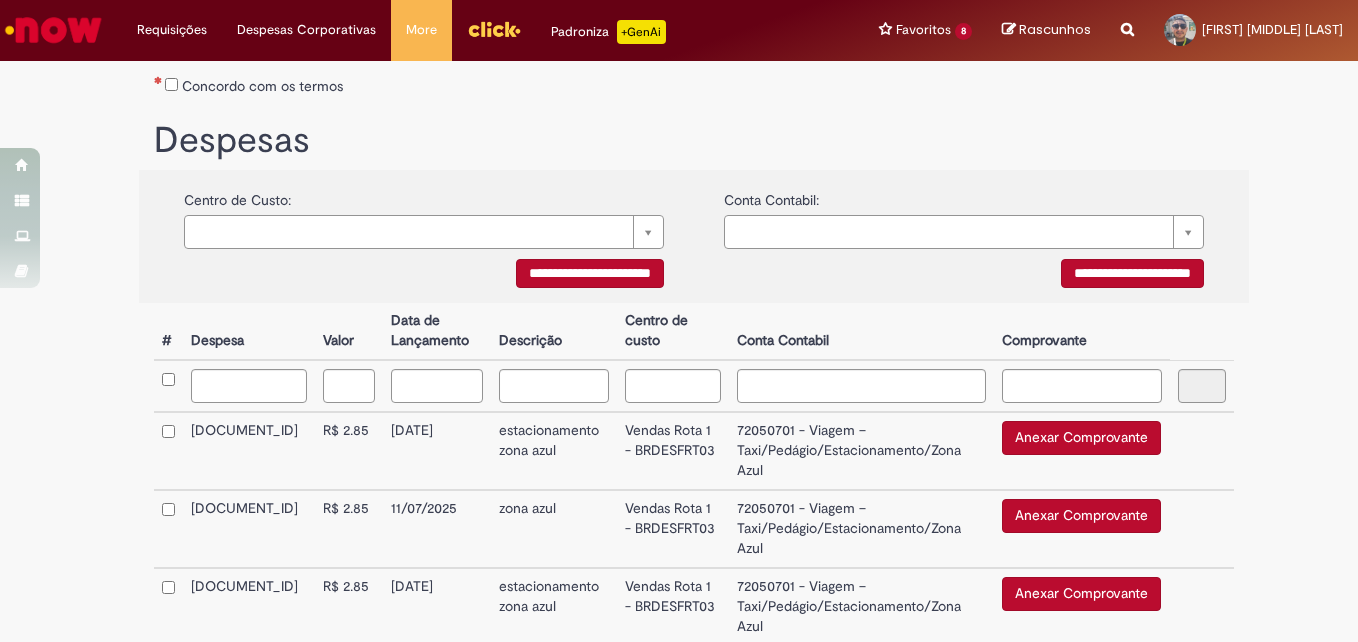 click on "Anexar Comprovante" at bounding box center (1081, 438) 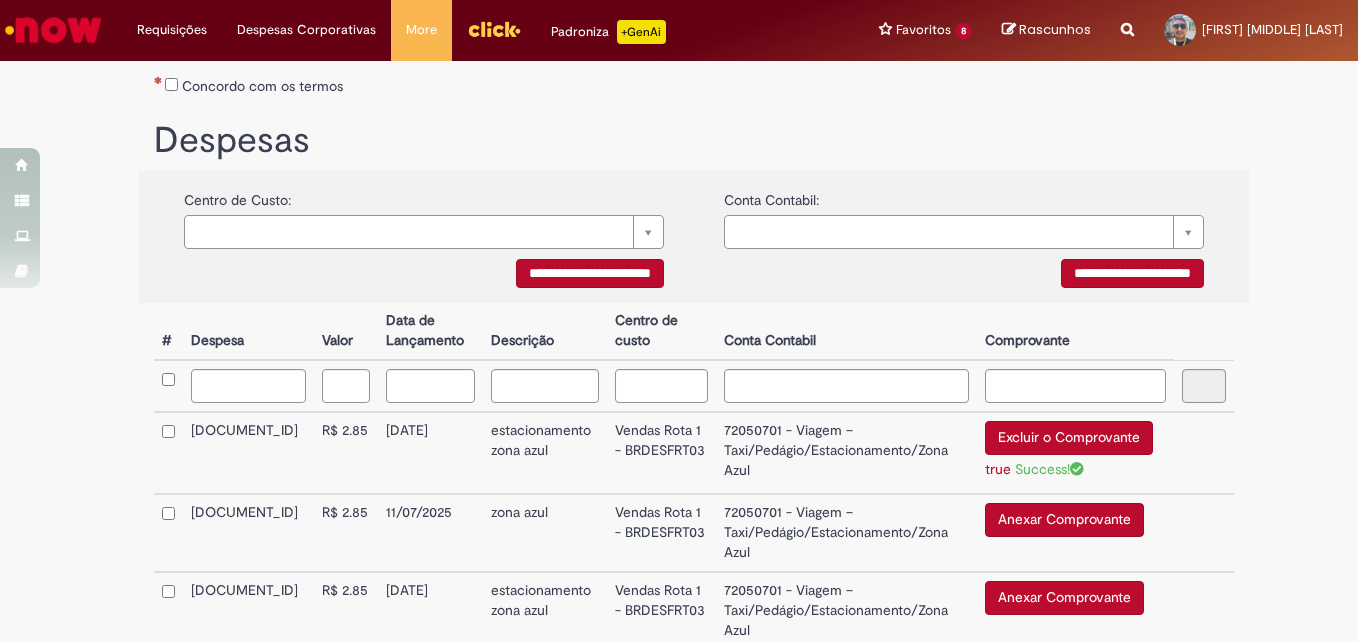 click on "Anexar Comprovante" at bounding box center [1064, 520] 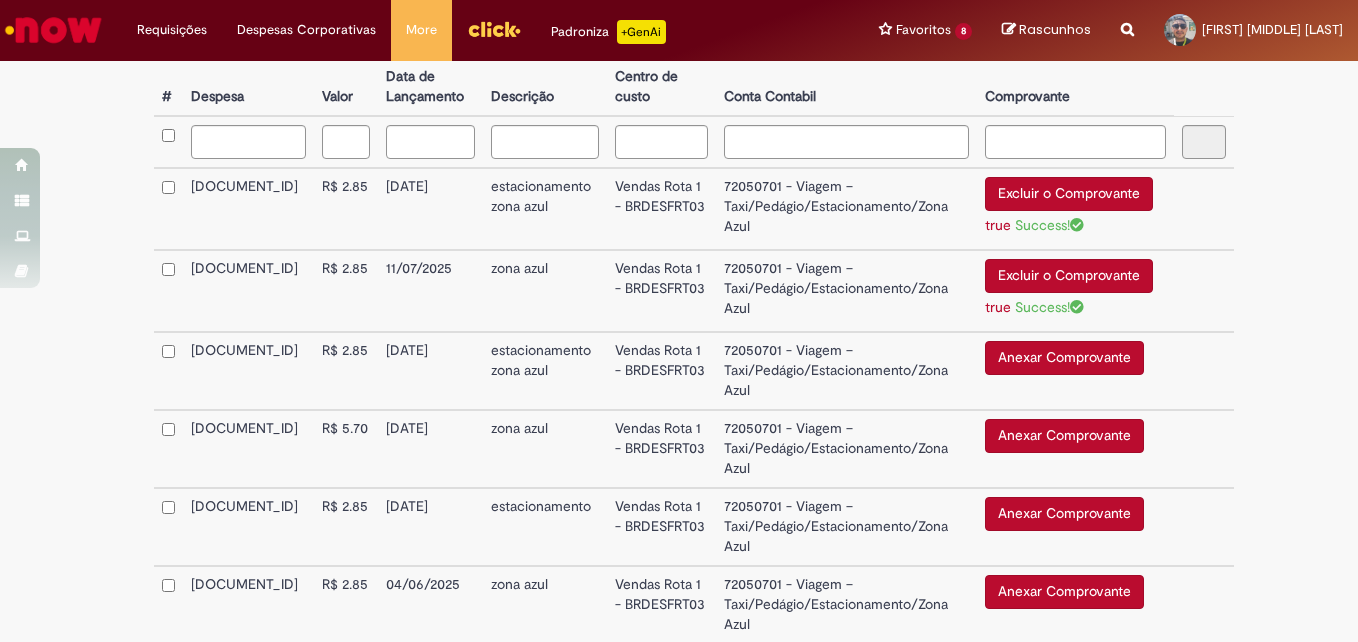 scroll, scrollTop: 564, scrollLeft: 0, axis: vertical 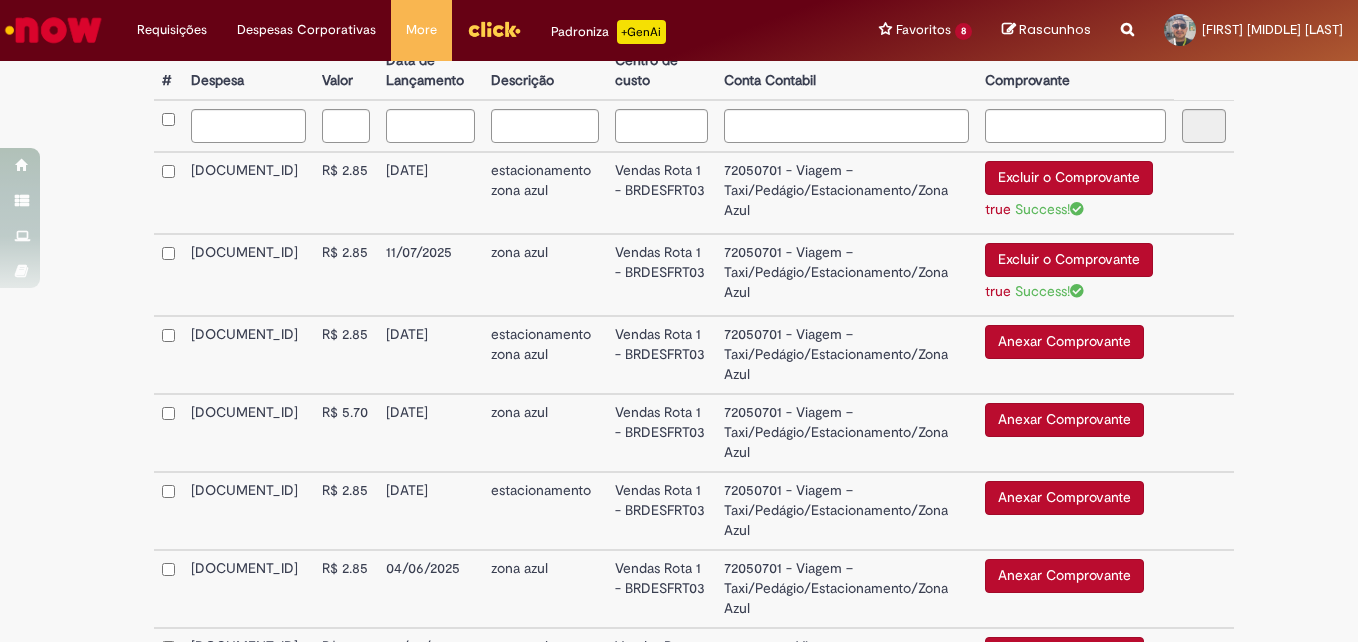 click on "Anexar Comprovante" at bounding box center (1064, 342) 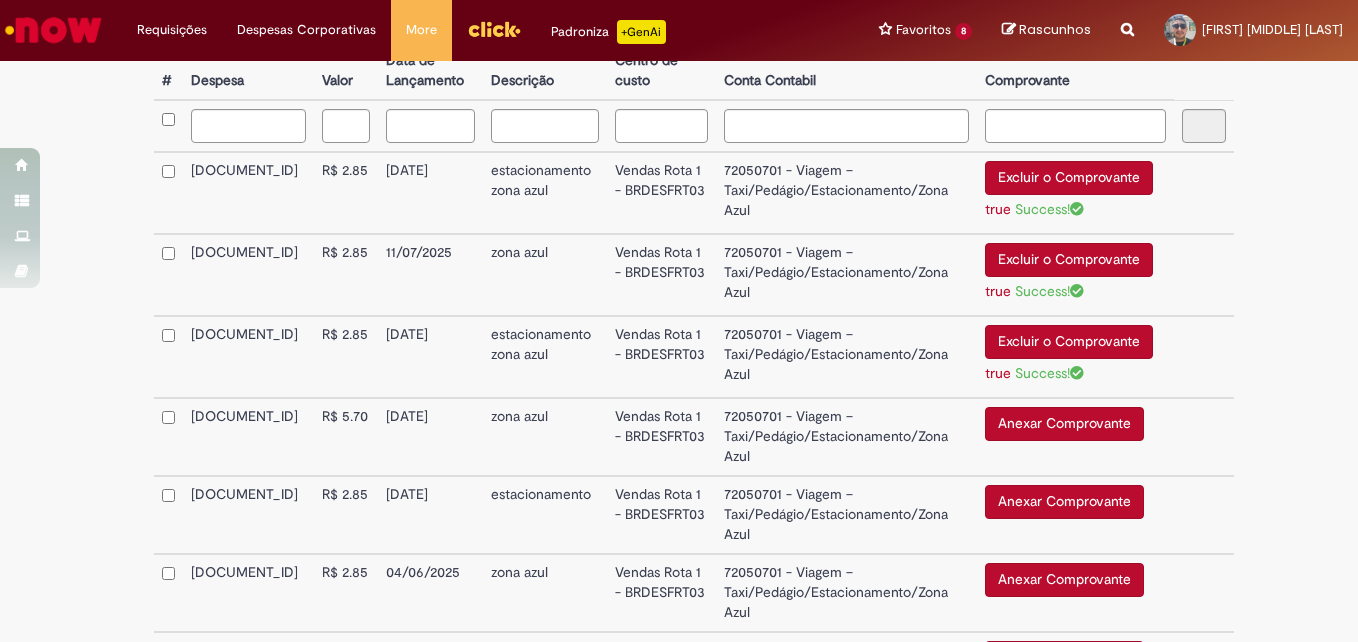 click on "Anexar Comprovante" at bounding box center (1064, 424) 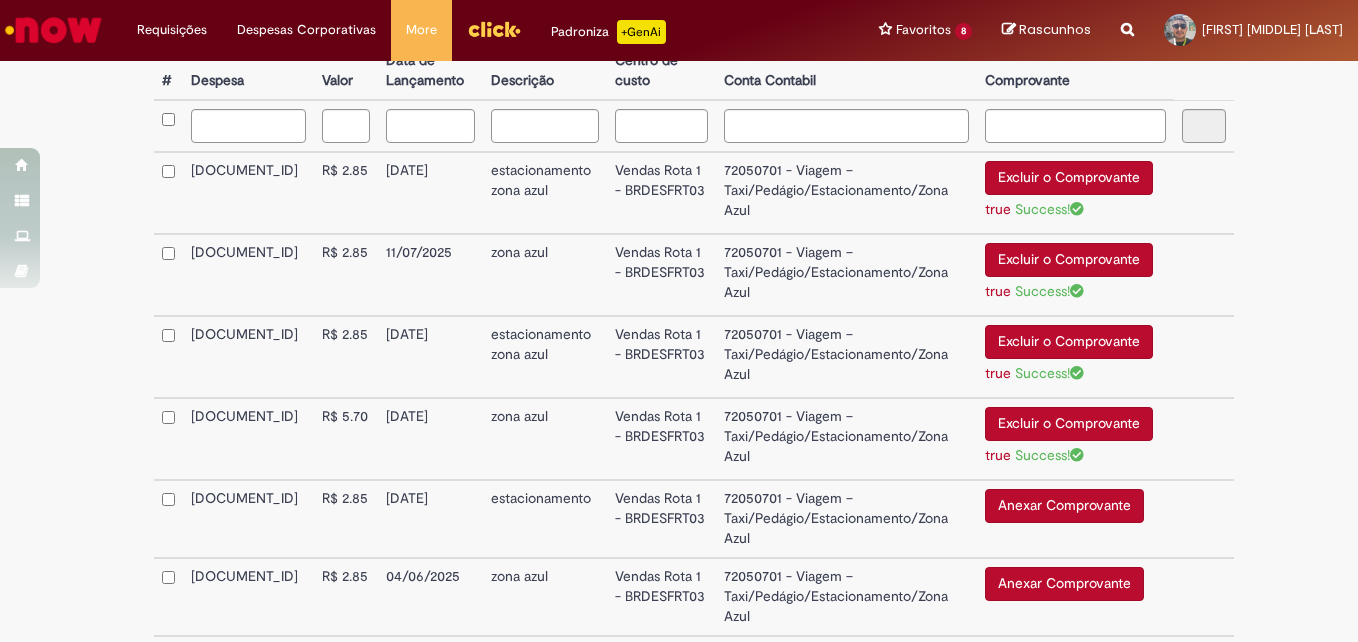 click on "Anexar Comprovante" at bounding box center (1064, 506) 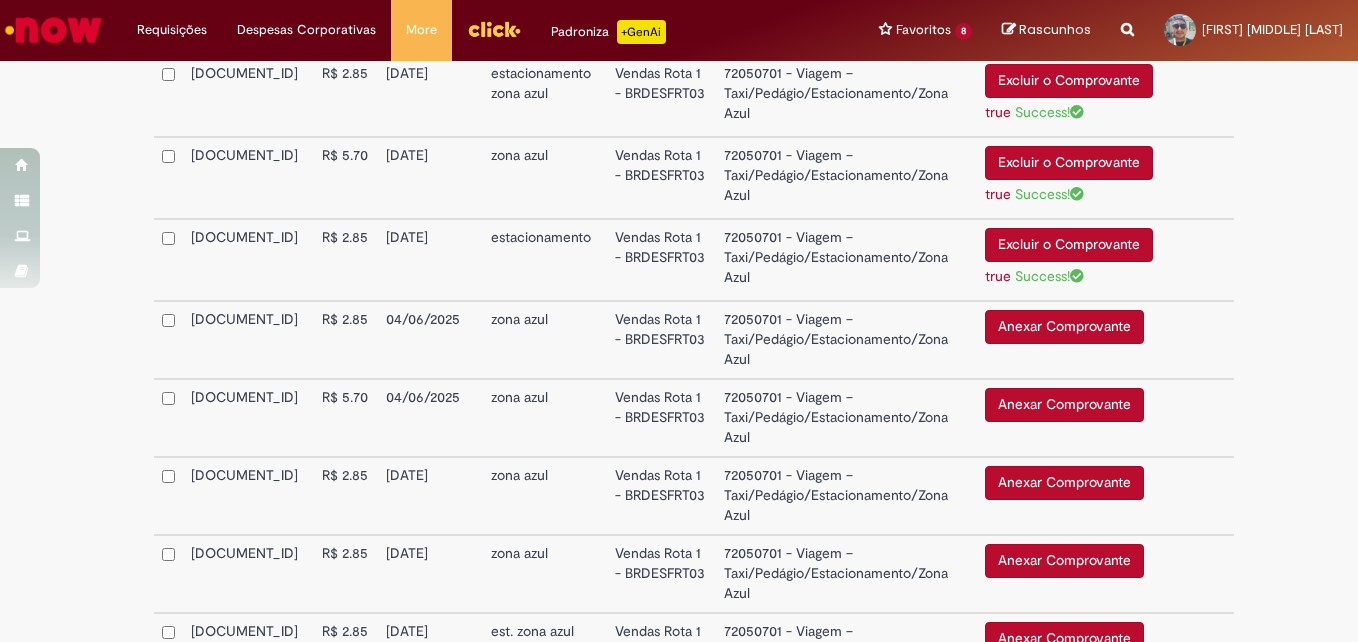 scroll, scrollTop: 847, scrollLeft: 0, axis: vertical 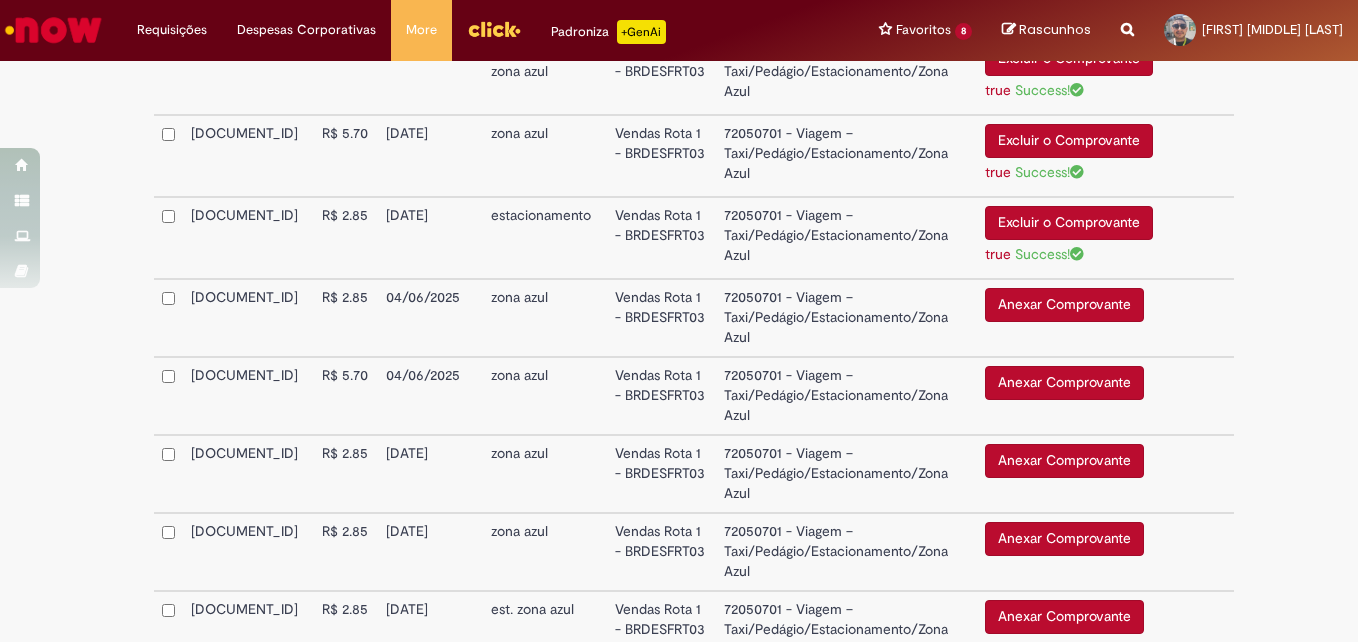 click on "Anexar Comprovante" at bounding box center (1064, 305) 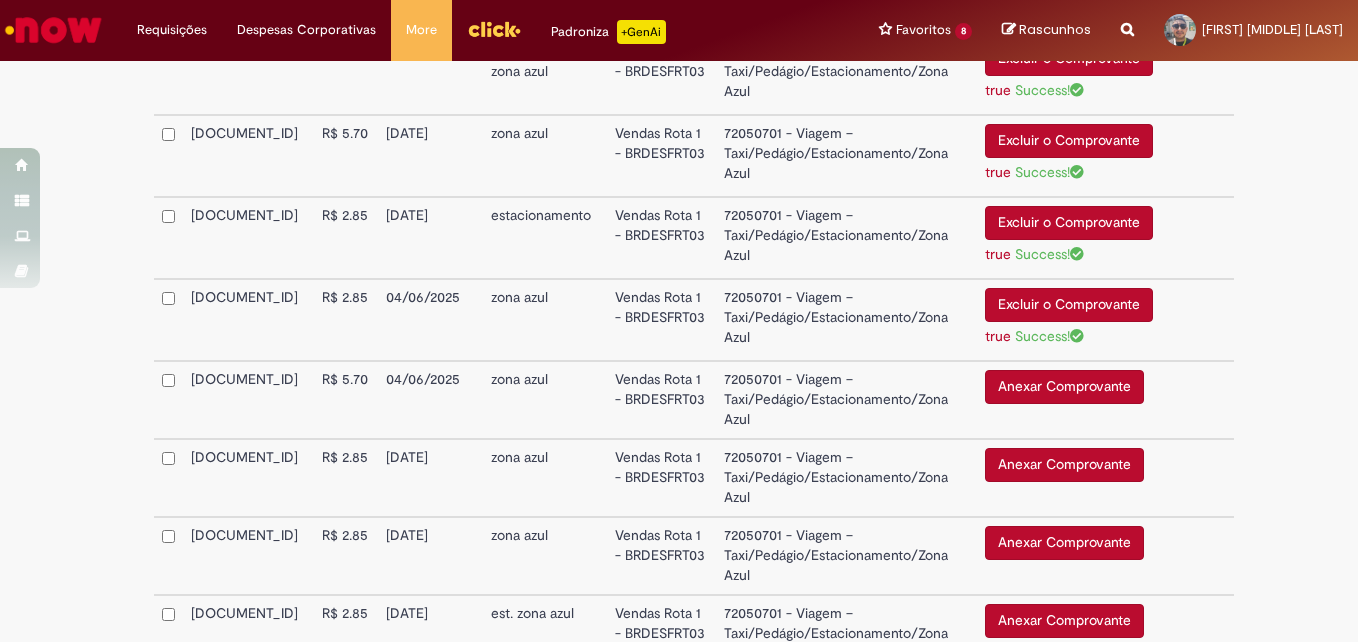click on "Anexar Comprovante" at bounding box center (1064, 387) 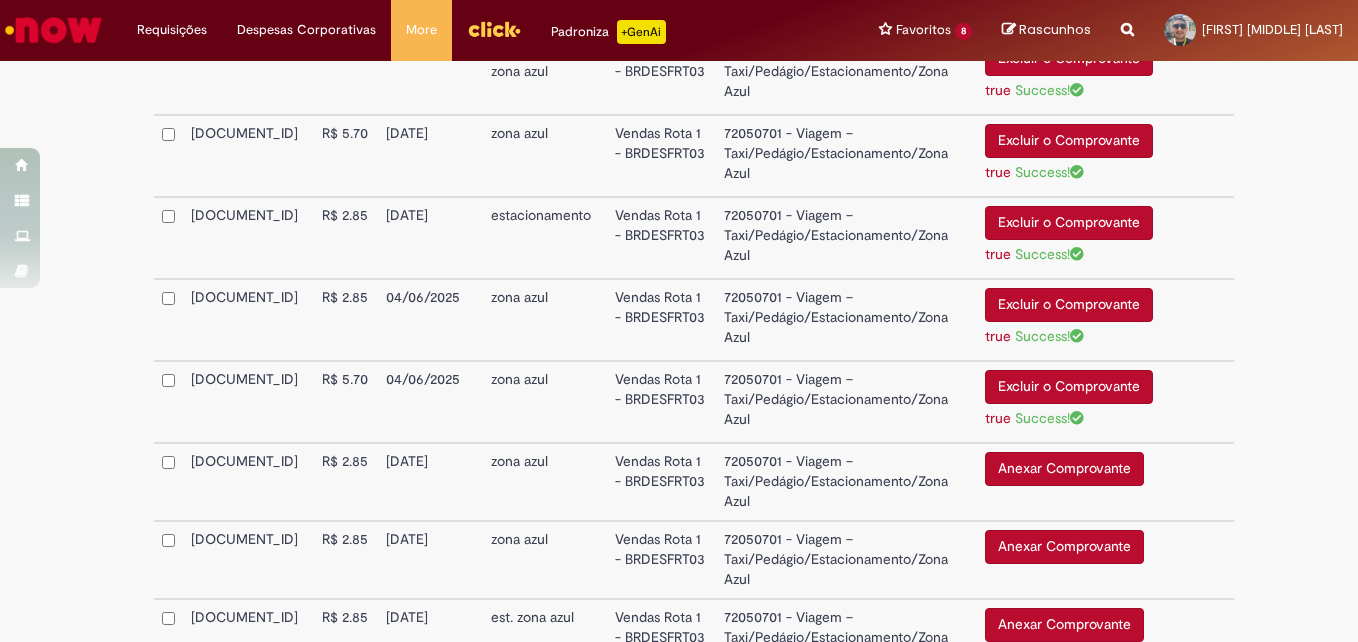 click on "Anexar Comprovante" at bounding box center (1064, 469) 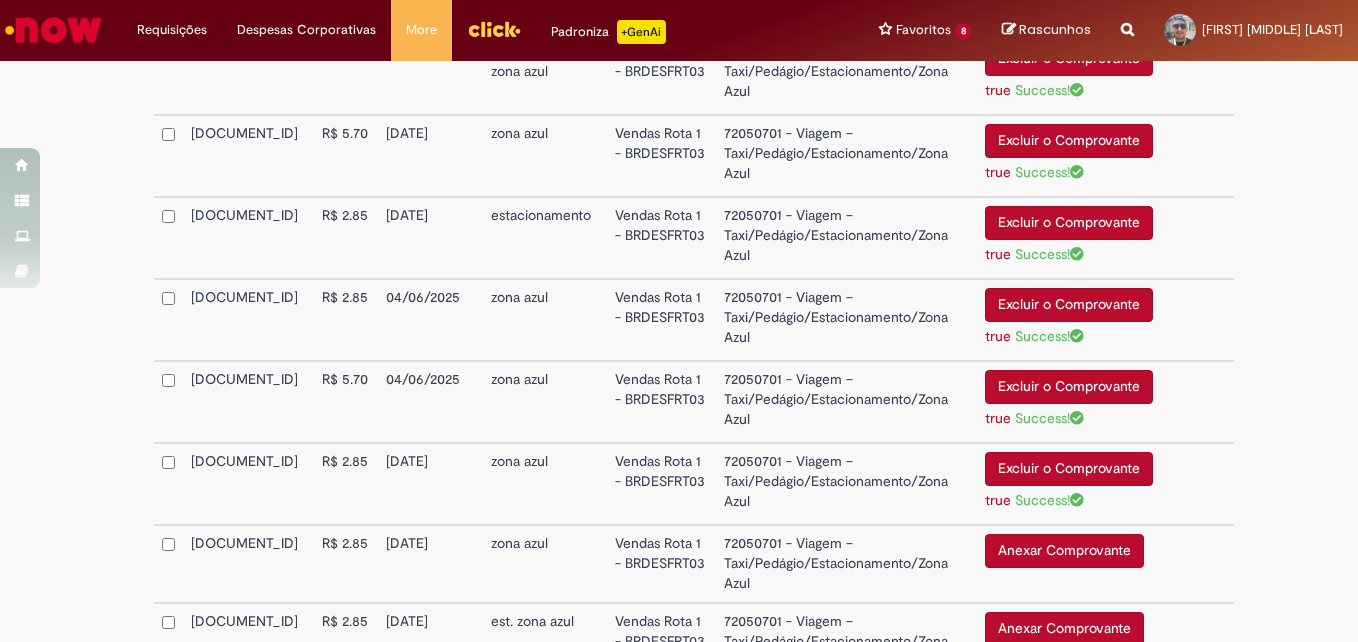 click on "Anexar Comprovante" at bounding box center (1064, 551) 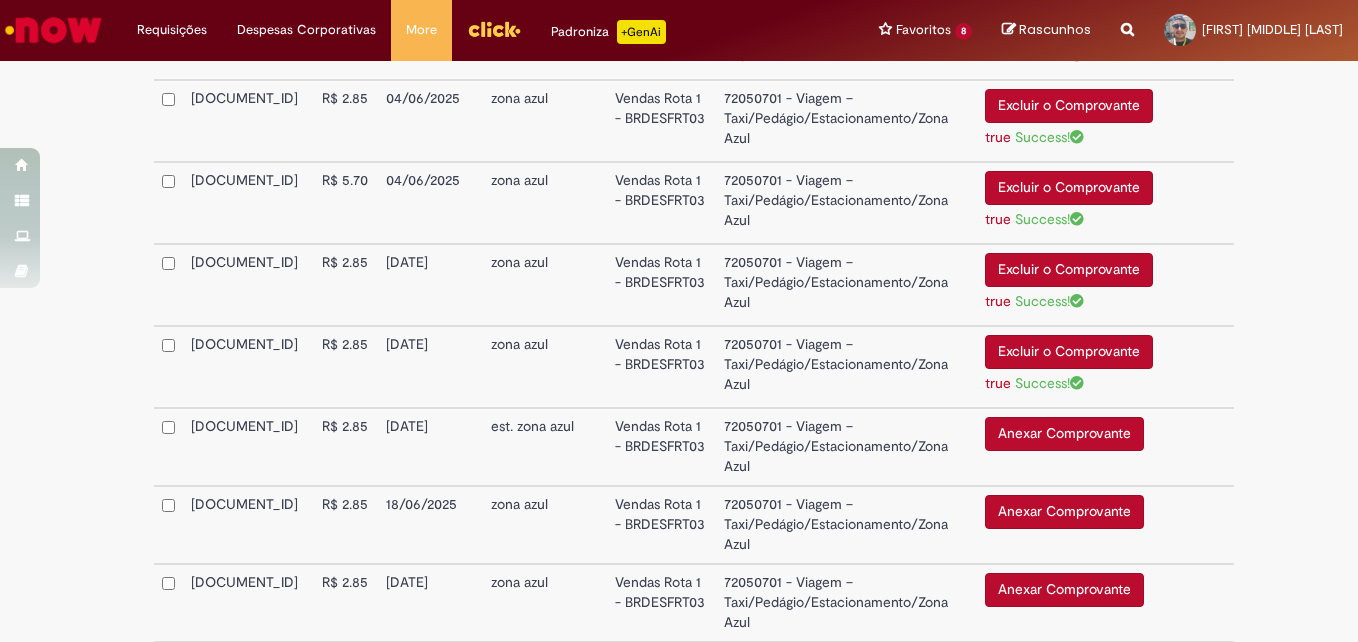 scroll, scrollTop: 1047, scrollLeft: 0, axis: vertical 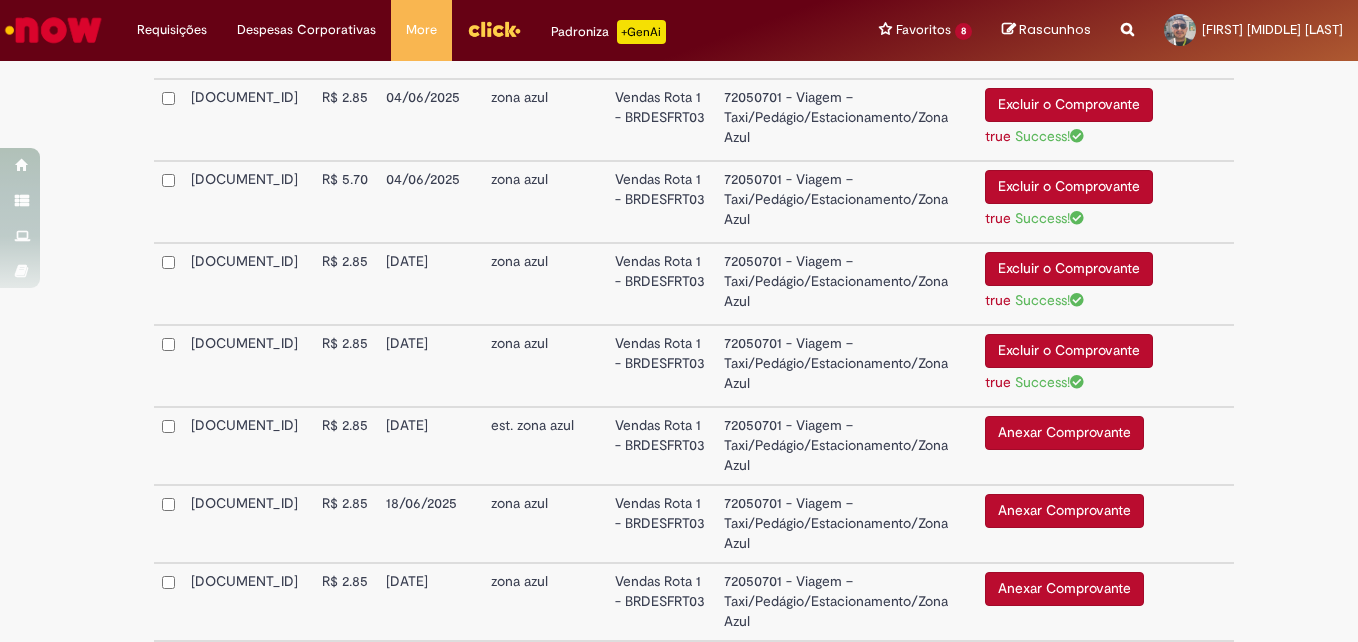 click on "Anexar Comprovante" at bounding box center (1064, 433) 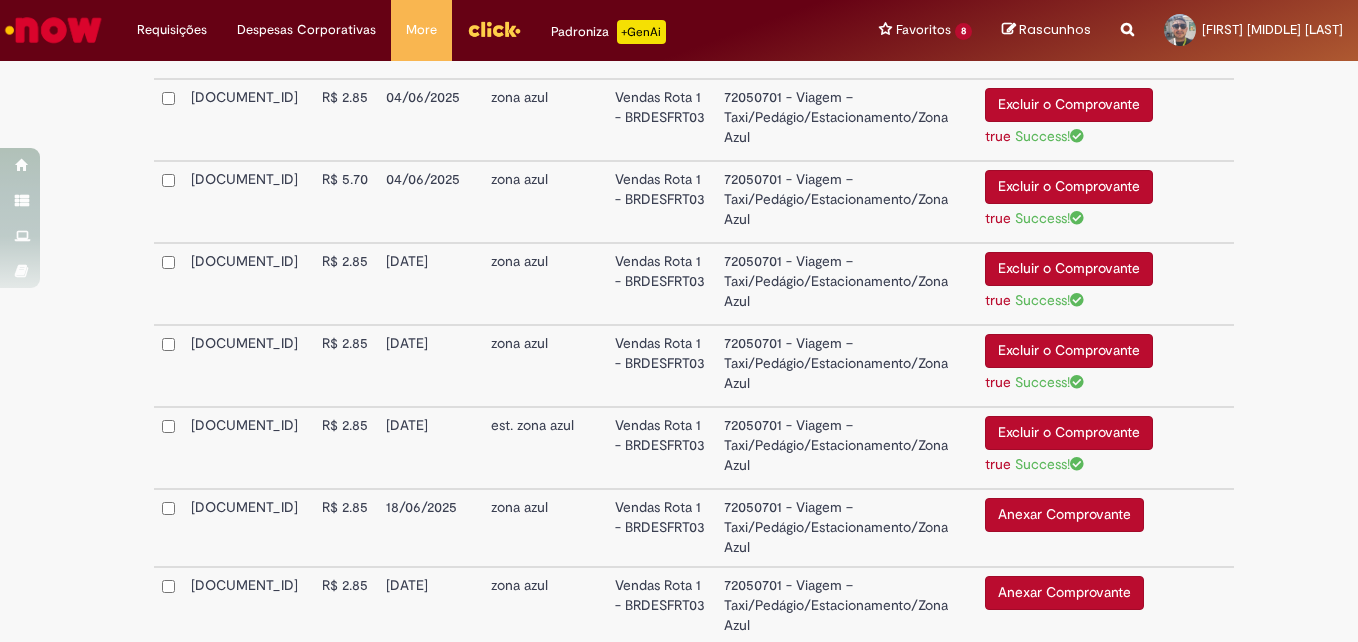 click on "Anexar Comprovante" at bounding box center [1064, 515] 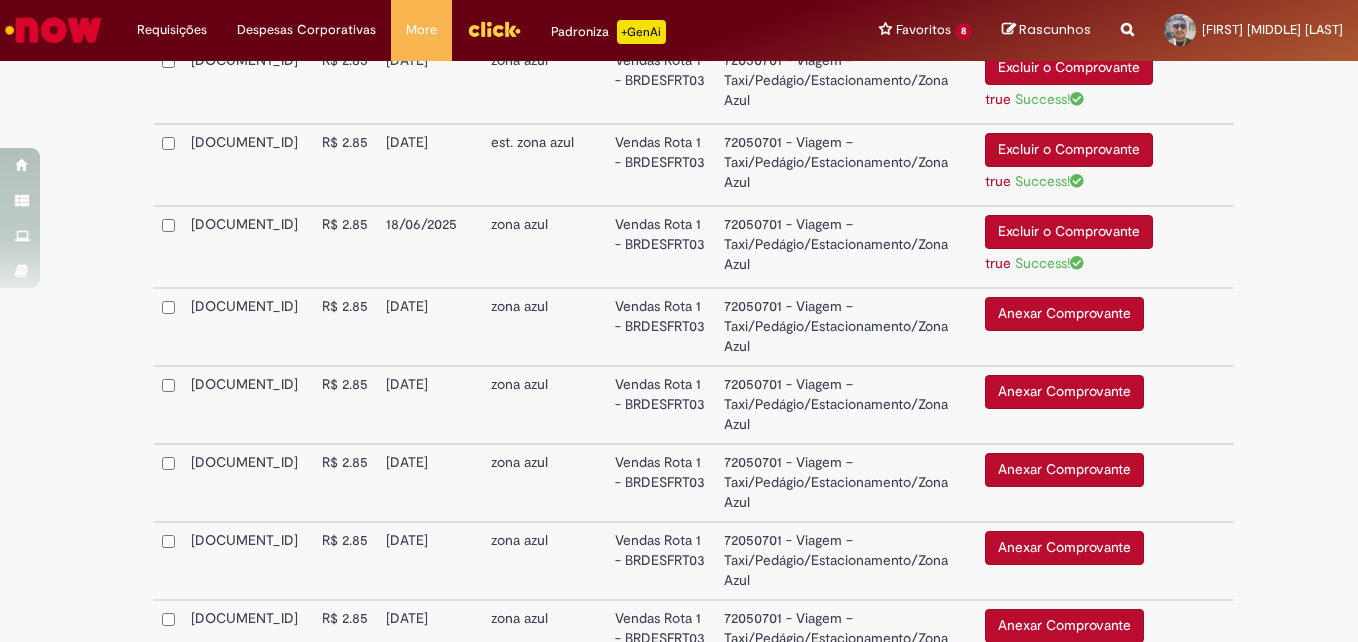 scroll, scrollTop: 1331, scrollLeft: 0, axis: vertical 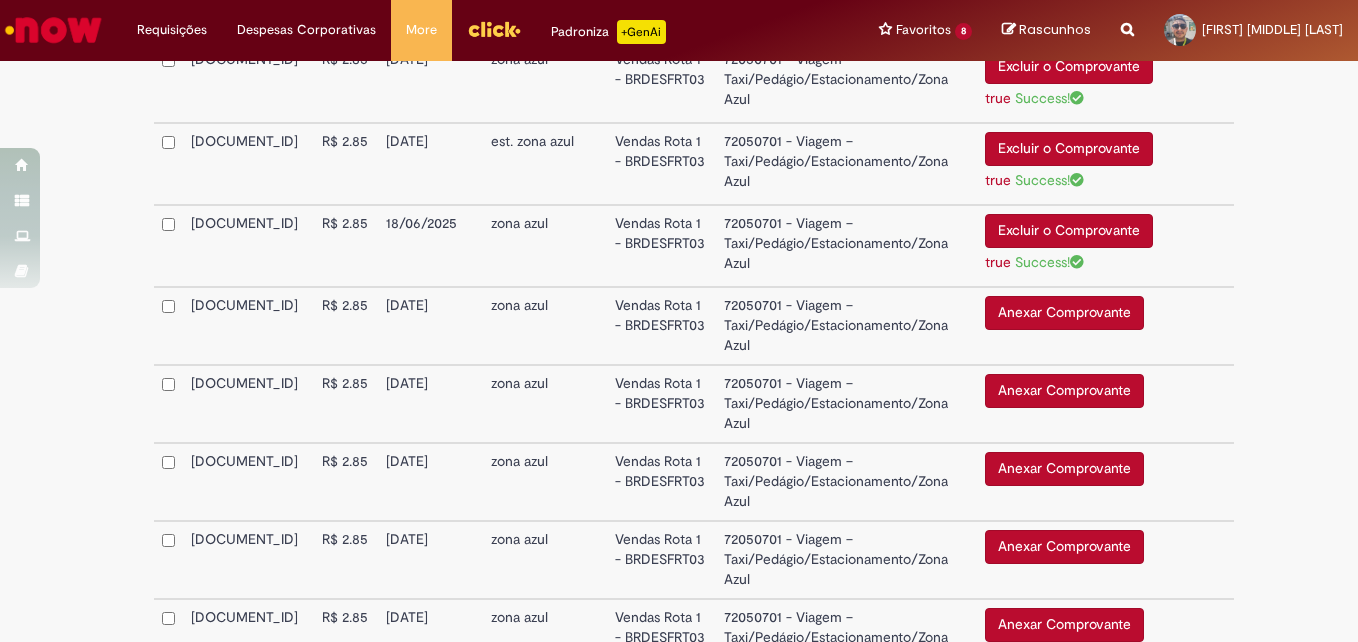 click on "Anexar Comprovante" at bounding box center [1064, 313] 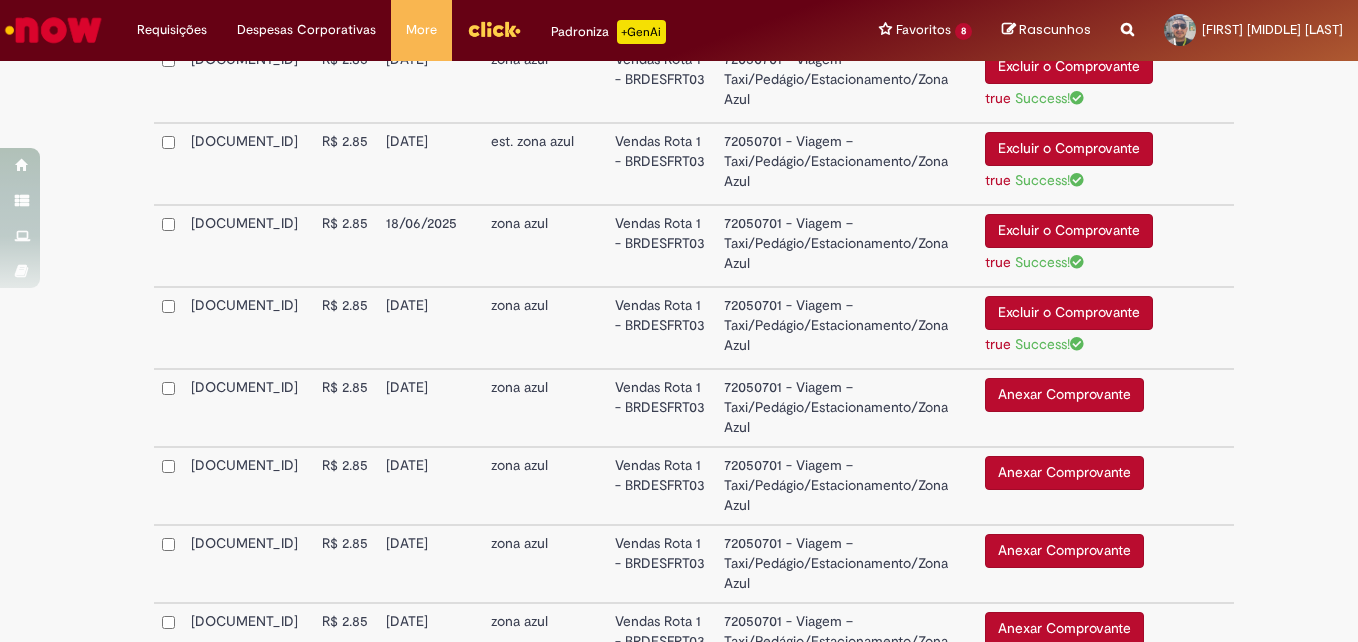 click on "Anexar Comprovante" at bounding box center [1064, 395] 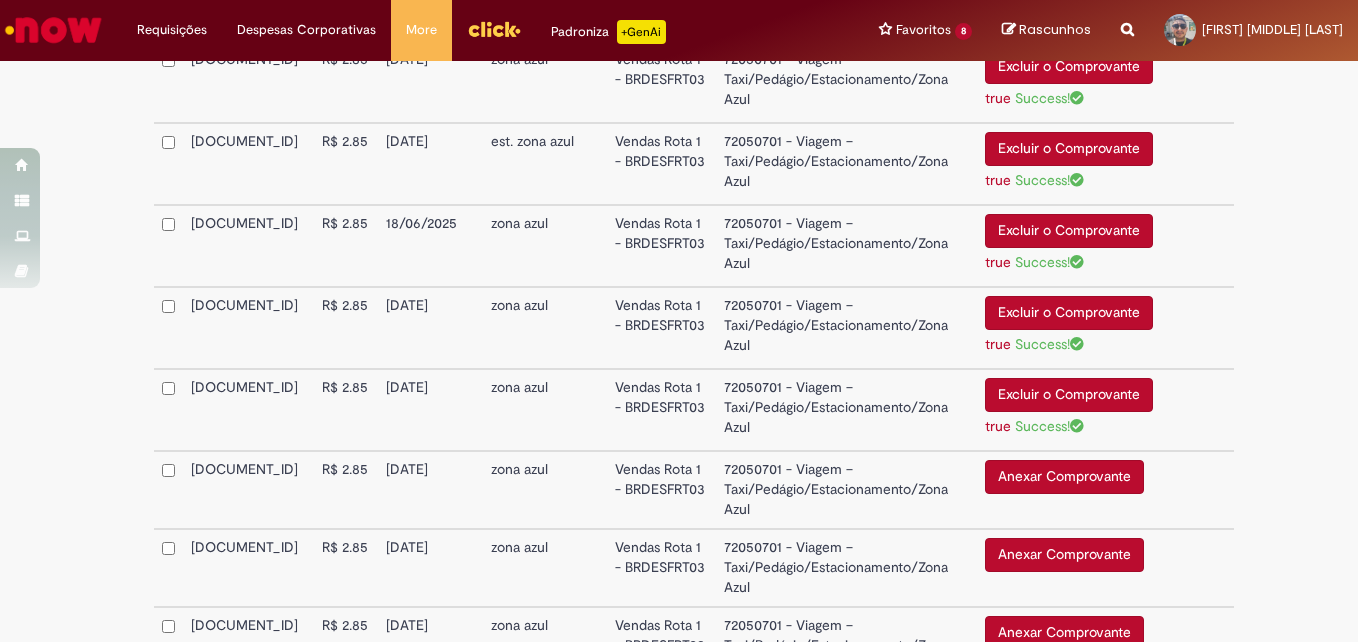 click on "Anexar Comprovante" at bounding box center (1064, 477) 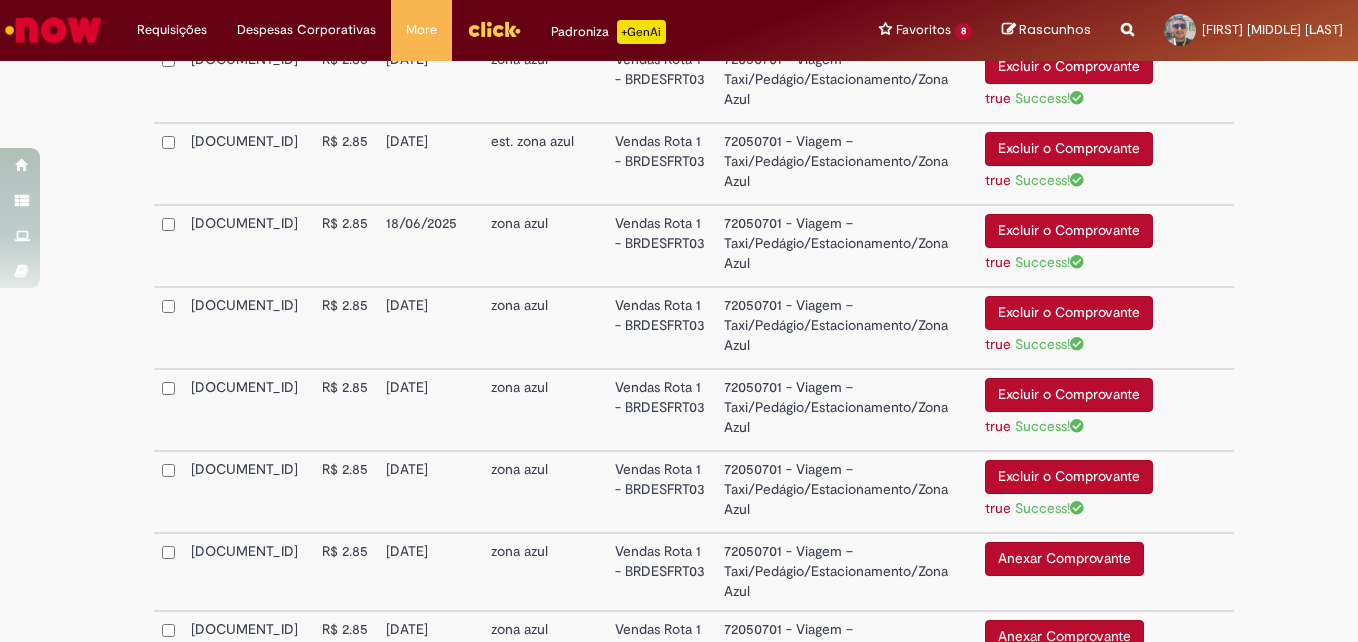 click on "Anexar Comprovante" at bounding box center (1064, 559) 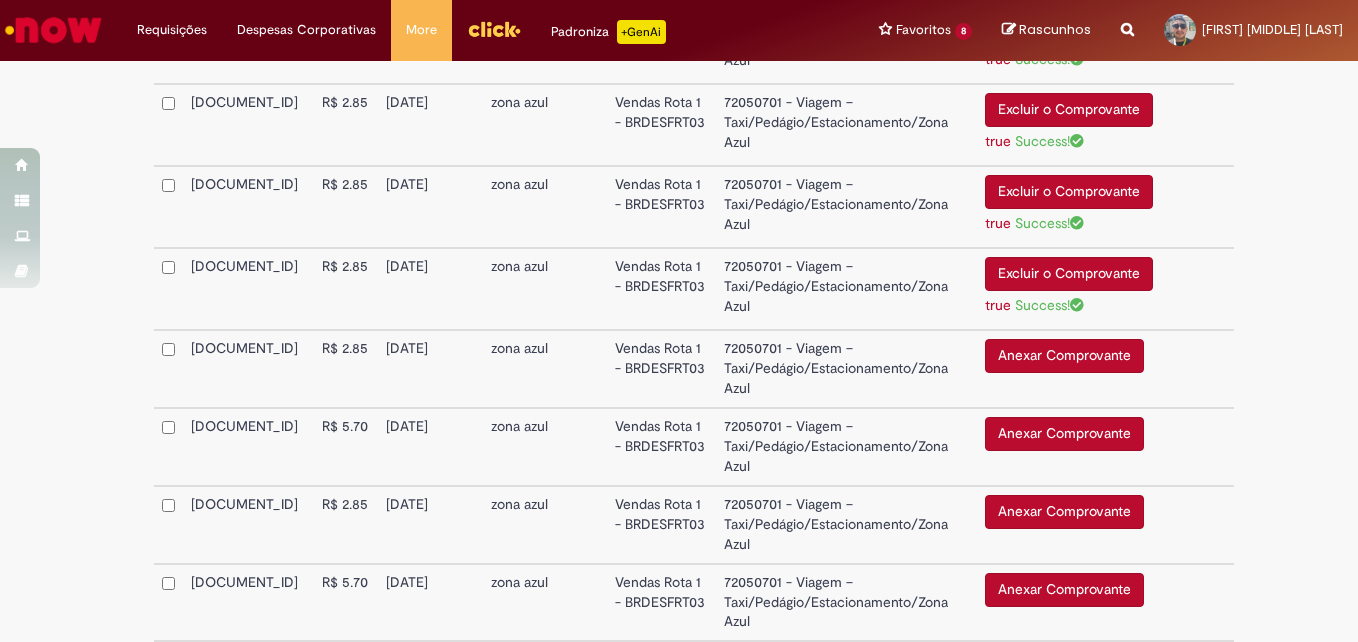 scroll, scrollTop: 1617, scrollLeft: 0, axis: vertical 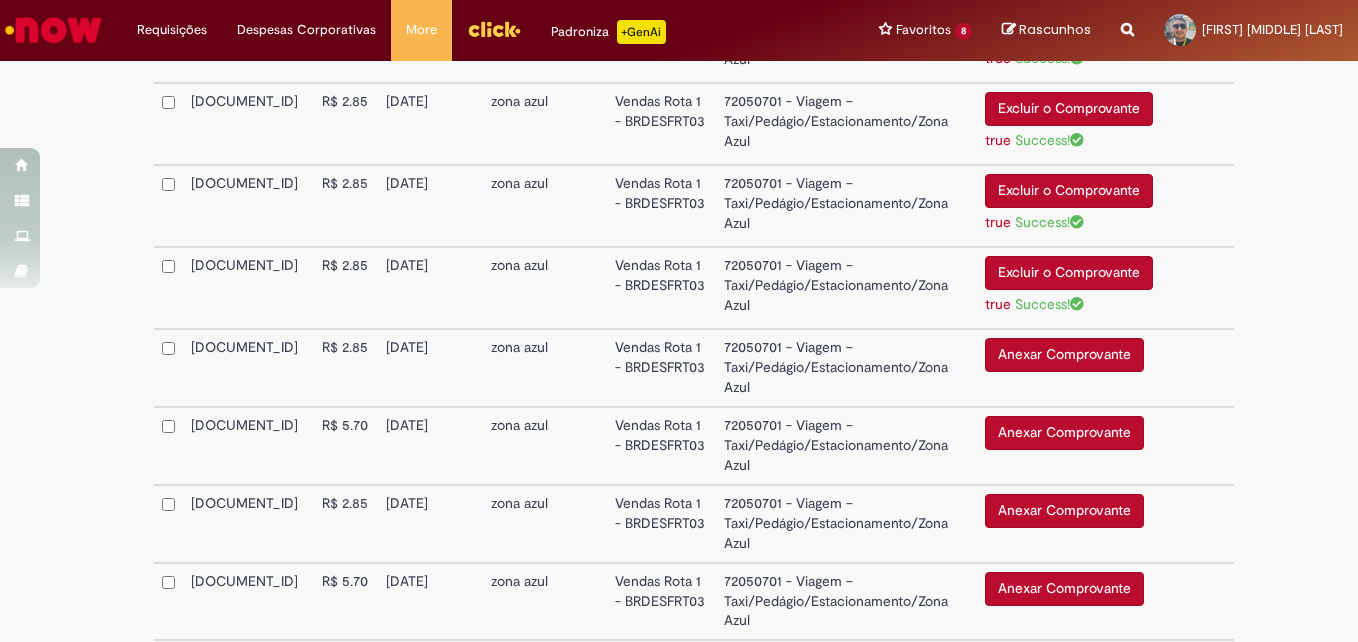 click on "Anexar Comprovante" at bounding box center [1064, 355] 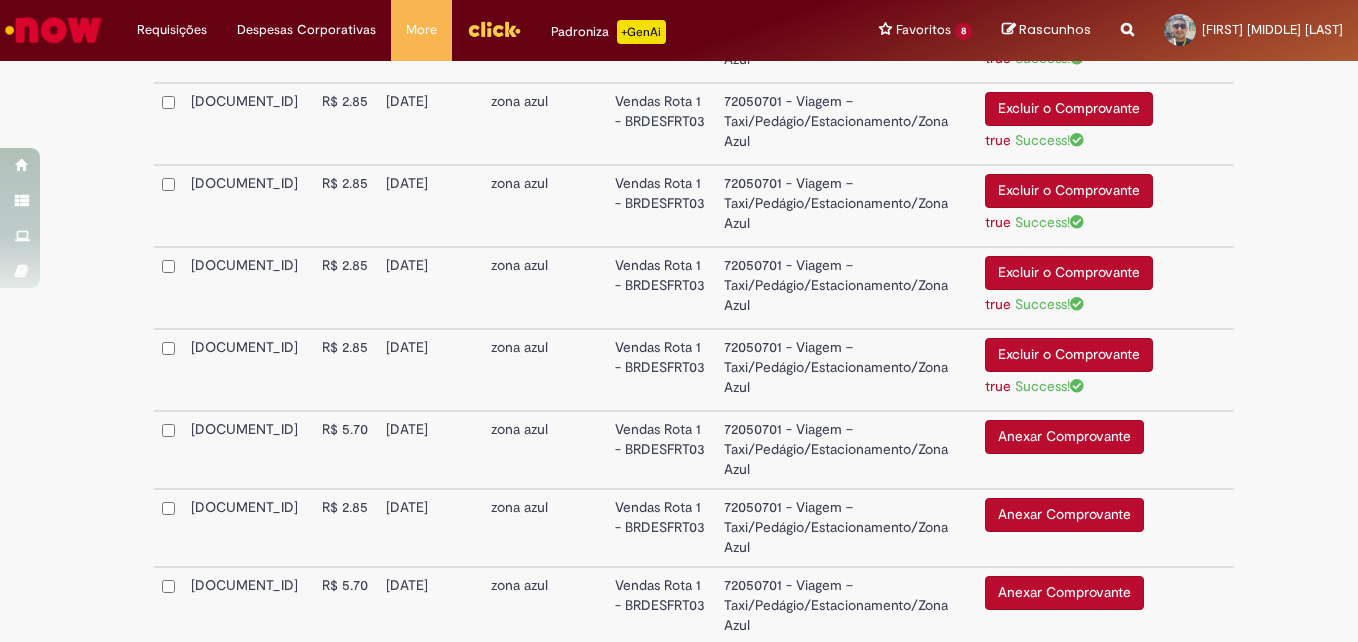 click on "Anexar Comprovante" at bounding box center [1064, 437] 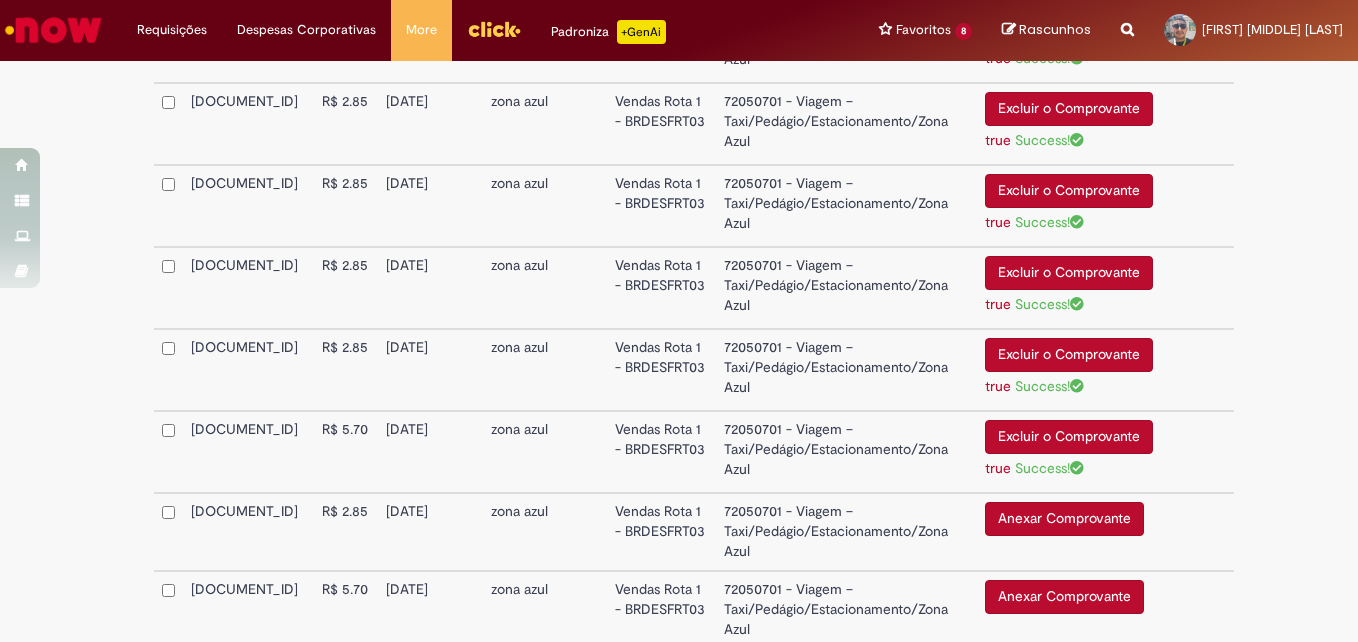 click on "Anexar Comprovante" at bounding box center (1064, 519) 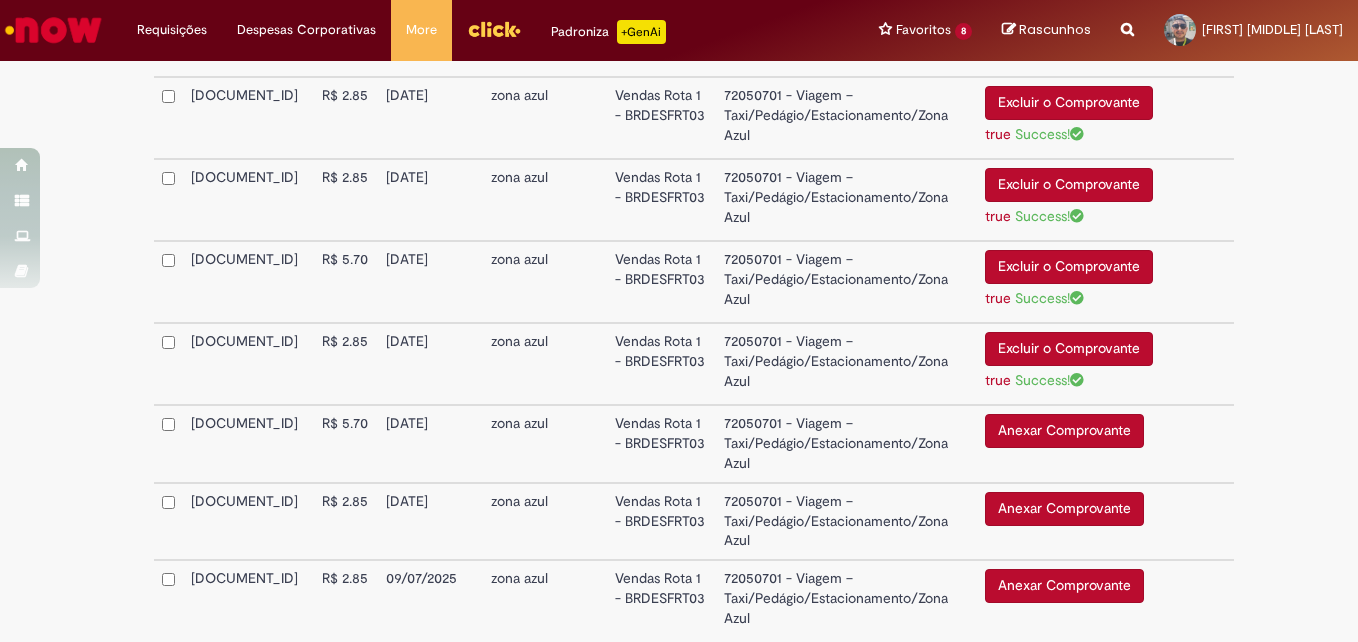 scroll, scrollTop: 1788, scrollLeft: 0, axis: vertical 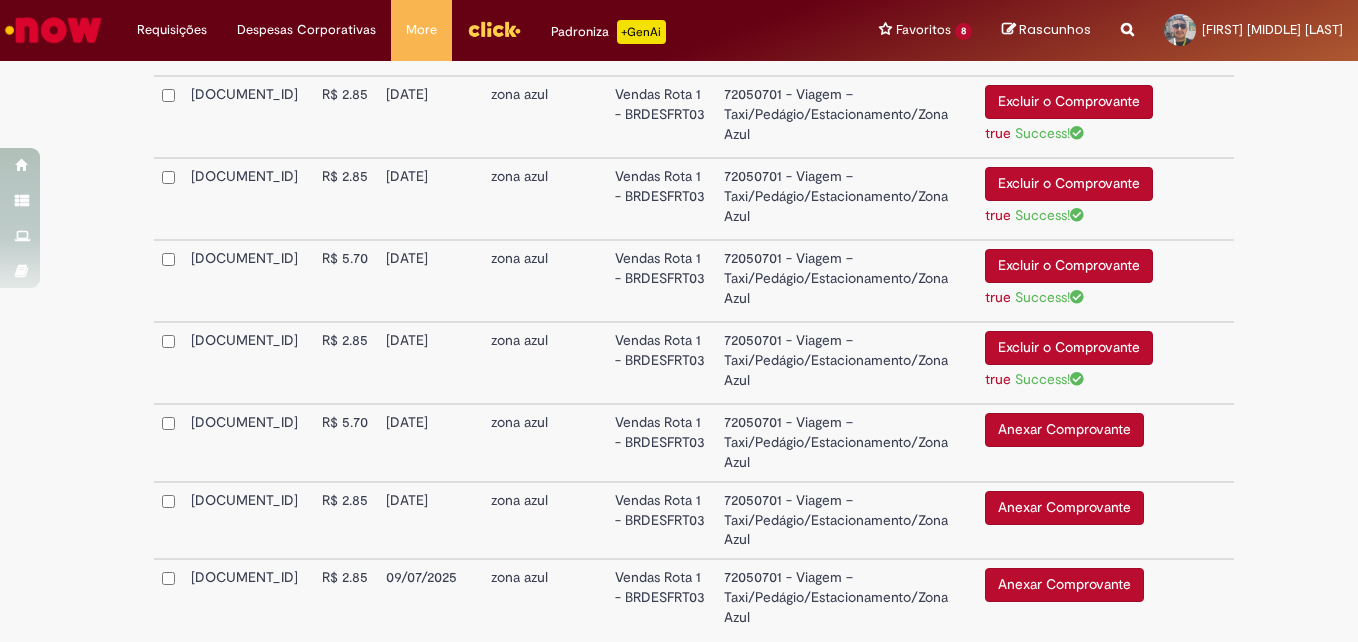 click on "Anexar Comprovante" at bounding box center (1064, 430) 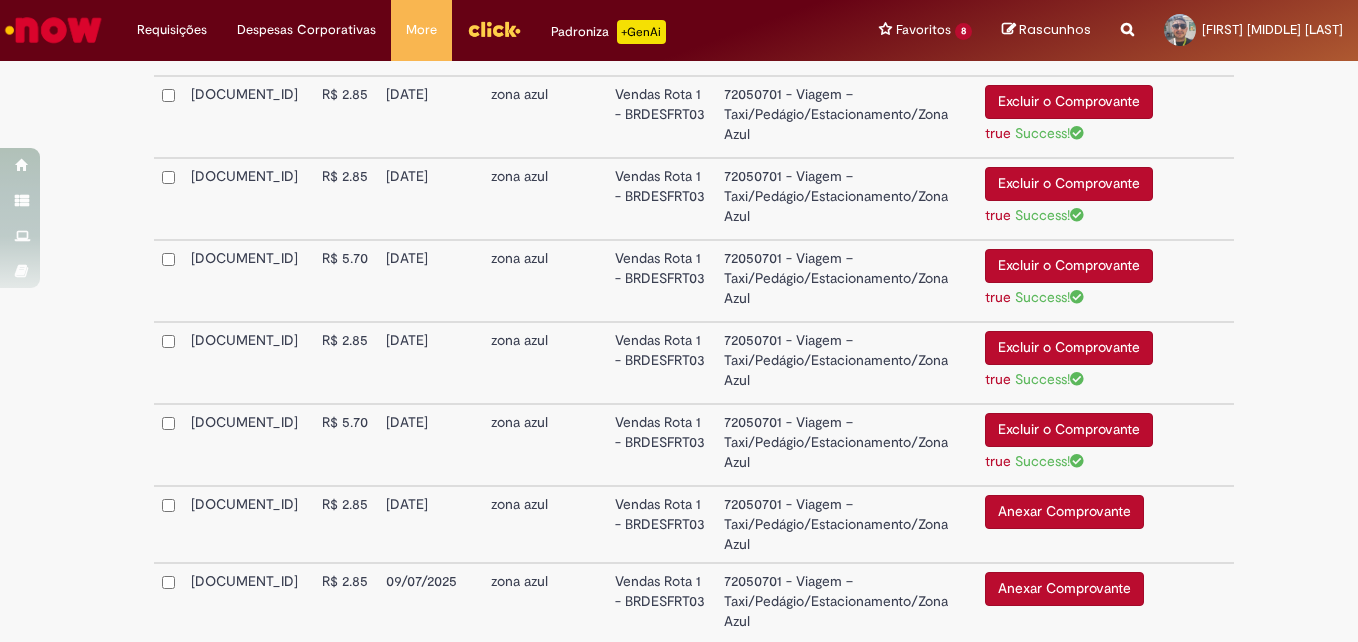 click on "Anexar Comprovante" at bounding box center [1064, 512] 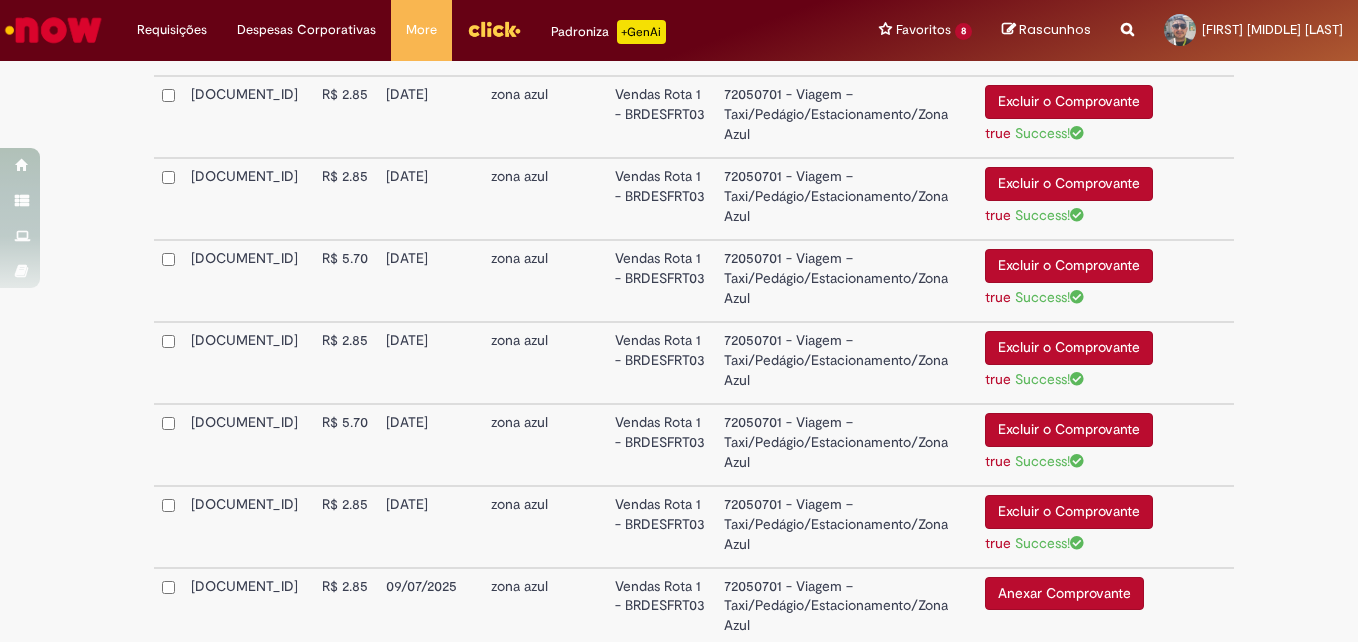 click on "Anexar Comprovante" at bounding box center [1064, 594] 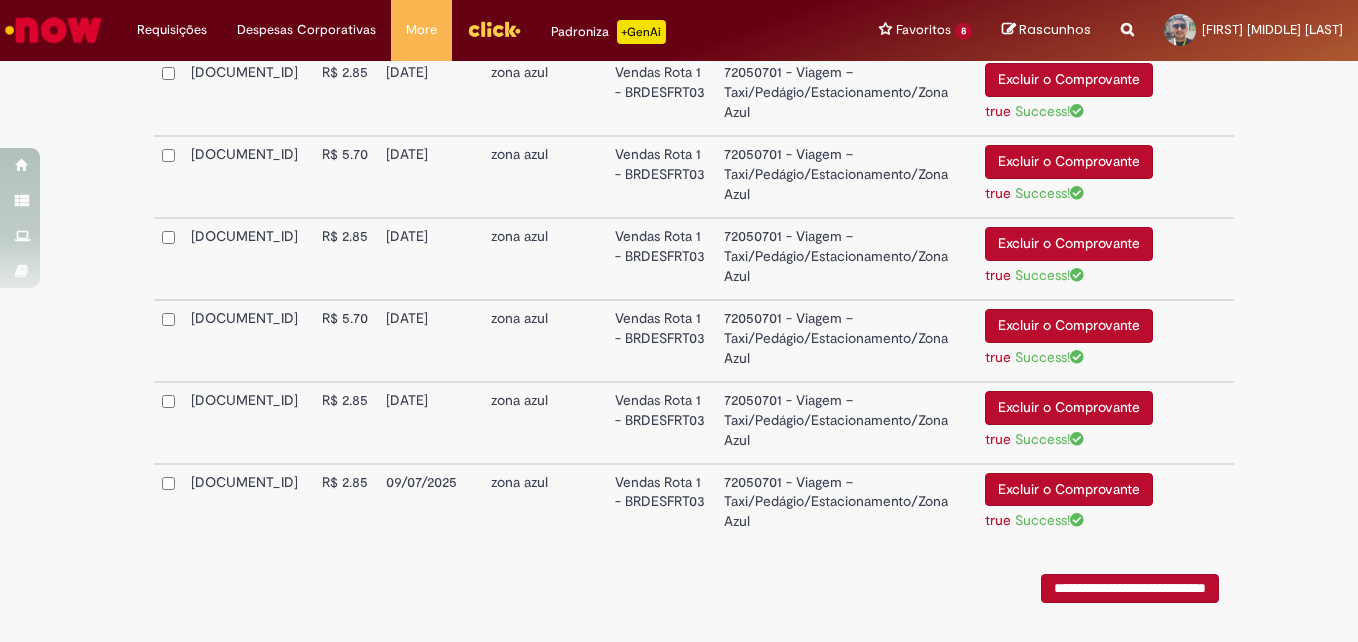 scroll, scrollTop: 1981, scrollLeft: 0, axis: vertical 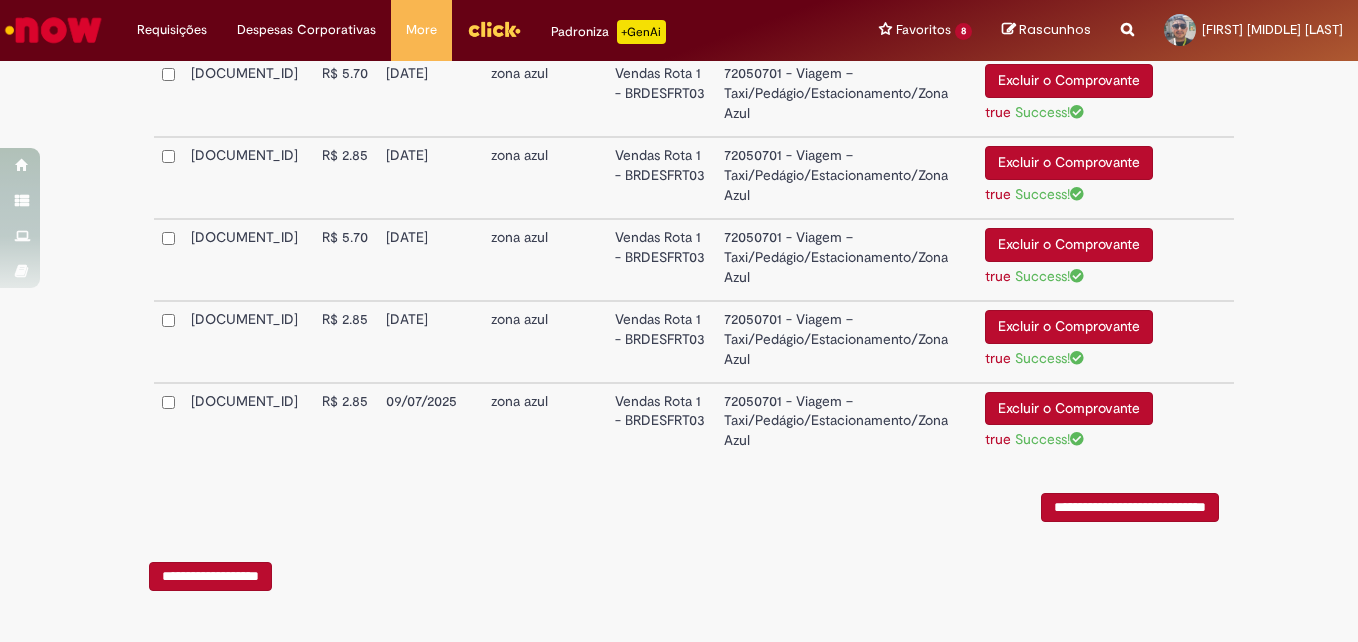 click on "**********" at bounding box center (1130, 507) 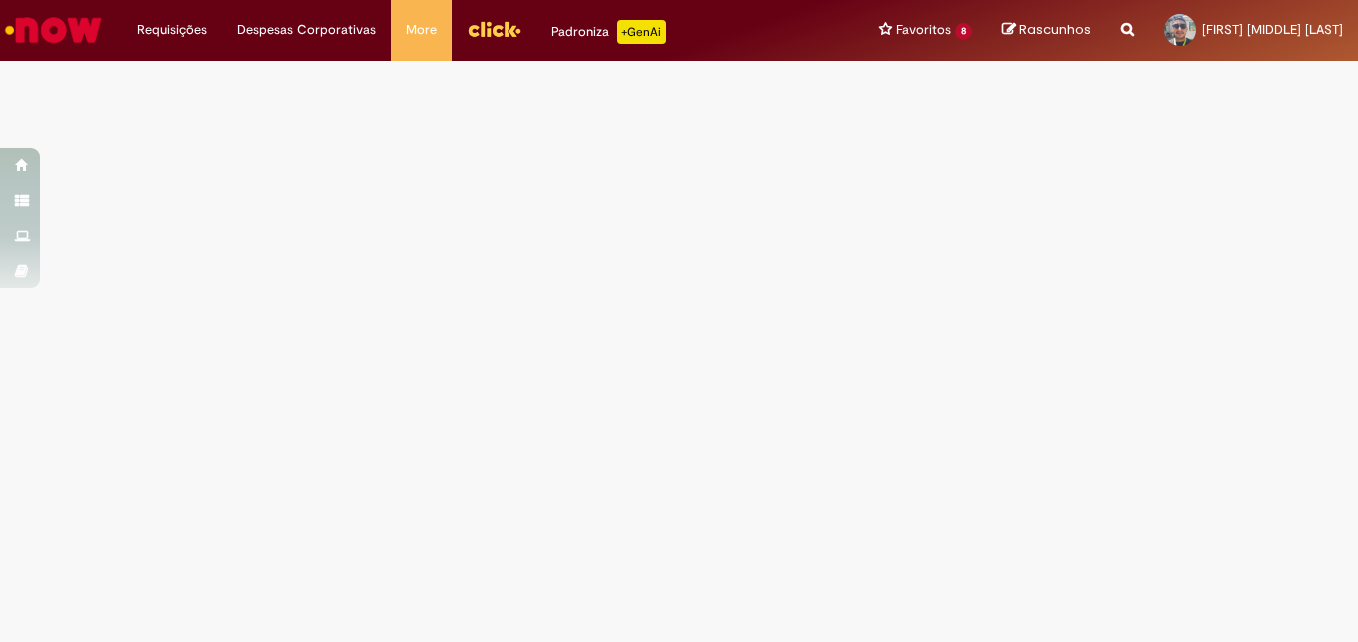 scroll, scrollTop: 0, scrollLeft: 0, axis: both 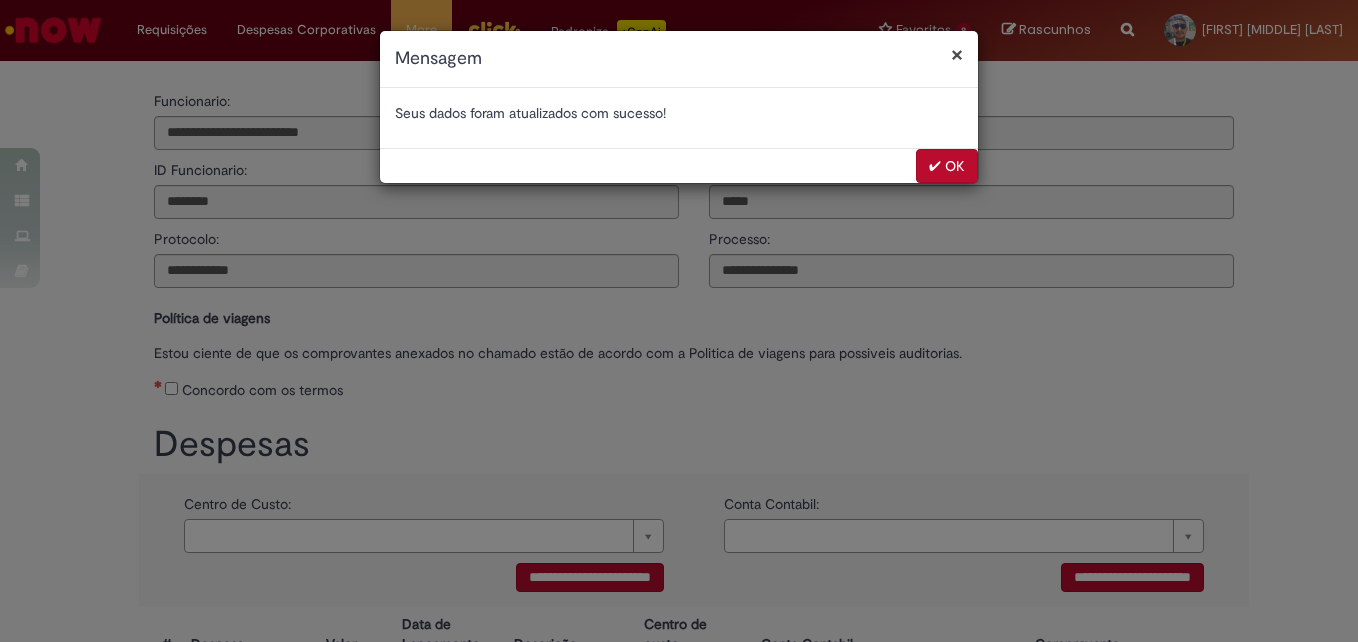 click on "✔ OK" at bounding box center [947, 166] 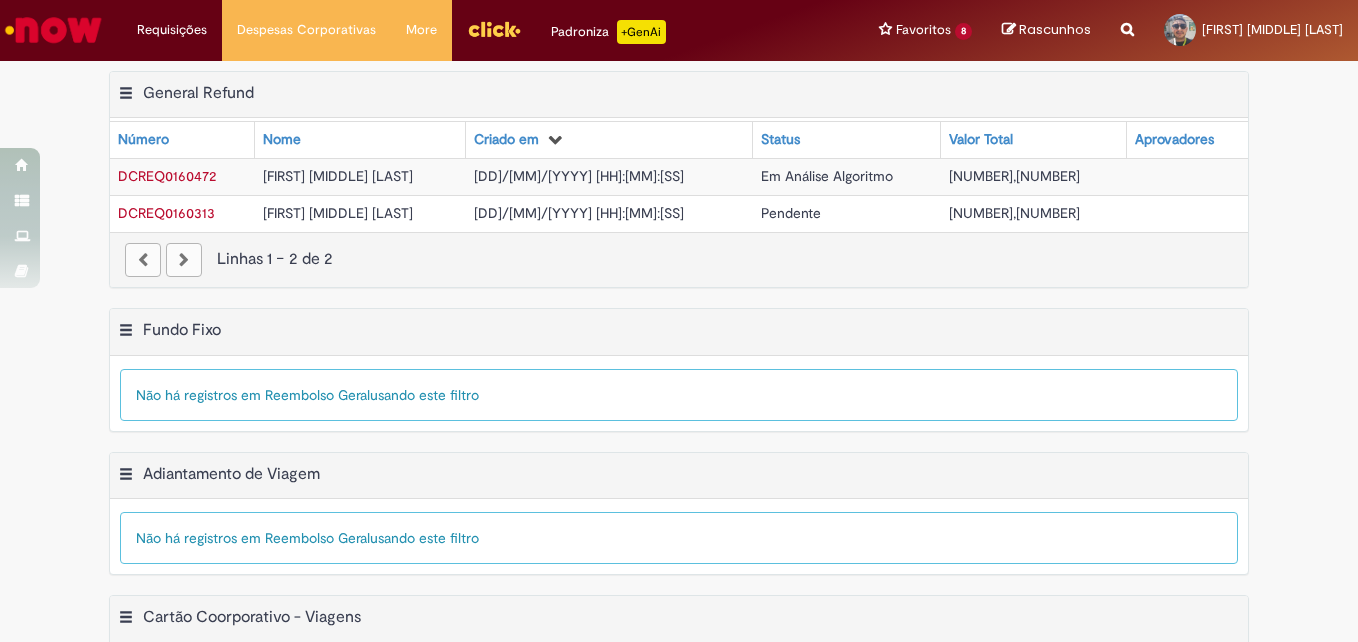 scroll, scrollTop: 0, scrollLeft: 0, axis: both 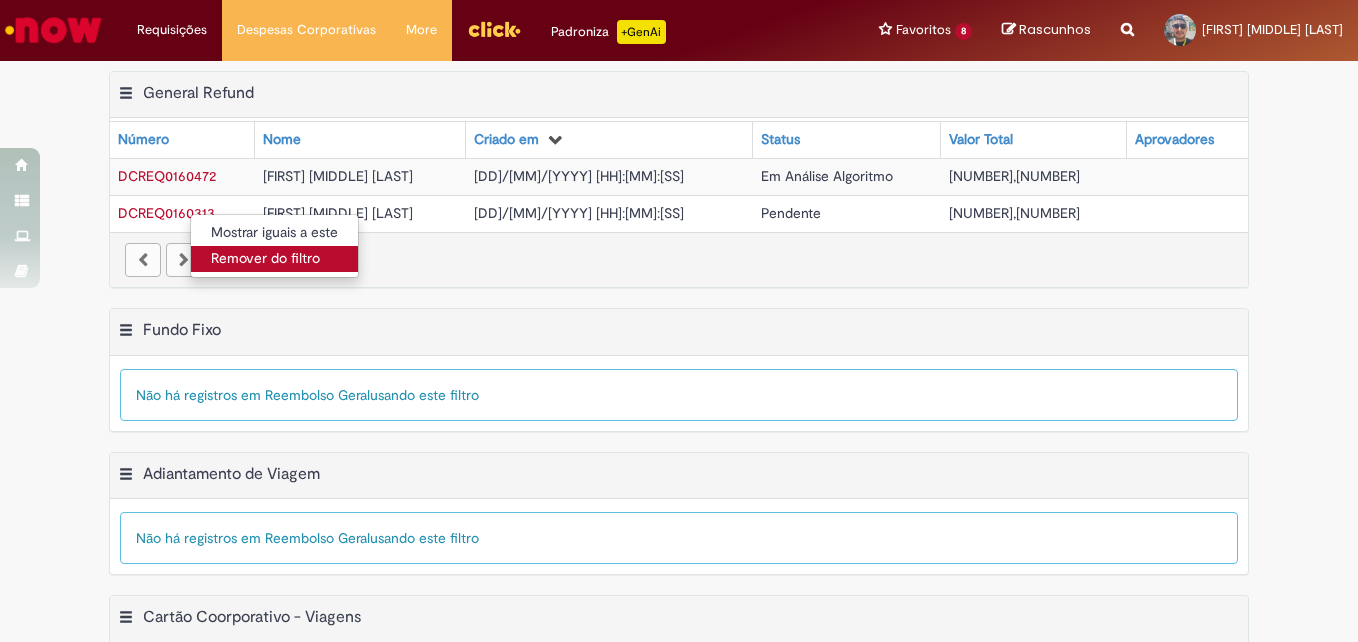 click on "Remover do filtro" at bounding box center (274, 259) 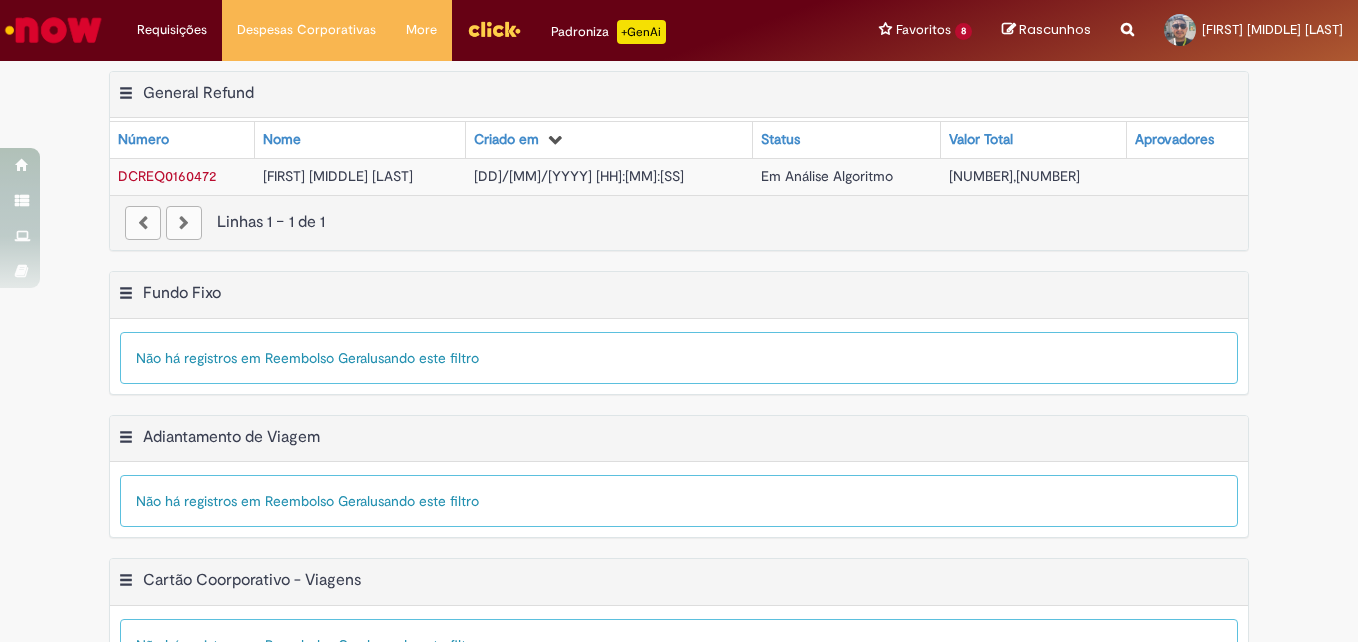 scroll, scrollTop: 60, scrollLeft: 0, axis: vertical 